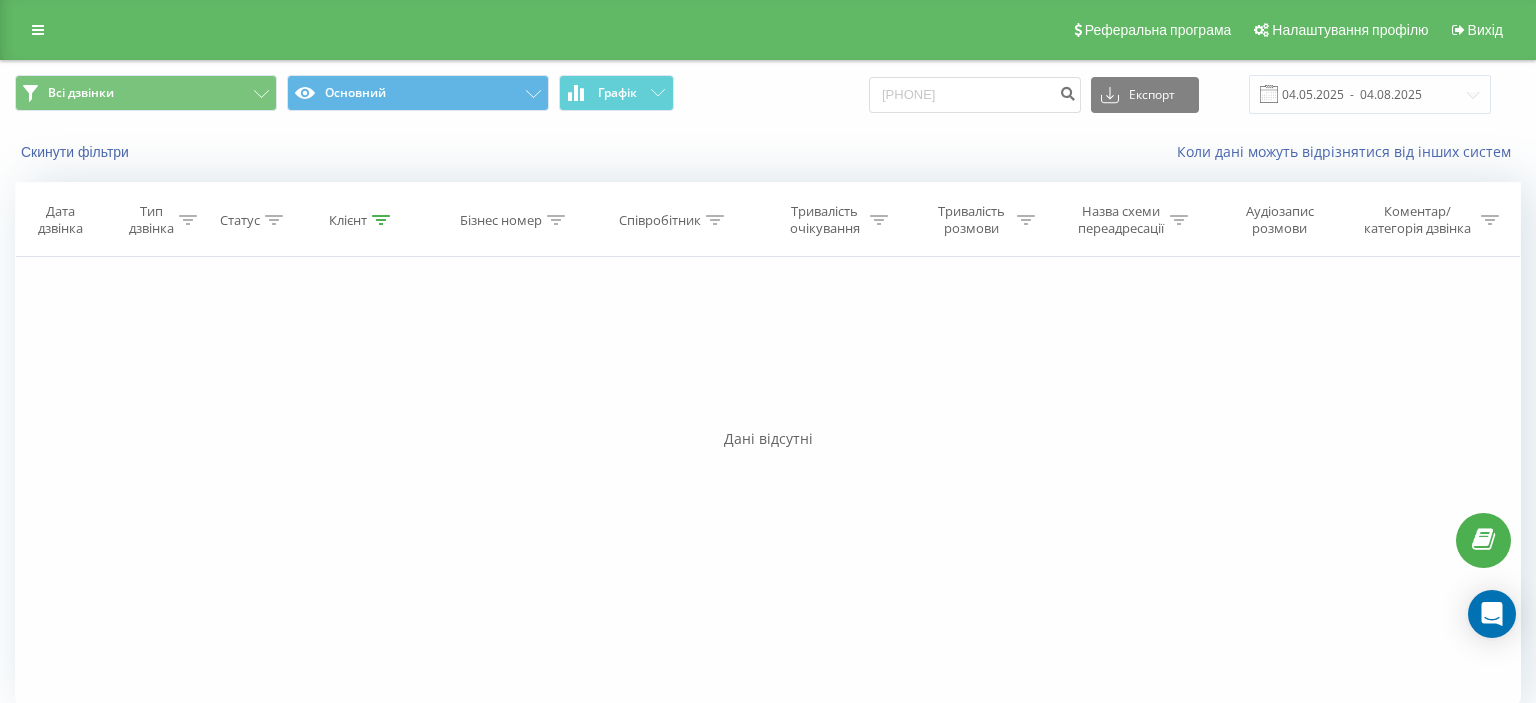 scroll, scrollTop: 0, scrollLeft: 0, axis: both 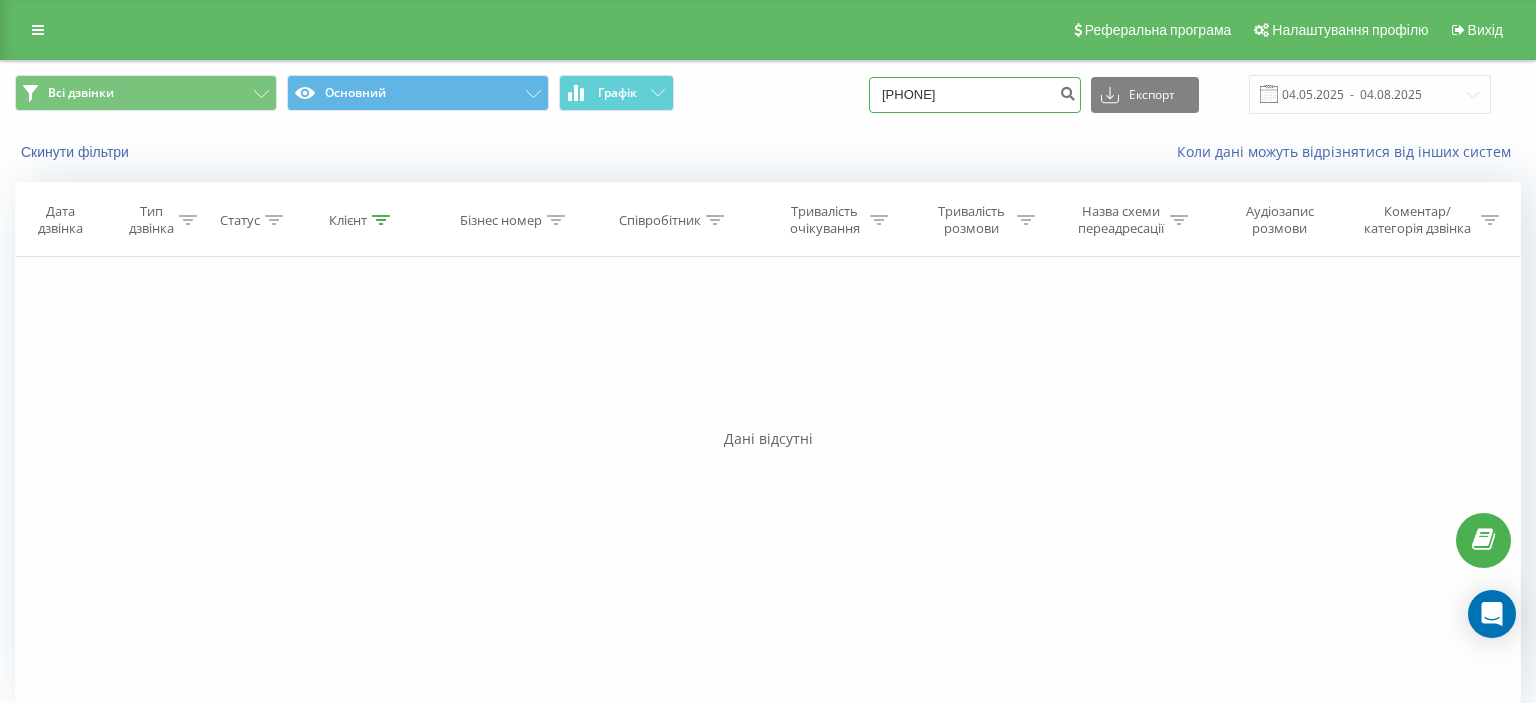 drag, startPoint x: 906, startPoint y: 92, endPoint x: 1006, endPoint y: 94, distance: 100.02 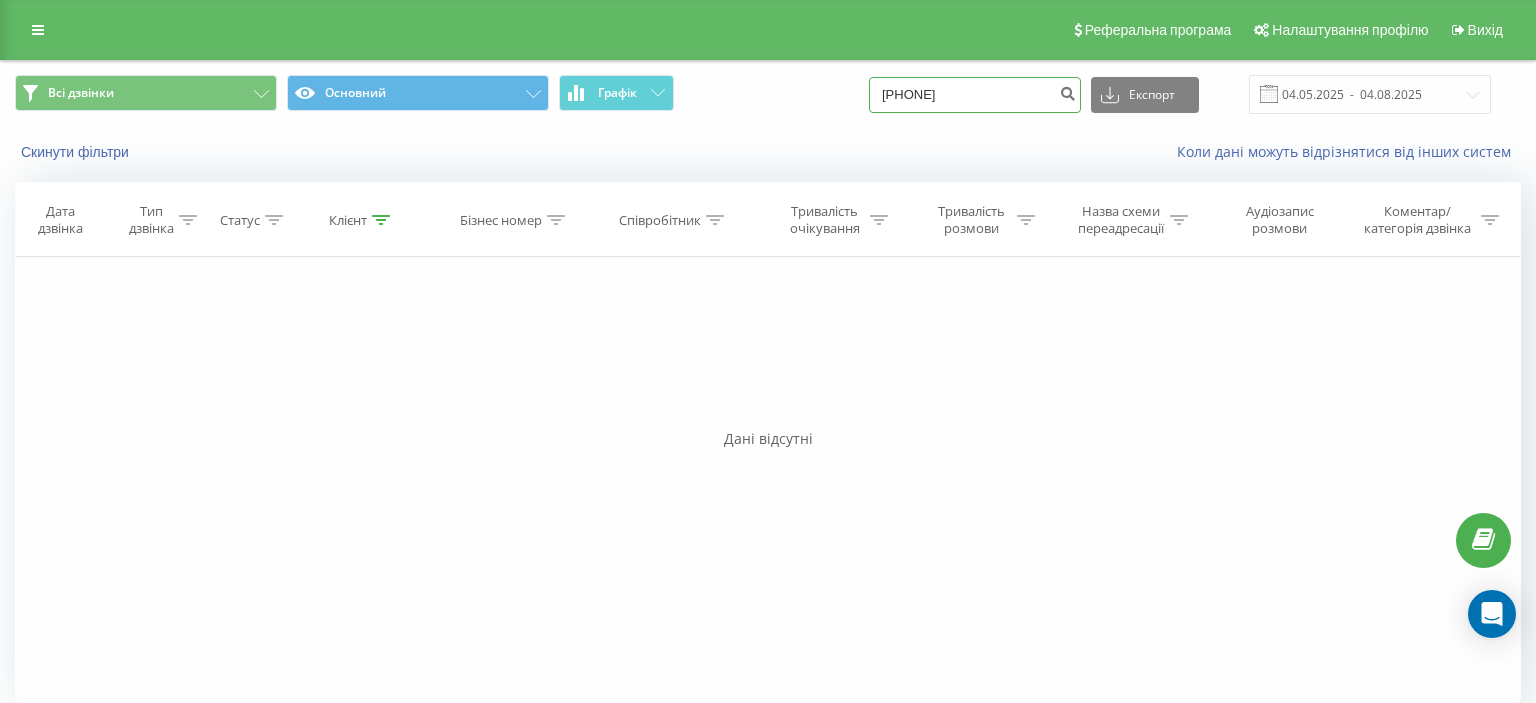 paste on "0740100" 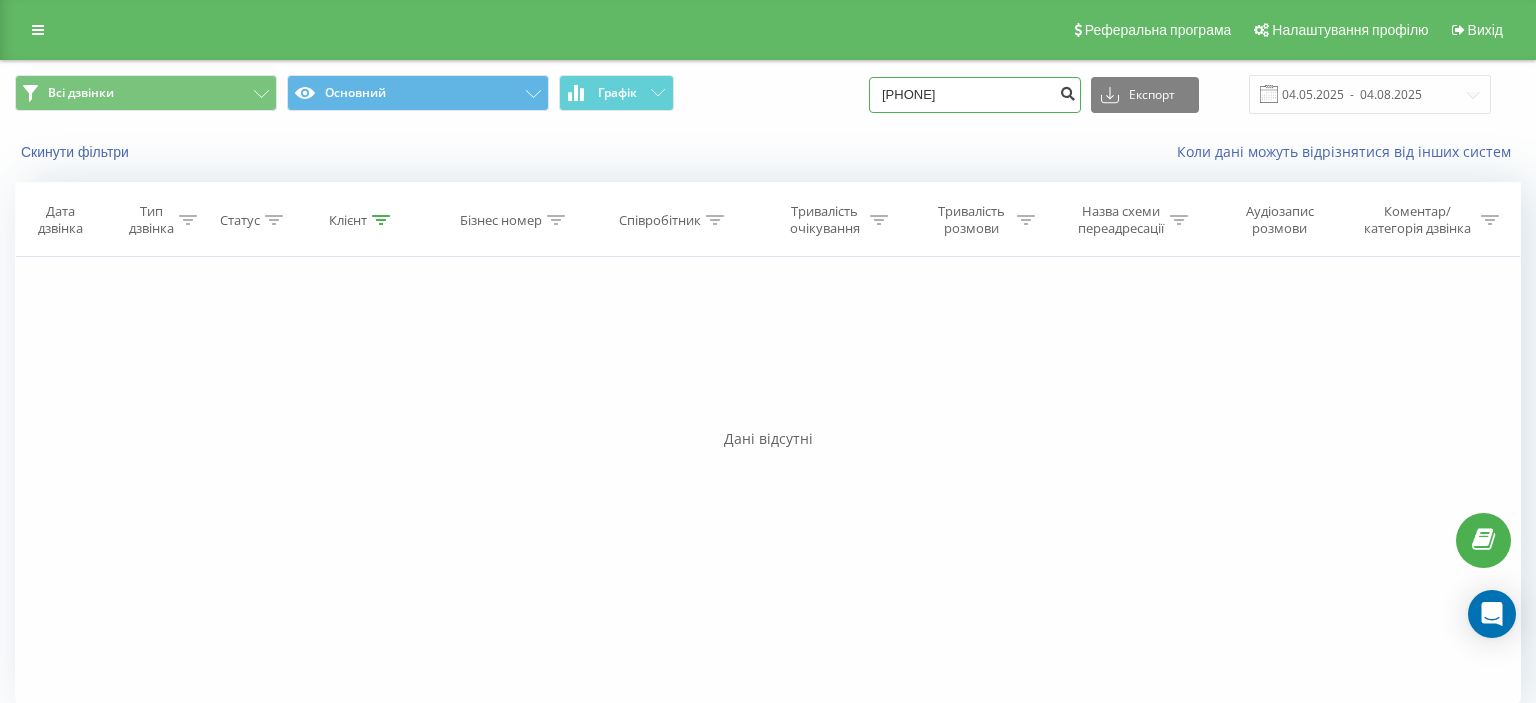 type on "0930740100" 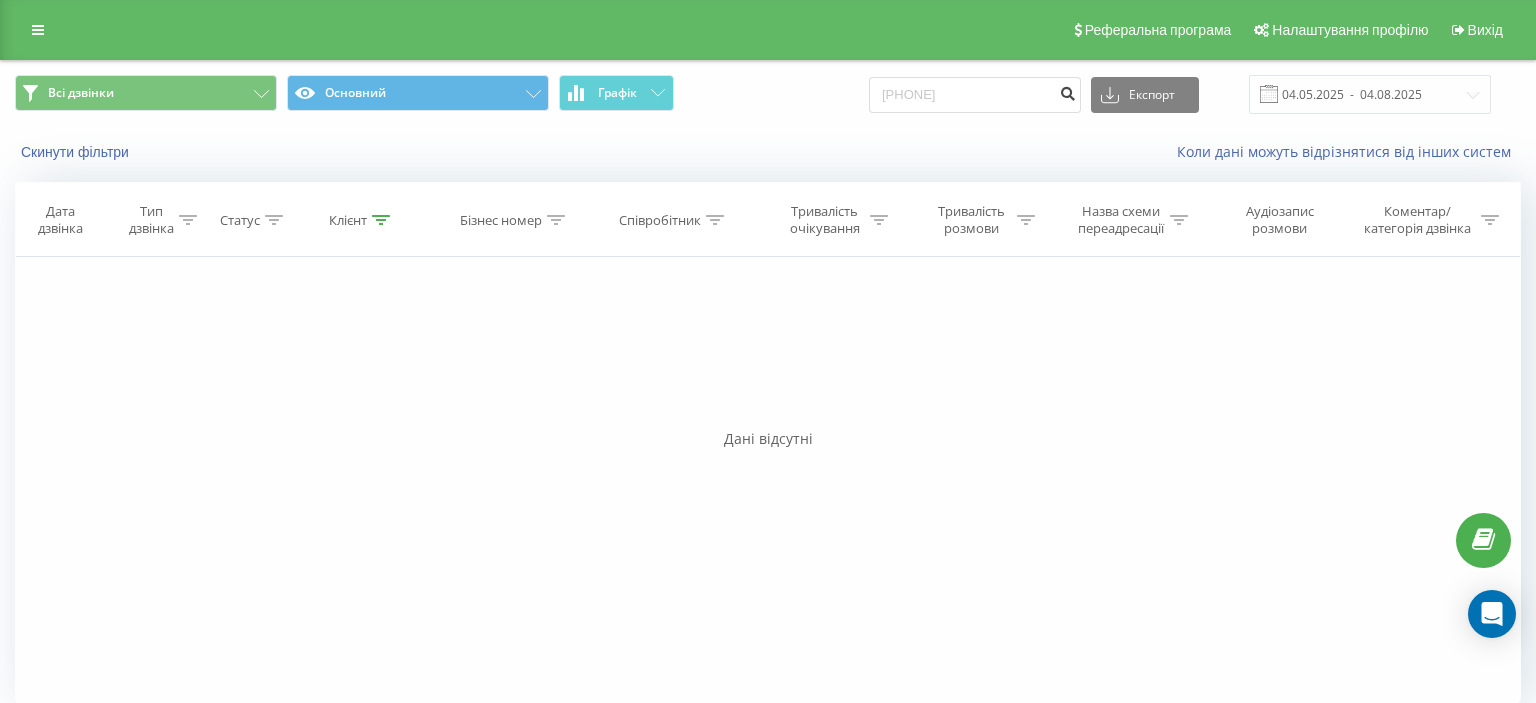 click at bounding box center (1067, 91) 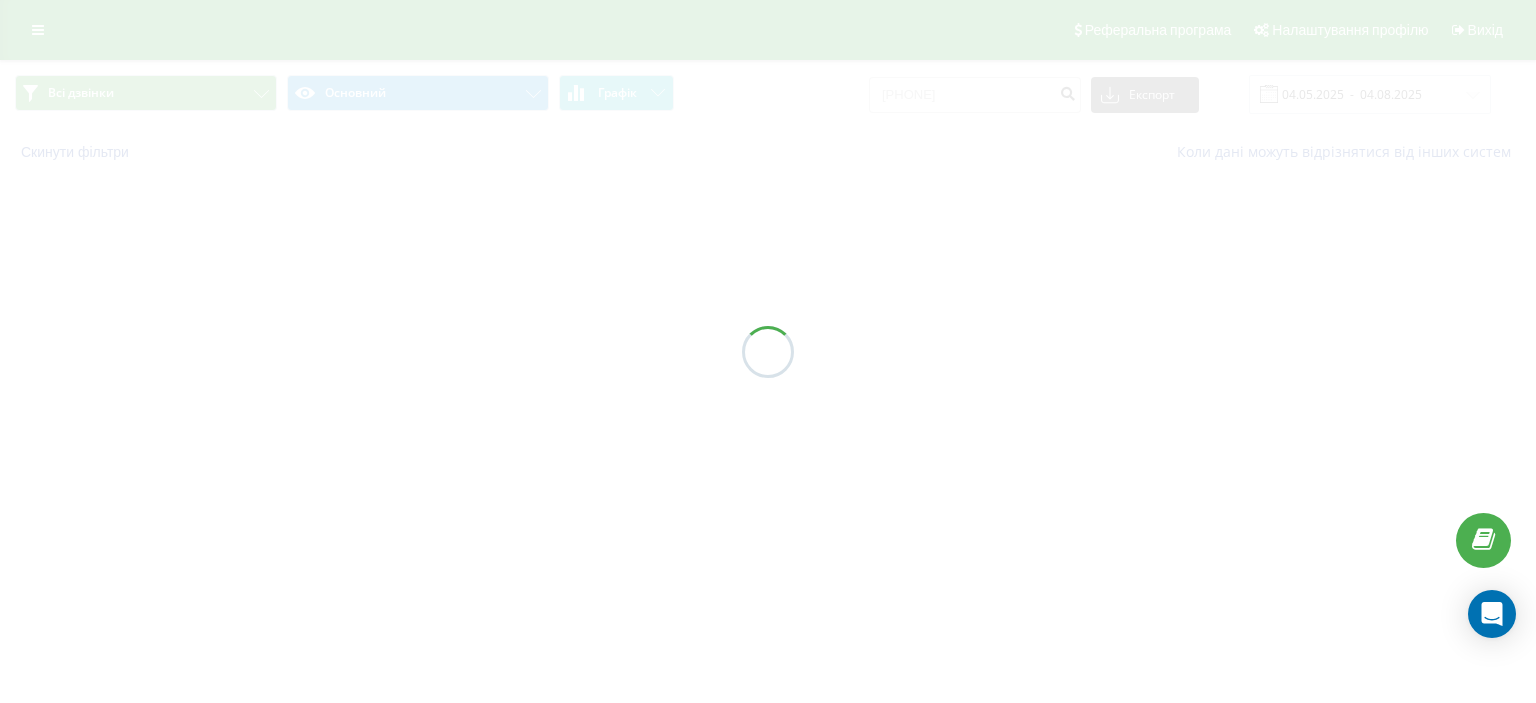 scroll, scrollTop: 0, scrollLeft: 0, axis: both 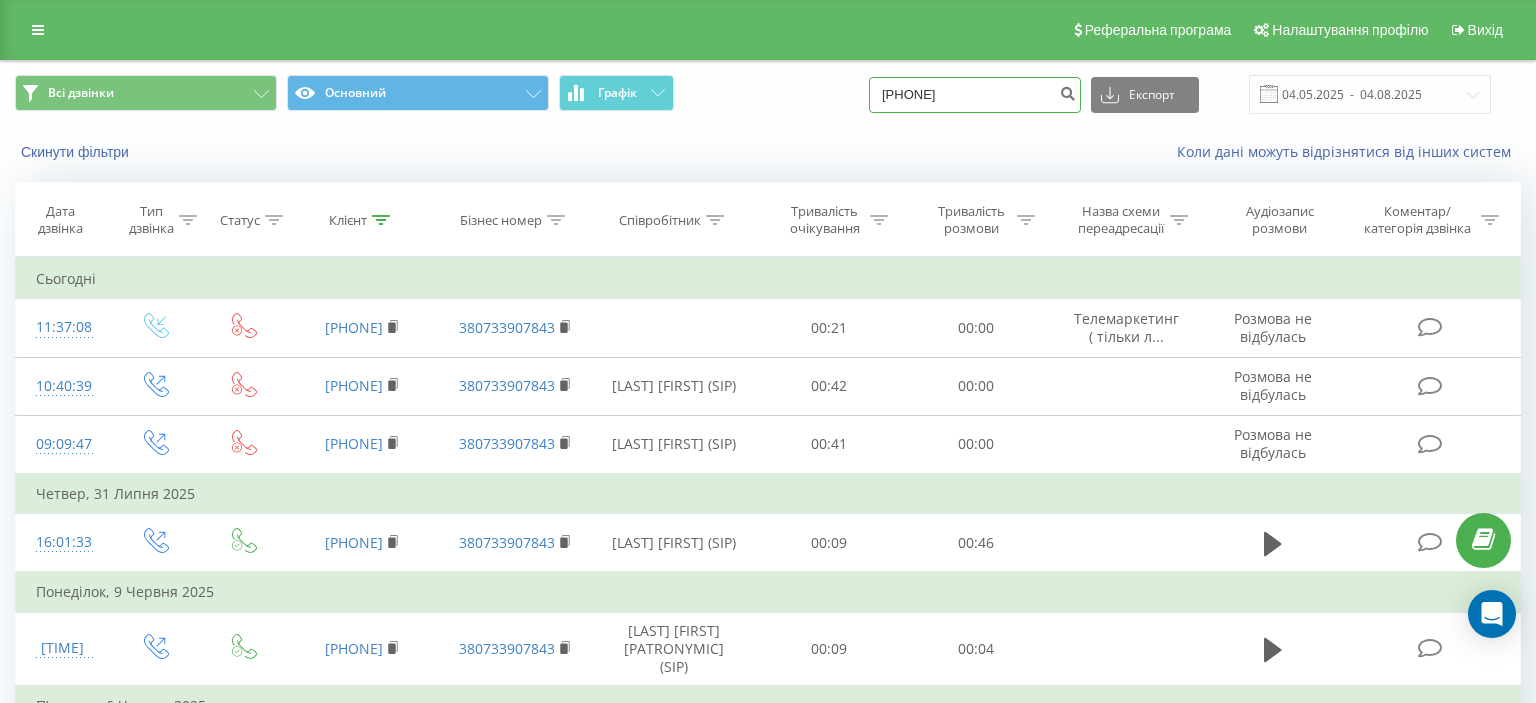 drag, startPoint x: 906, startPoint y: 93, endPoint x: 1026, endPoint y: 80, distance: 120.70211 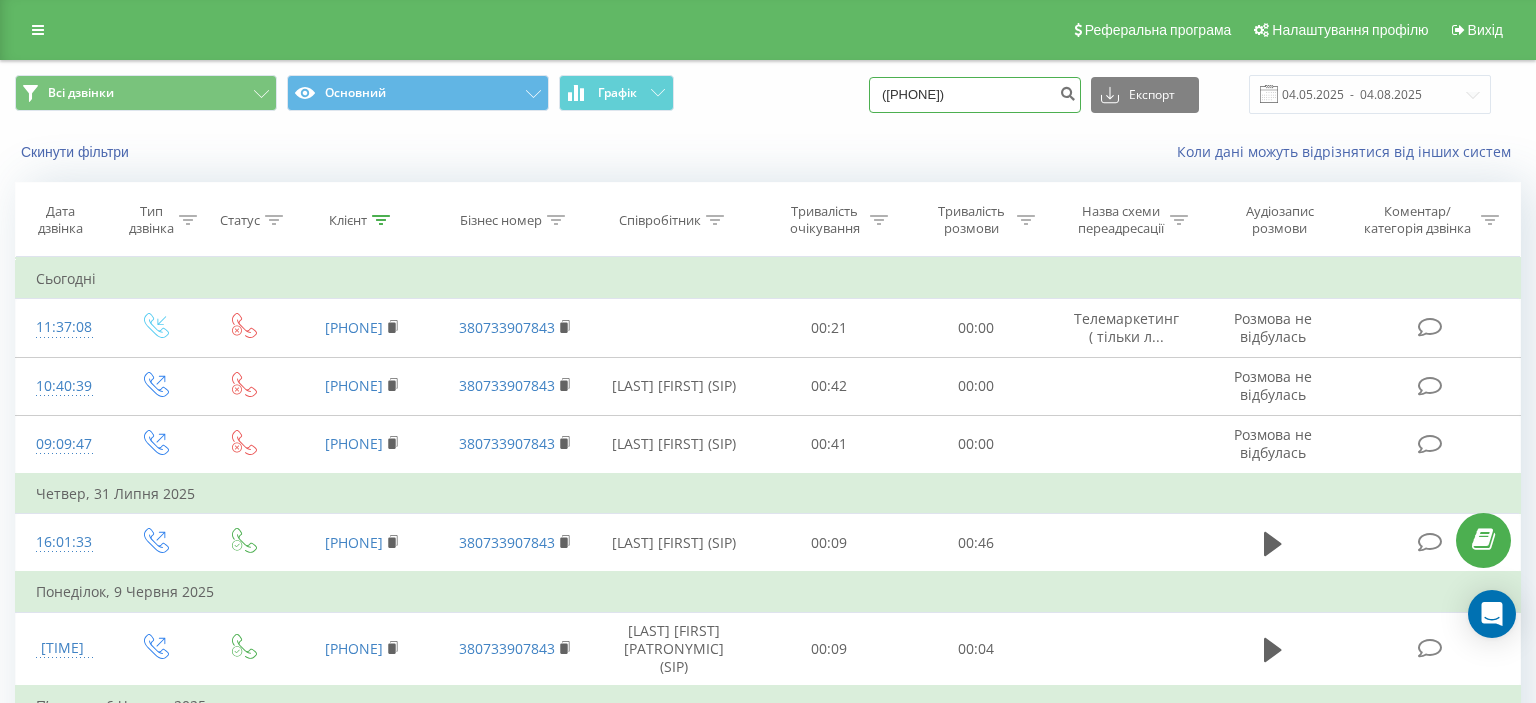 click on "(066) 784 73 38" at bounding box center (975, 95) 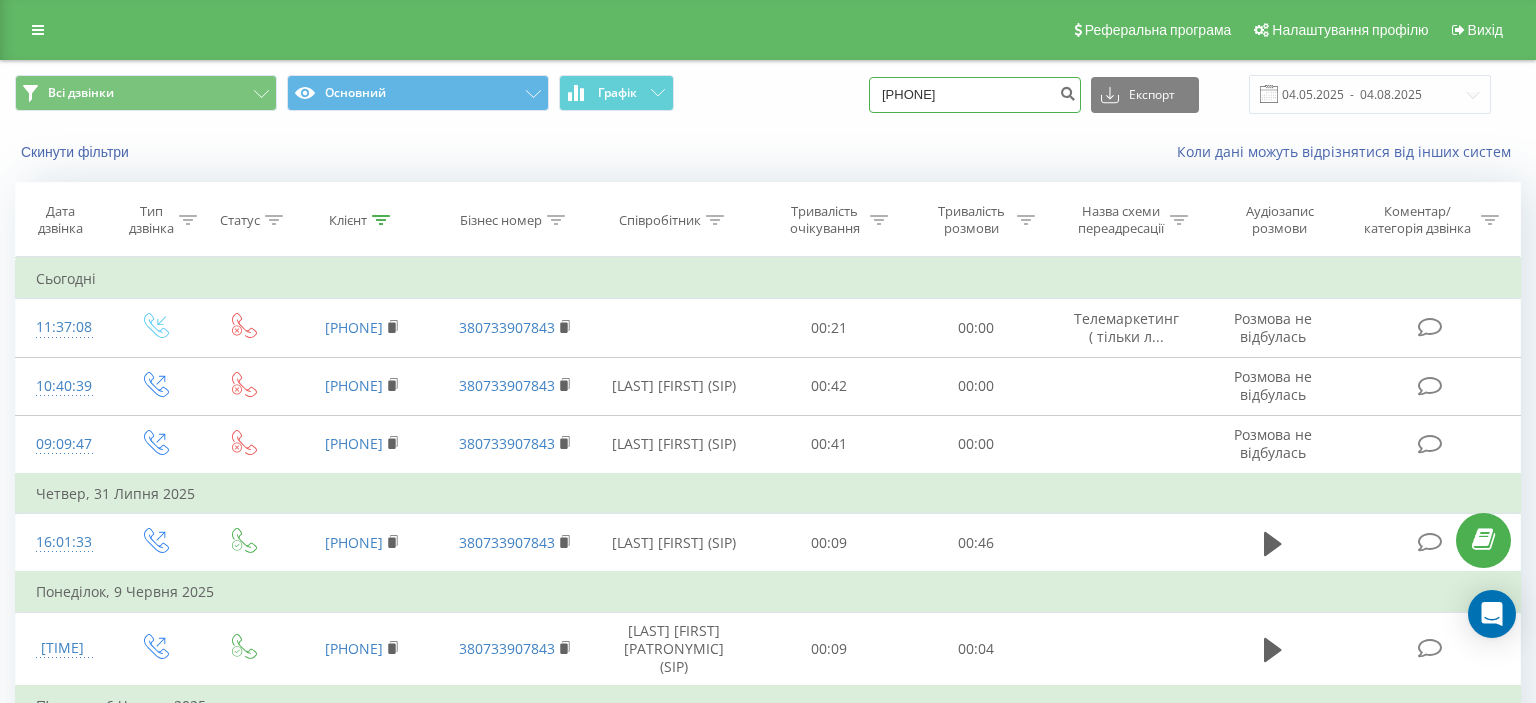 click on "(066784 73 38" at bounding box center [975, 95] 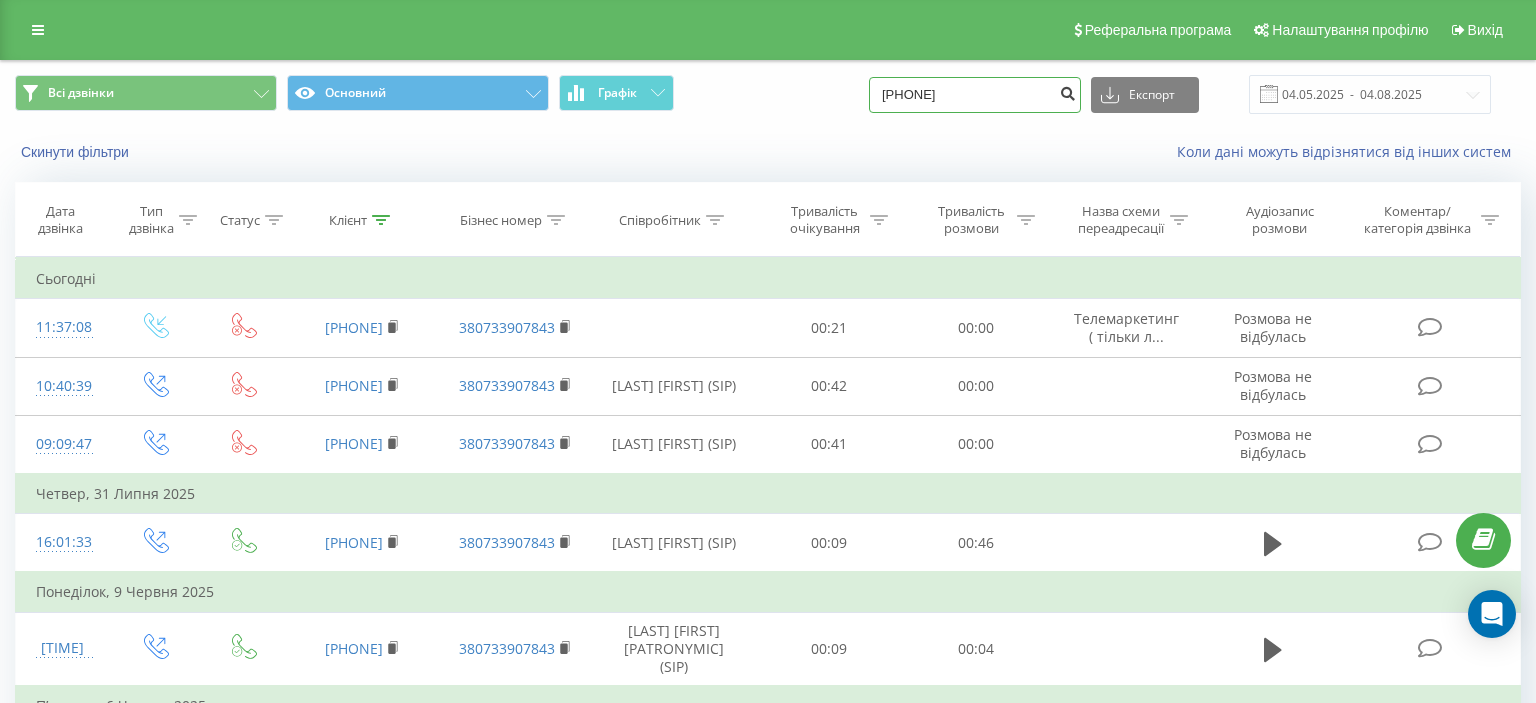 type on "066784 73 38" 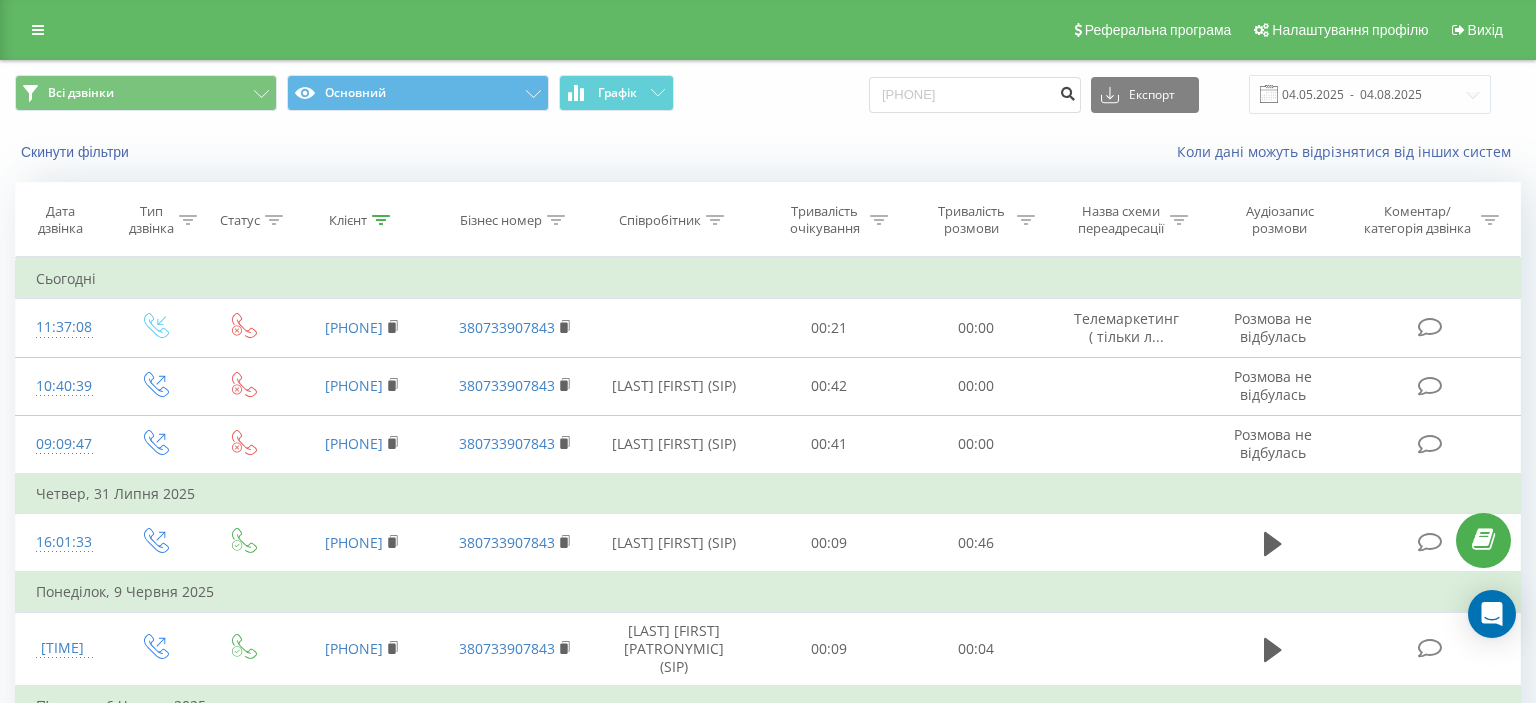 click at bounding box center [1067, 91] 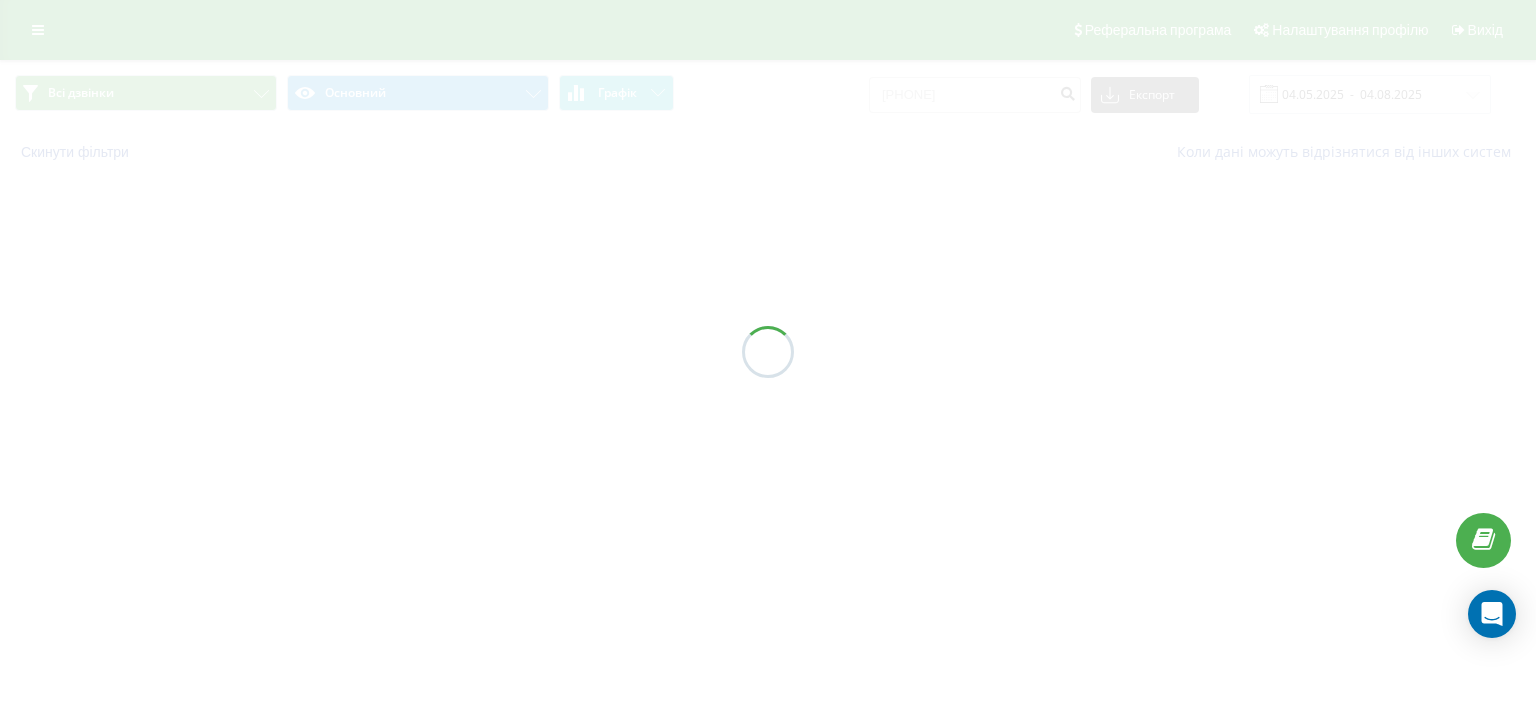 scroll, scrollTop: 0, scrollLeft: 0, axis: both 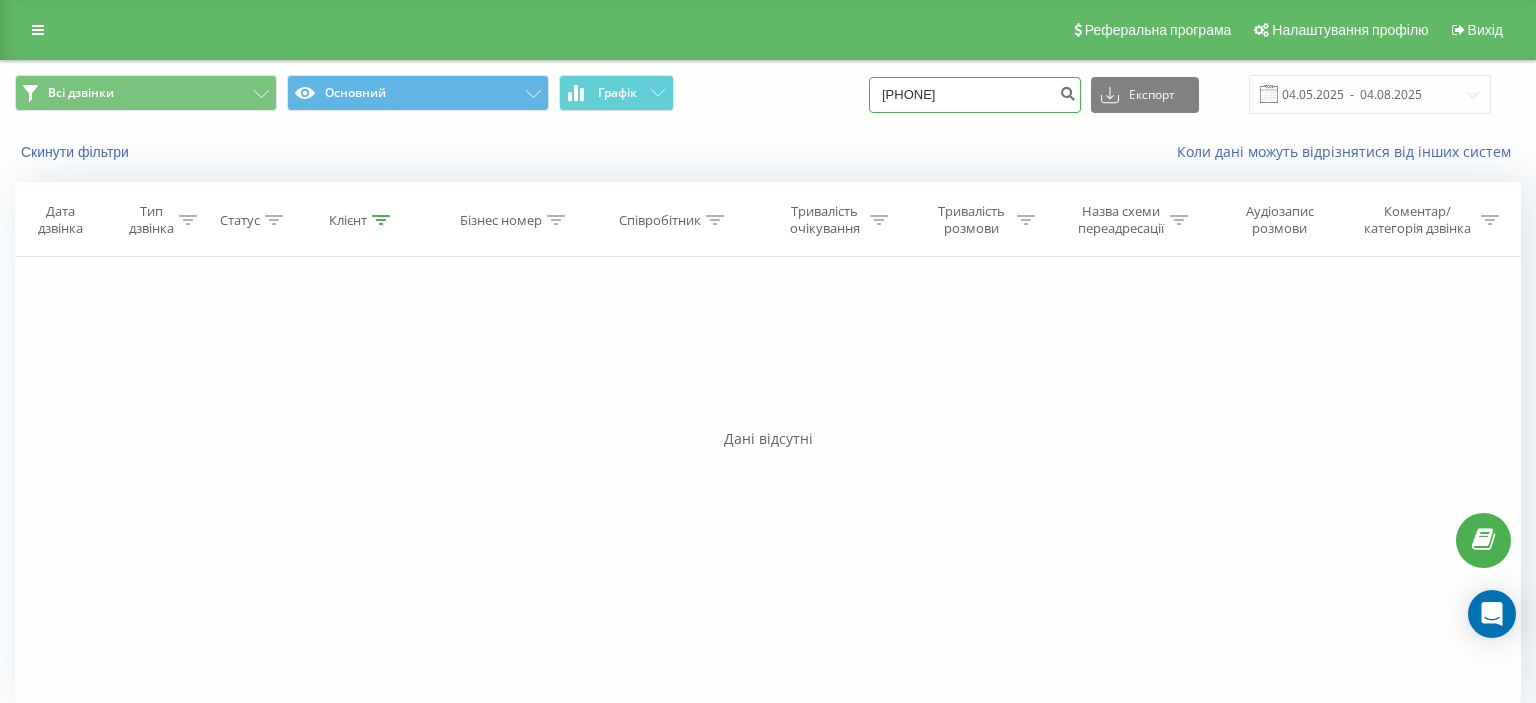drag, startPoint x: 917, startPoint y: 97, endPoint x: 1022, endPoint y: 83, distance: 105.92922 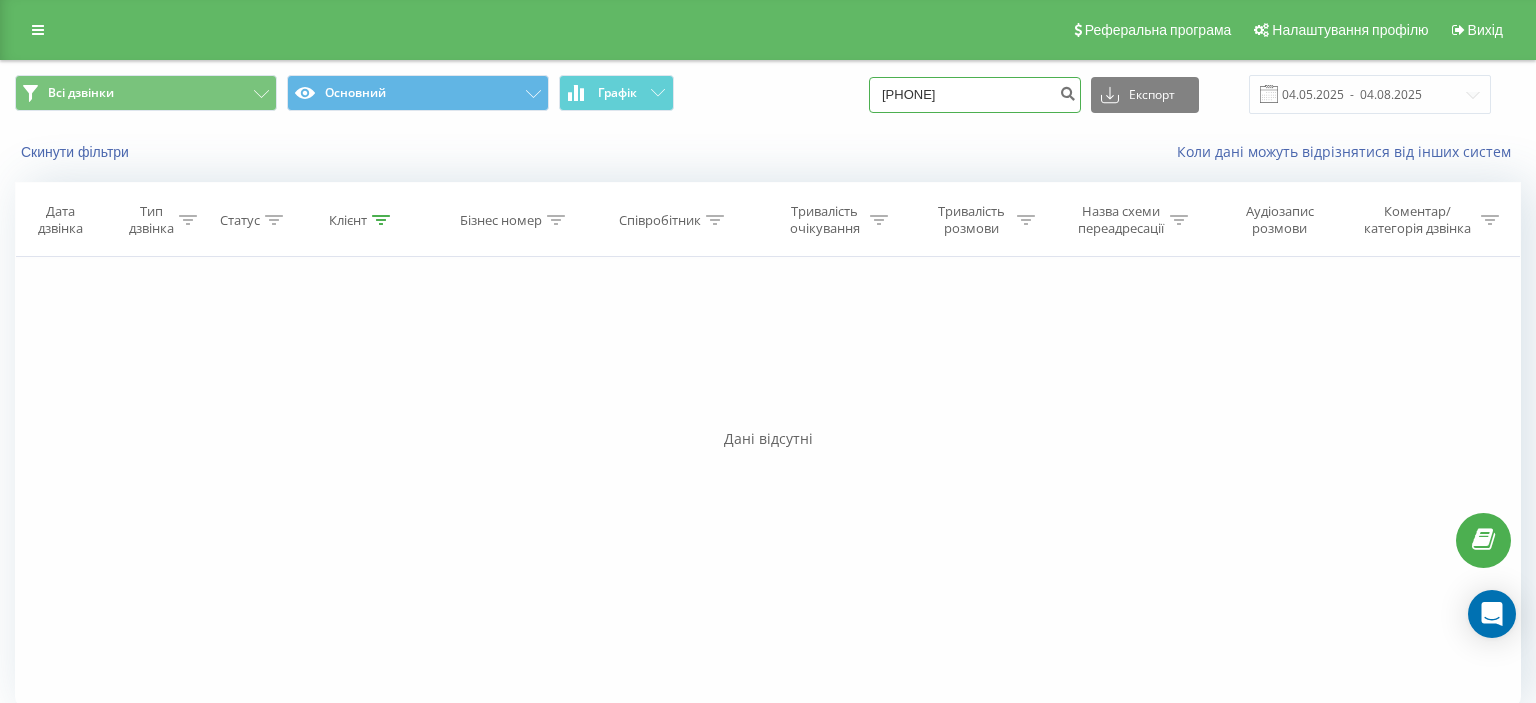 paste on "971313056" 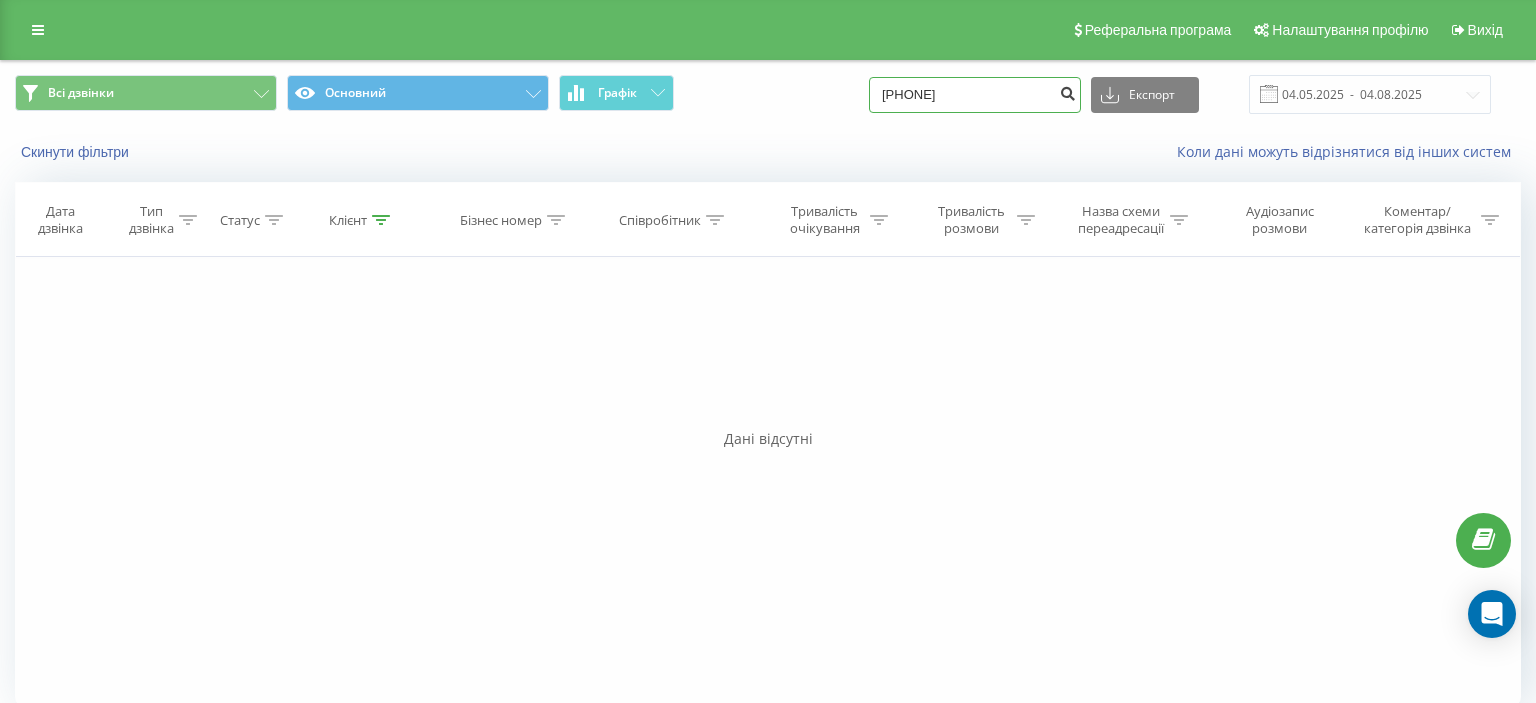 type on "[PHONE]" 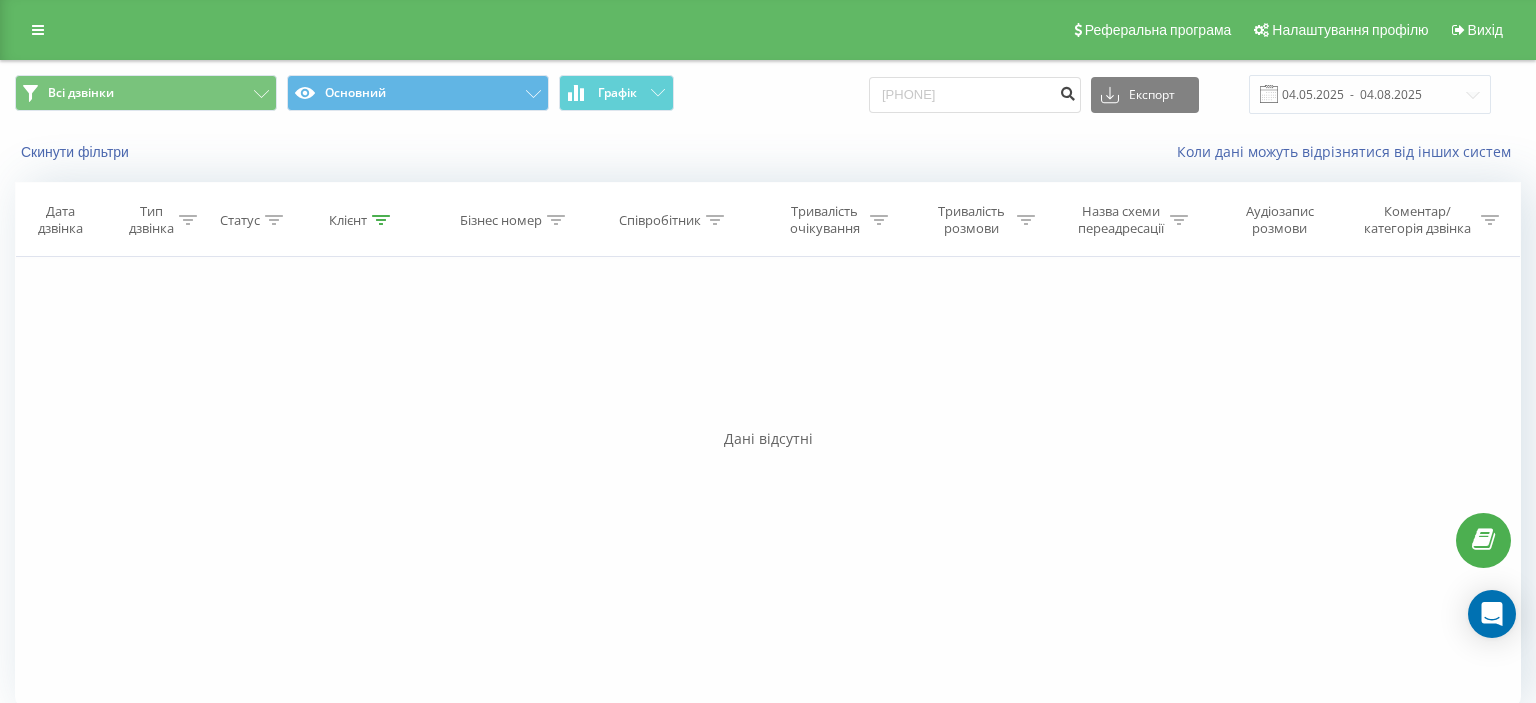 click at bounding box center (1067, 91) 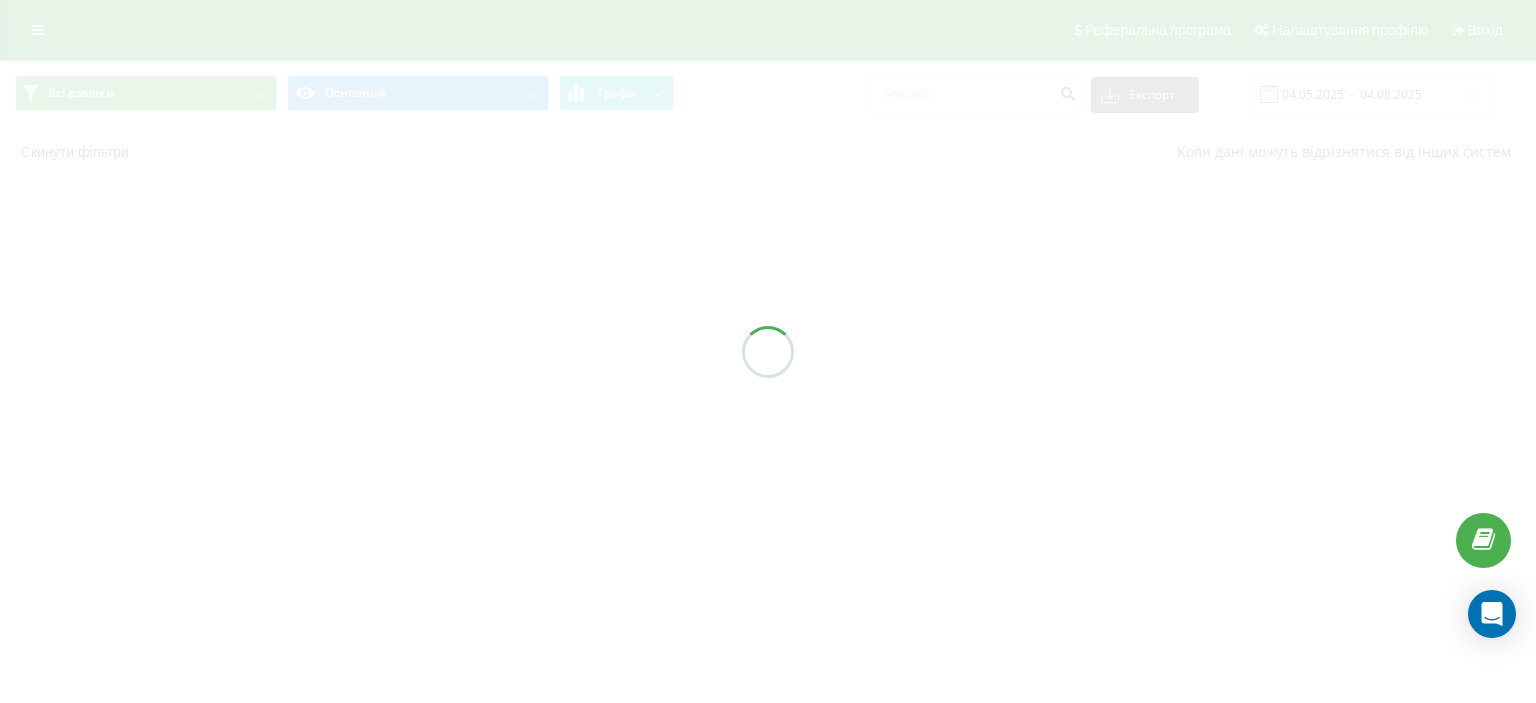 scroll, scrollTop: 0, scrollLeft: 0, axis: both 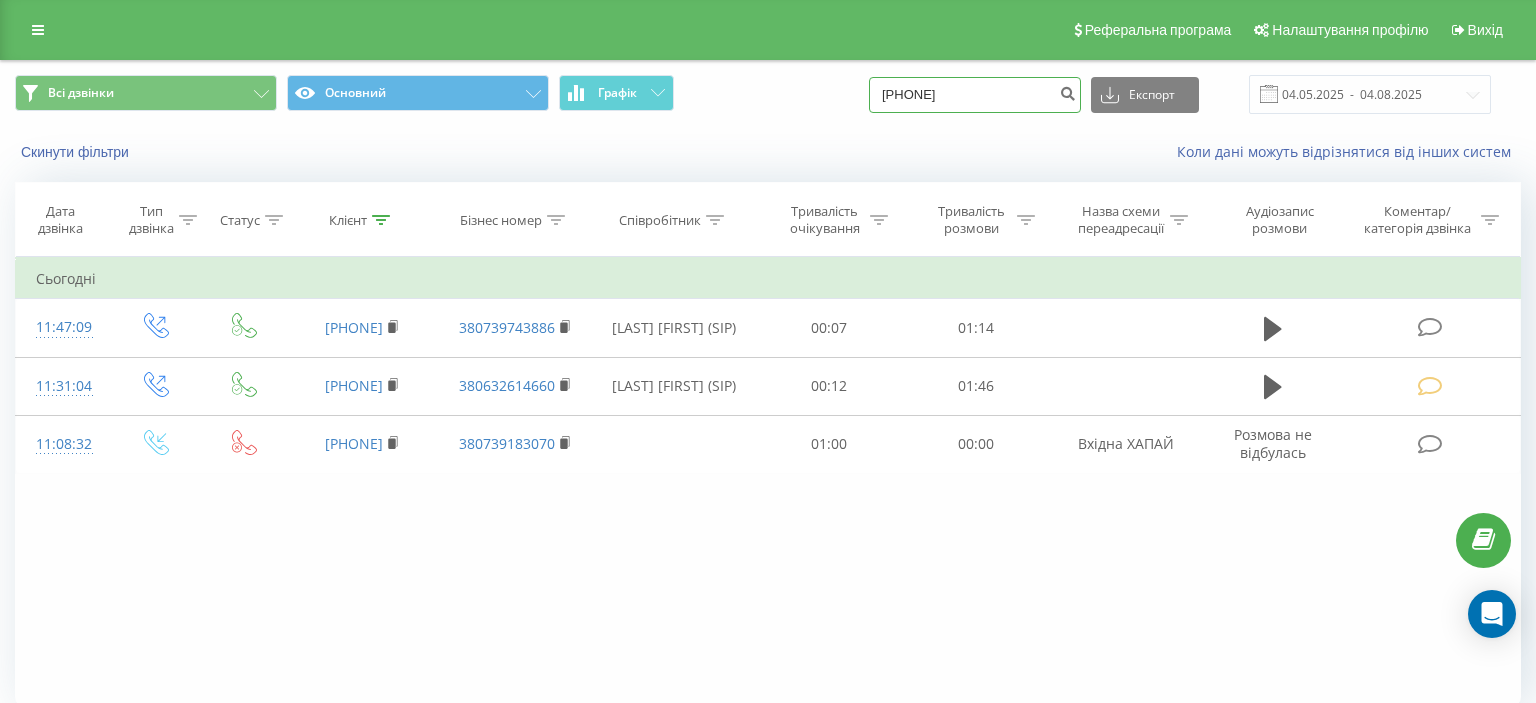 drag, startPoint x: 904, startPoint y: 92, endPoint x: 1034, endPoint y: 93, distance: 130.00385 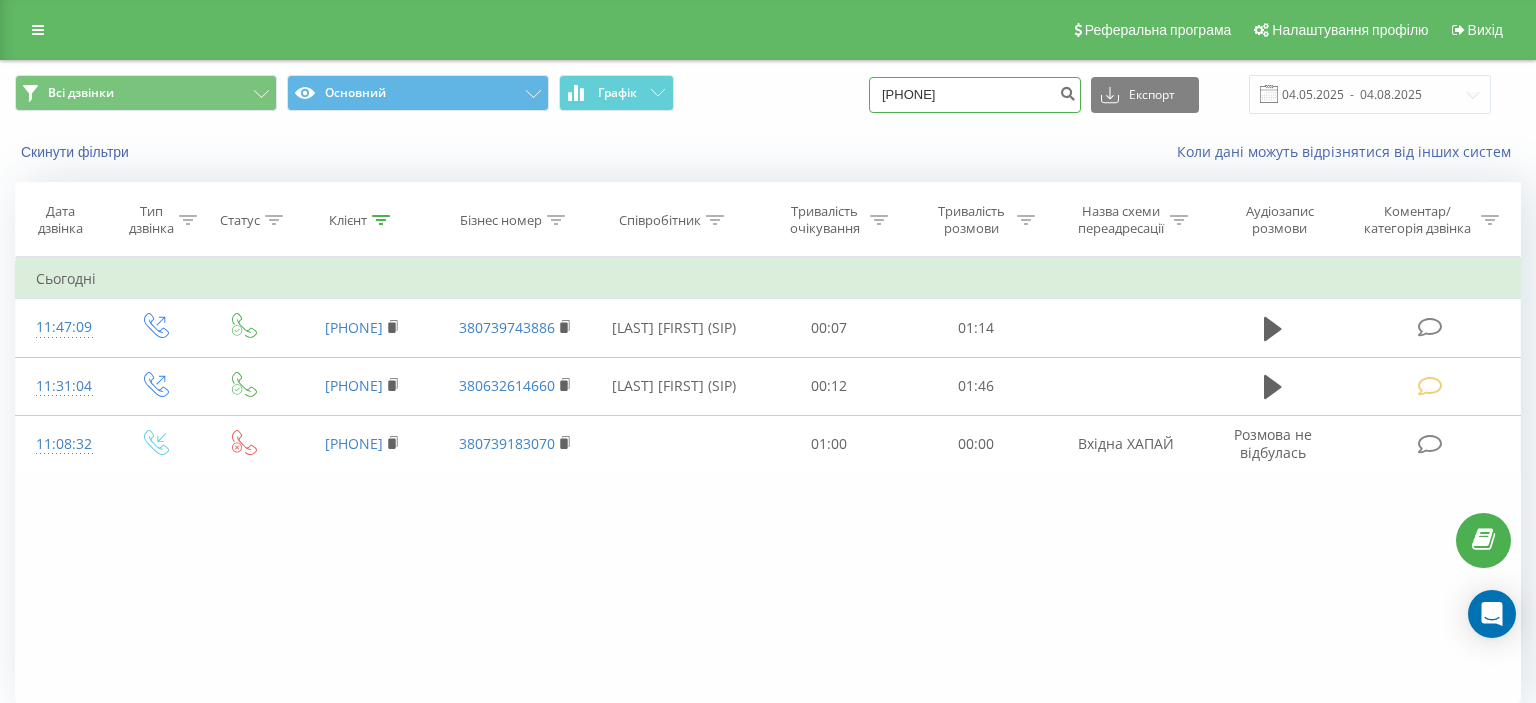 paste on "[PHONE]" 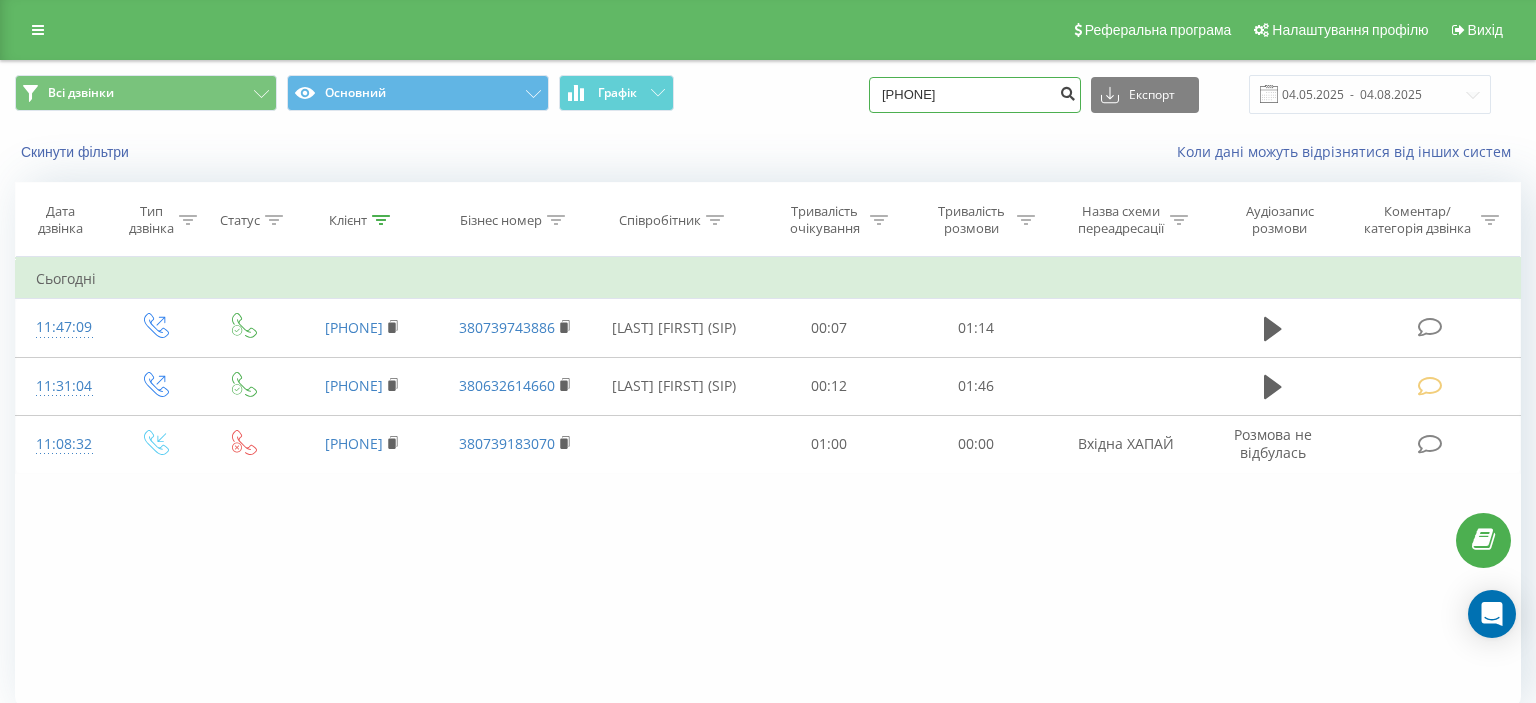 type on "066784 73 38" 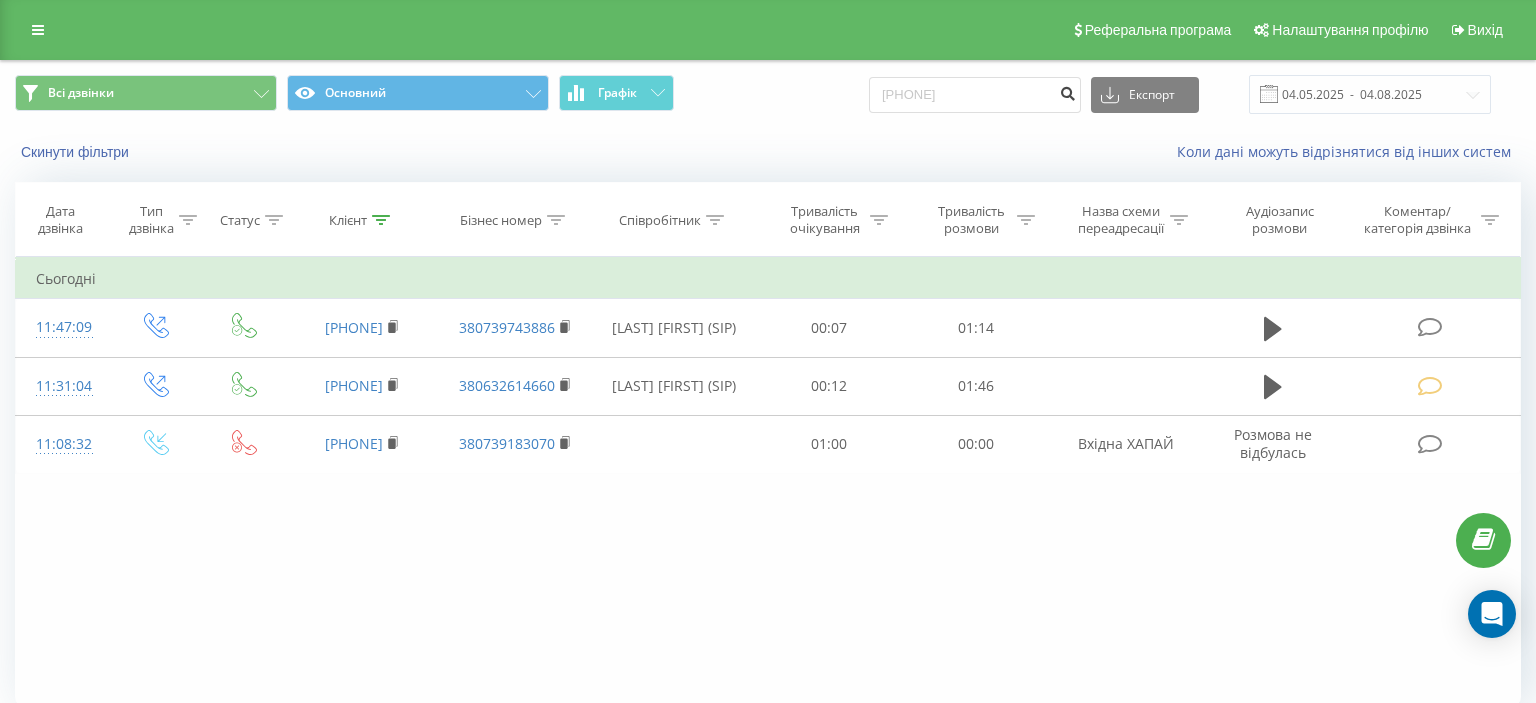 click at bounding box center [1067, 91] 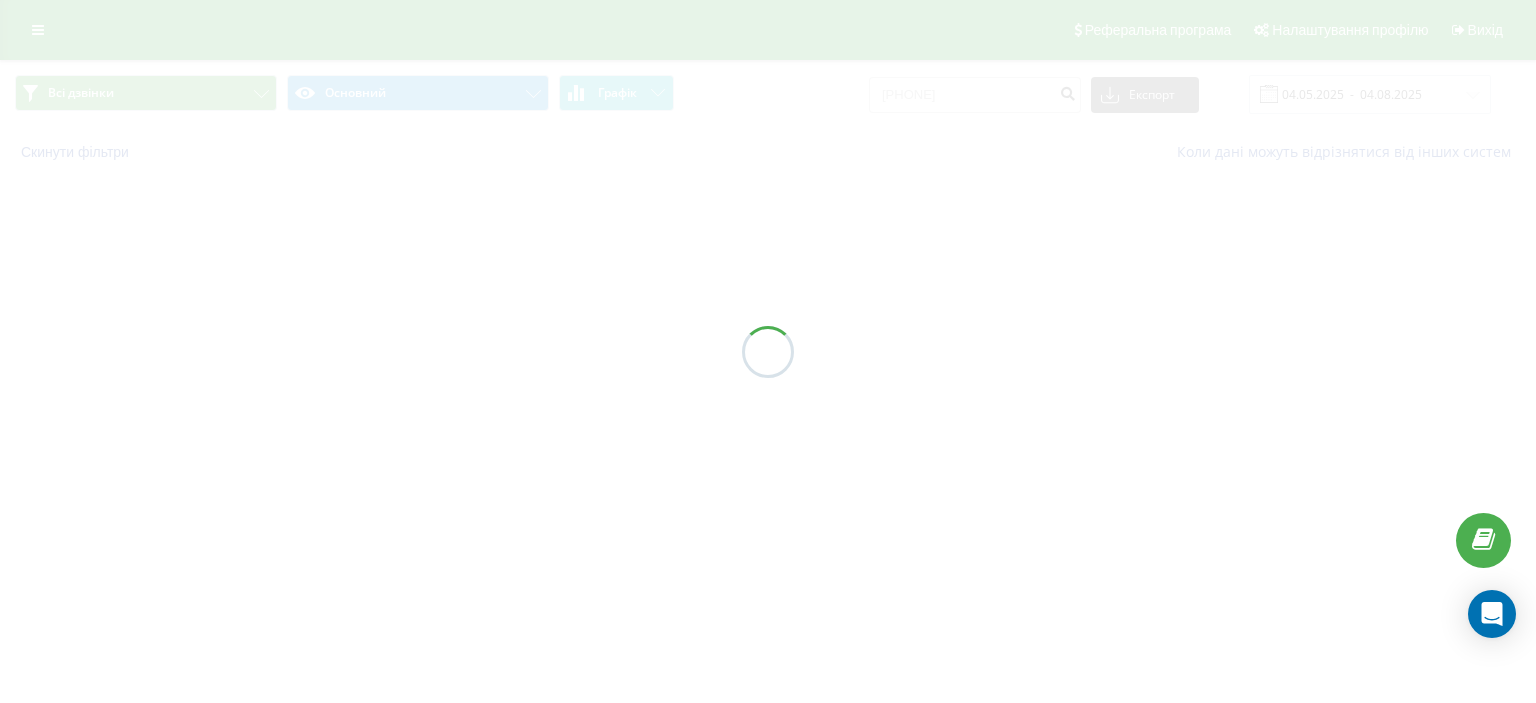 scroll, scrollTop: 0, scrollLeft: 0, axis: both 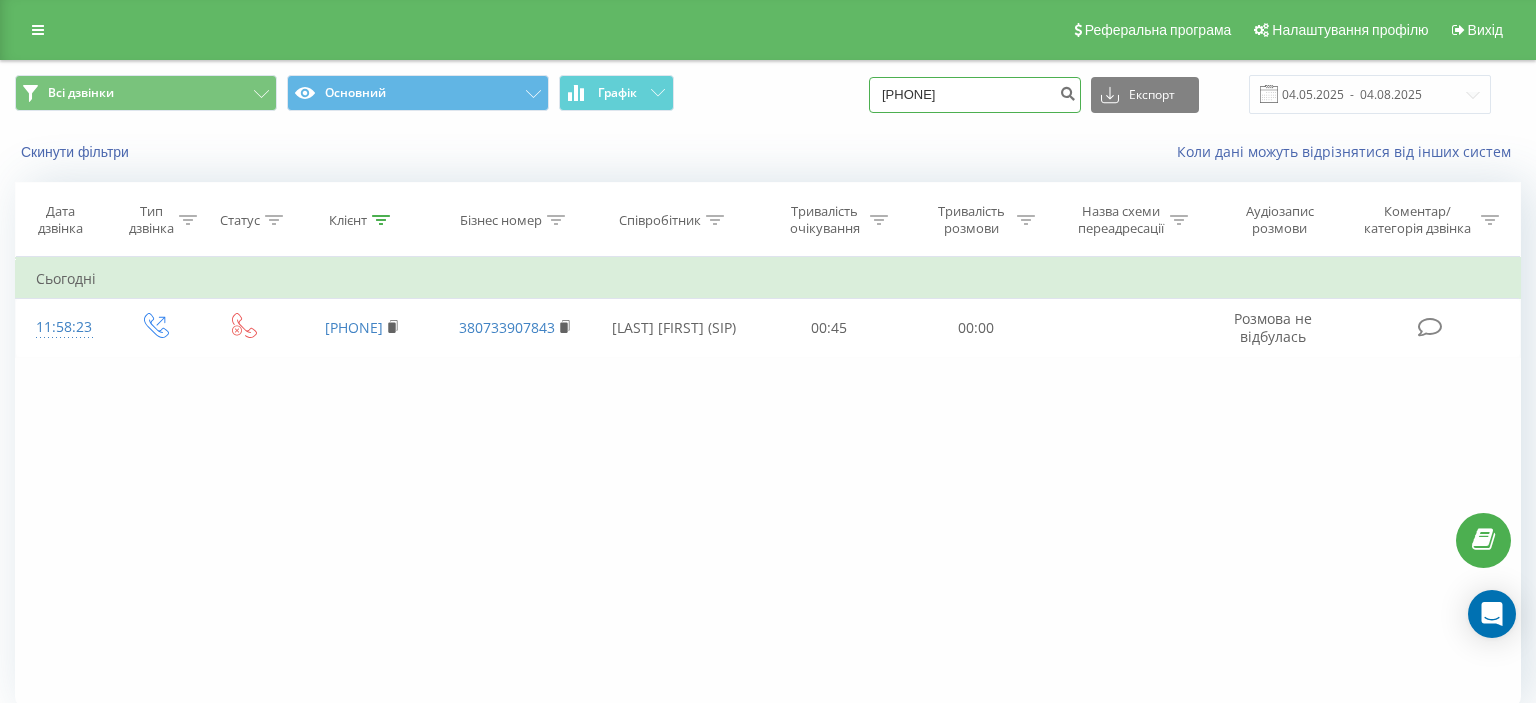 drag, startPoint x: 900, startPoint y: 101, endPoint x: 991, endPoint y: 95, distance: 91.197586 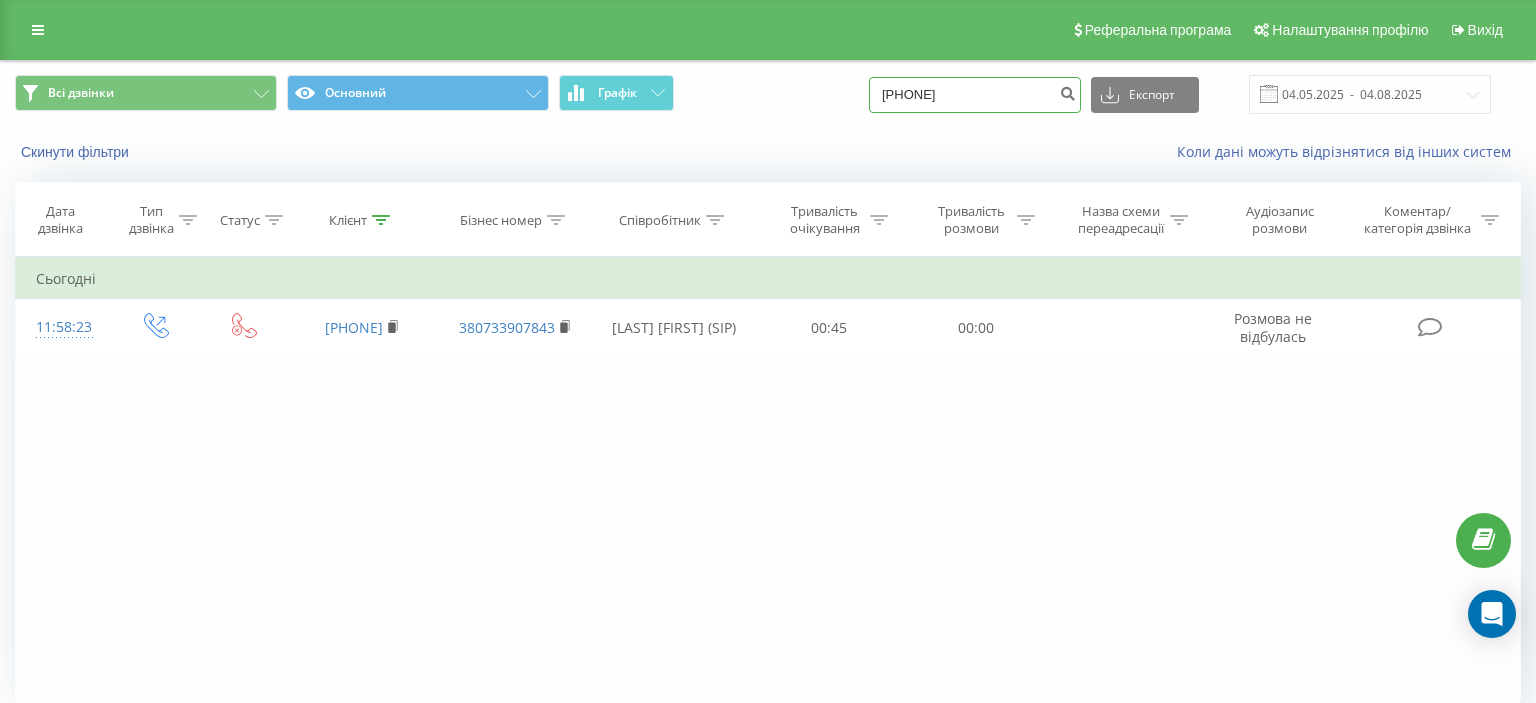 paste on "(066) 784 73" 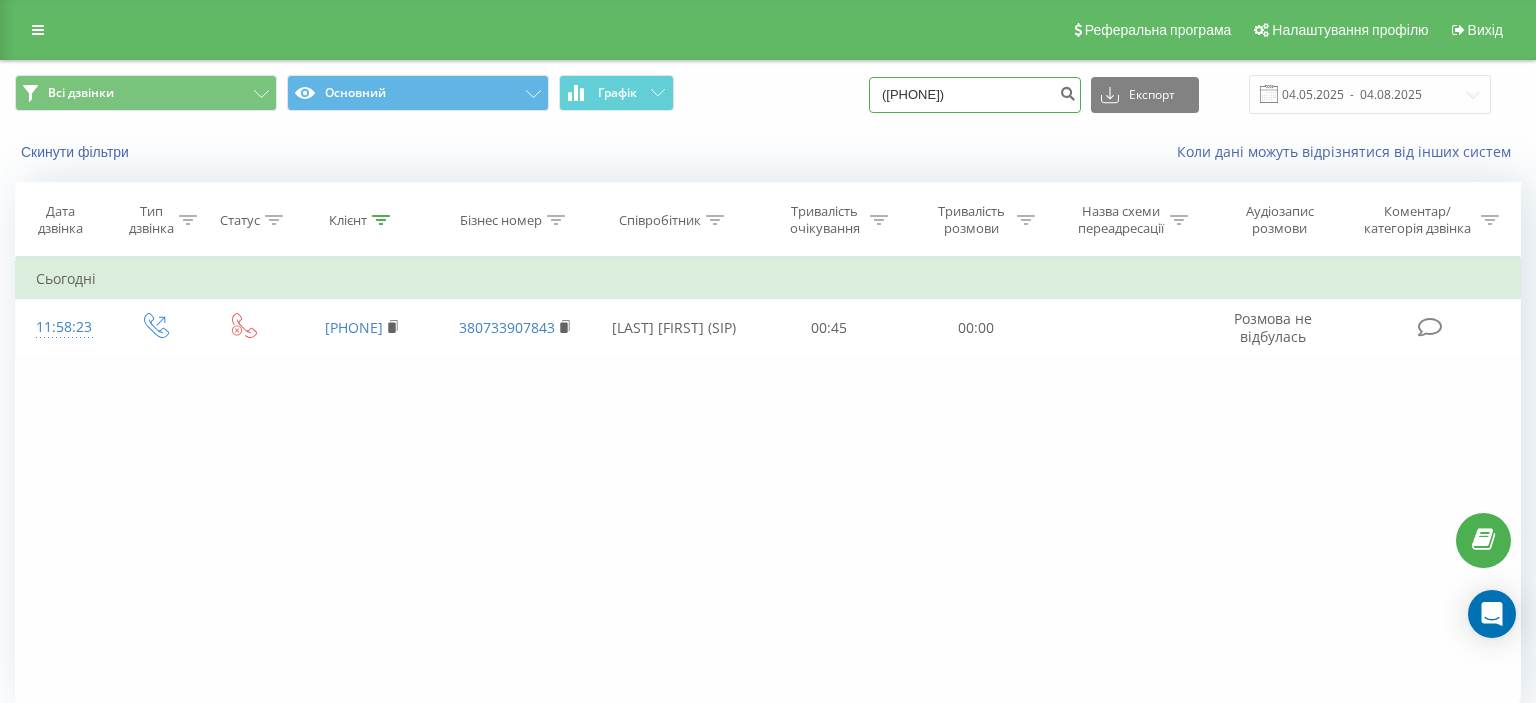 drag, startPoint x: 898, startPoint y: 99, endPoint x: 1040, endPoint y: 86, distance: 142.59383 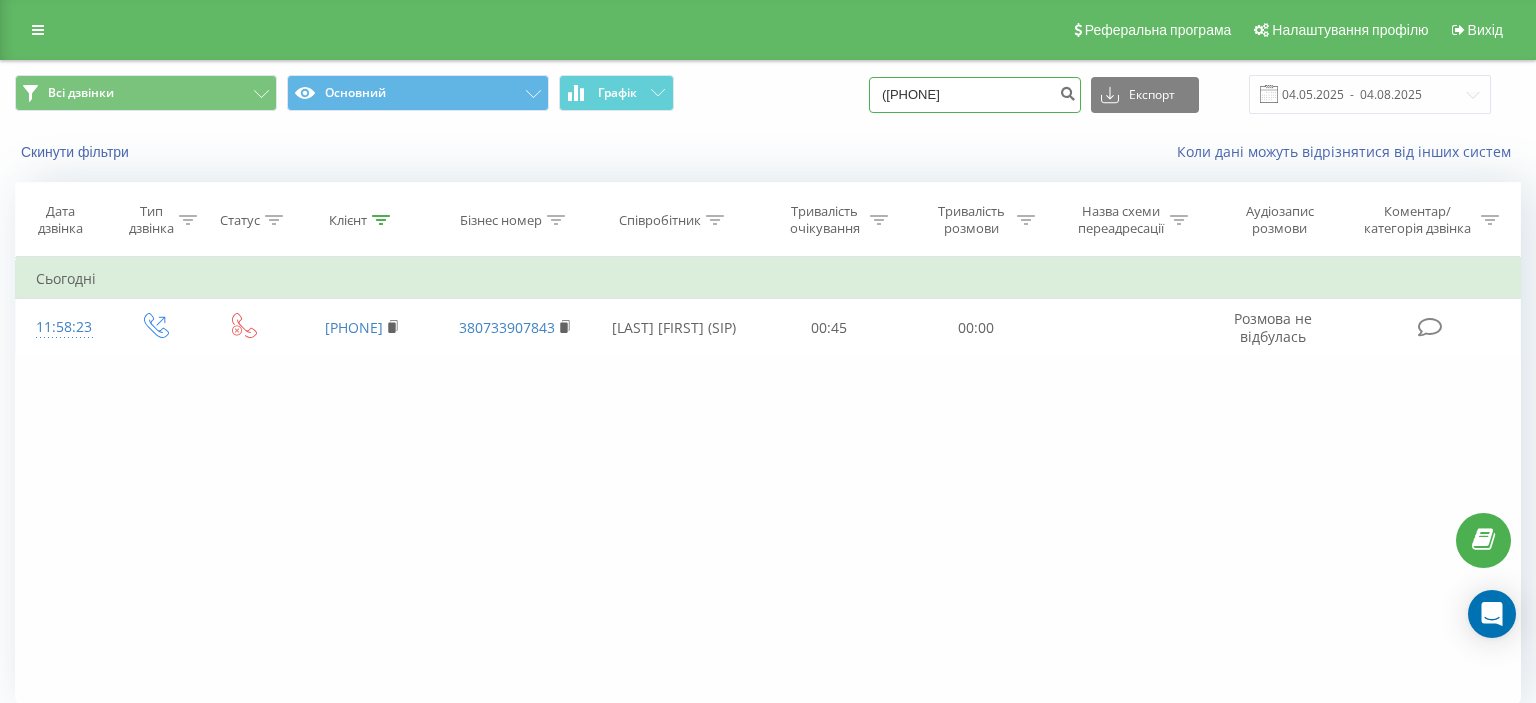 click on "(063 275 22 97" at bounding box center [975, 95] 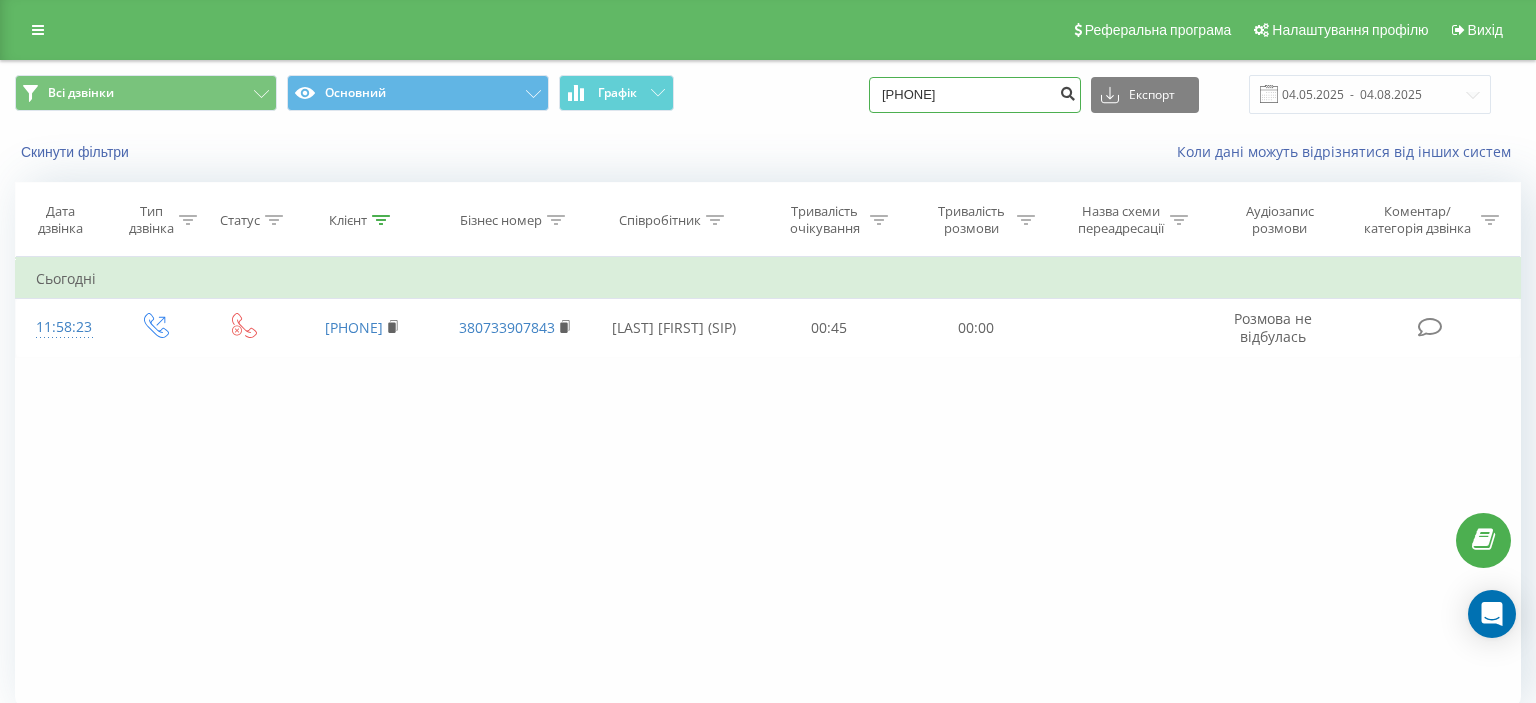type on "063 275 22 97" 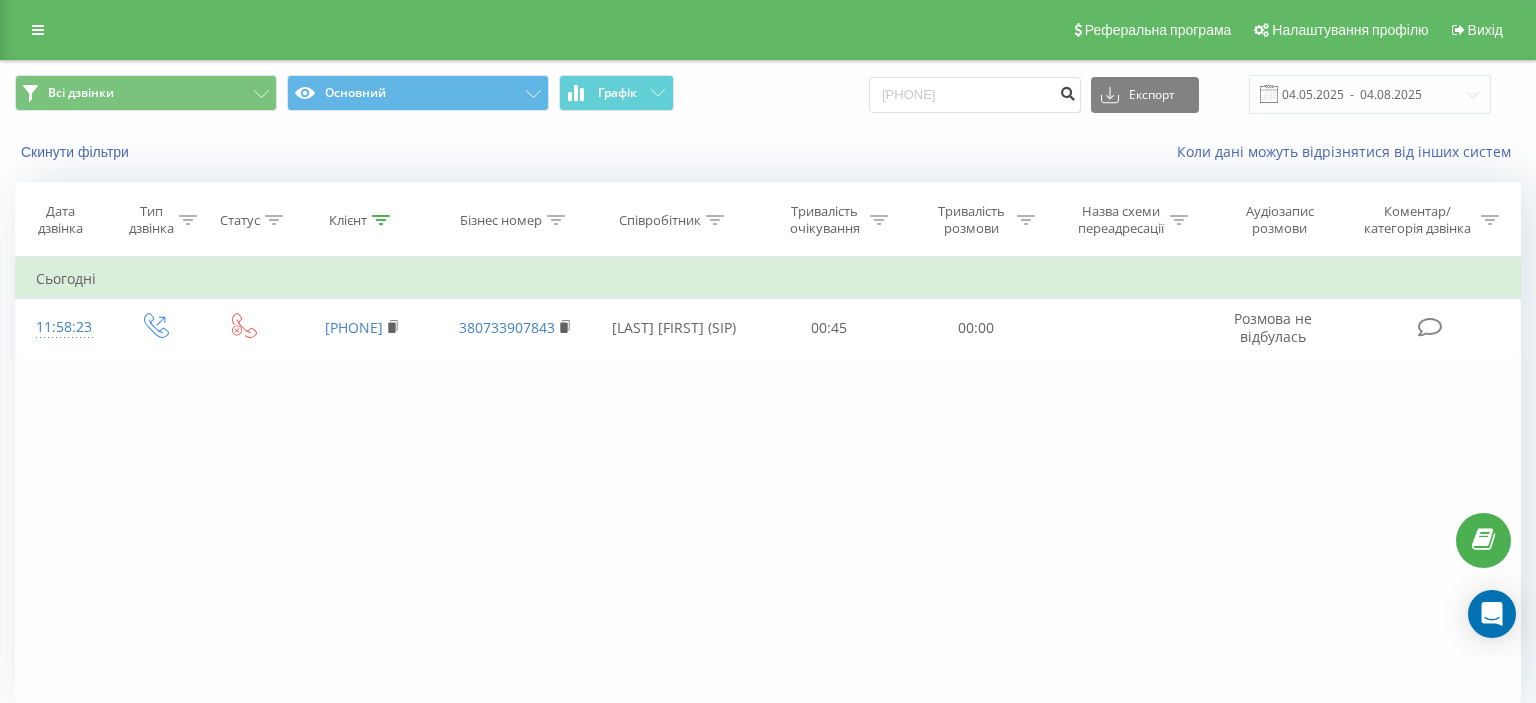 click at bounding box center [1067, 91] 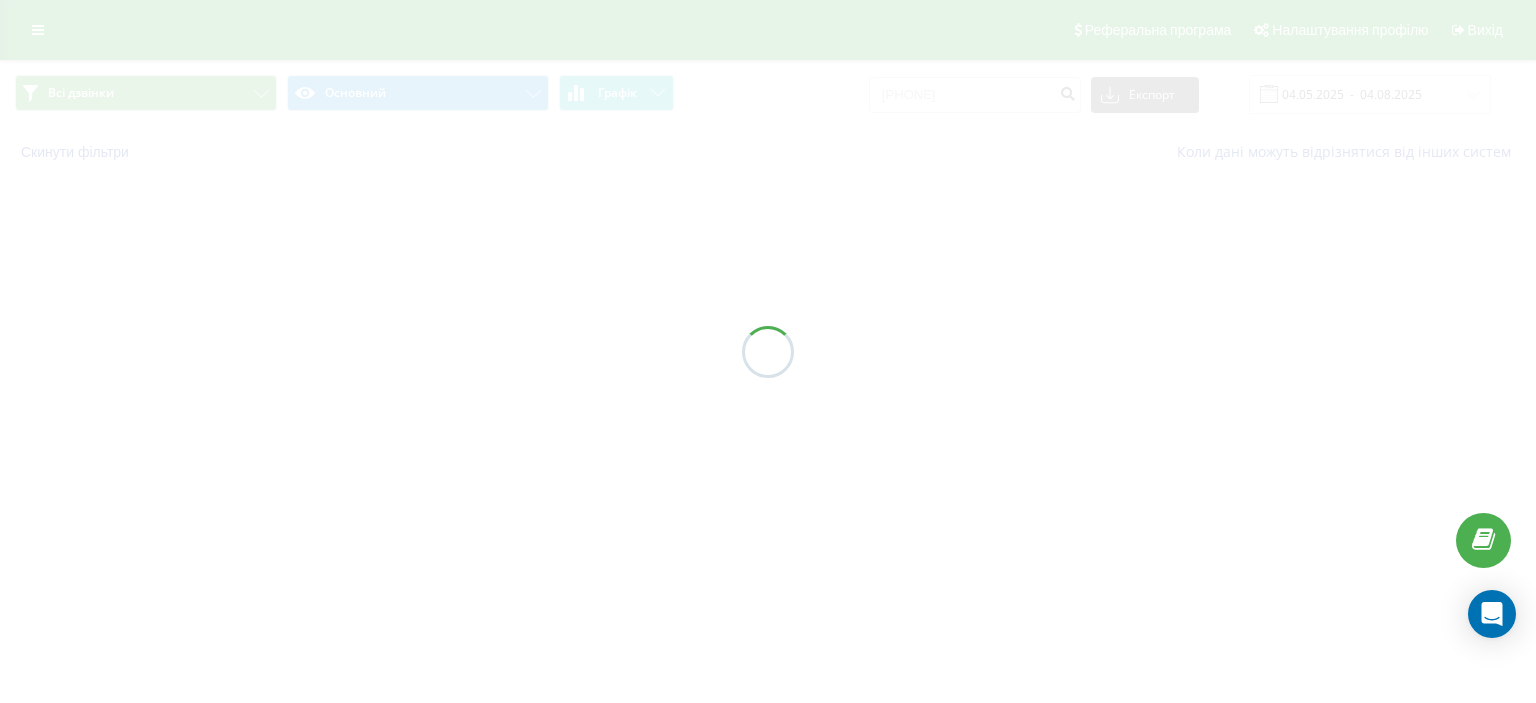 scroll, scrollTop: 0, scrollLeft: 0, axis: both 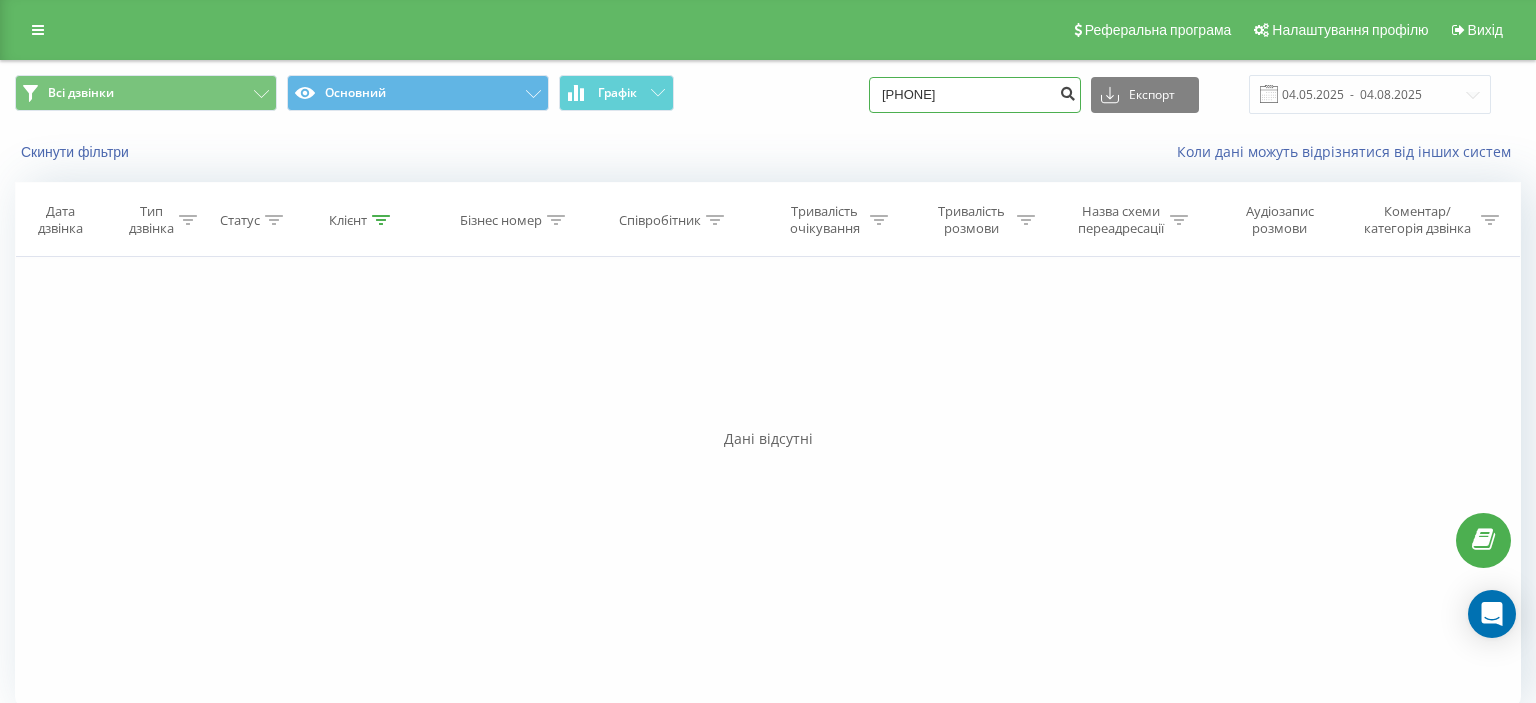 drag, startPoint x: 905, startPoint y: 96, endPoint x: 1066, endPoint y: 102, distance: 161.11176 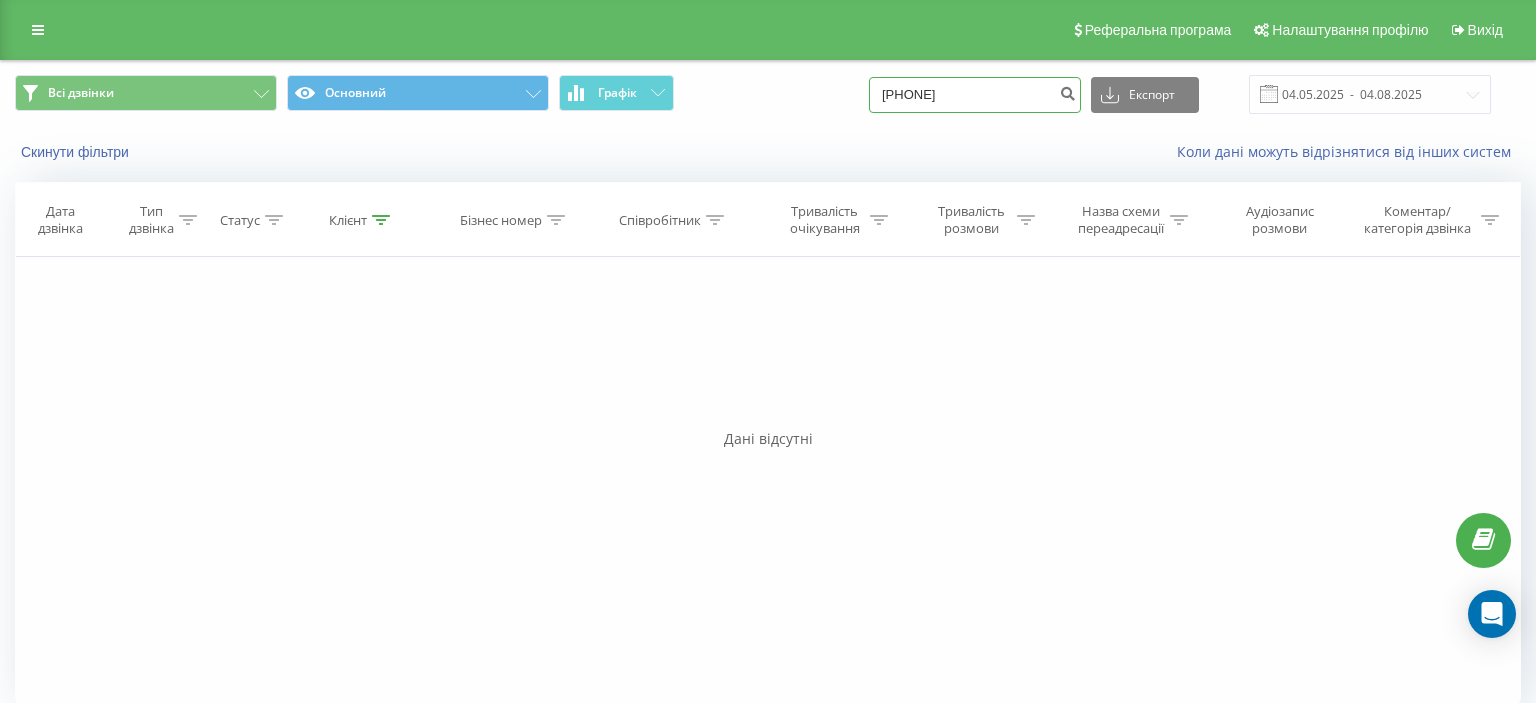 paste on "(096) 163 74 31" 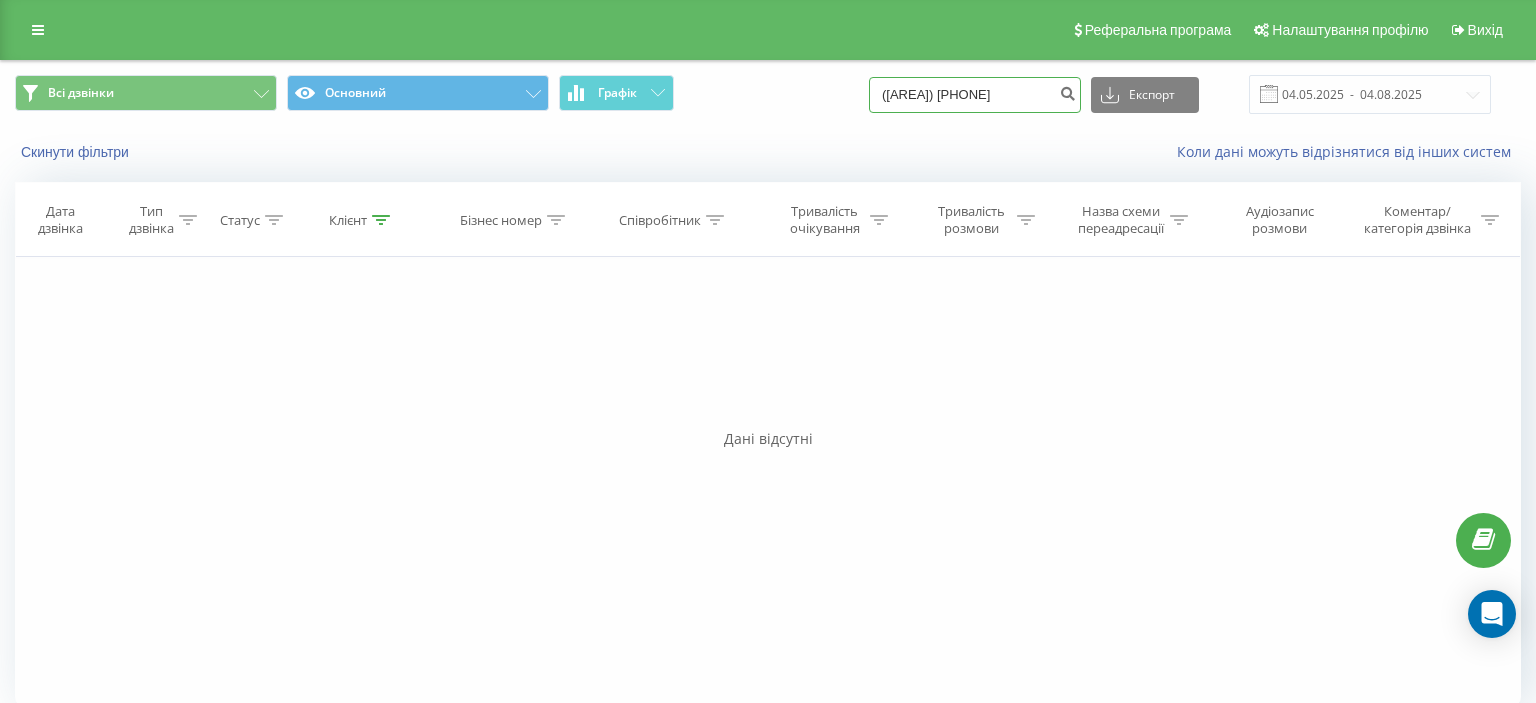 click on "(096) 163 74 31" at bounding box center [975, 95] 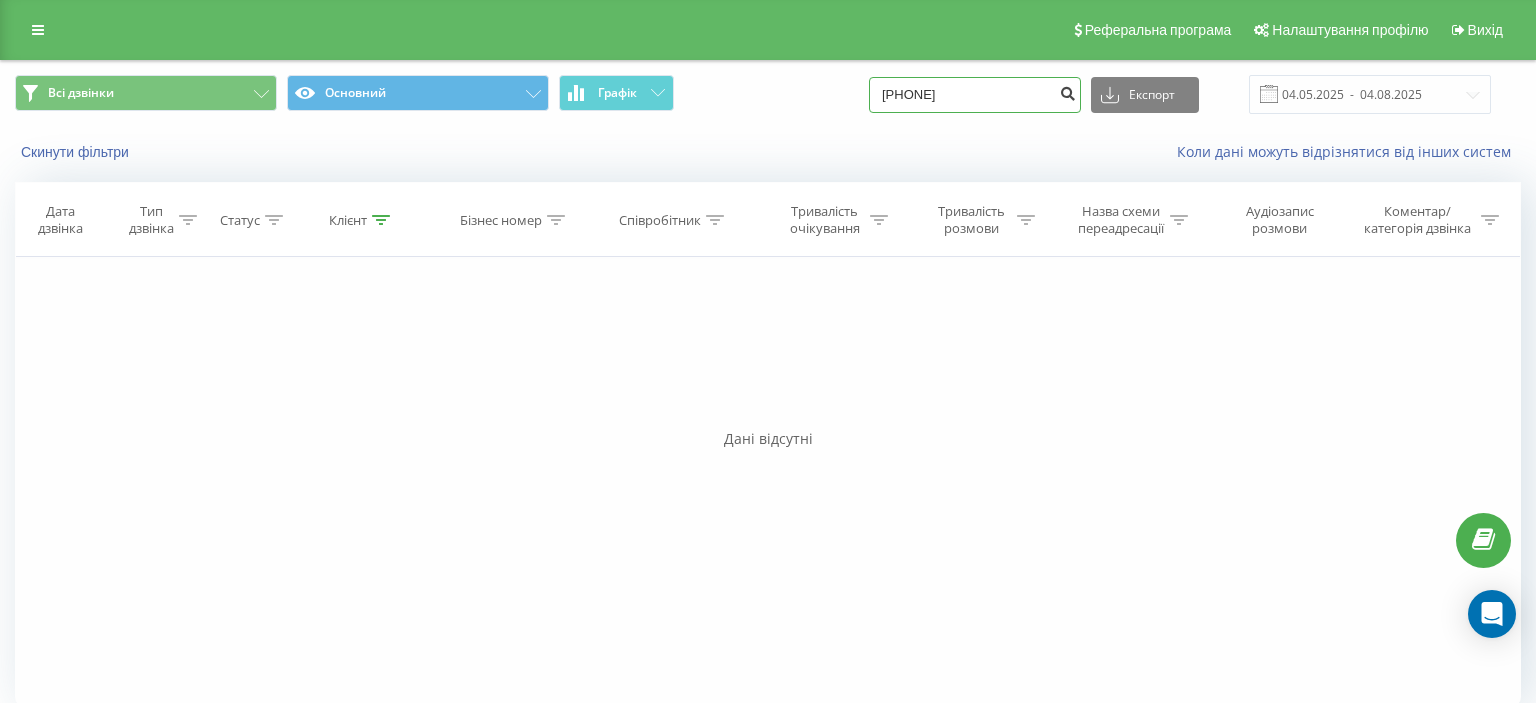 type on "096 163 74 31" 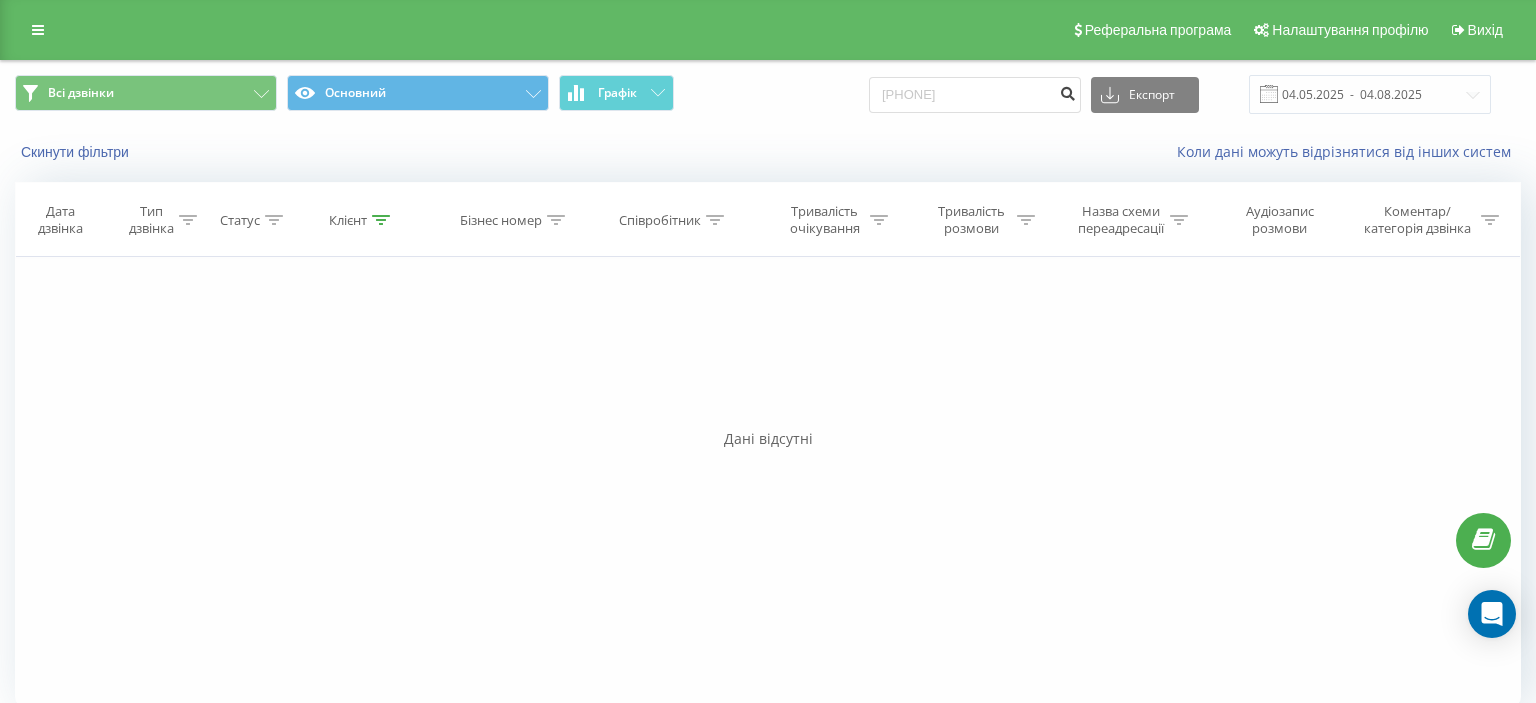 click at bounding box center (1067, 91) 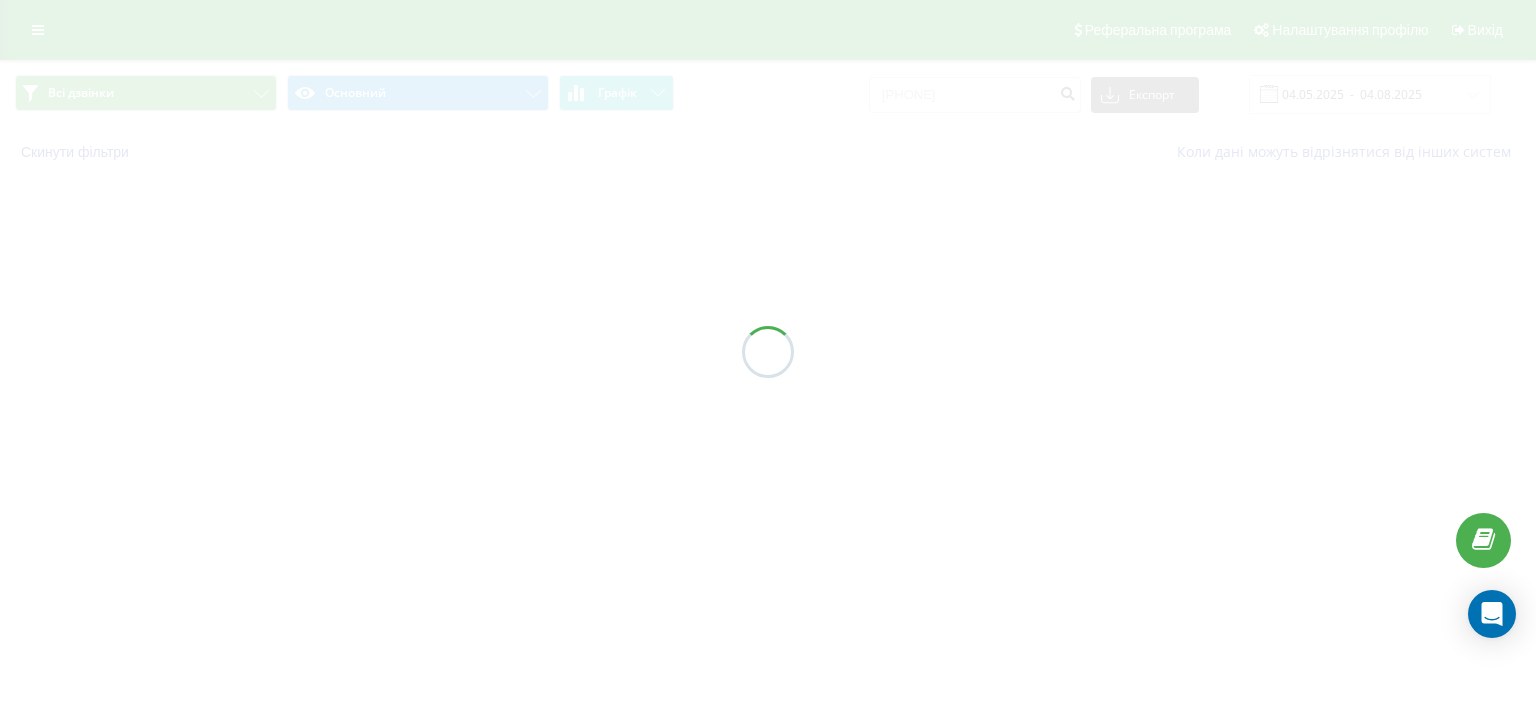 scroll, scrollTop: 0, scrollLeft: 0, axis: both 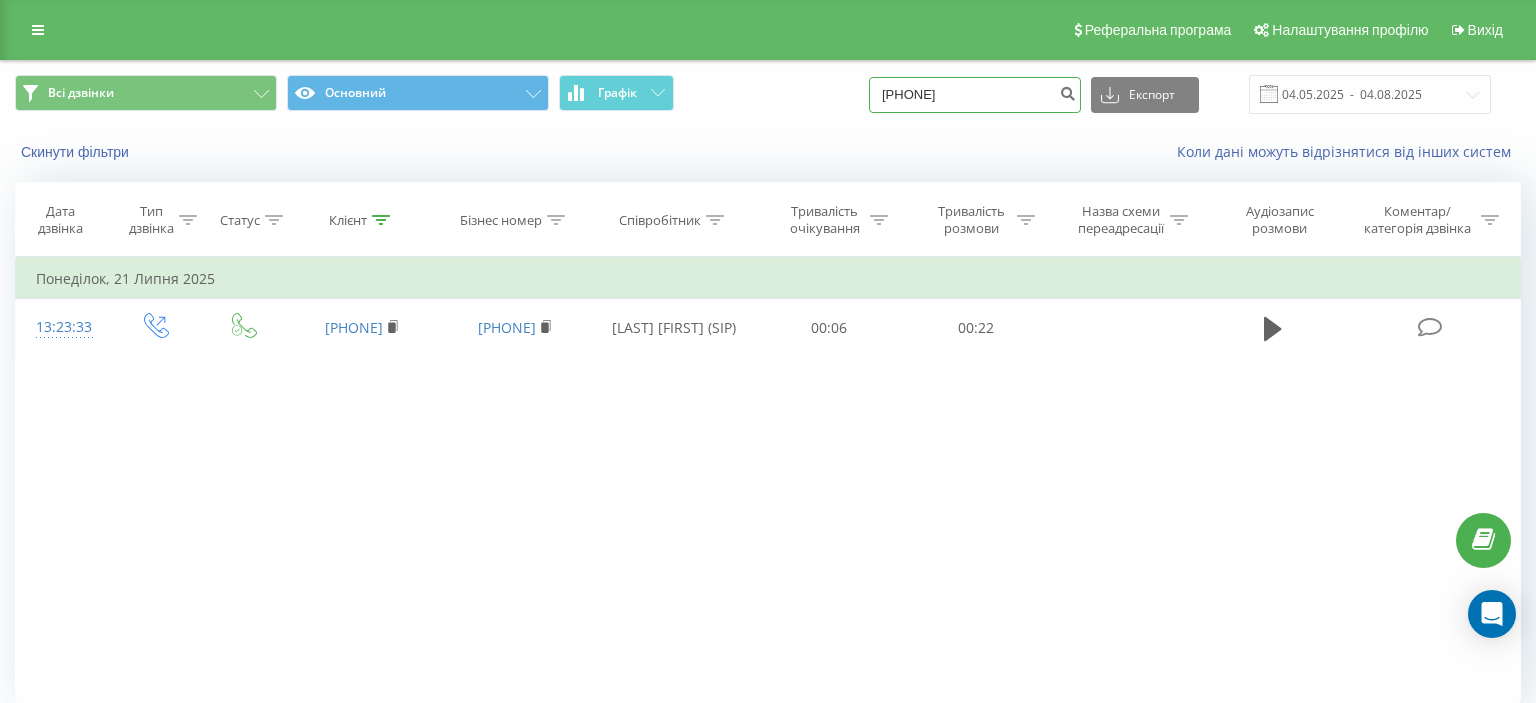drag, startPoint x: 905, startPoint y: 90, endPoint x: 1026, endPoint y: 95, distance: 121.103264 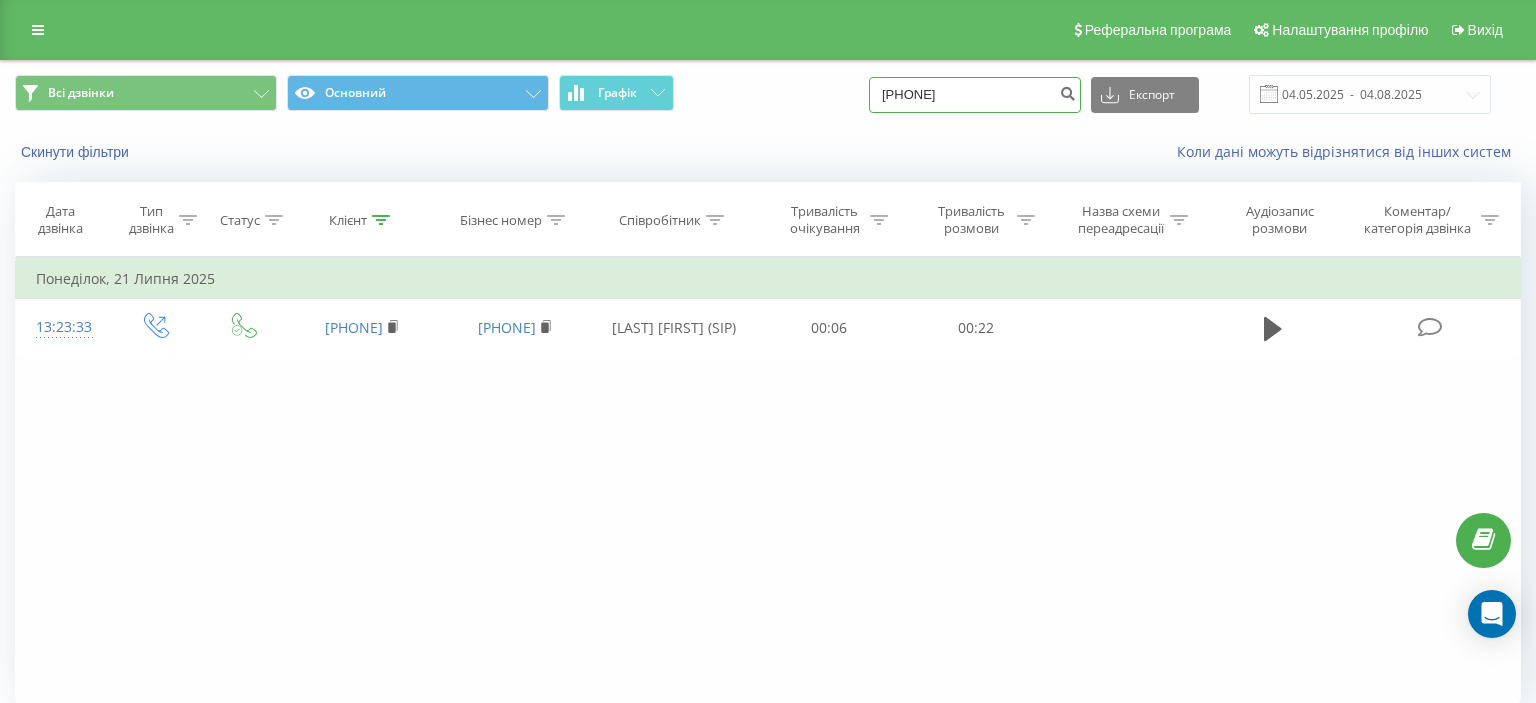 paste on "(063) 734 87 53" 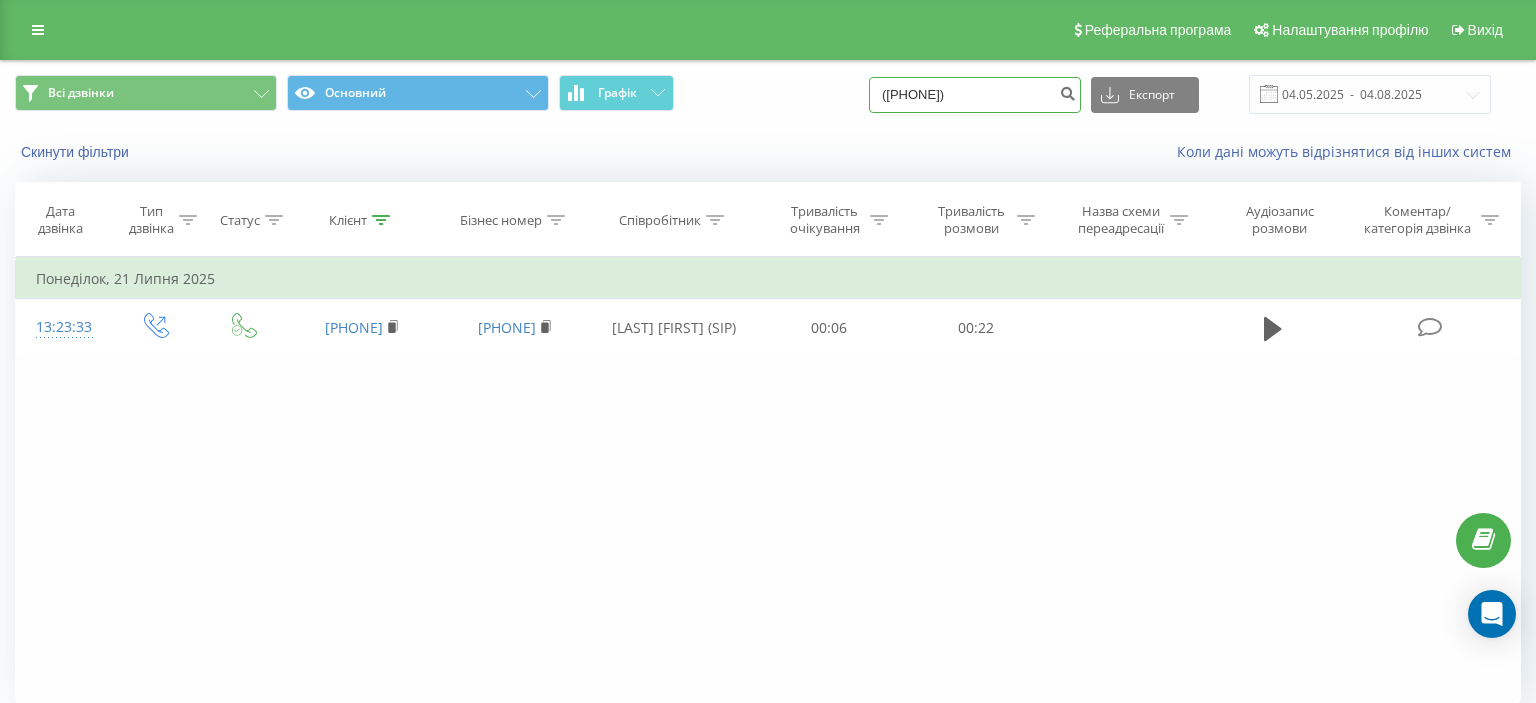 click on "(063) 734 87 53" at bounding box center (975, 95) 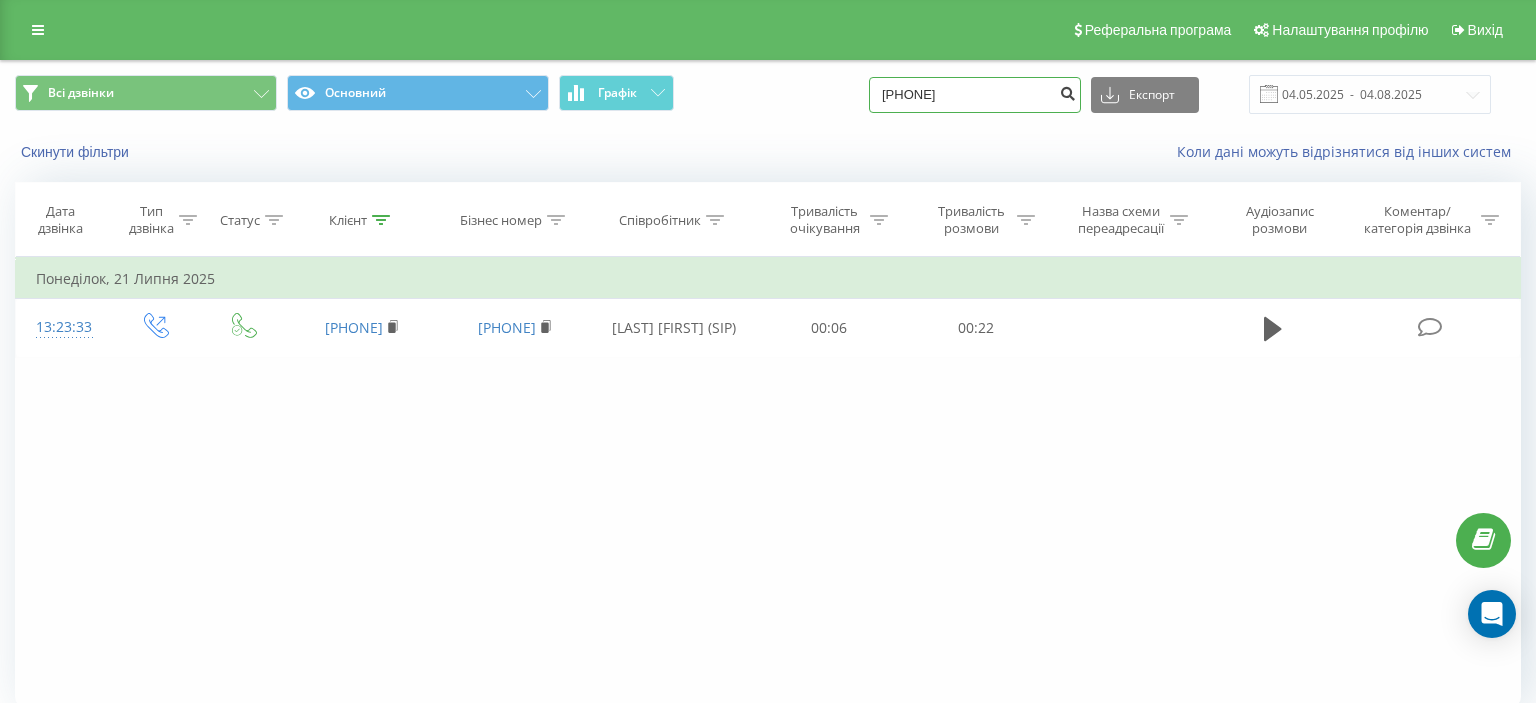 type on "063 734 87 53" 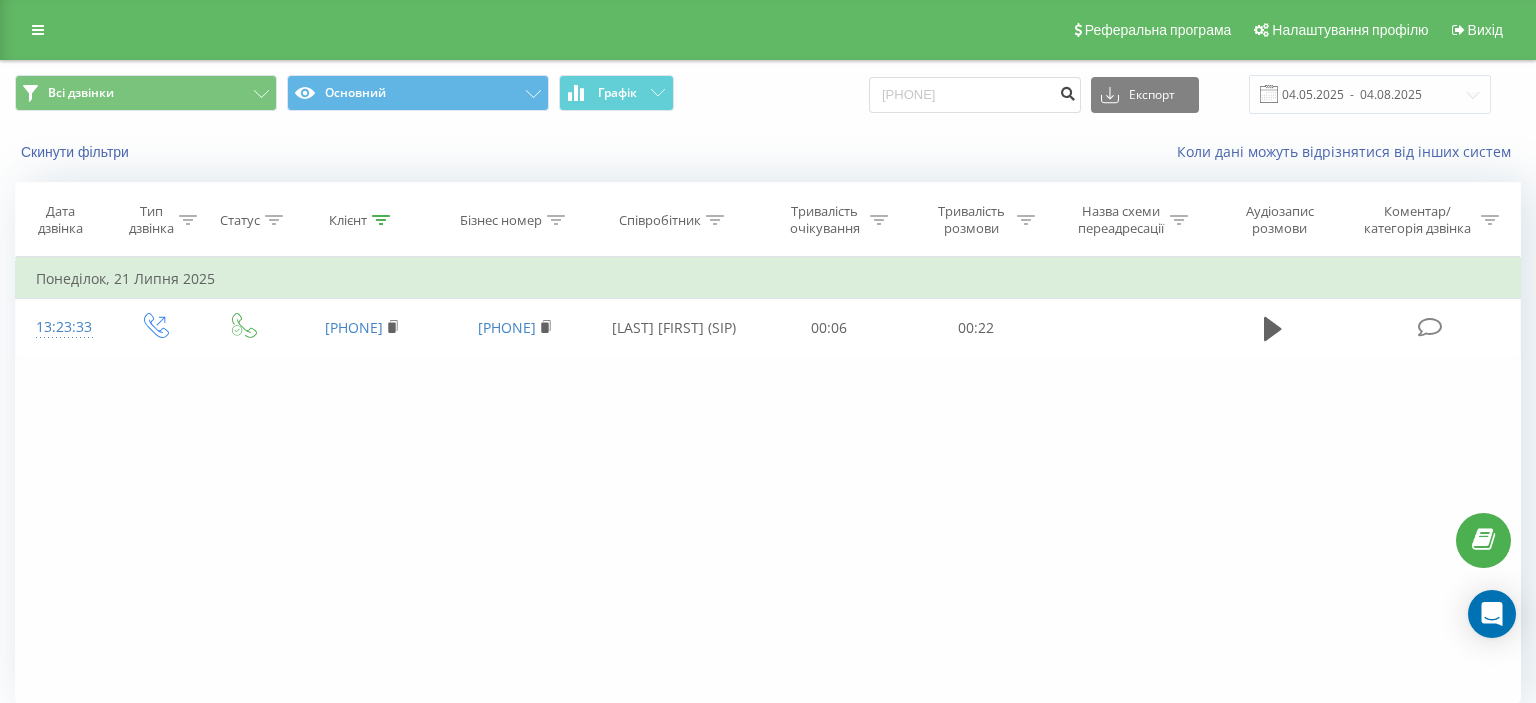 click at bounding box center (1067, 91) 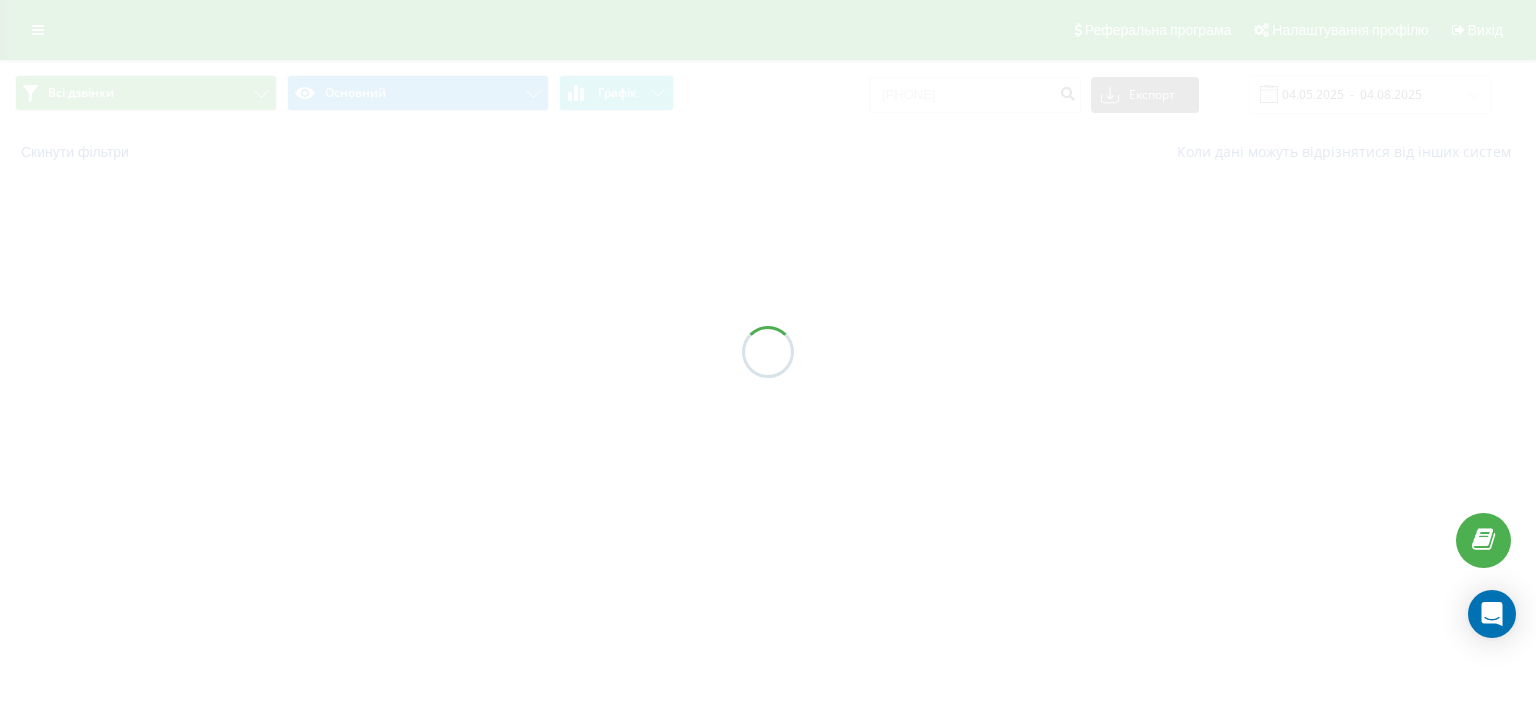 scroll, scrollTop: 0, scrollLeft: 0, axis: both 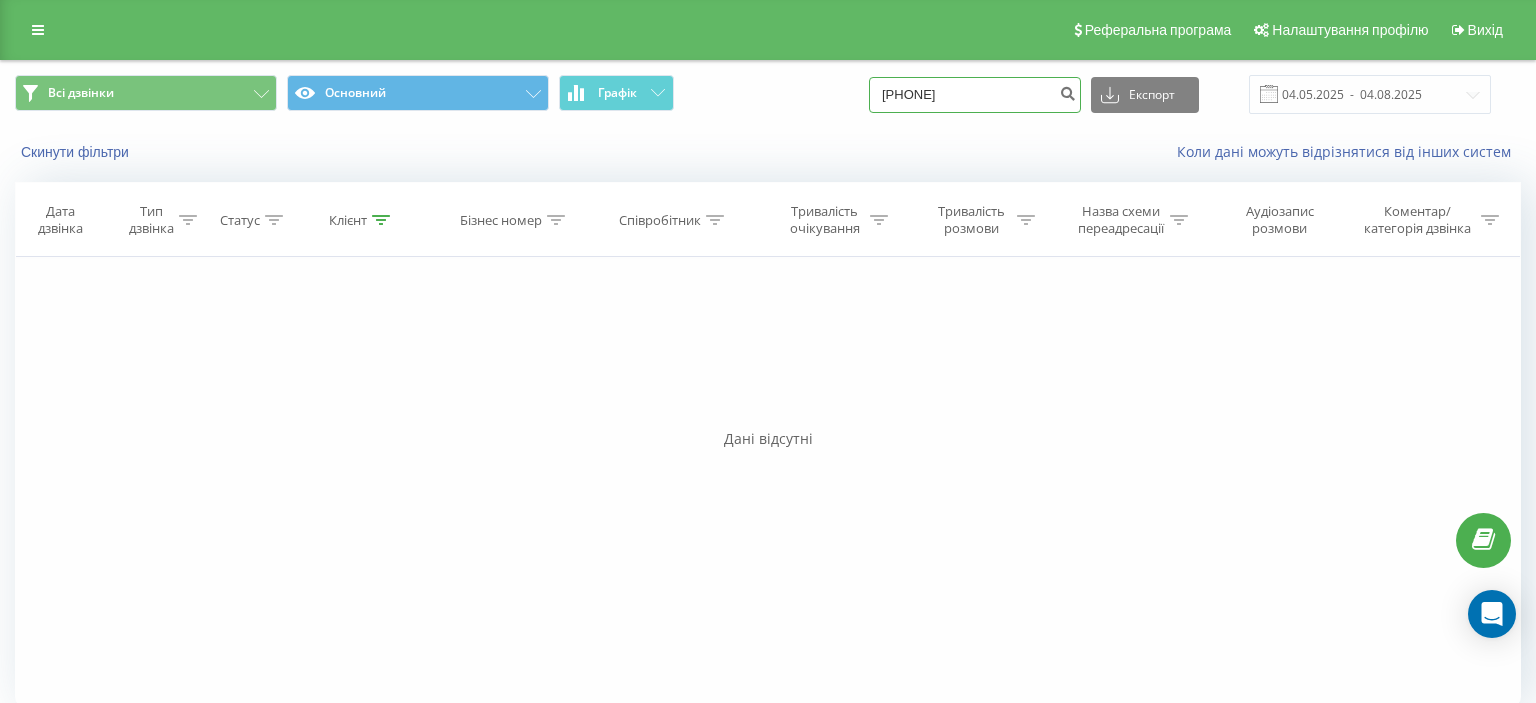 drag, startPoint x: 907, startPoint y: 102, endPoint x: 998, endPoint y: 95, distance: 91.26884 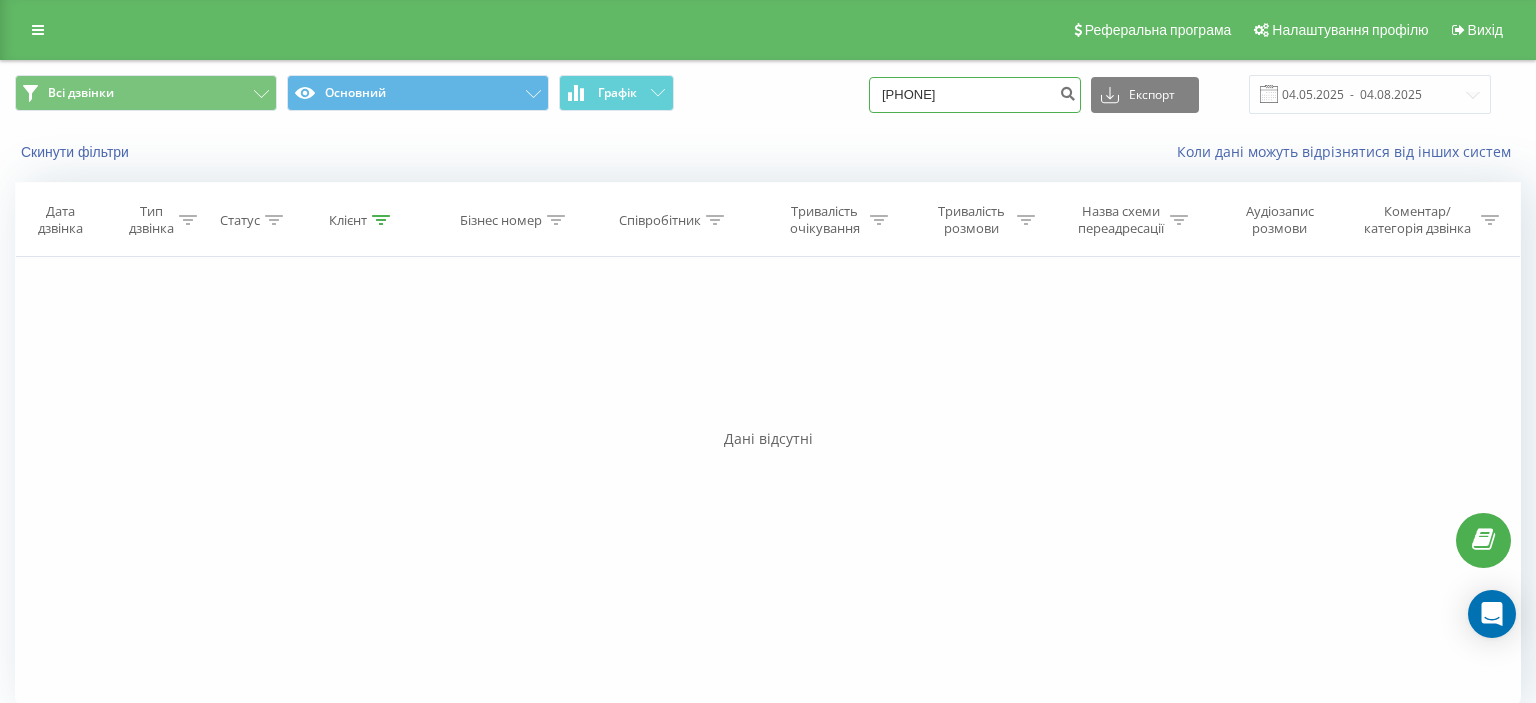 click on "[PHONE]" at bounding box center (975, 95) 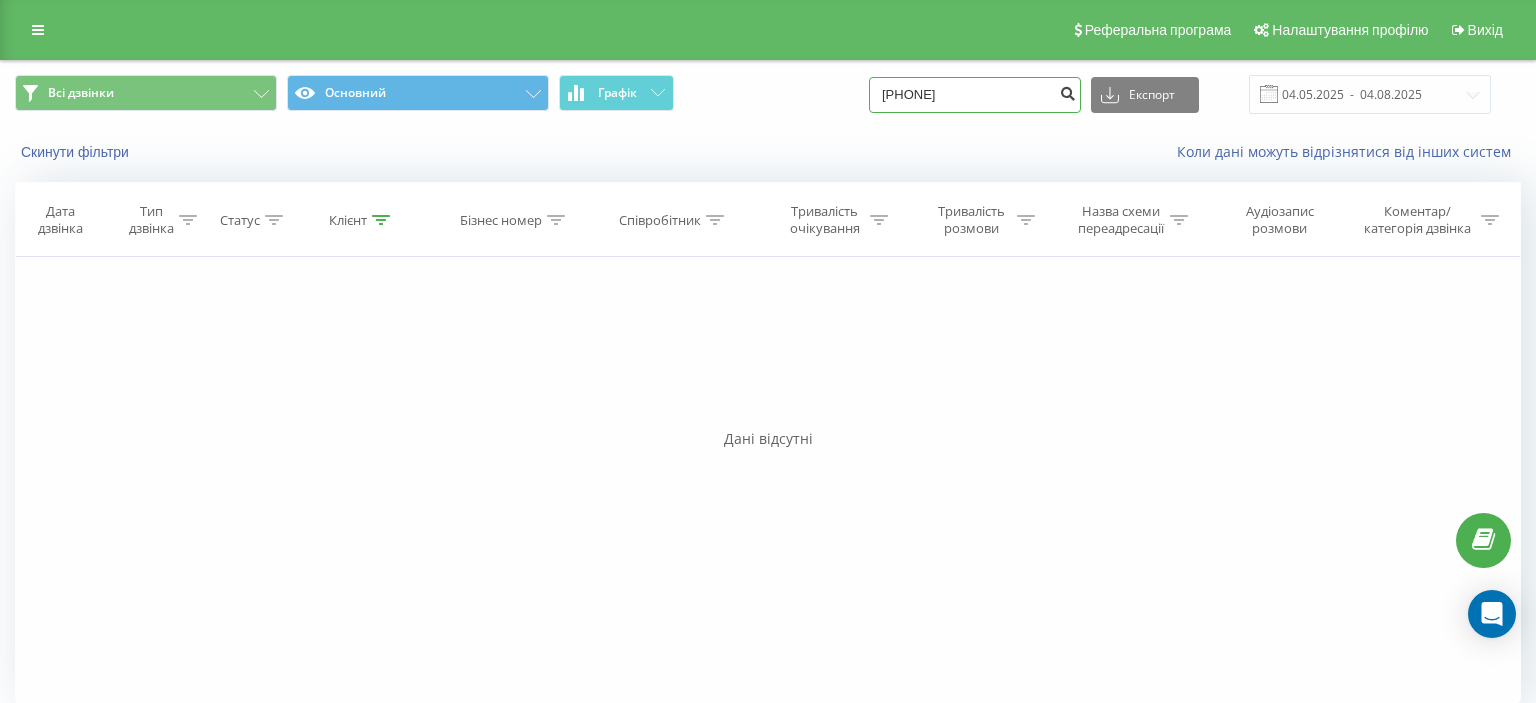 type on "[PHONE]" 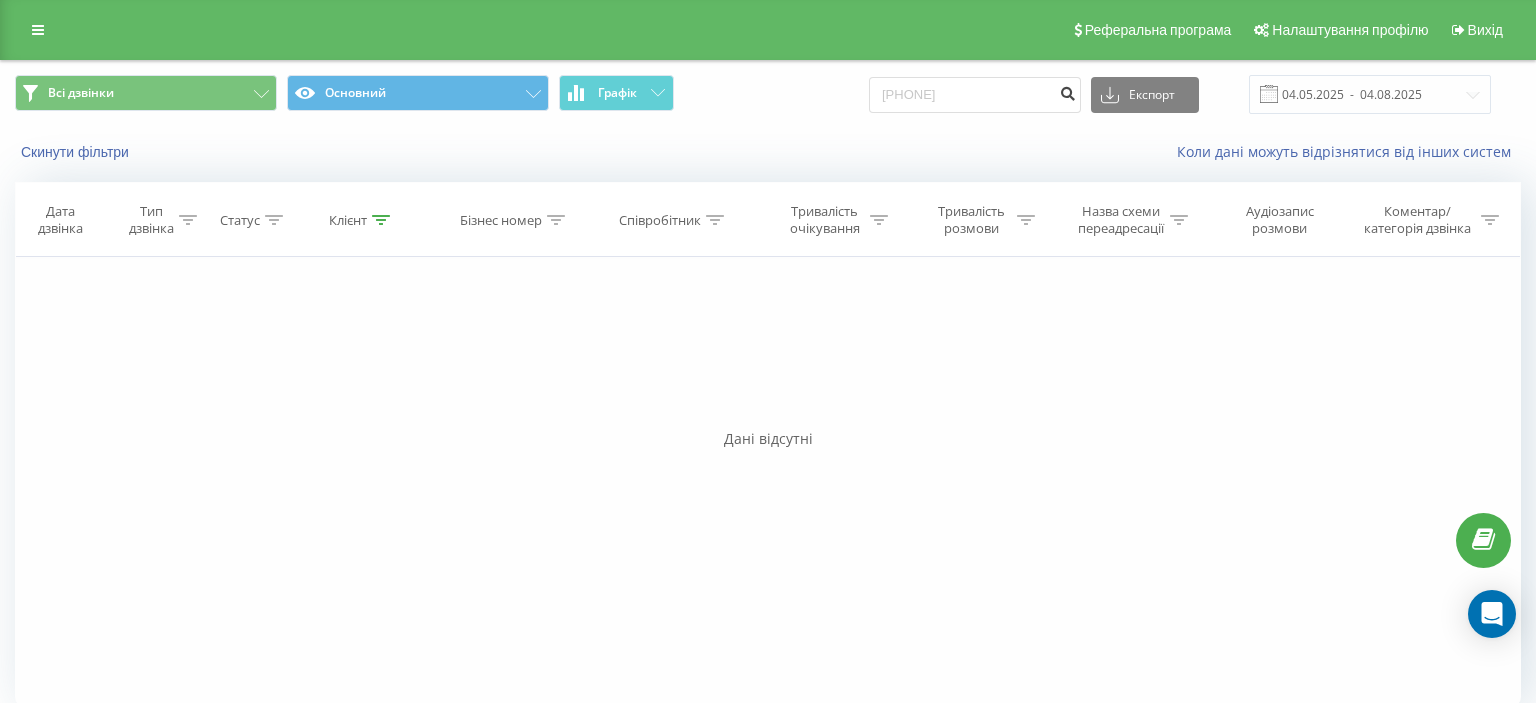 click at bounding box center [1067, 91] 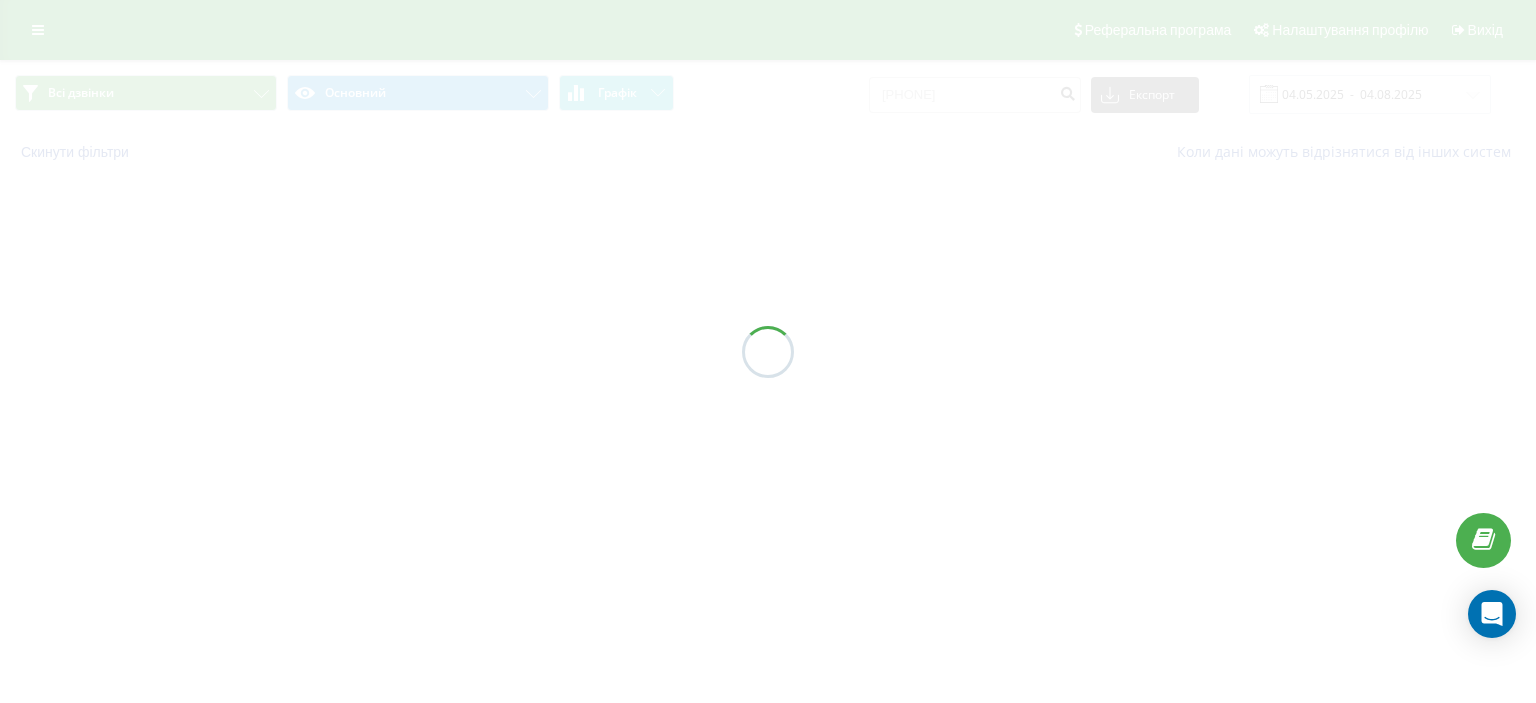 scroll, scrollTop: 0, scrollLeft: 0, axis: both 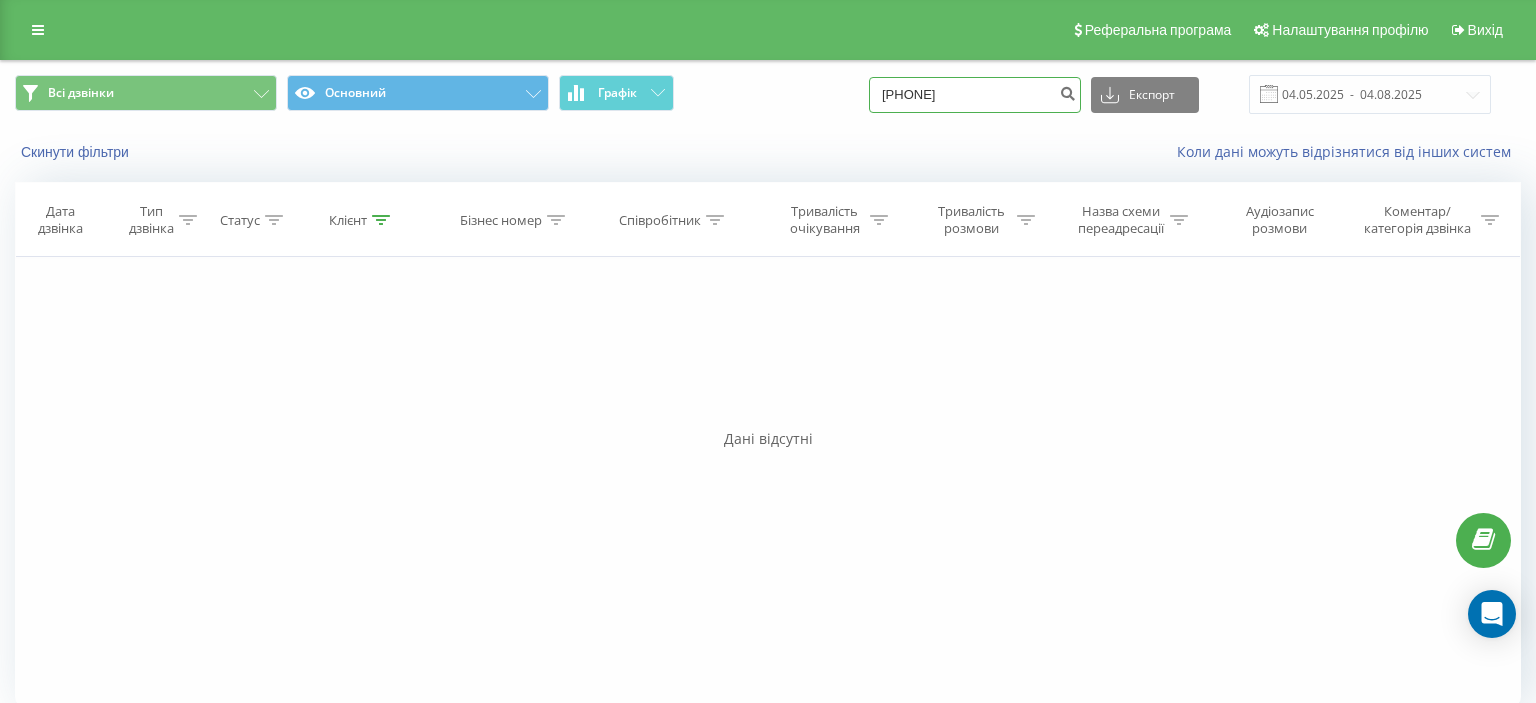 drag, startPoint x: 906, startPoint y: 98, endPoint x: 1046, endPoint y: 98, distance: 140 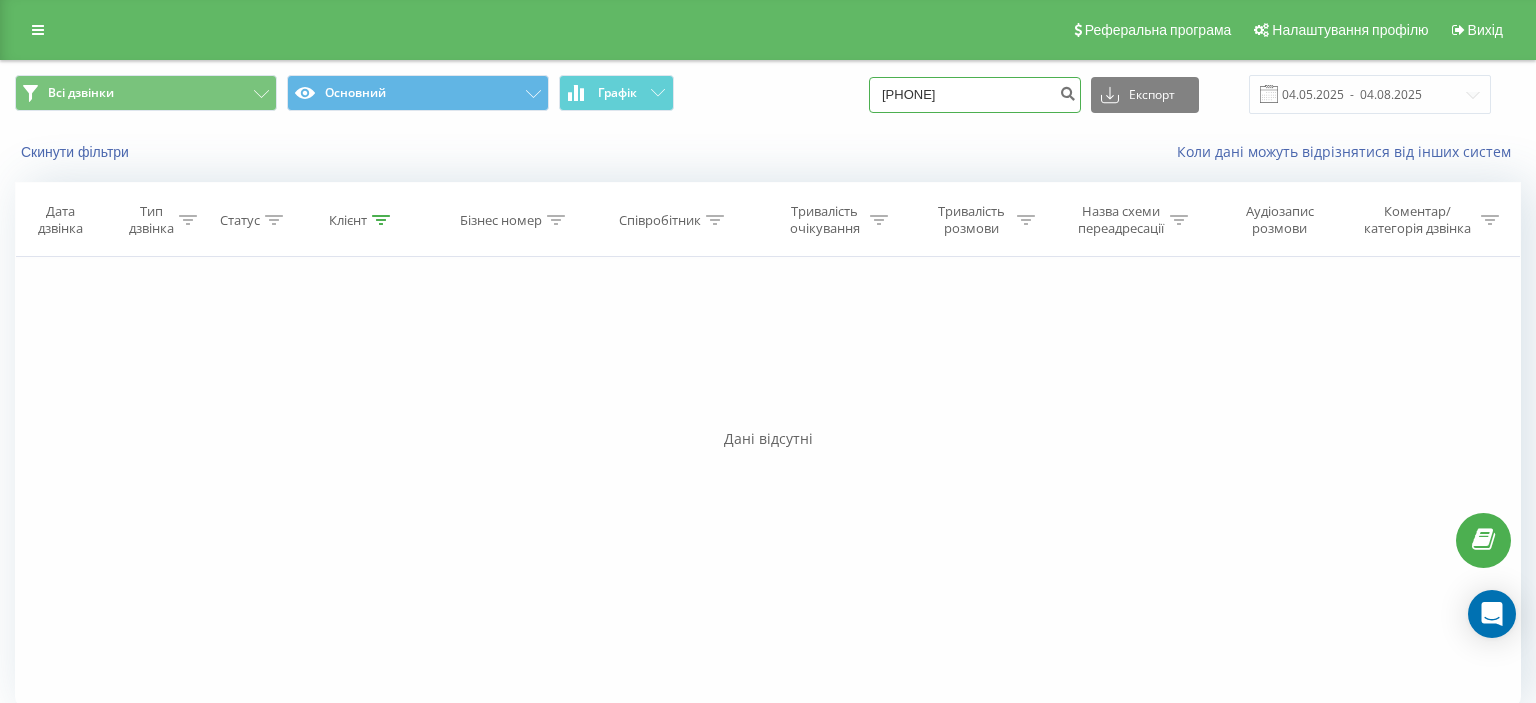 paste on "(096) 774 41 49" 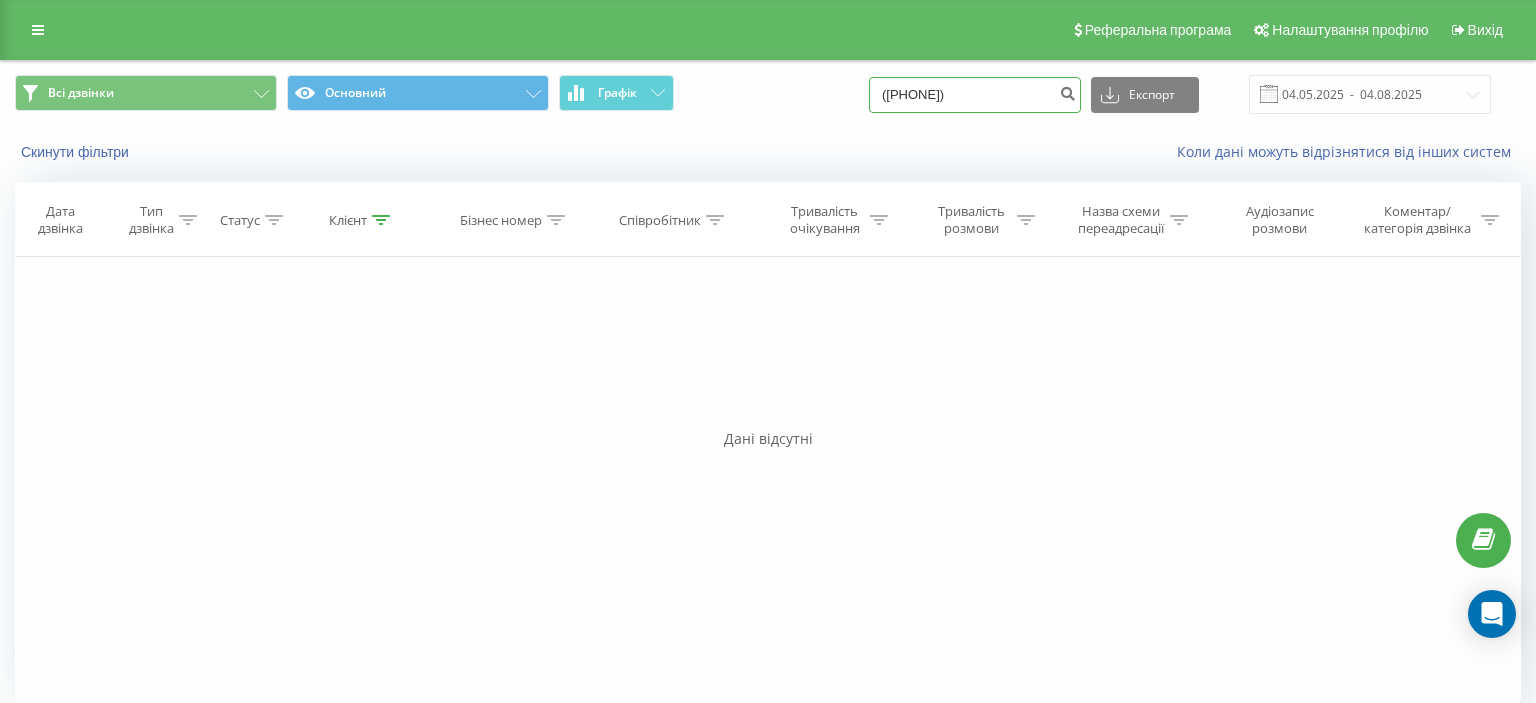 click on "(096) 774 41 49" 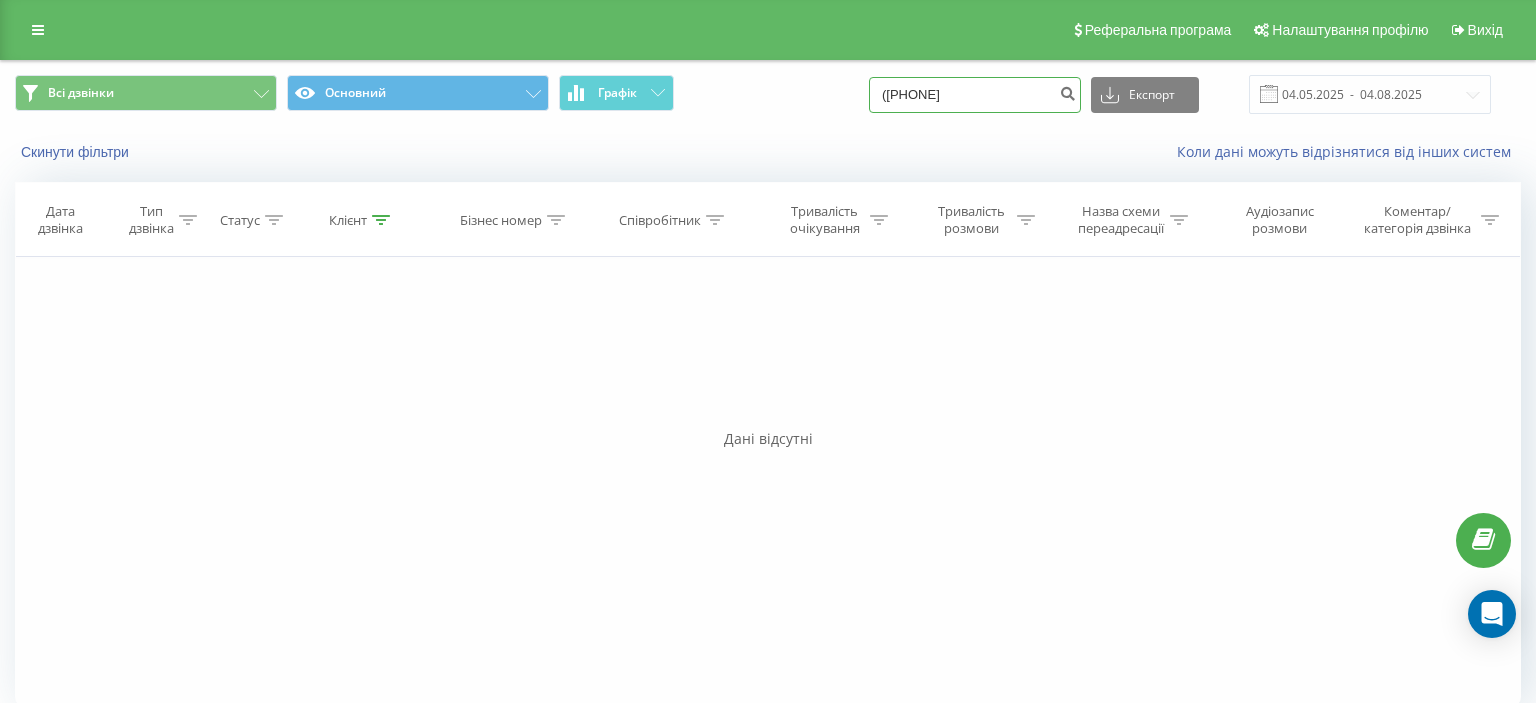 click on "(096 774 41 49" 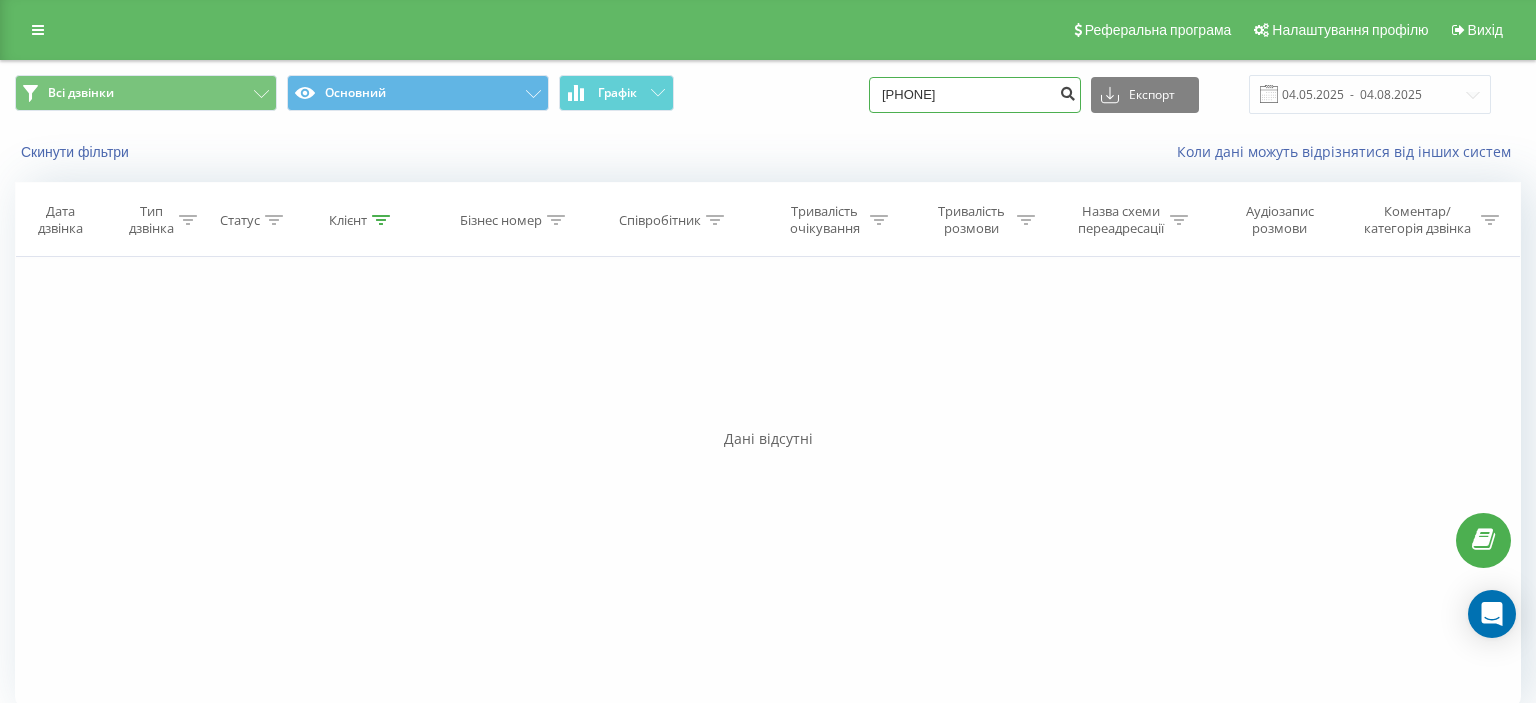 type on "096 774 41 49" 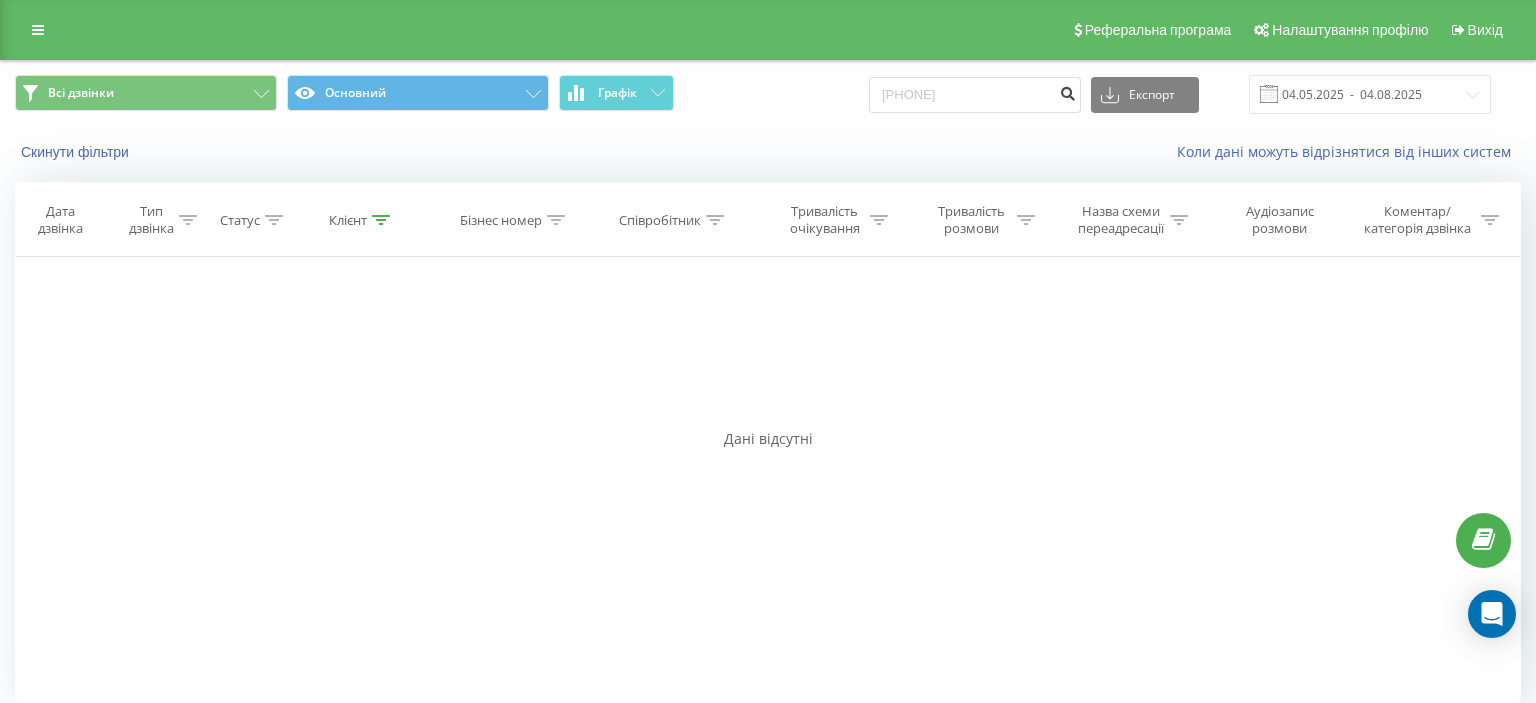 click 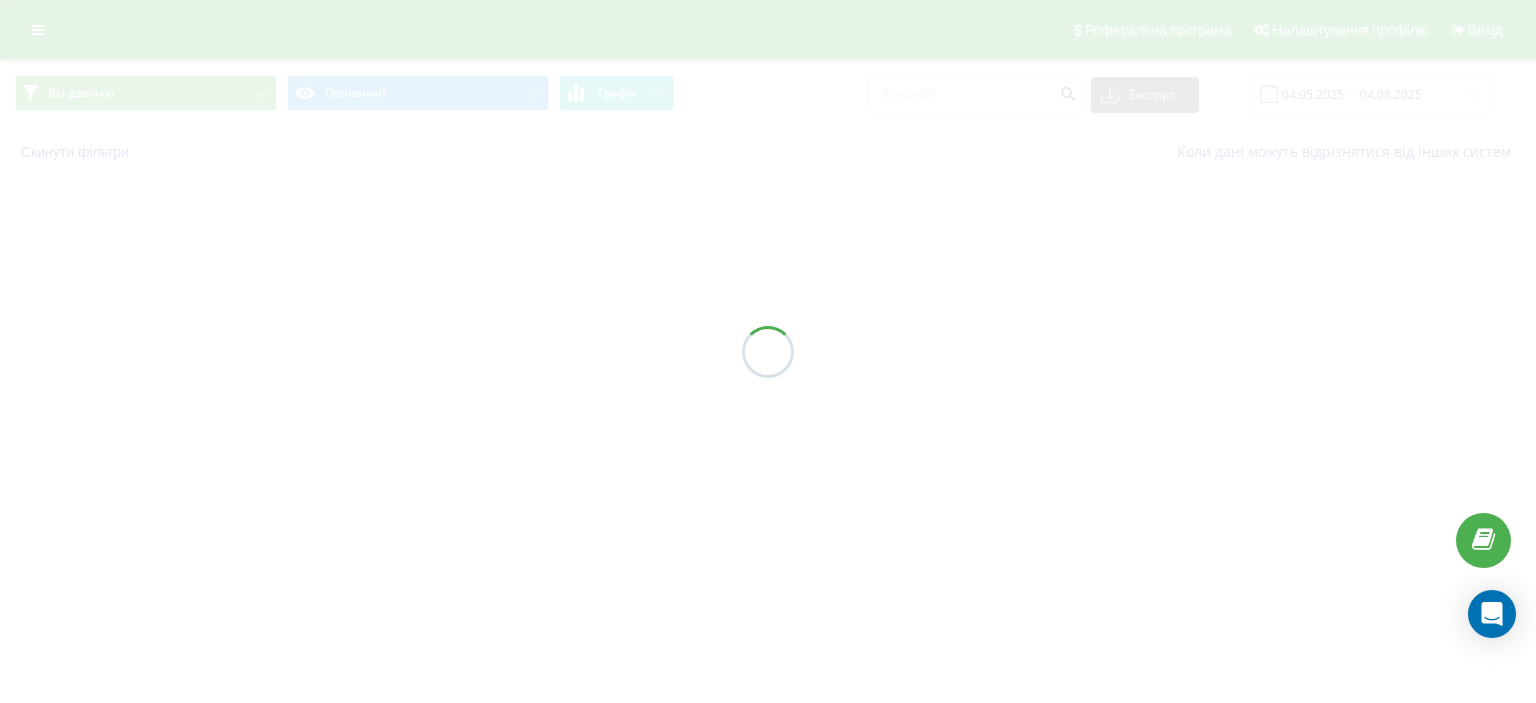 scroll, scrollTop: 0, scrollLeft: 0, axis: both 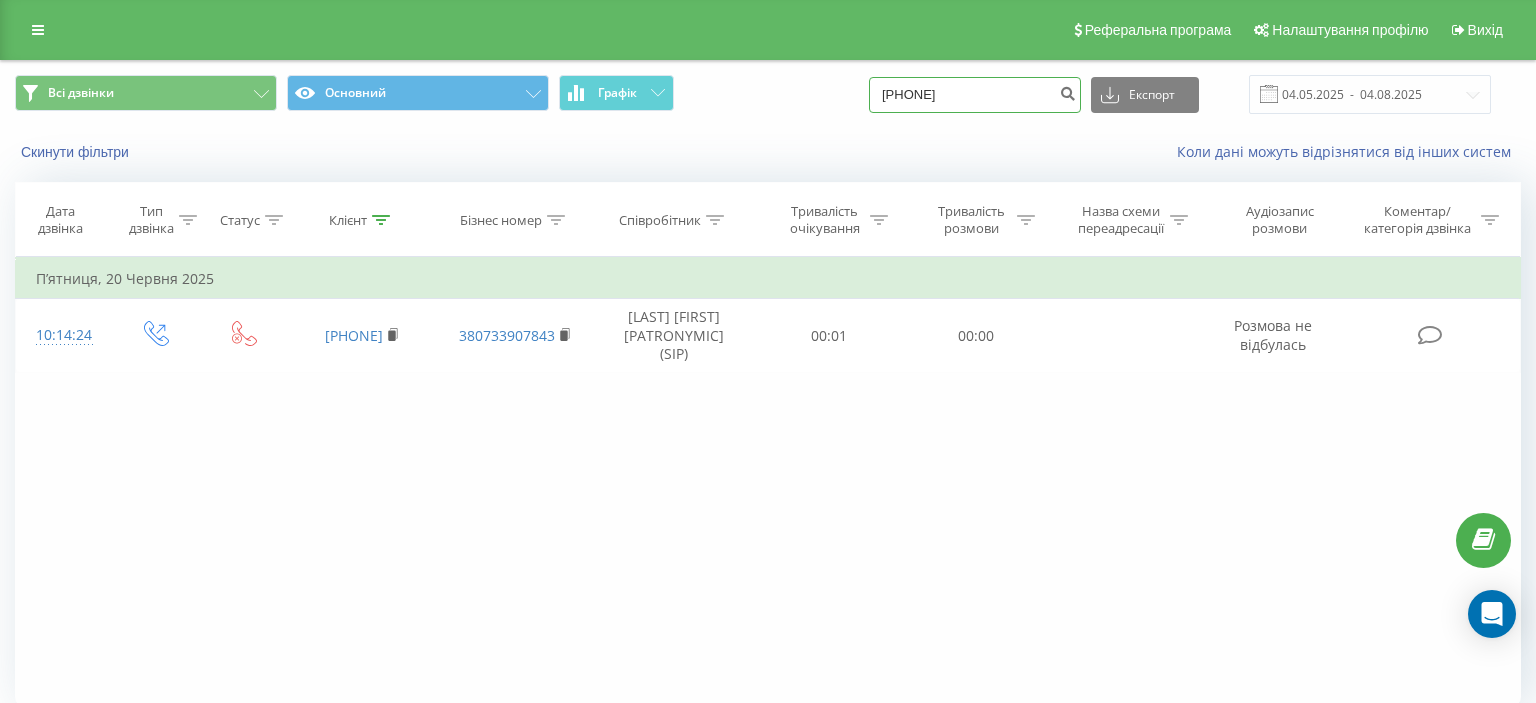 drag, startPoint x: 909, startPoint y: 93, endPoint x: 1032, endPoint y: 93, distance: 123 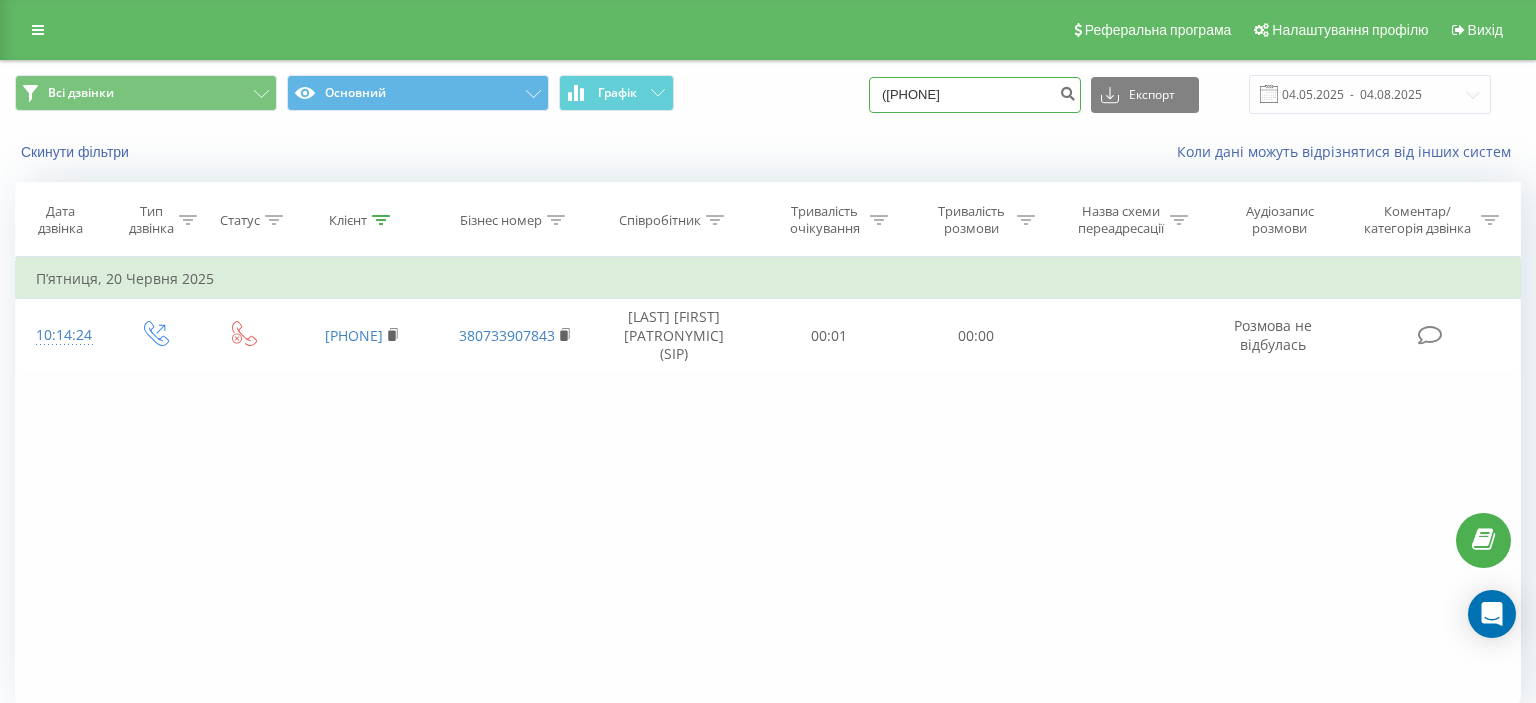 click on "(093) 167 42 66" at bounding box center (975, 95) 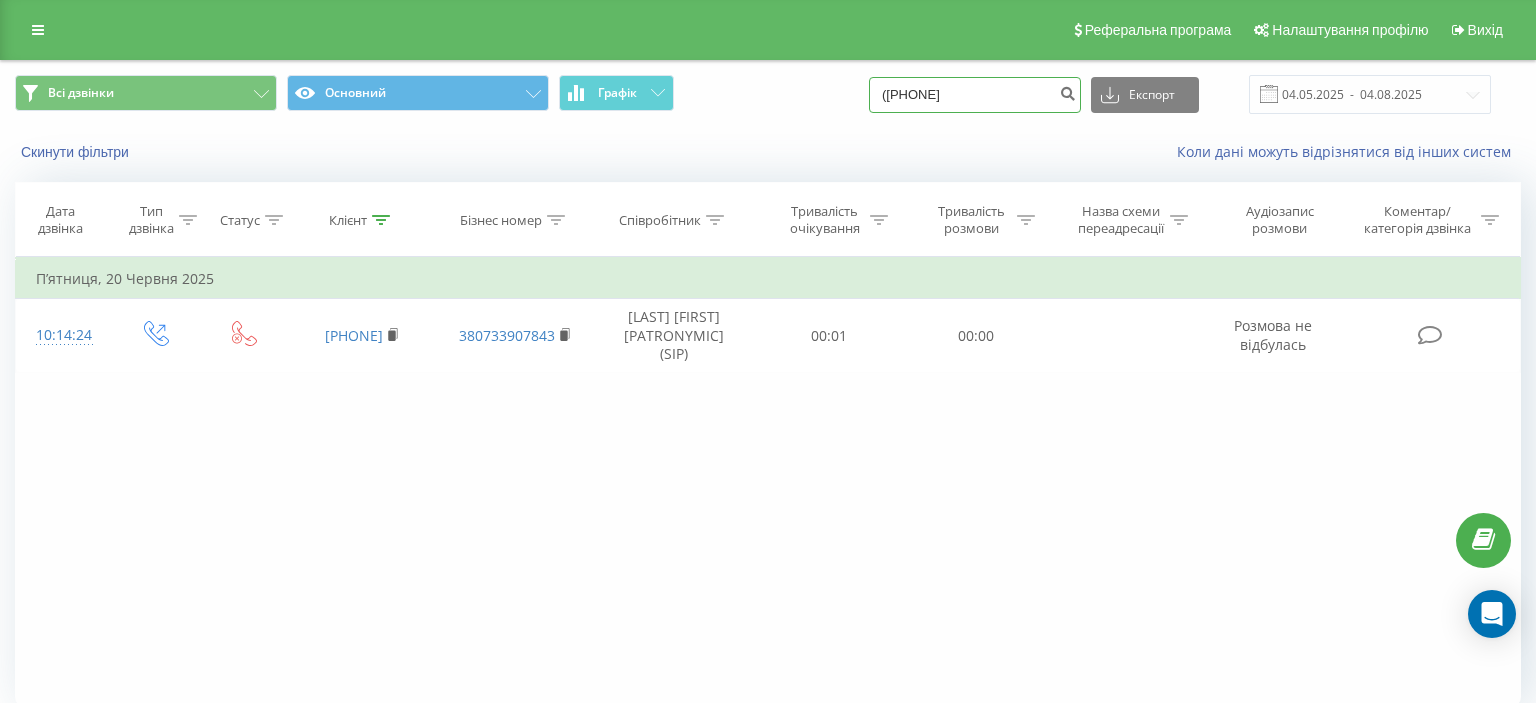 click on "(093 167 42 66" at bounding box center (975, 95) 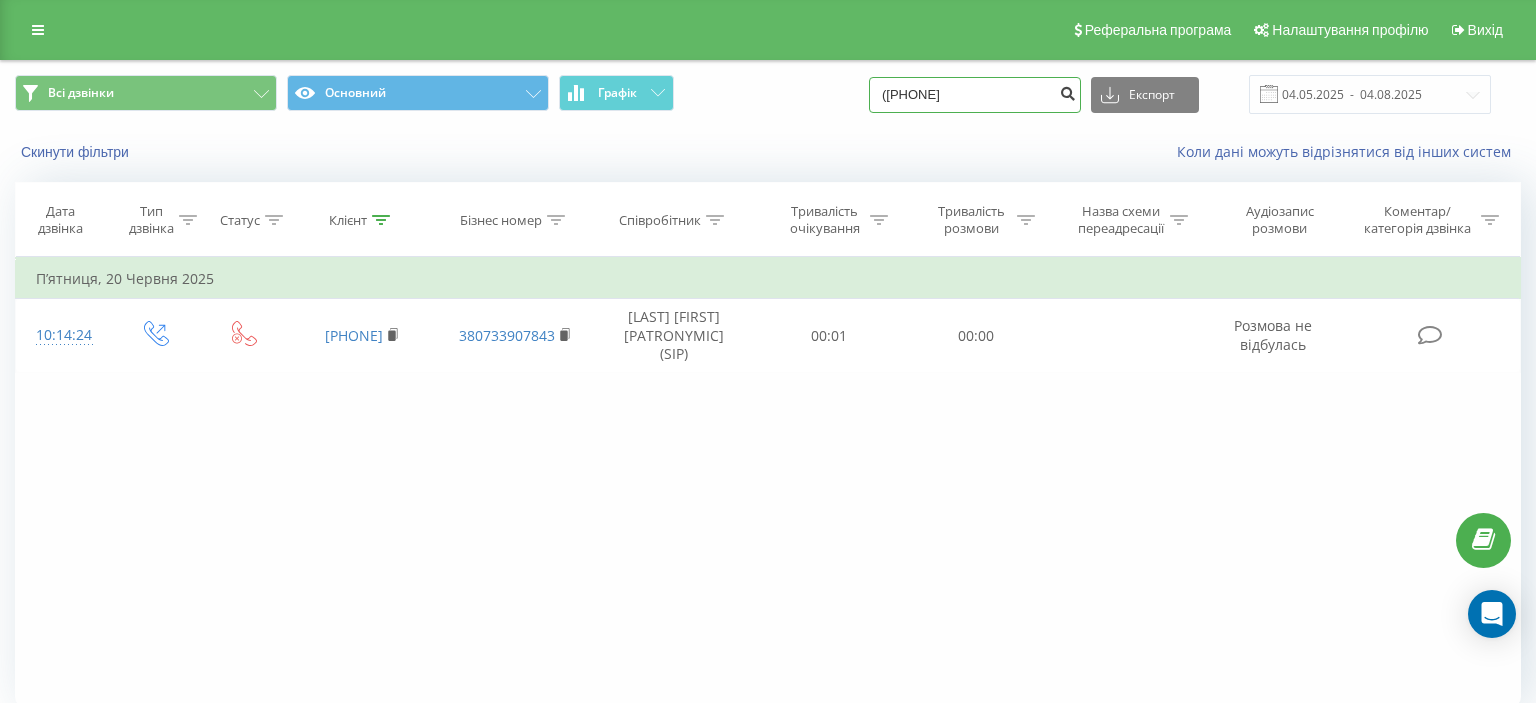 type on "093 167 42 66" 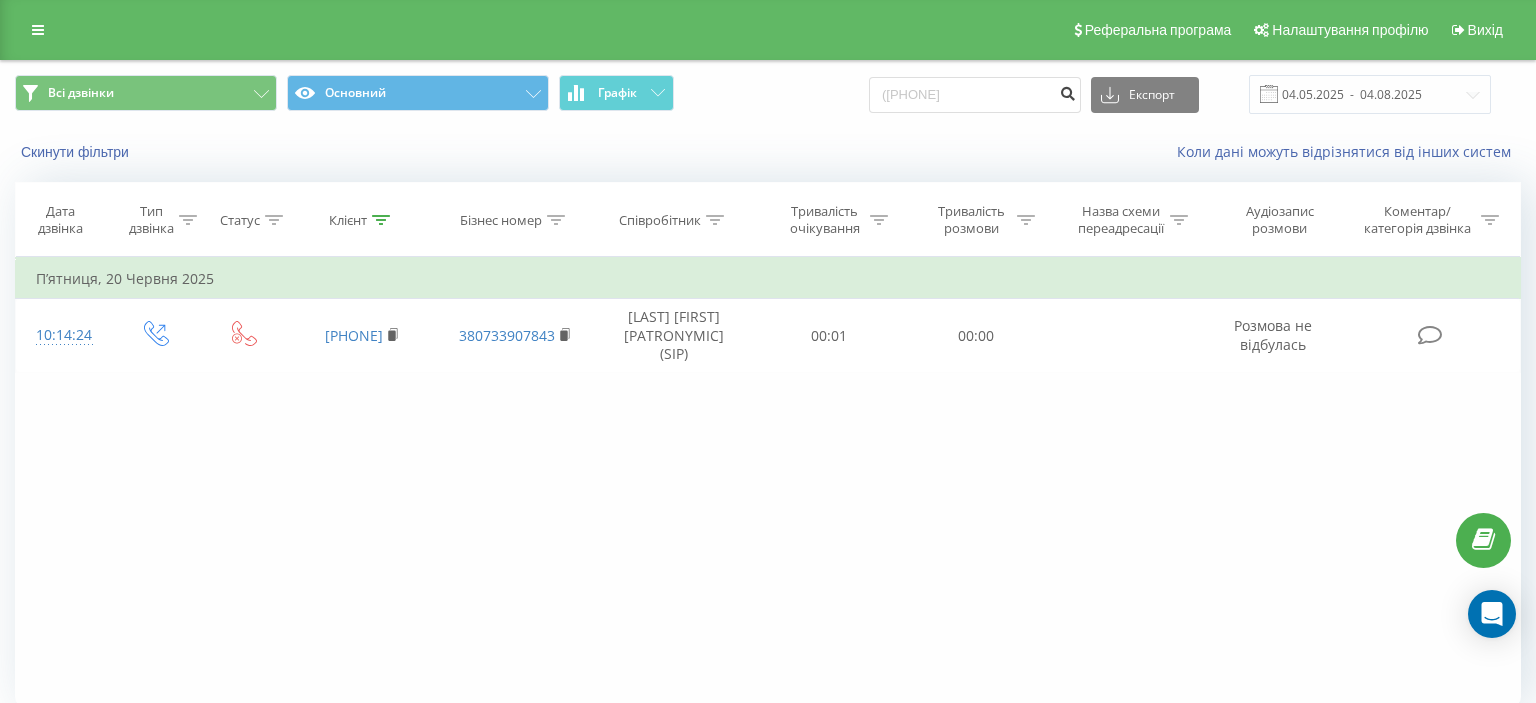 click at bounding box center (1067, 91) 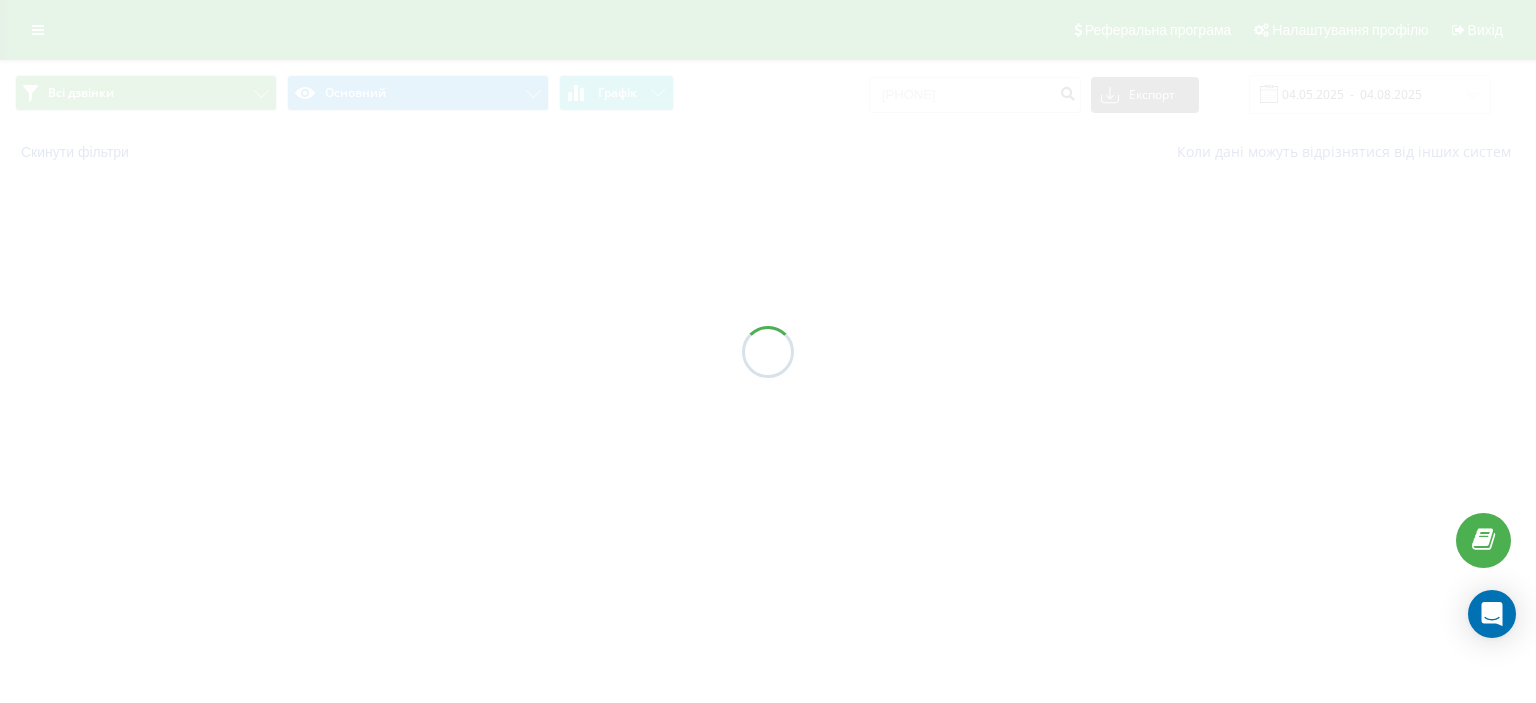scroll, scrollTop: 0, scrollLeft: 0, axis: both 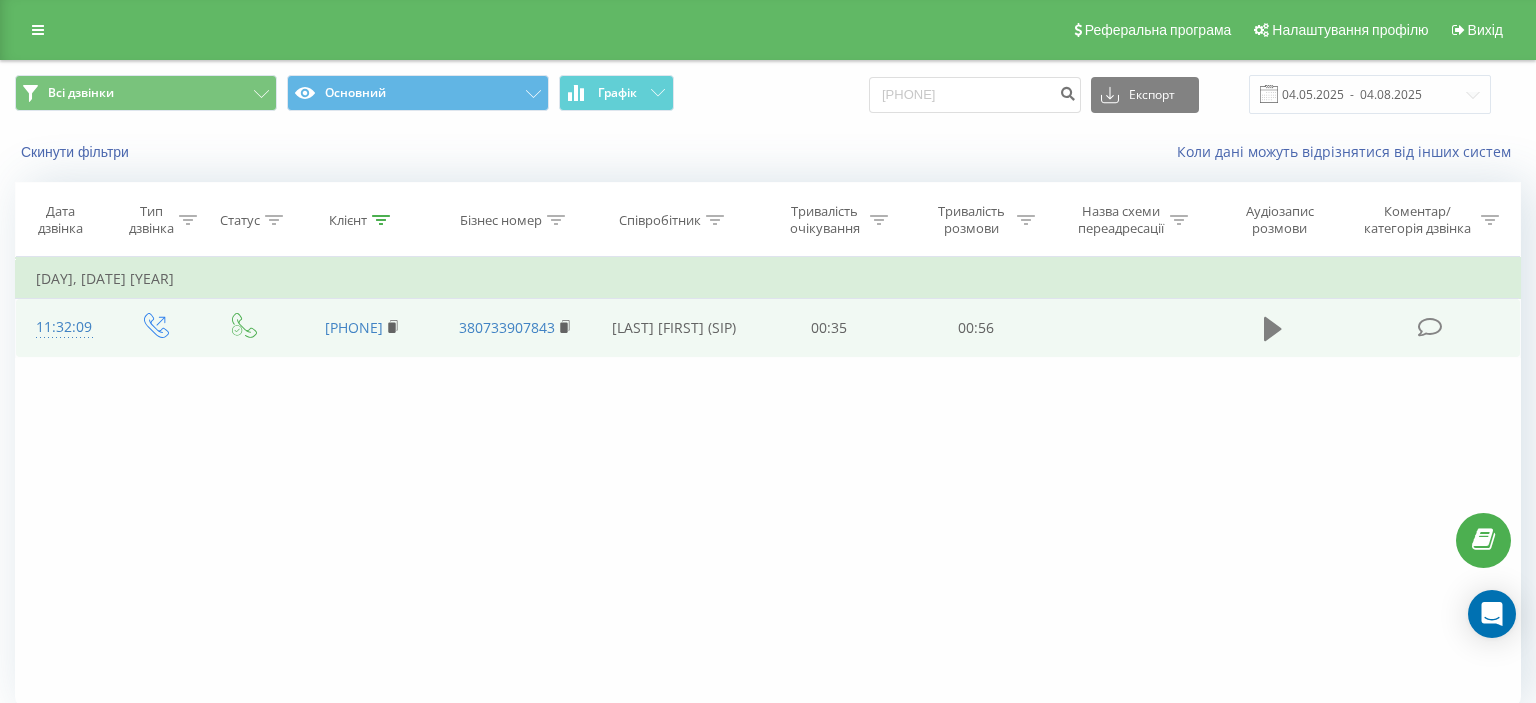 click 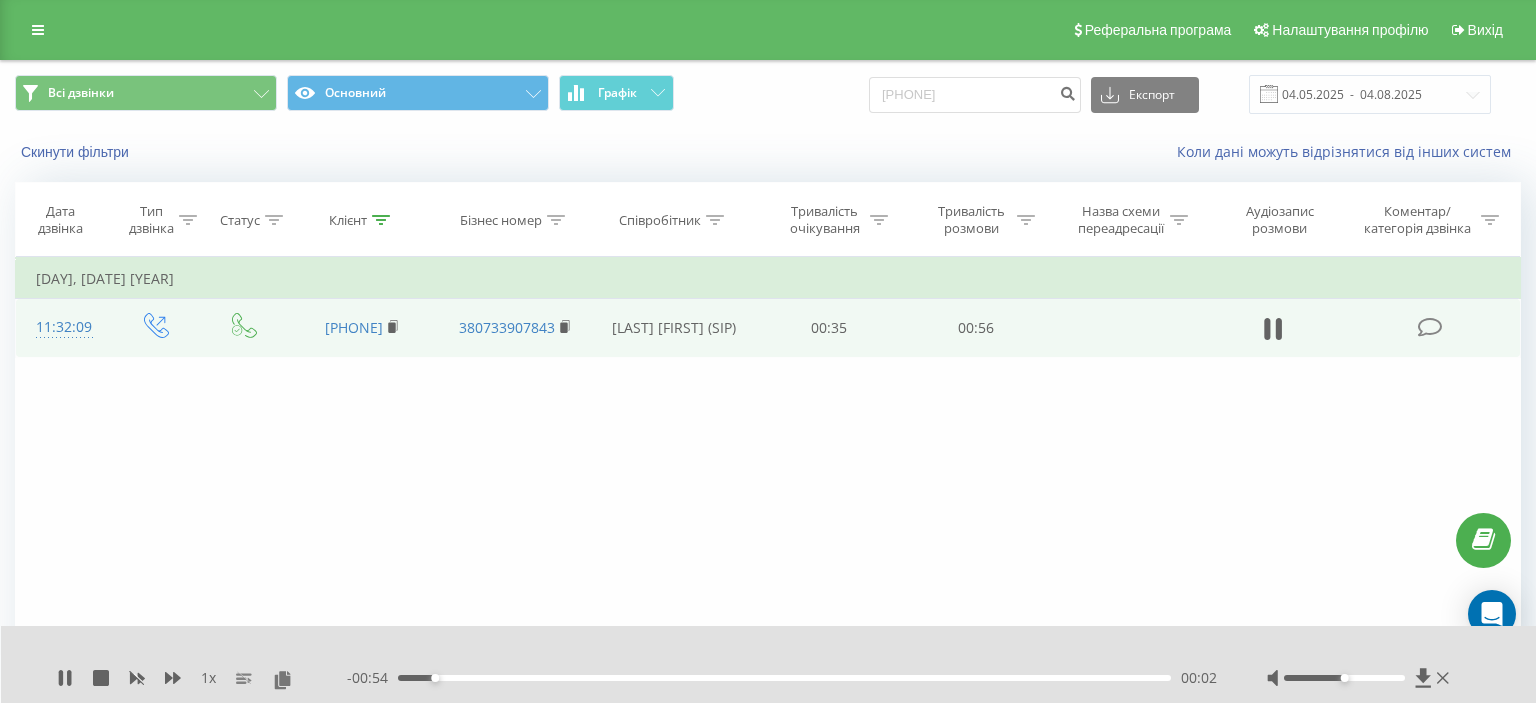 click on "00:02" at bounding box center [784, 678] 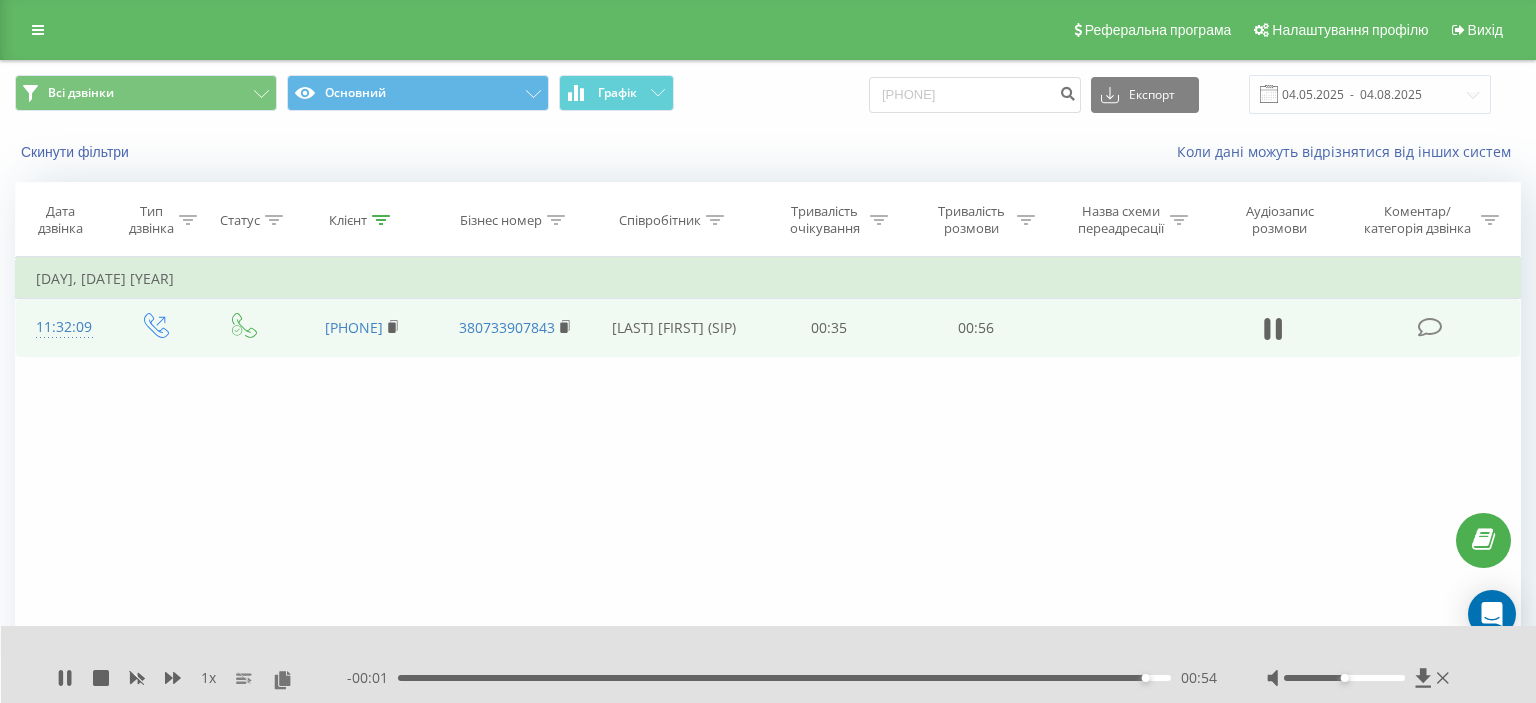 click at bounding box center (1360, 678) 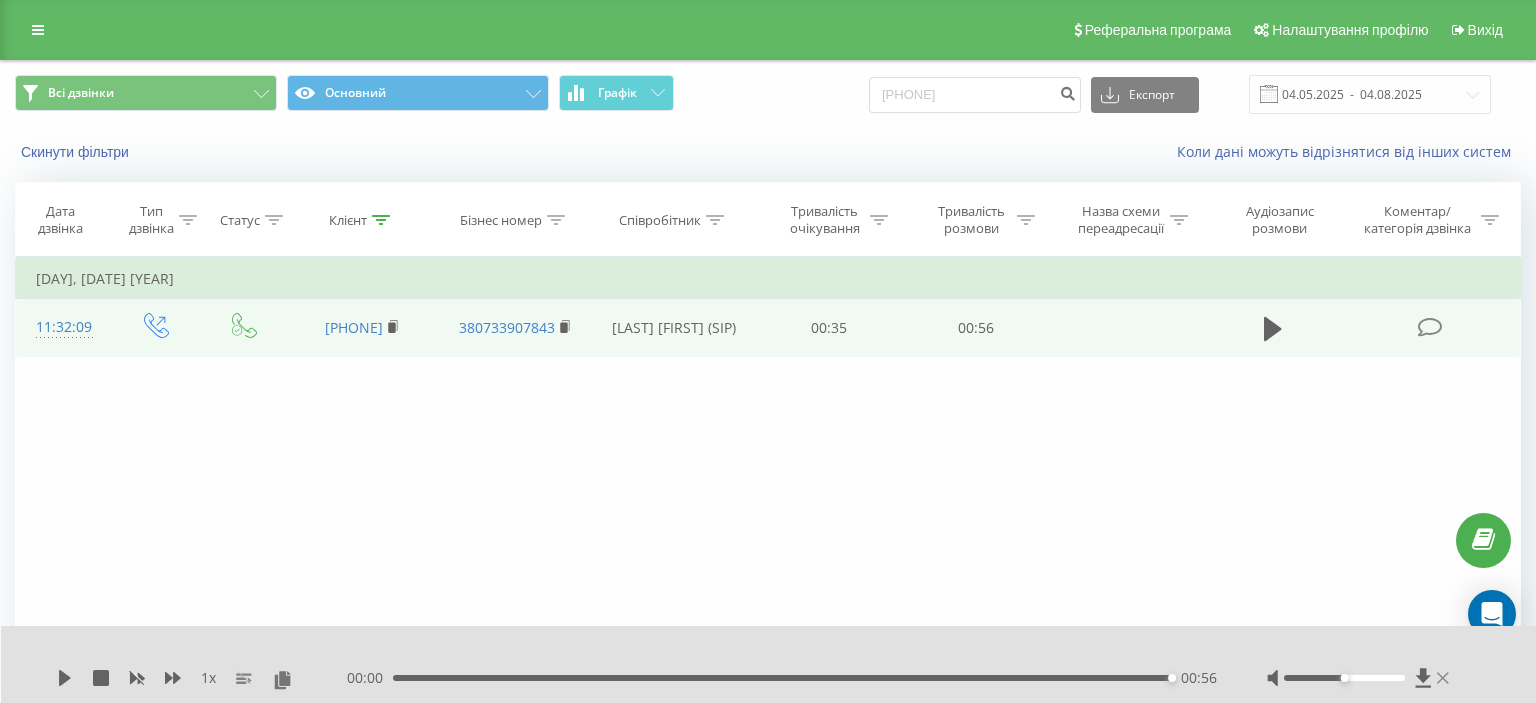 click 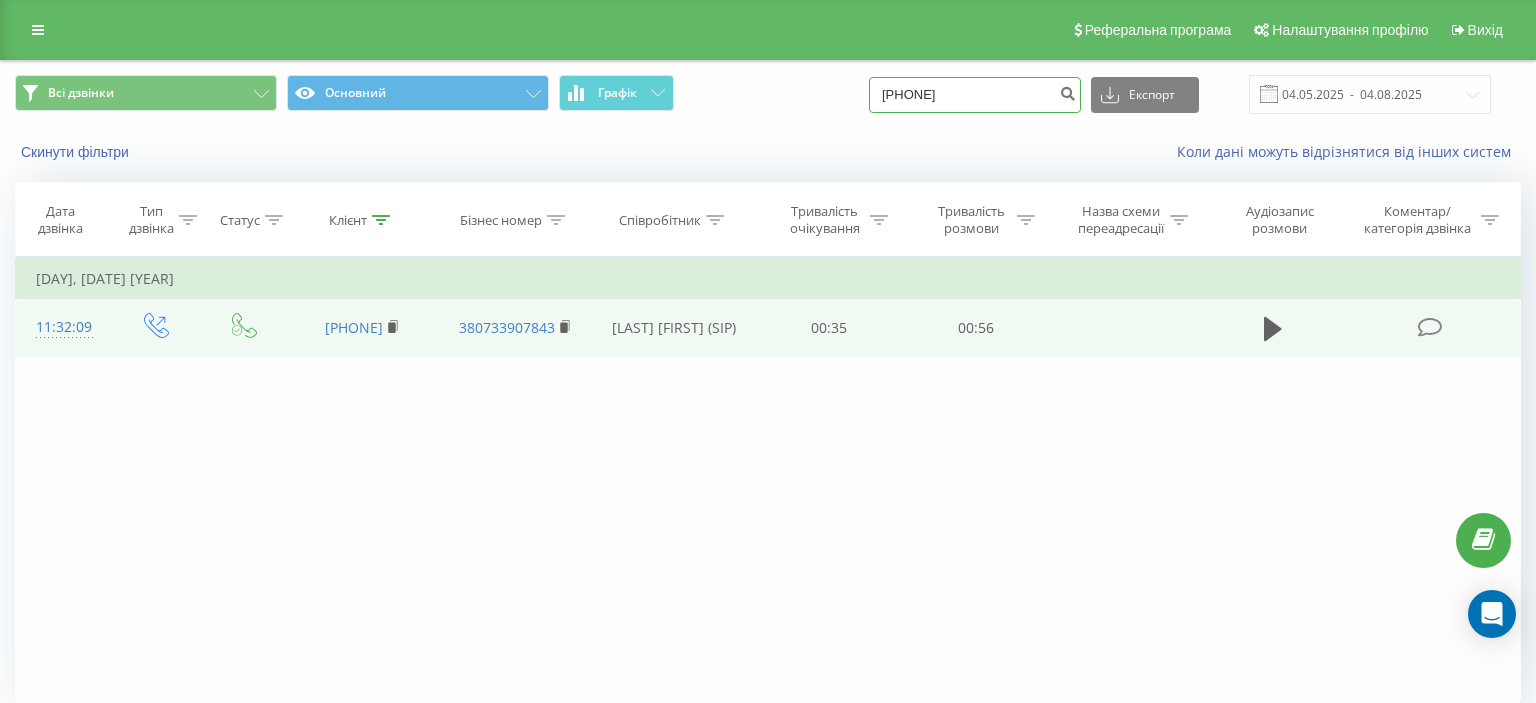drag, startPoint x: 905, startPoint y: 98, endPoint x: 1004, endPoint y: 92, distance: 99.18165 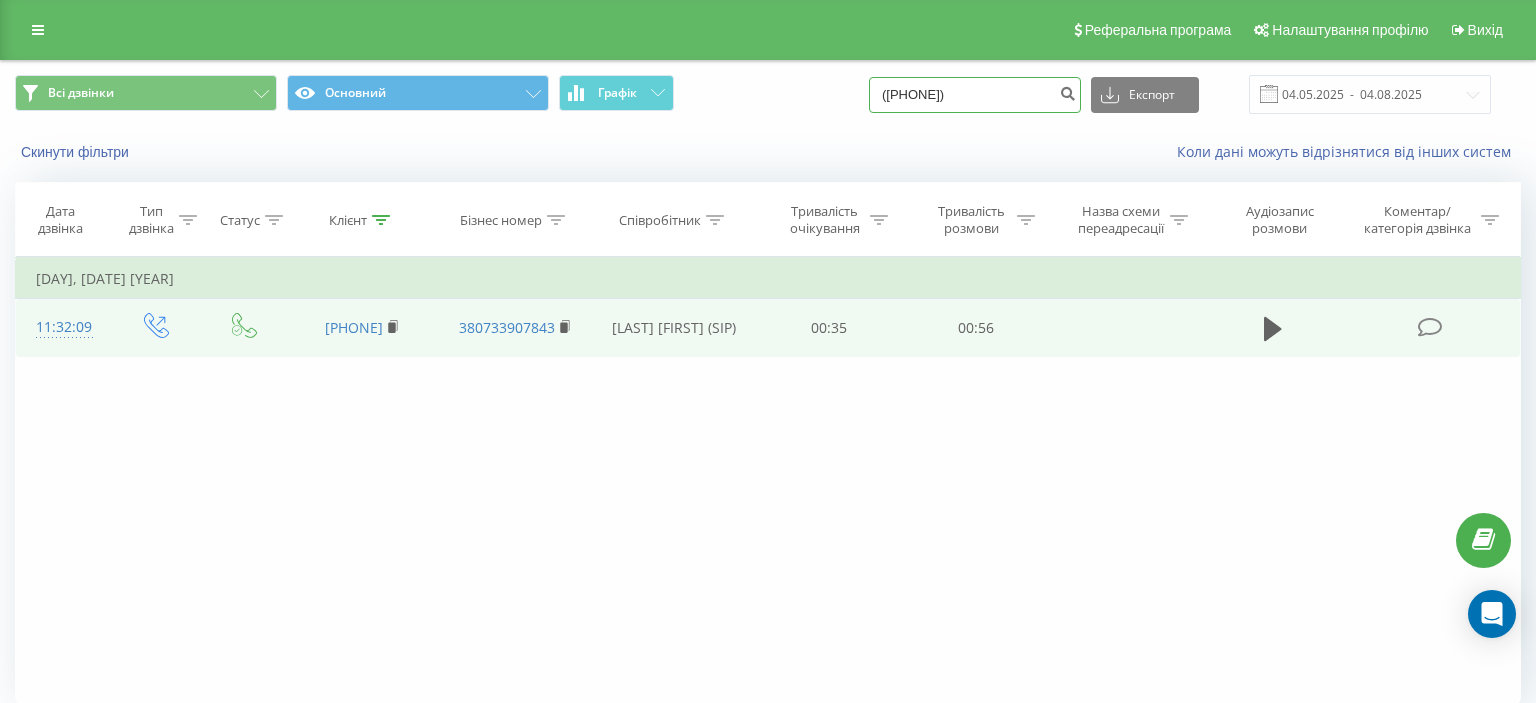 click on "([PHONE])" at bounding box center (975, 95) 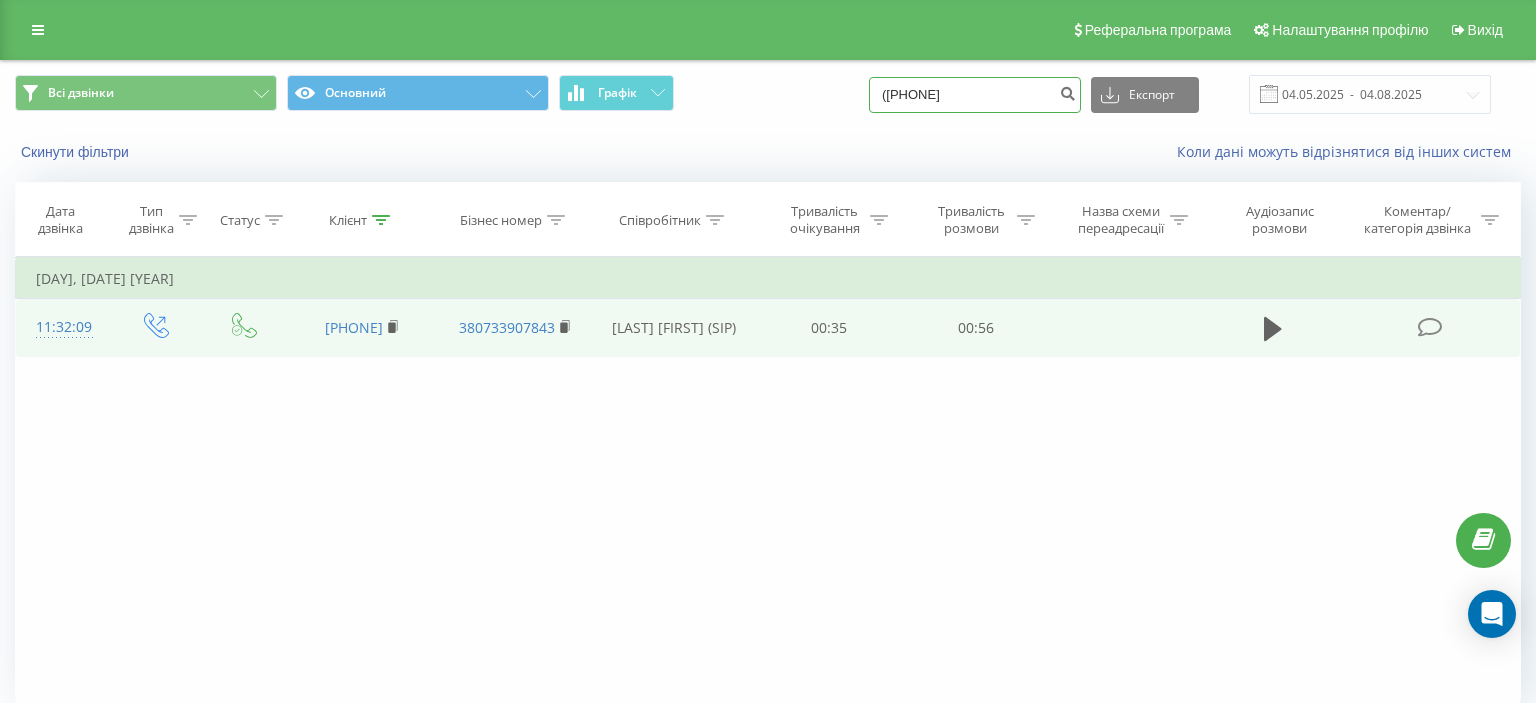 click on "([PHONE]" at bounding box center (975, 95) 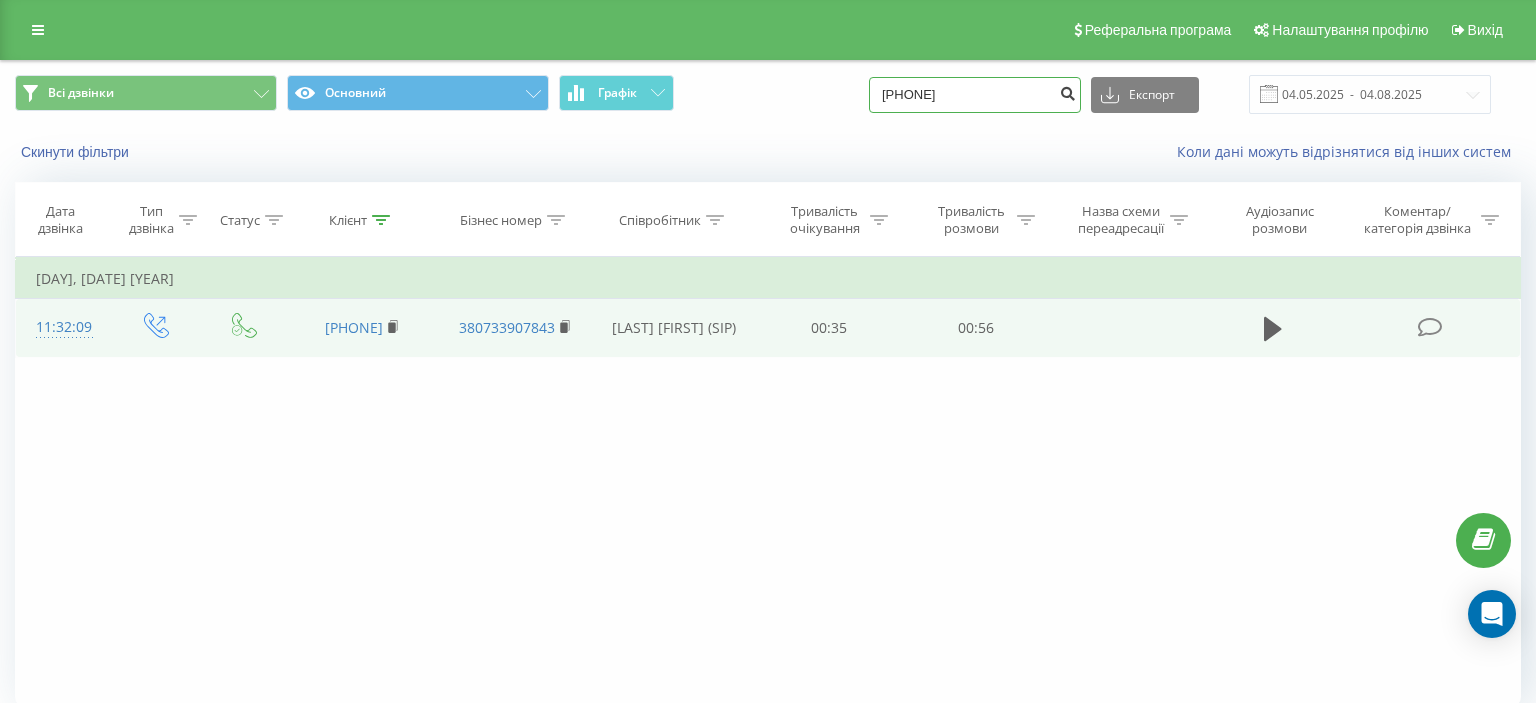type on "[PHONE]" 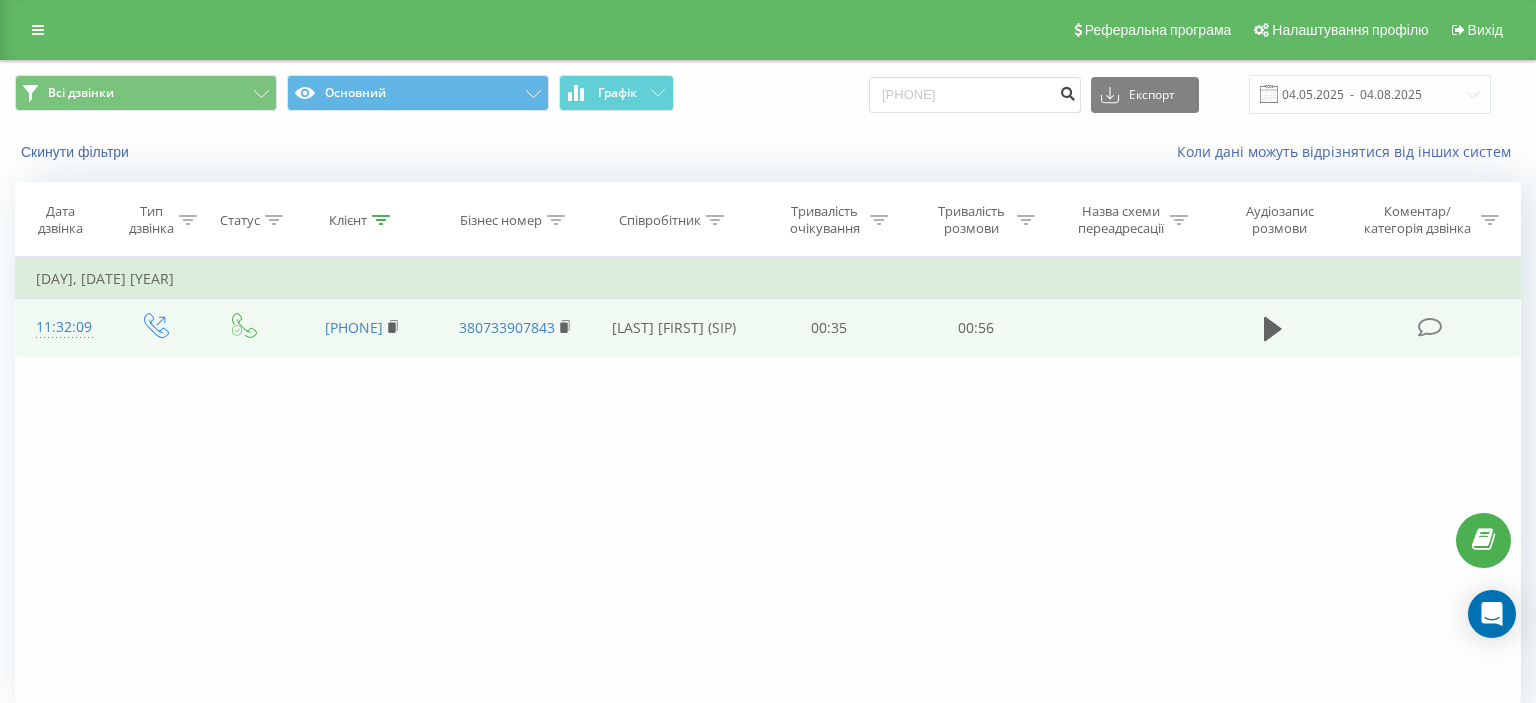 click at bounding box center (1067, 91) 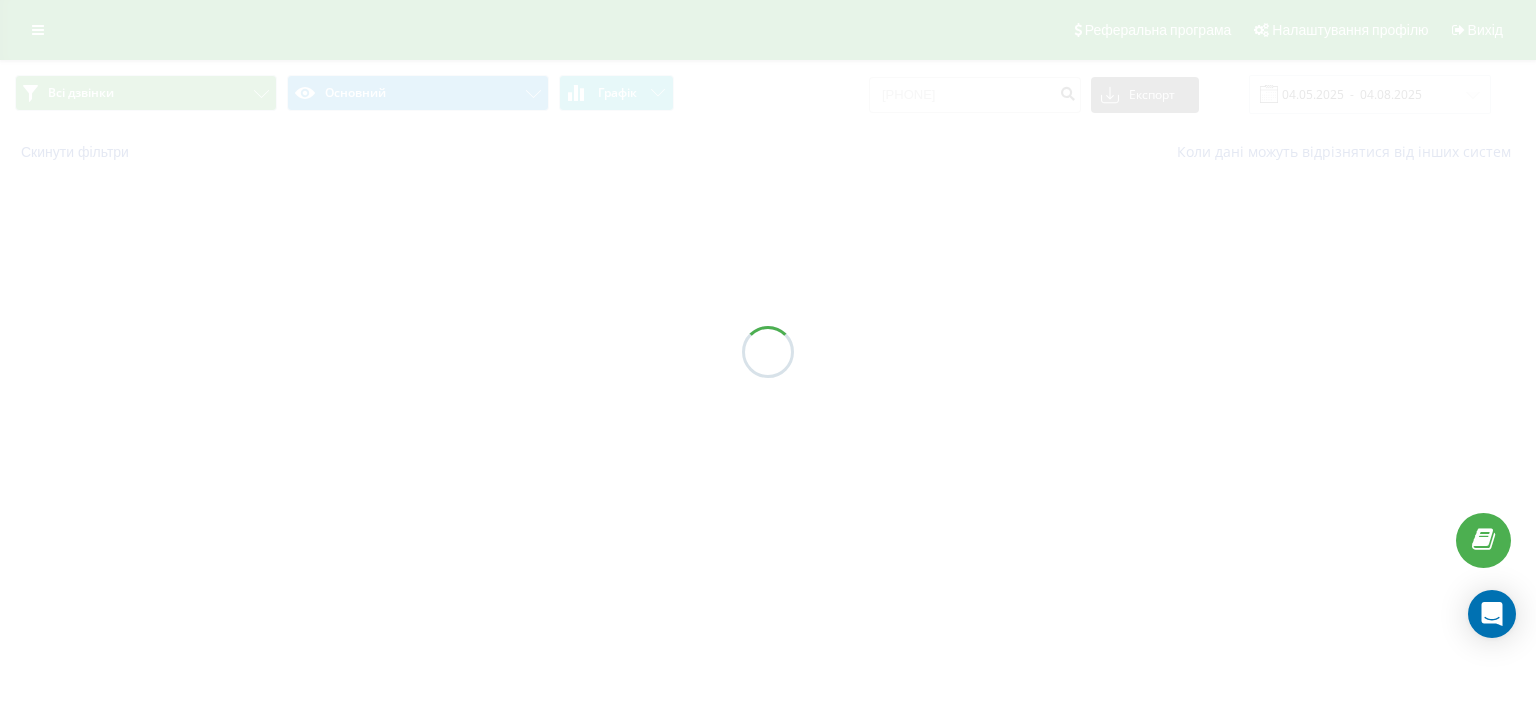 scroll, scrollTop: 0, scrollLeft: 0, axis: both 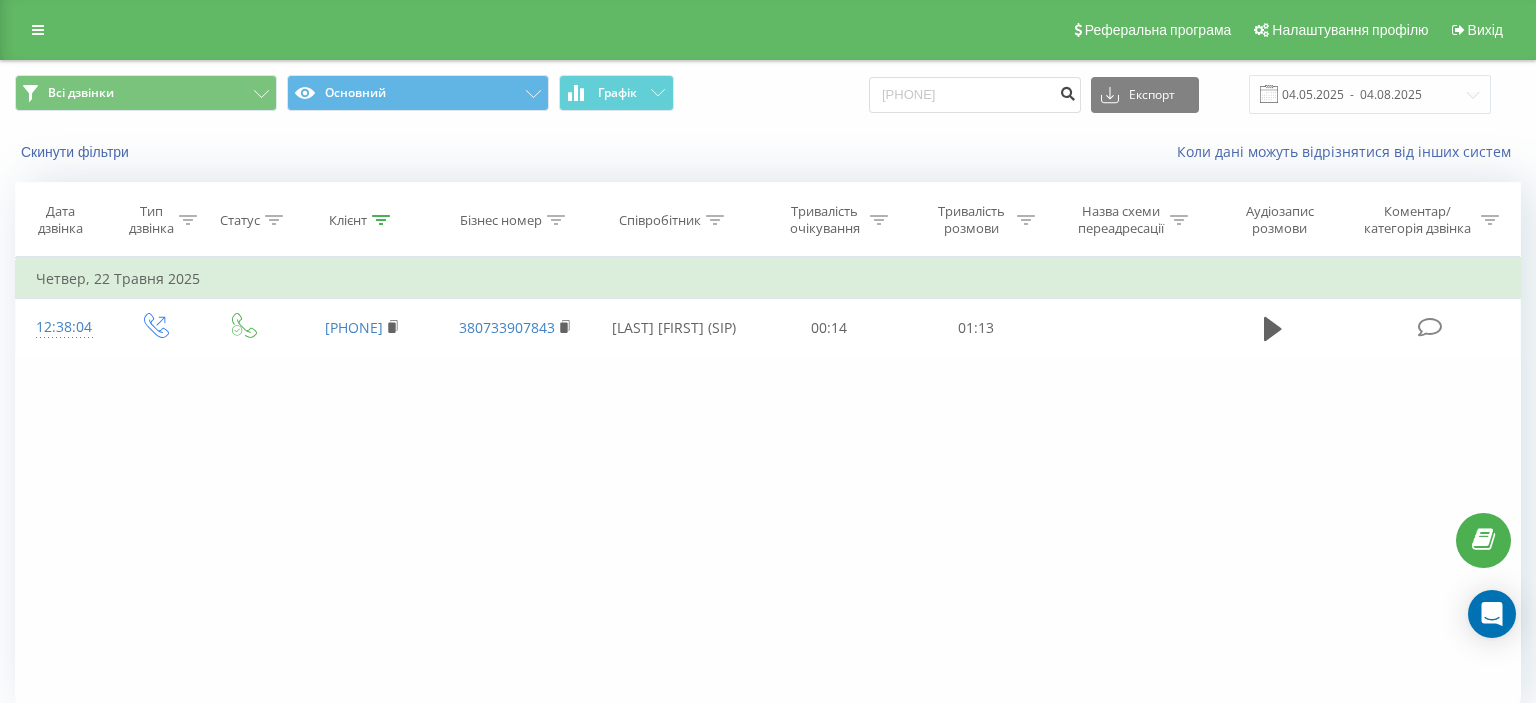 click at bounding box center (1067, 91) 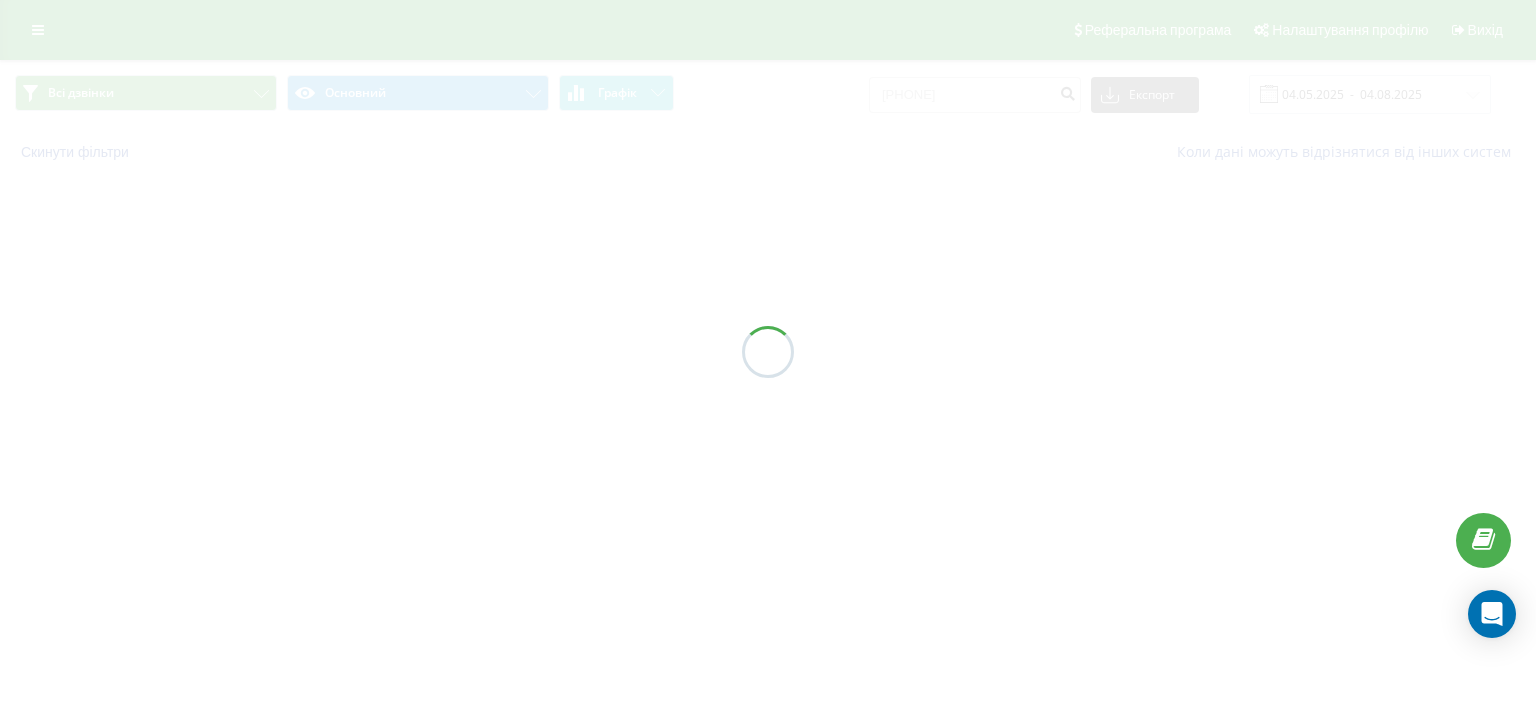 scroll, scrollTop: 0, scrollLeft: 0, axis: both 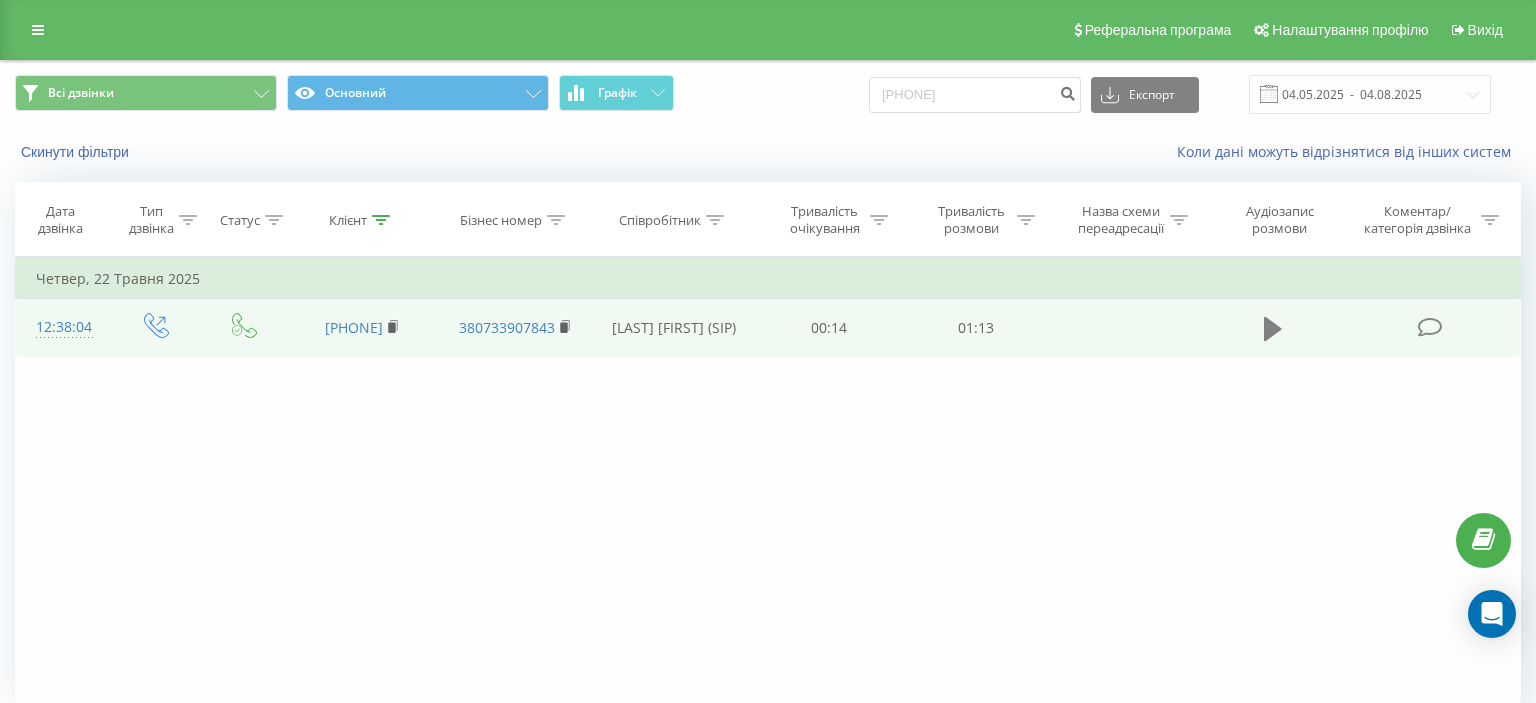 click 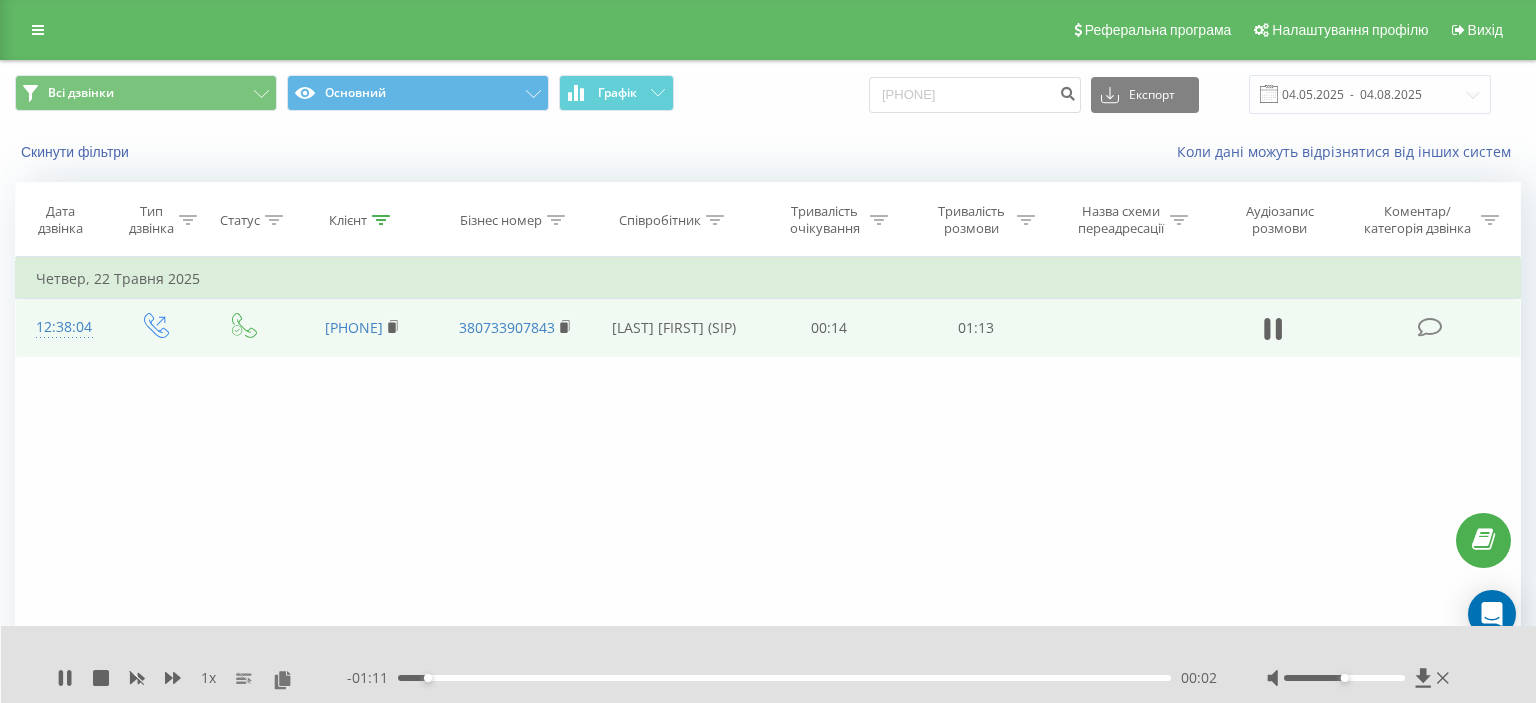 click on "00:02" at bounding box center (784, 678) 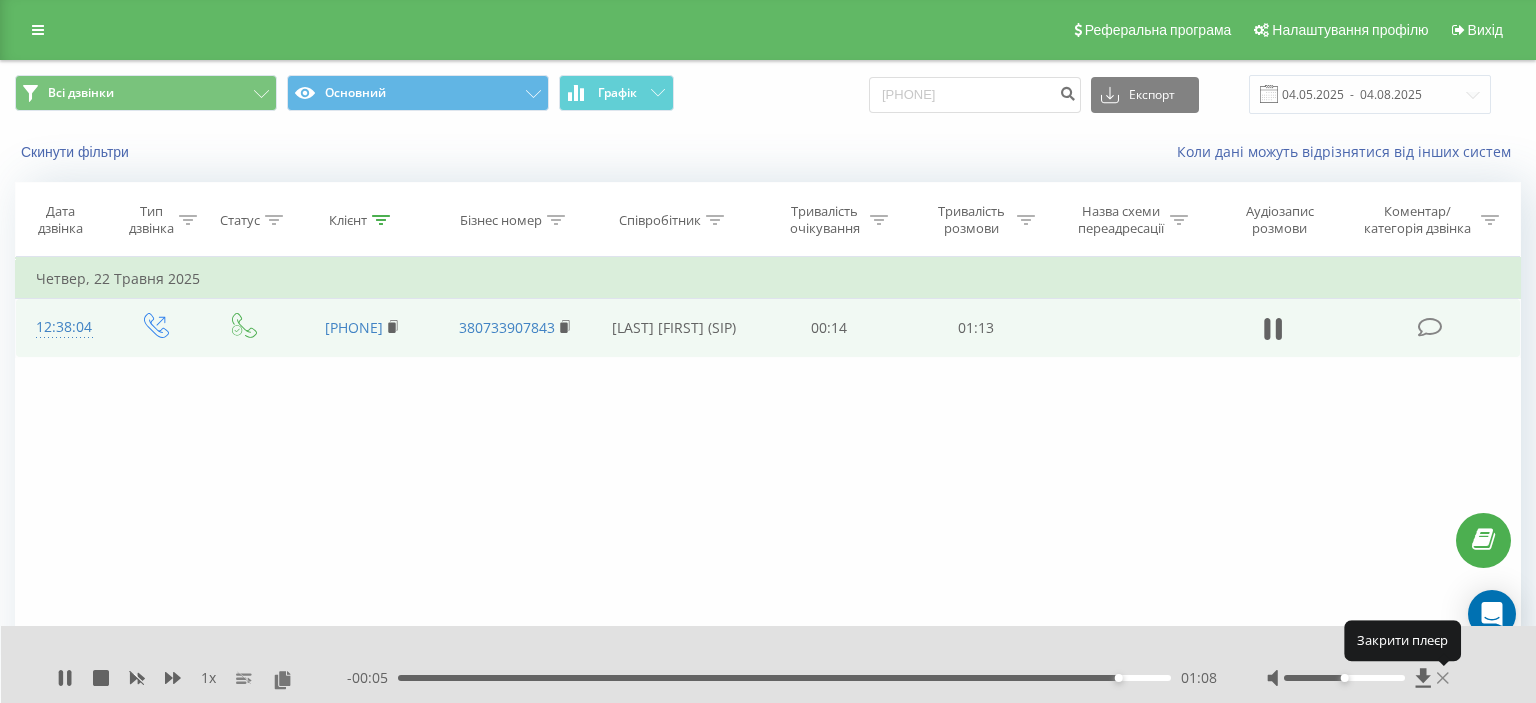 click 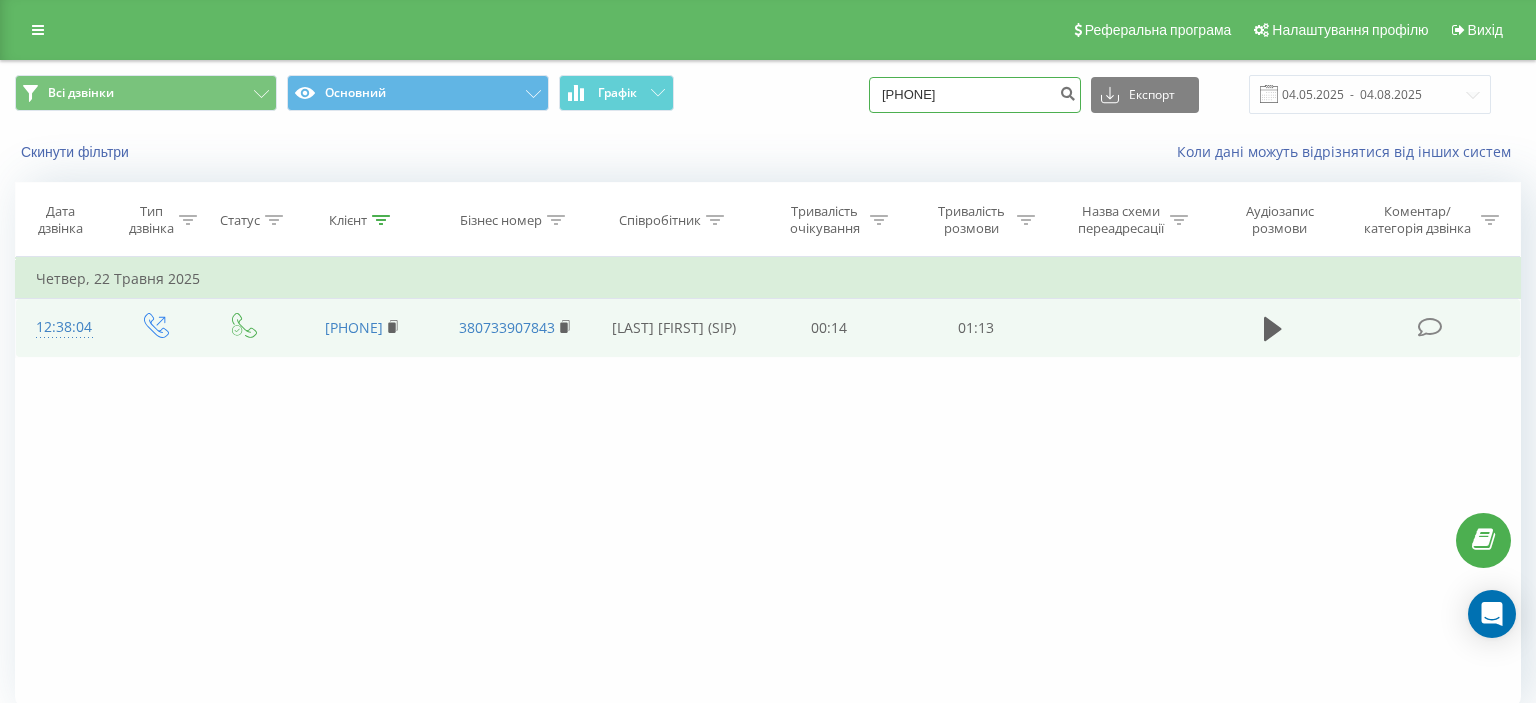 drag, startPoint x: 902, startPoint y: 92, endPoint x: 1041, endPoint y: 89, distance: 139.03236 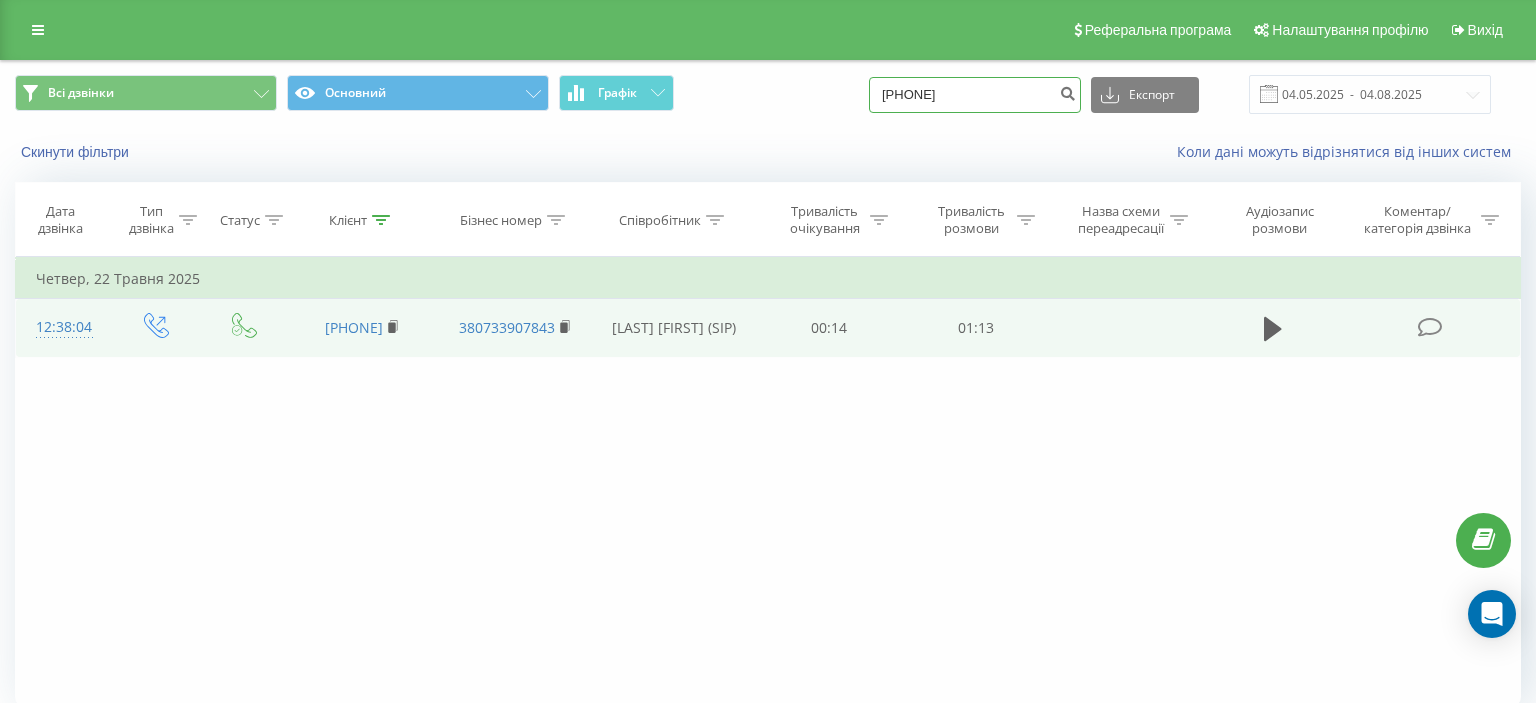 click on "0678660626" at bounding box center [975, 95] 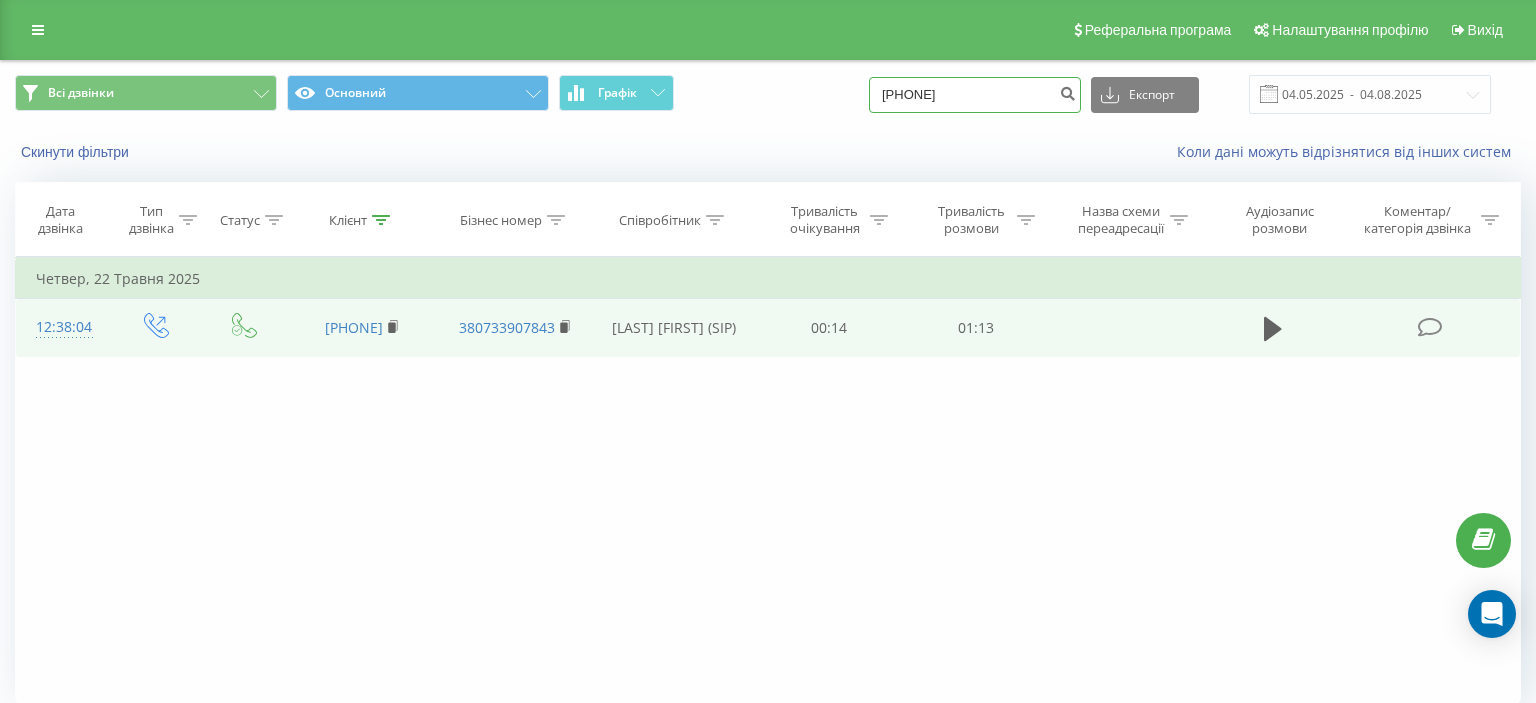 paste on "(093) 502 69 32" 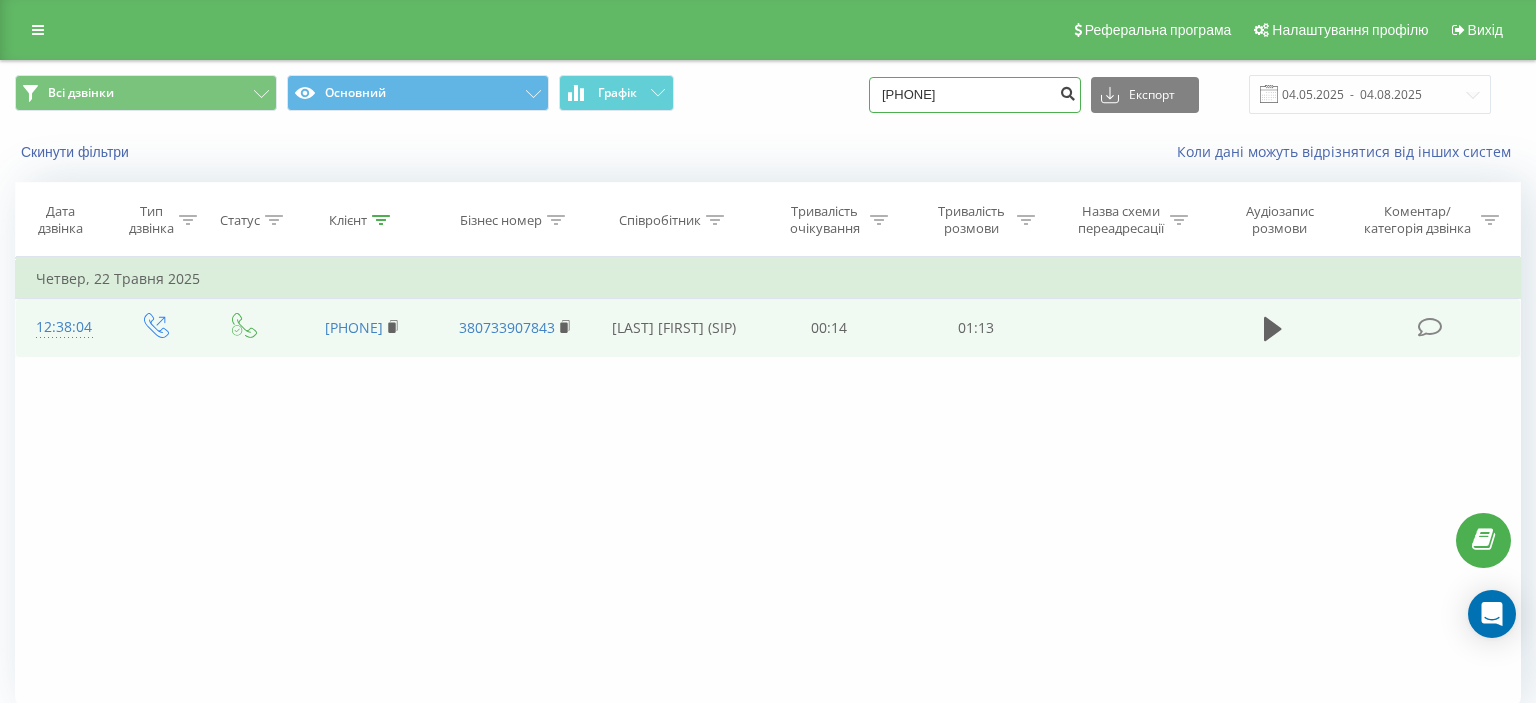 type on "093 502 69 32" 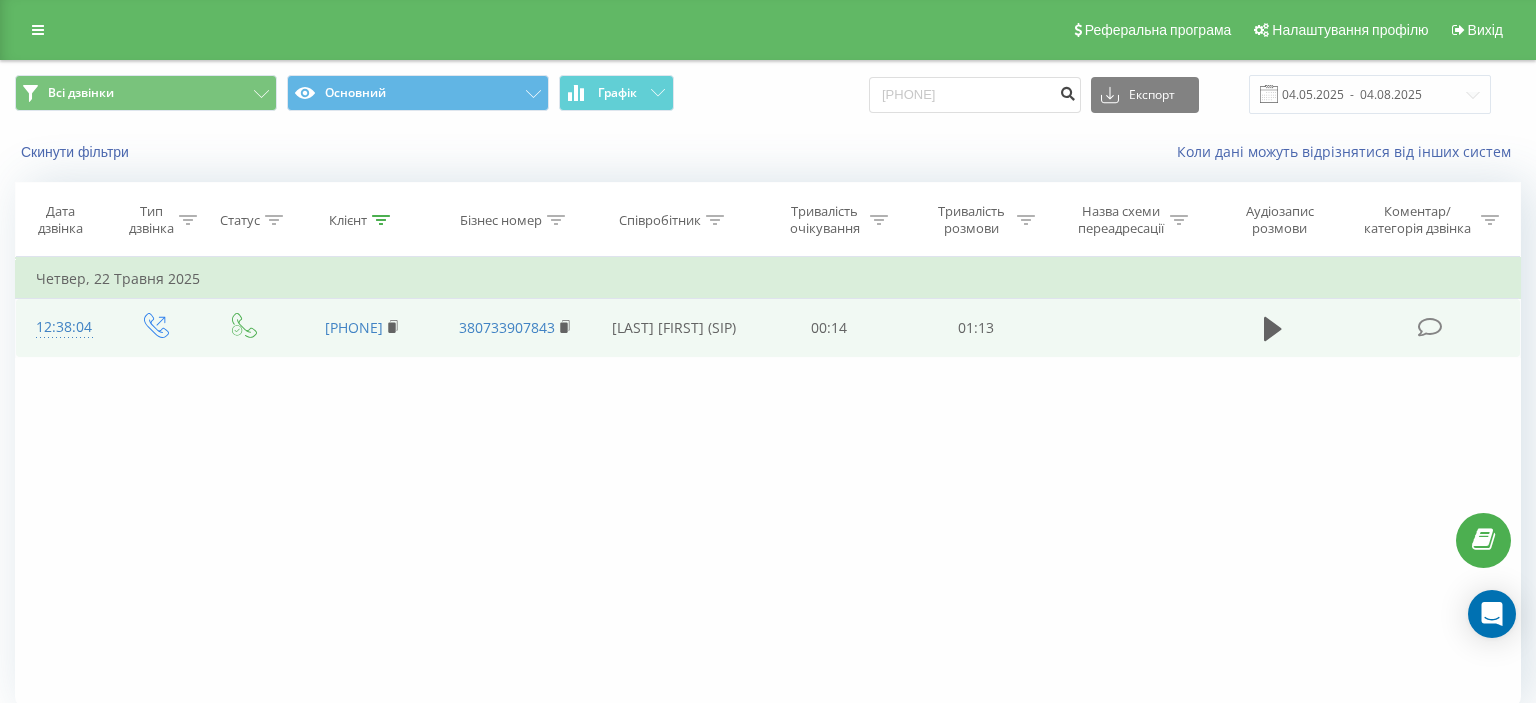 click at bounding box center (1067, 91) 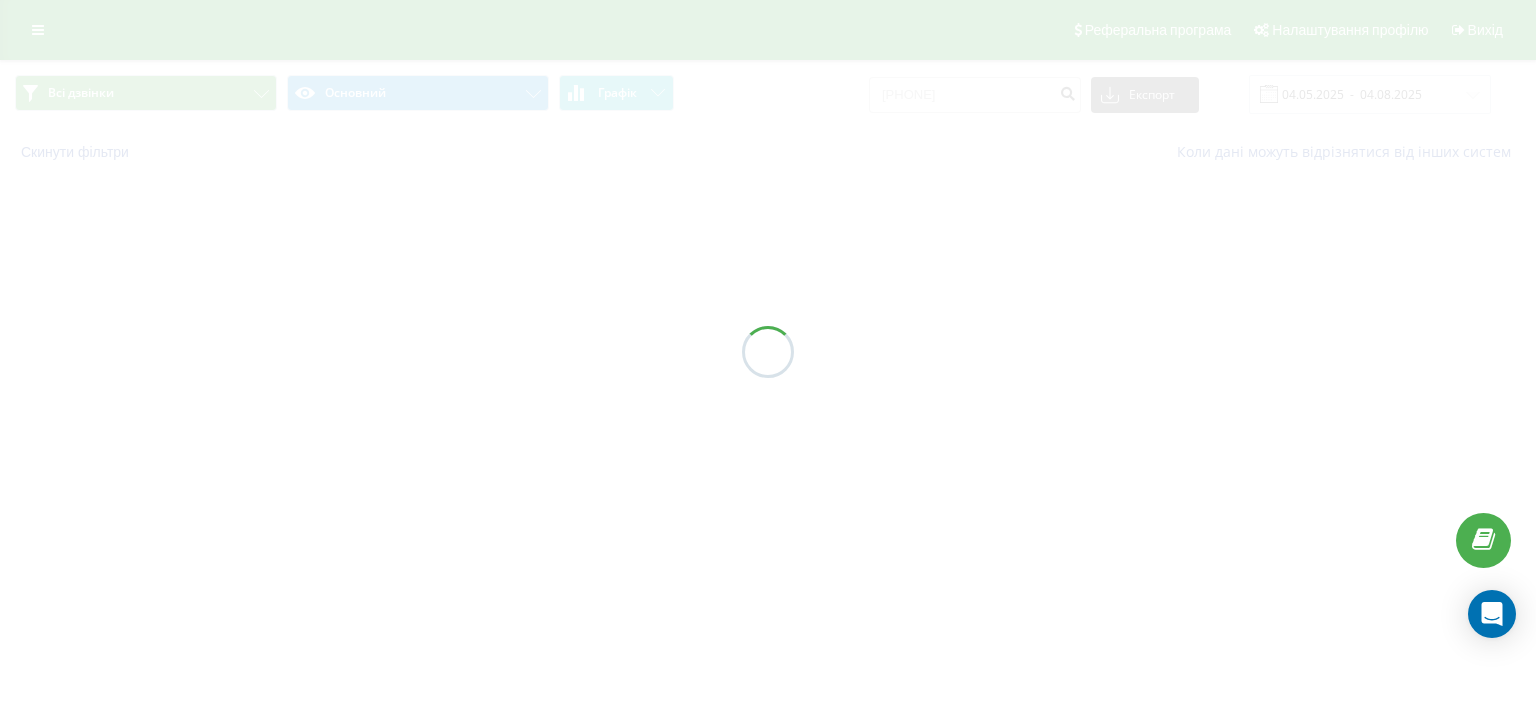scroll, scrollTop: 0, scrollLeft: 0, axis: both 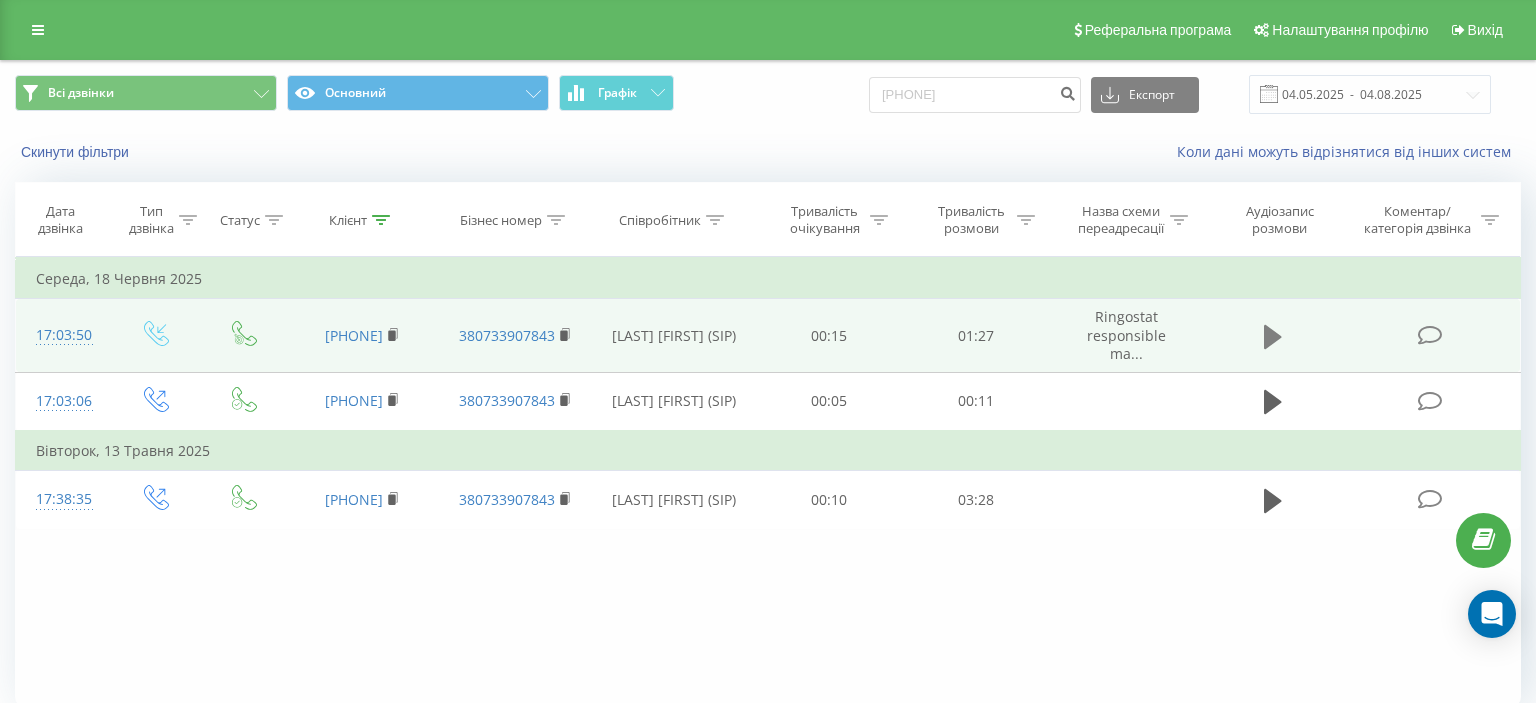 click 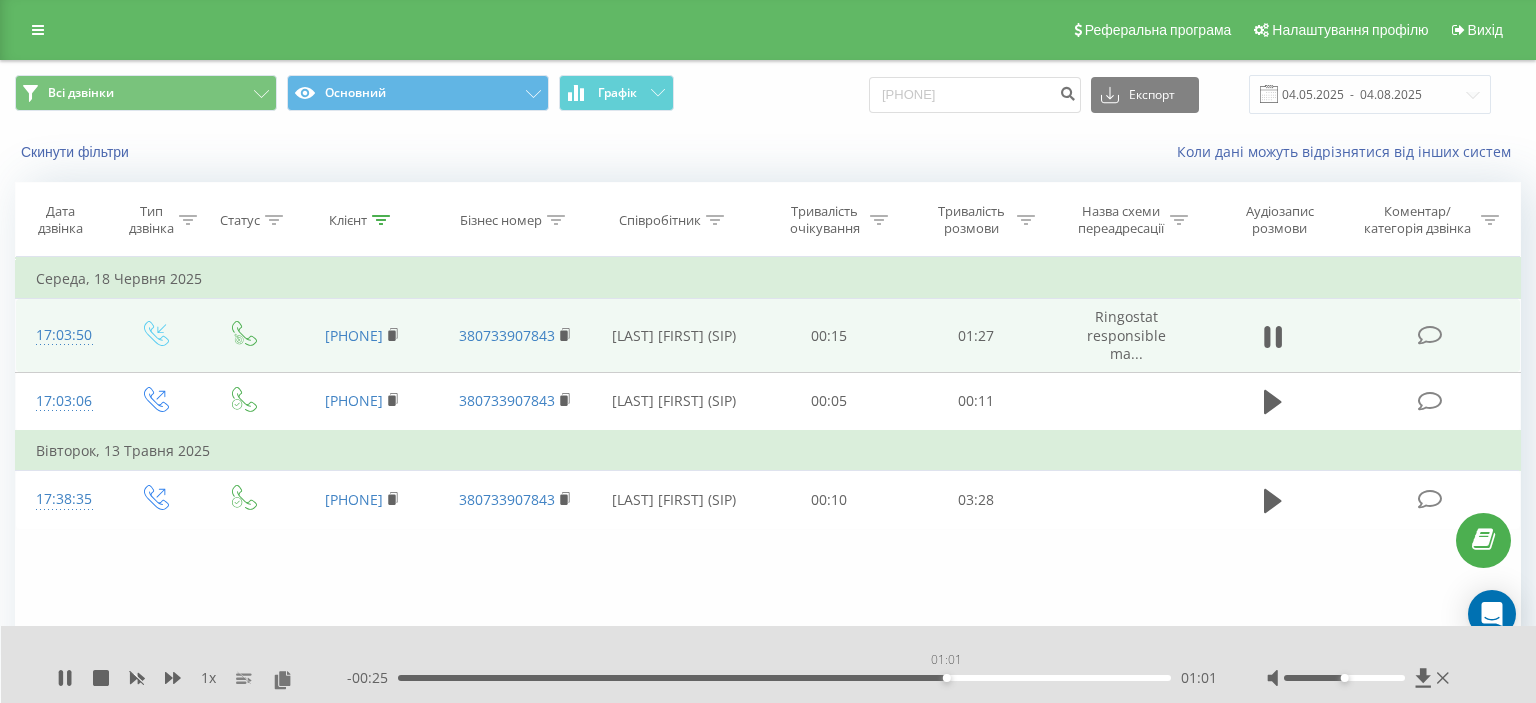 click on "01:01" at bounding box center (784, 678) 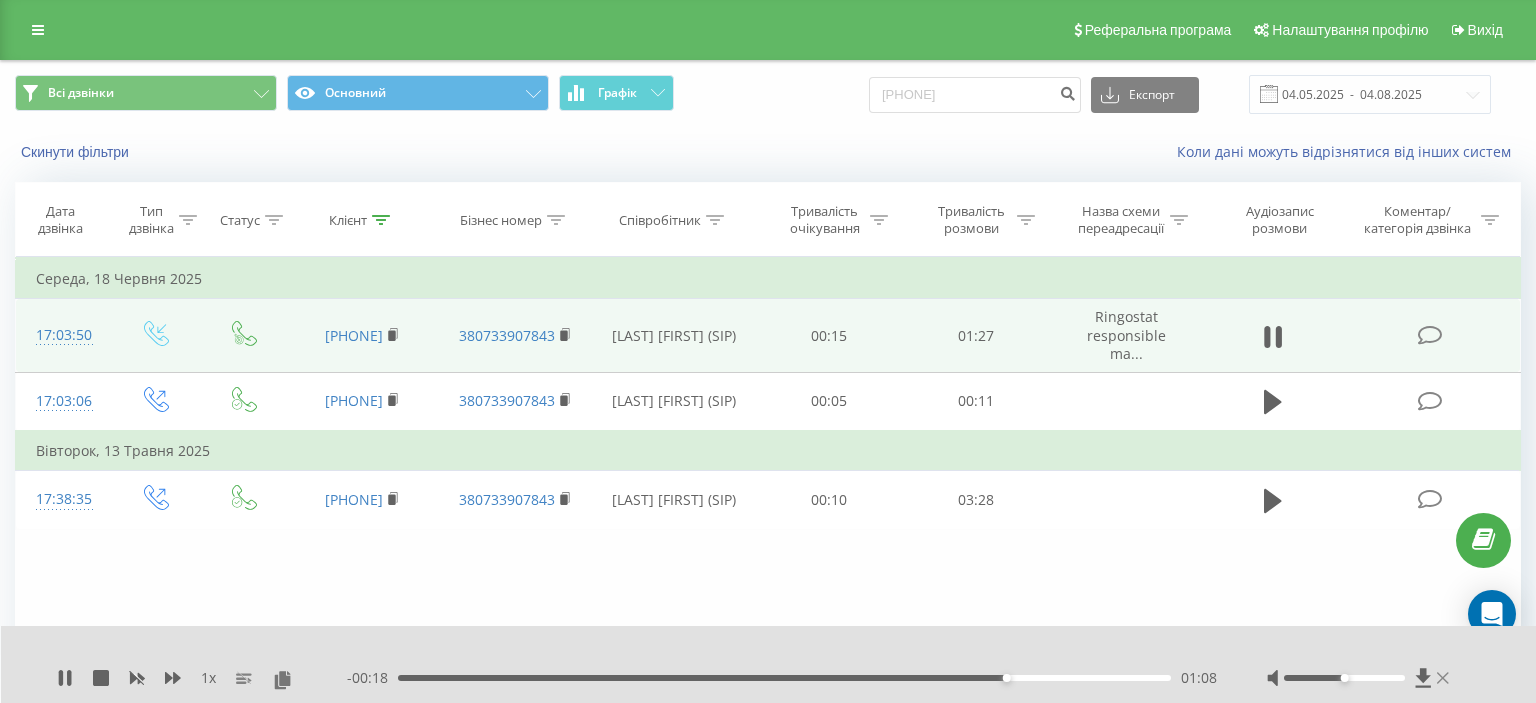 click 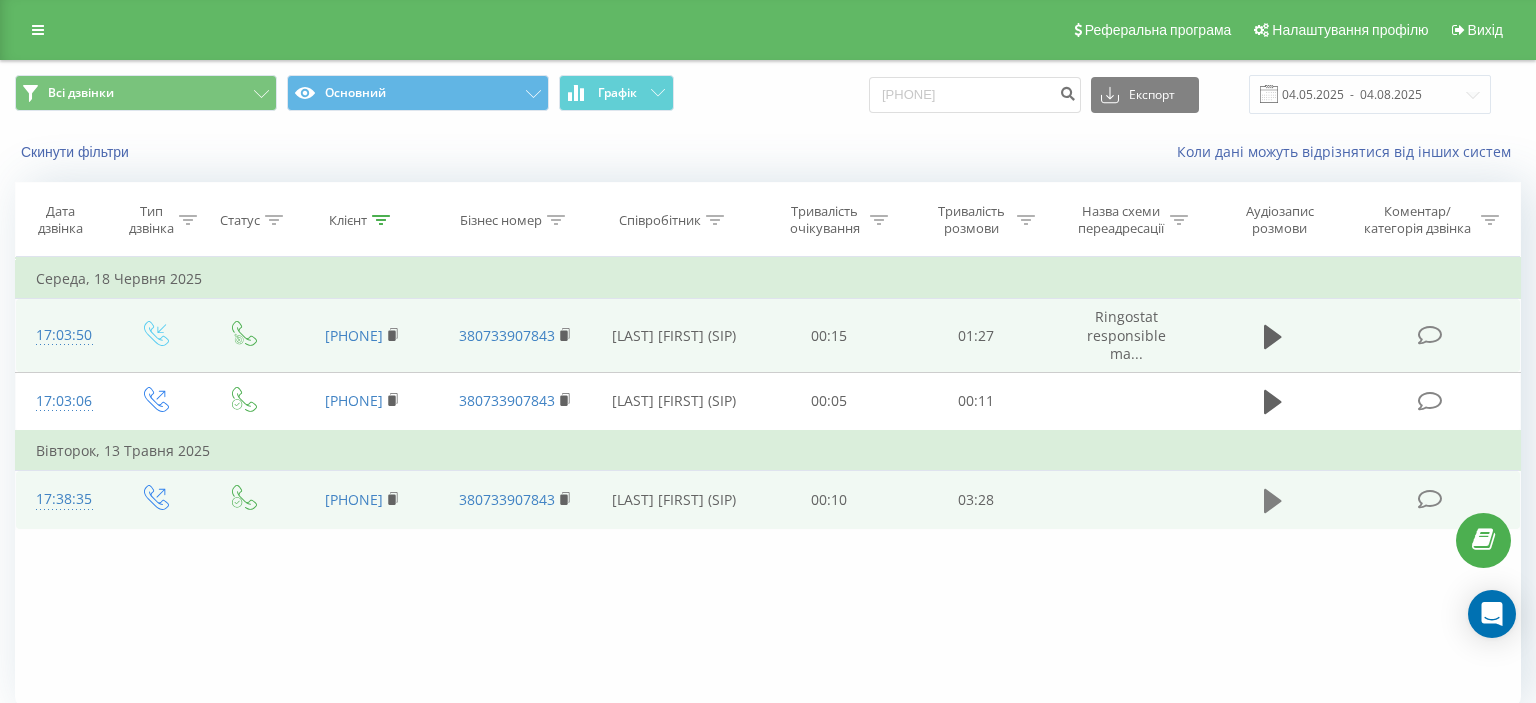 click 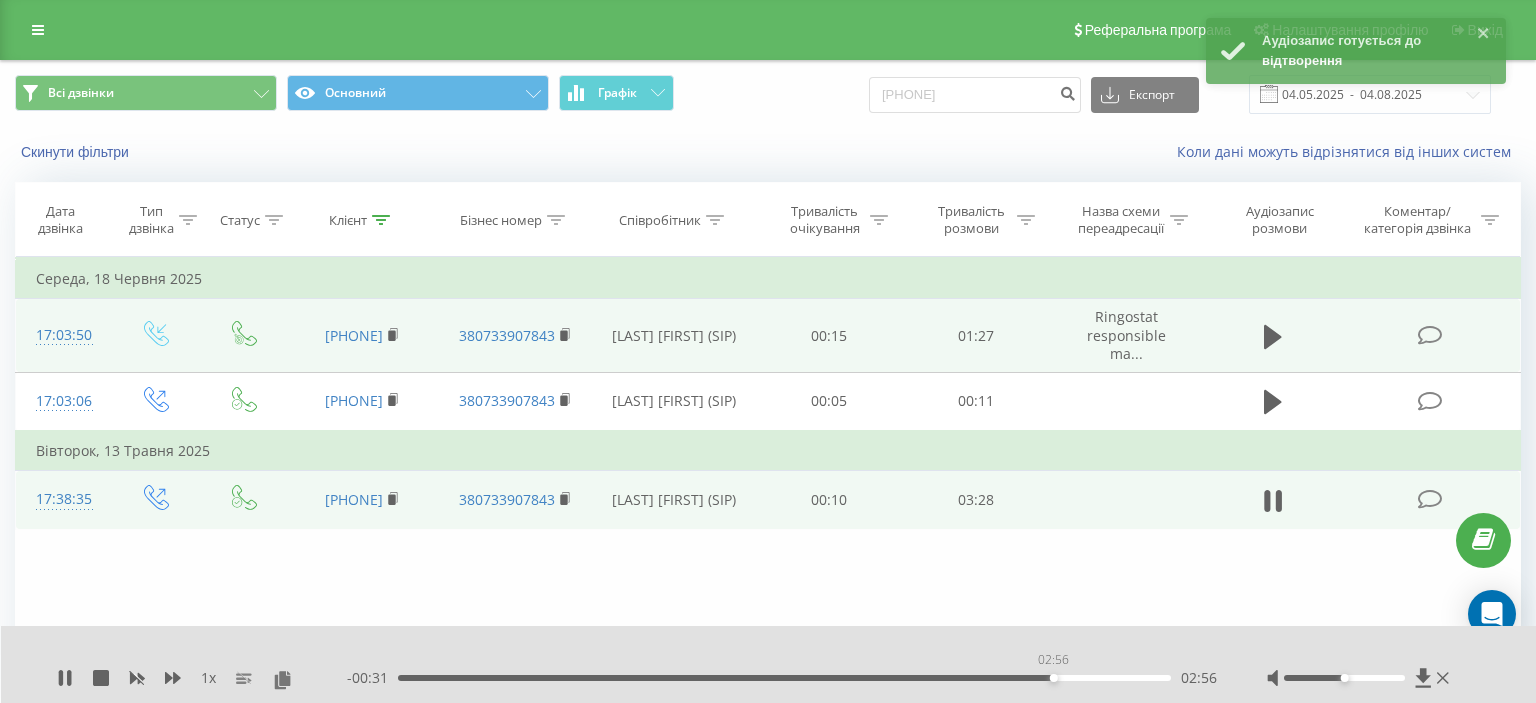 click on "02:56" at bounding box center [784, 678] 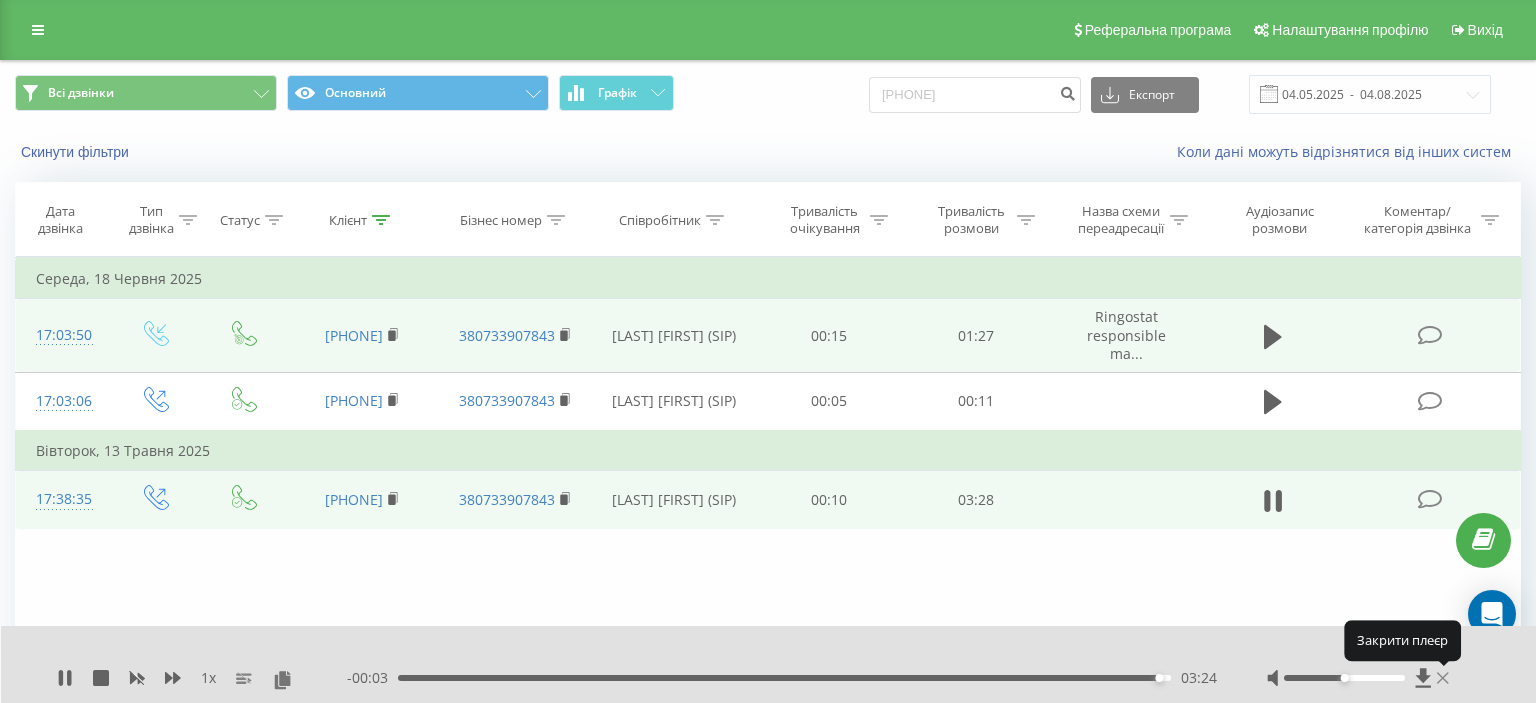 click 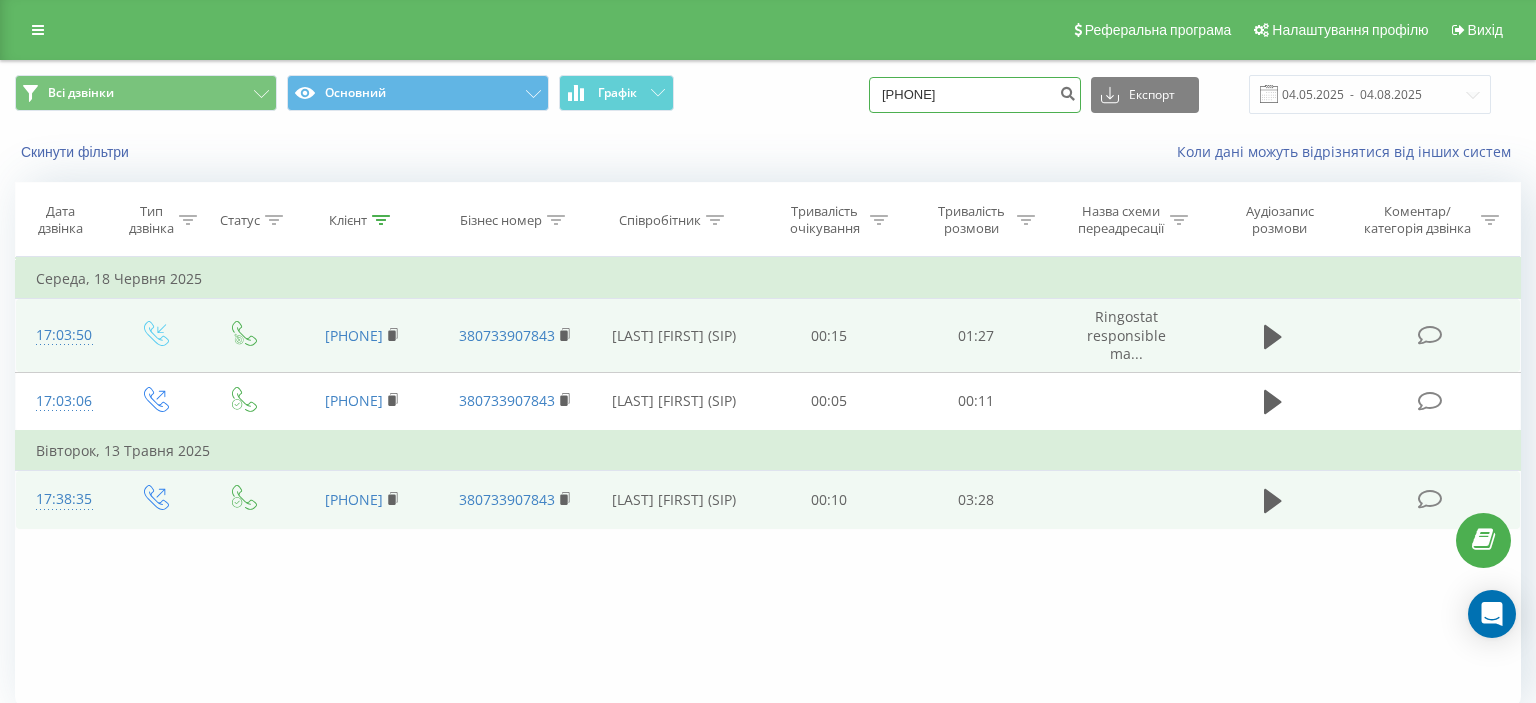 drag, startPoint x: 904, startPoint y: 96, endPoint x: 1012, endPoint y: 84, distance: 108.66462 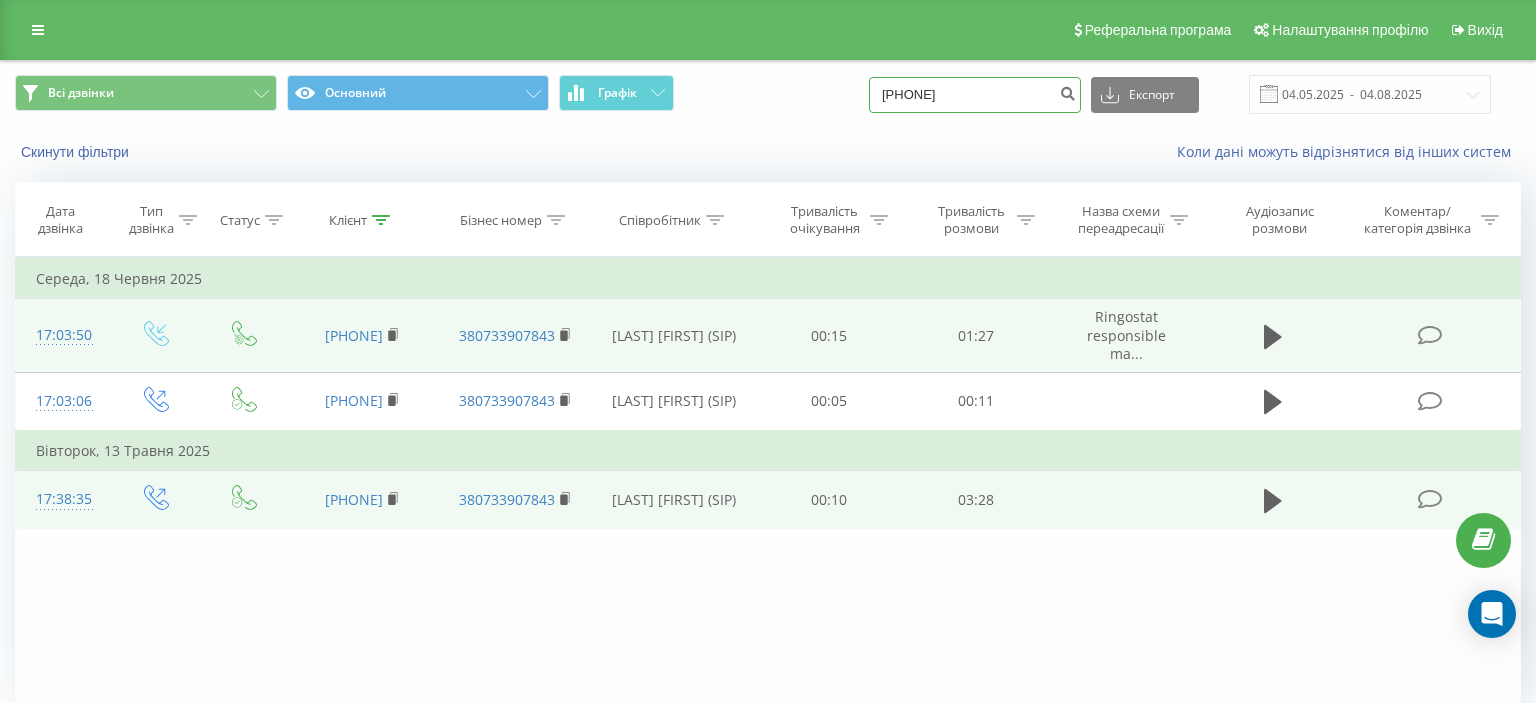 paste on "(093) 412 18 48" 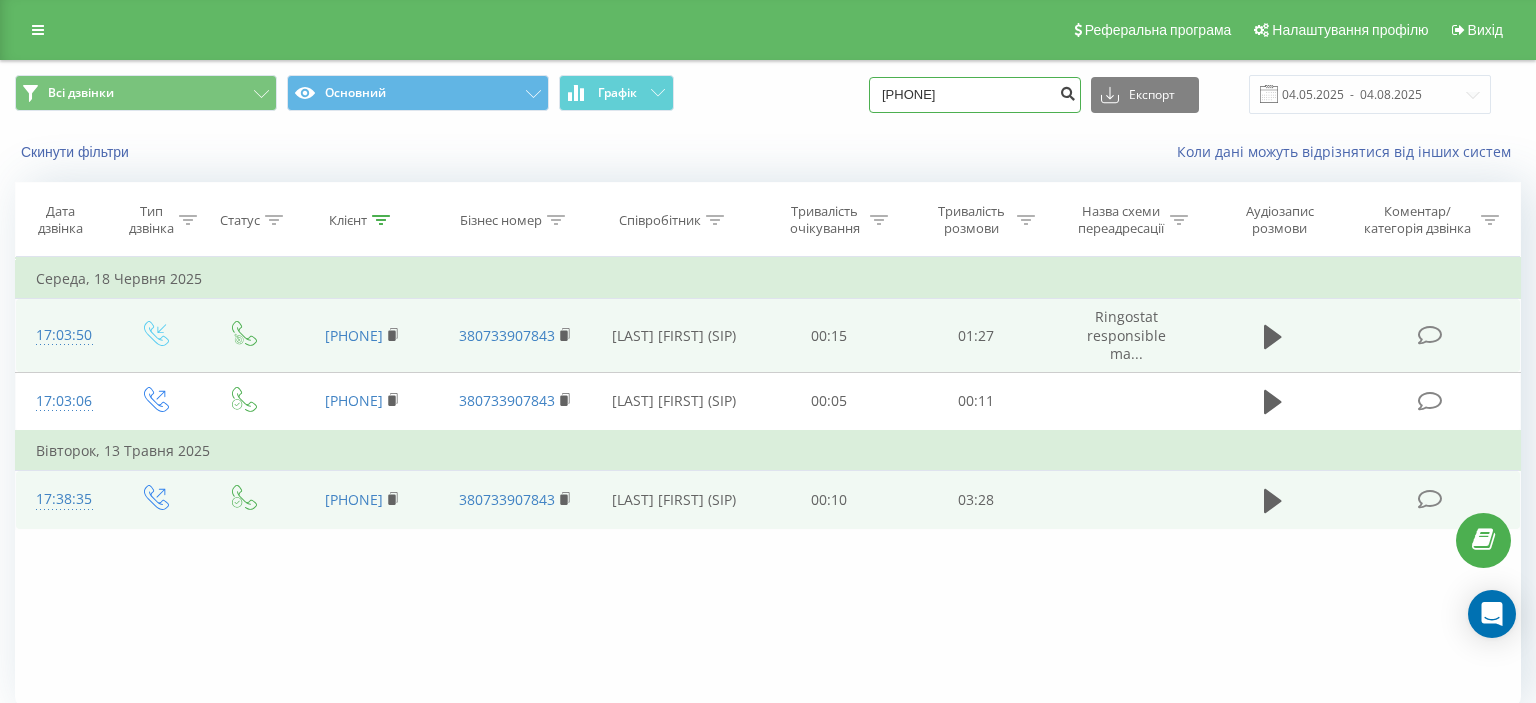 type on "093 412 18 48" 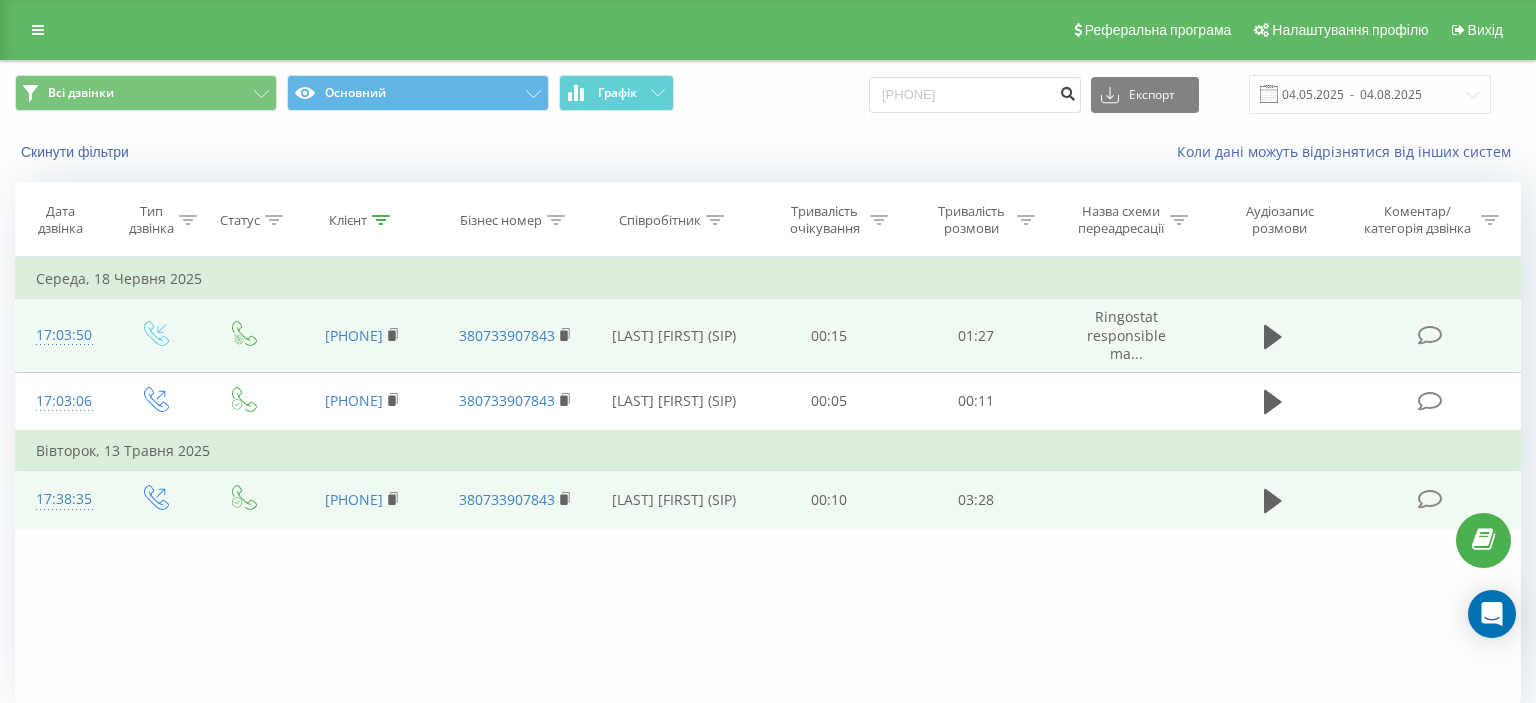 drag, startPoint x: 1078, startPoint y: 94, endPoint x: 1067, endPoint y: 94, distance: 11 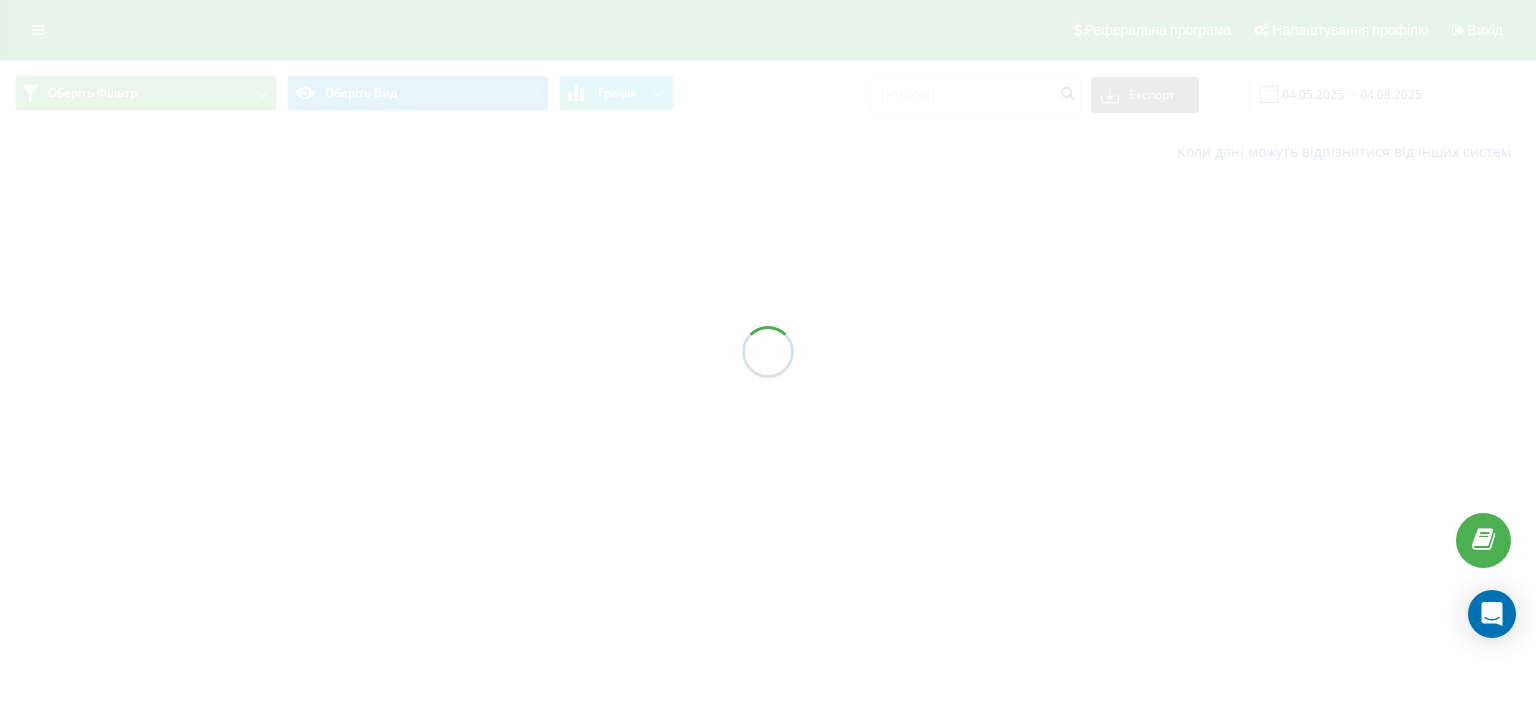 scroll, scrollTop: 0, scrollLeft: 0, axis: both 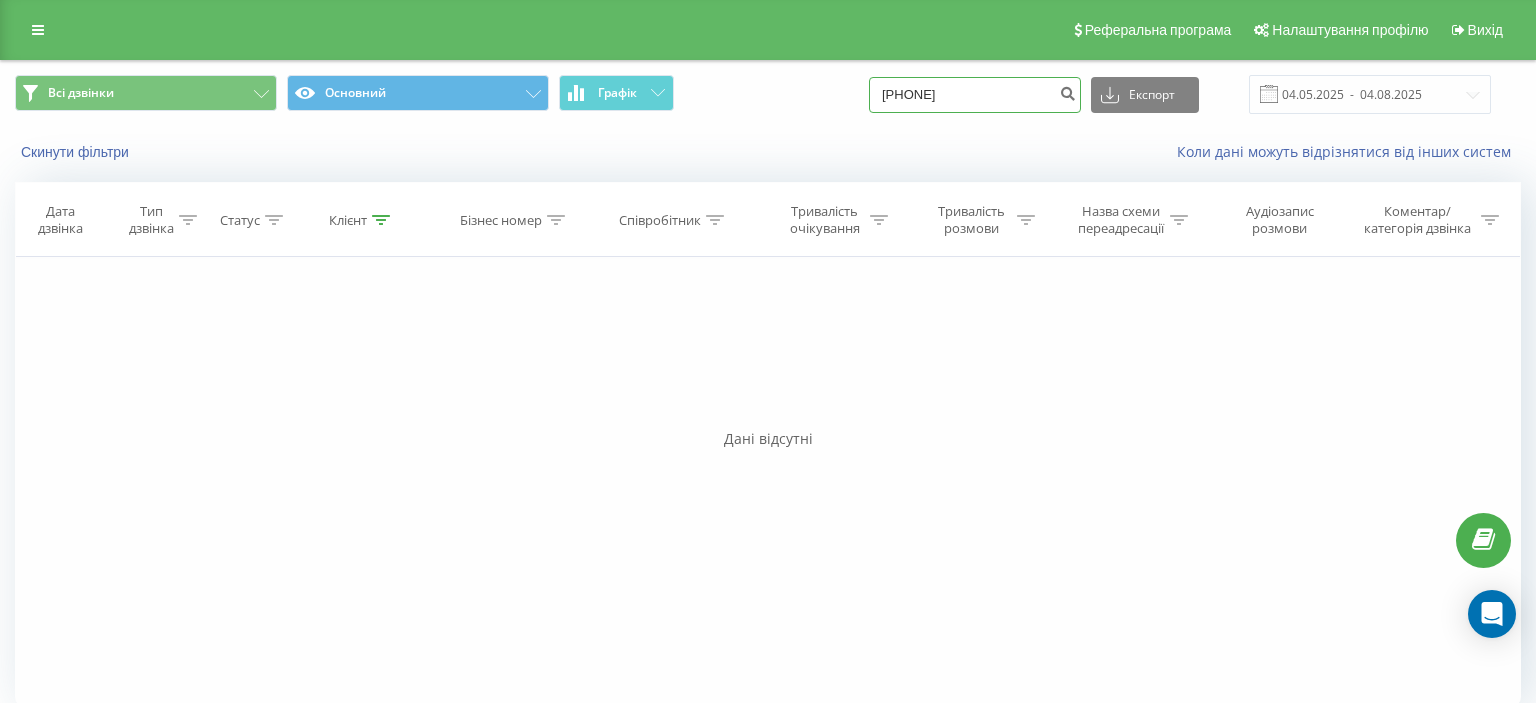 drag, startPoint x: 902, startPoint y: 100, endPoint x: 1020, endPoint y: 100, distance: 118 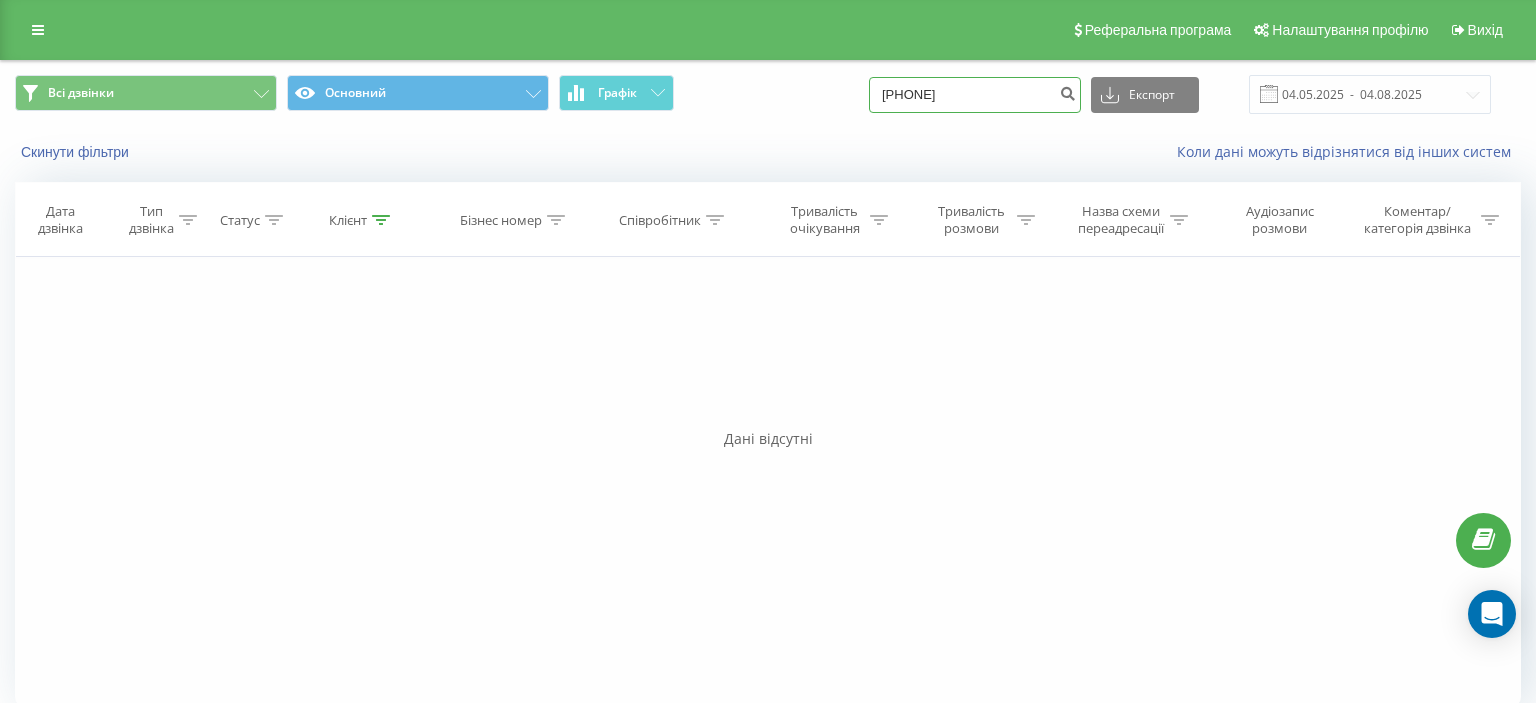 paste on "([PHONE])" 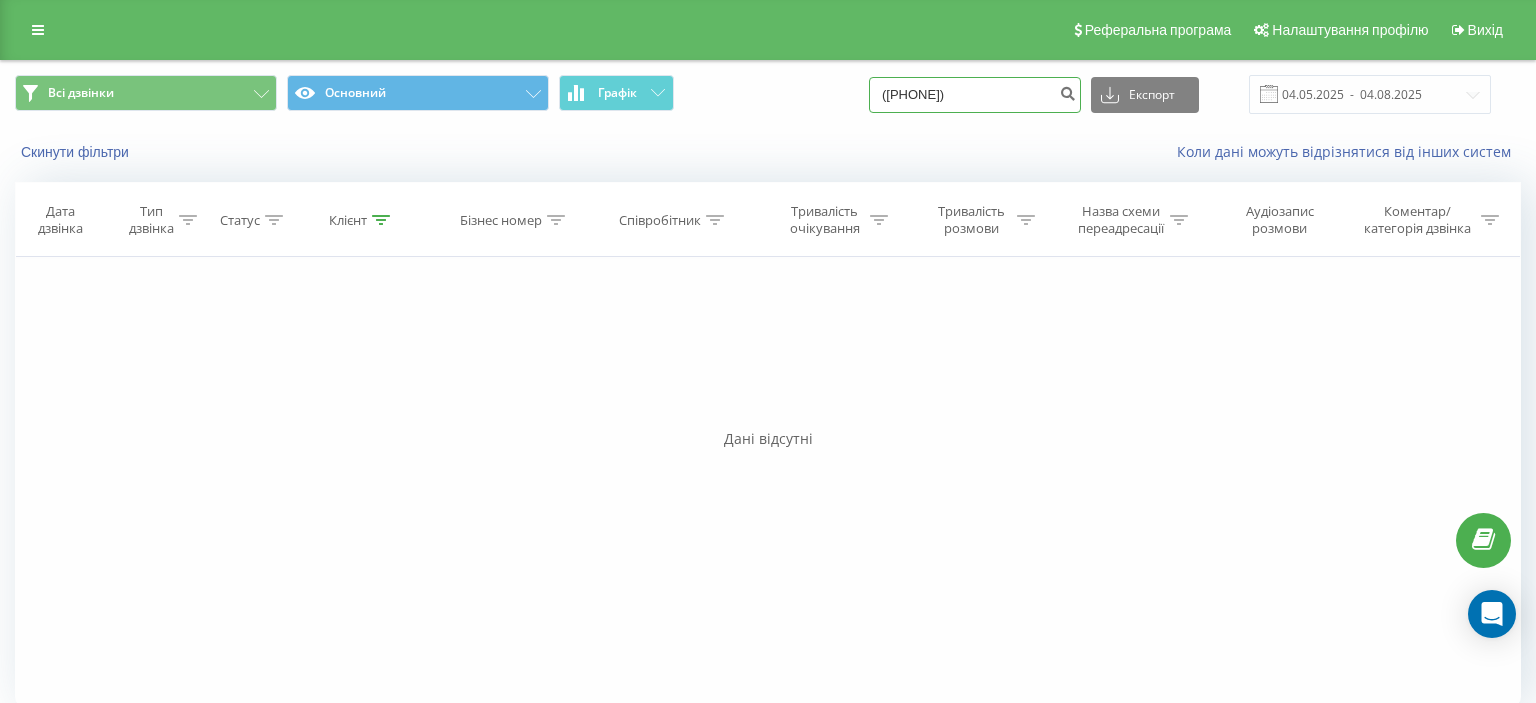 click on "([PHONE])" at bounding box center (975, 95) 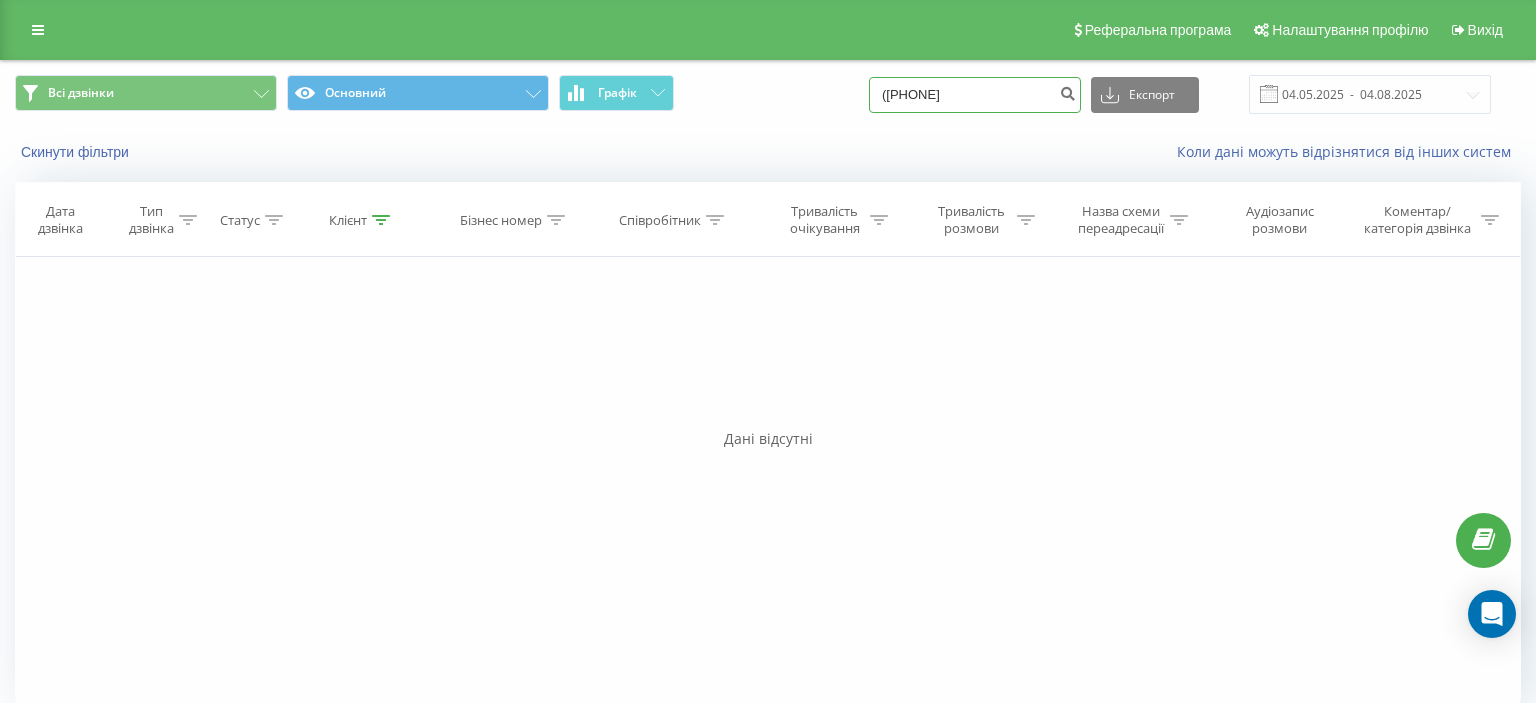 click on "([PHONE]" at bounding box center [975, 95] 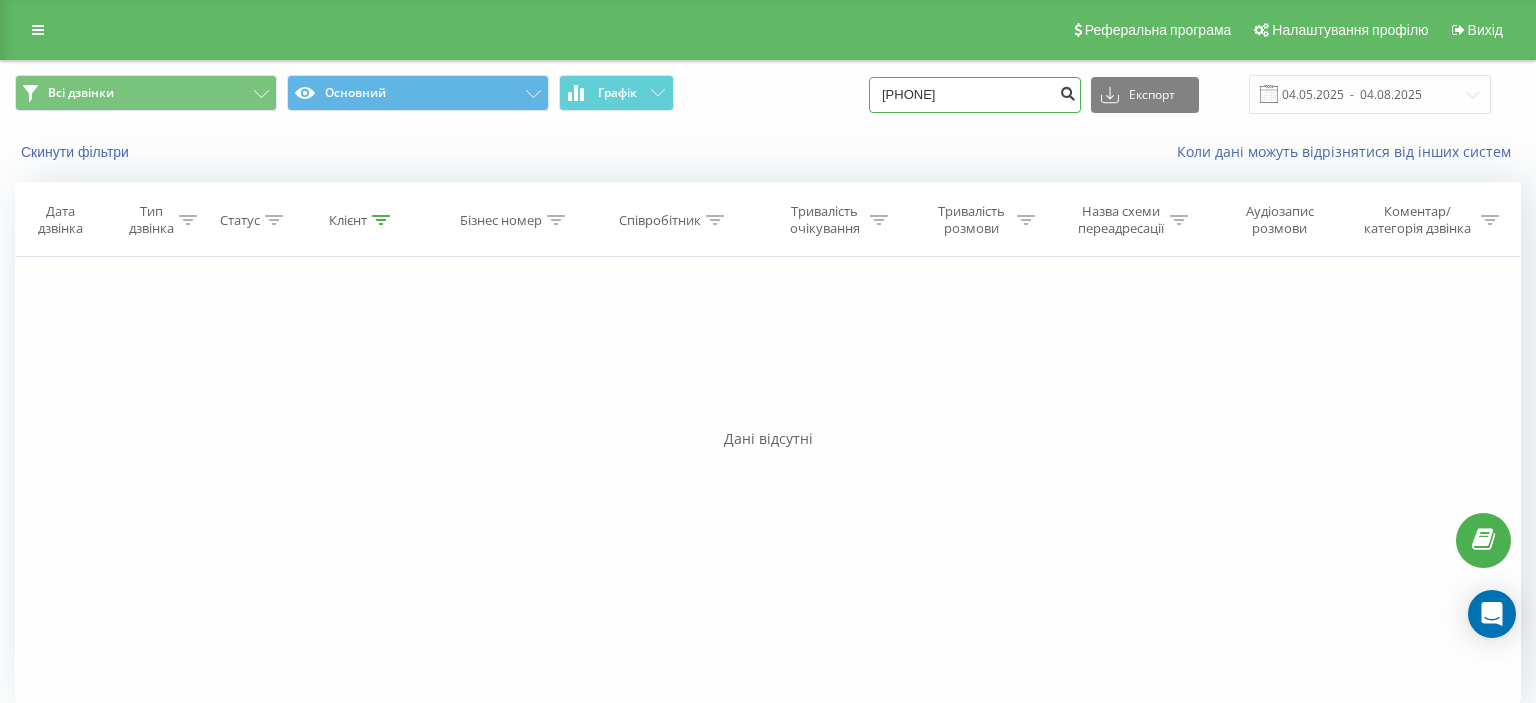 type on "[PHONE]" 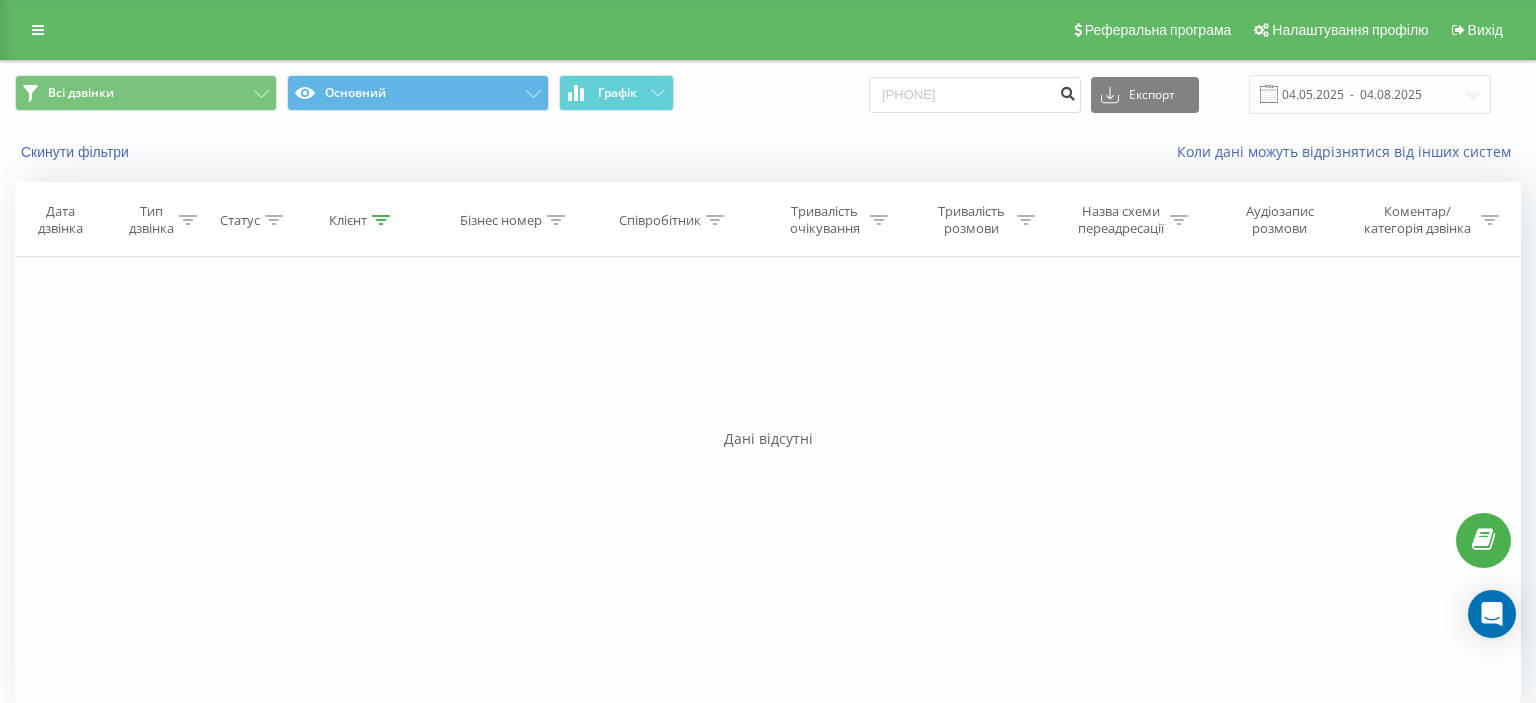 click at bounding box center [1067, 91] 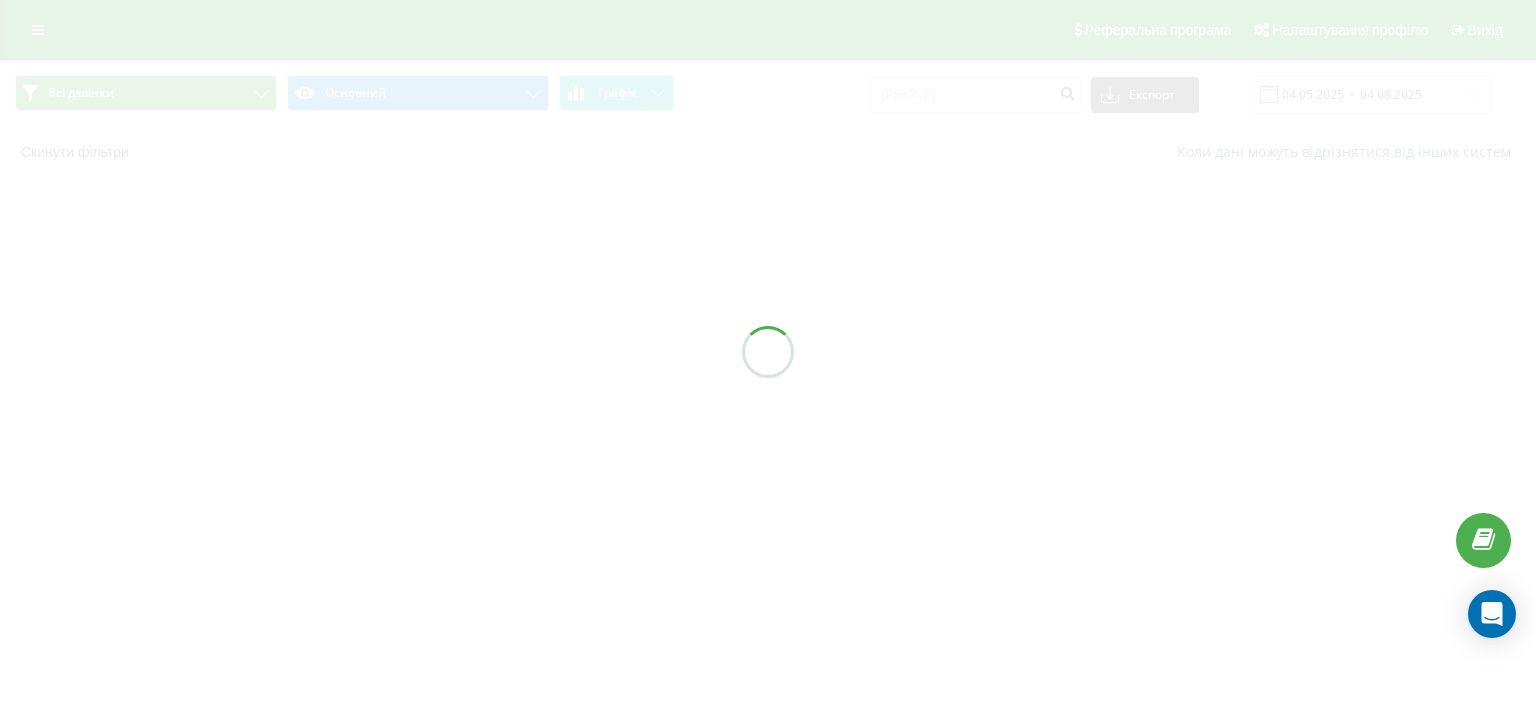 scroll, scrollTop: 0, scrollLeft: 0, axis: both 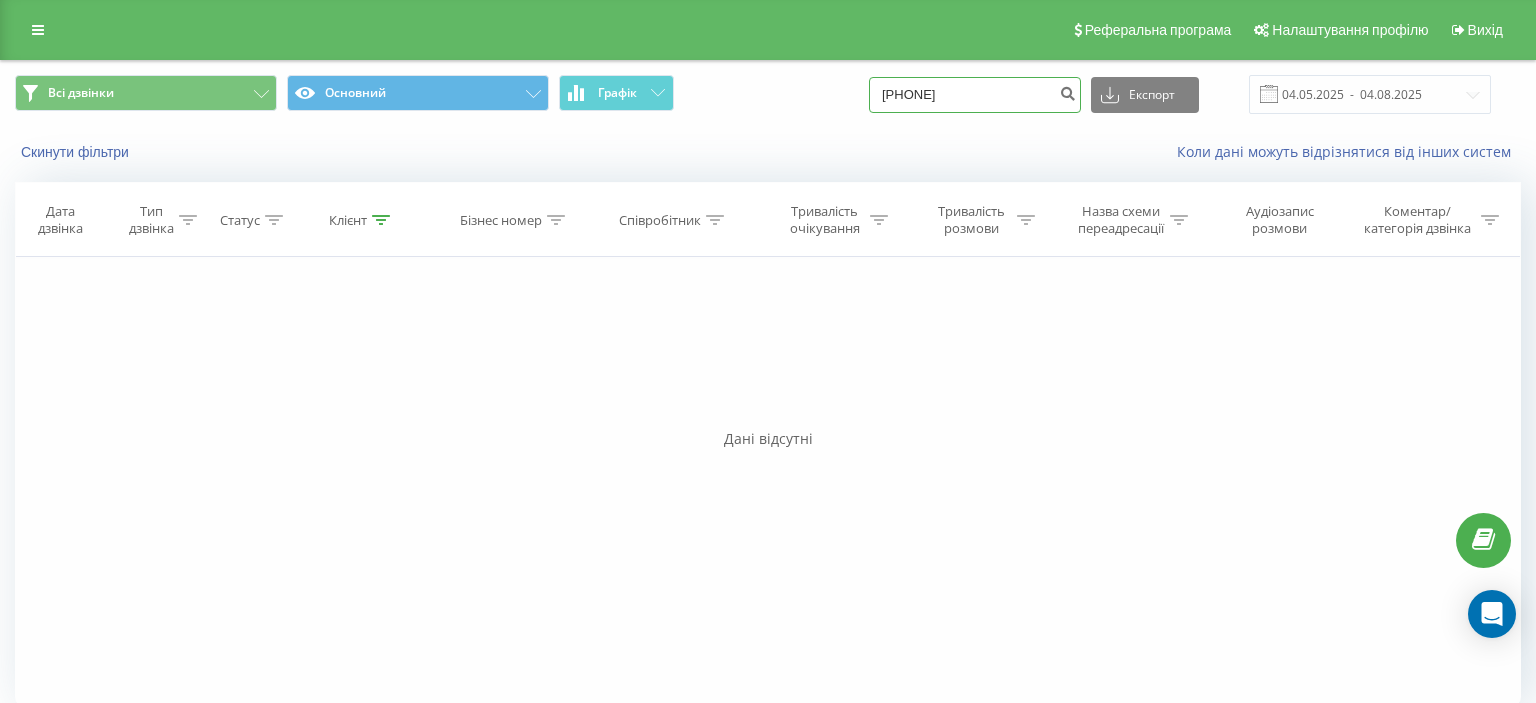 drag, startPoint x: 903, startPoint y: 96, endPoint x: 1041, endPoint y: 93, distance: 138.03261 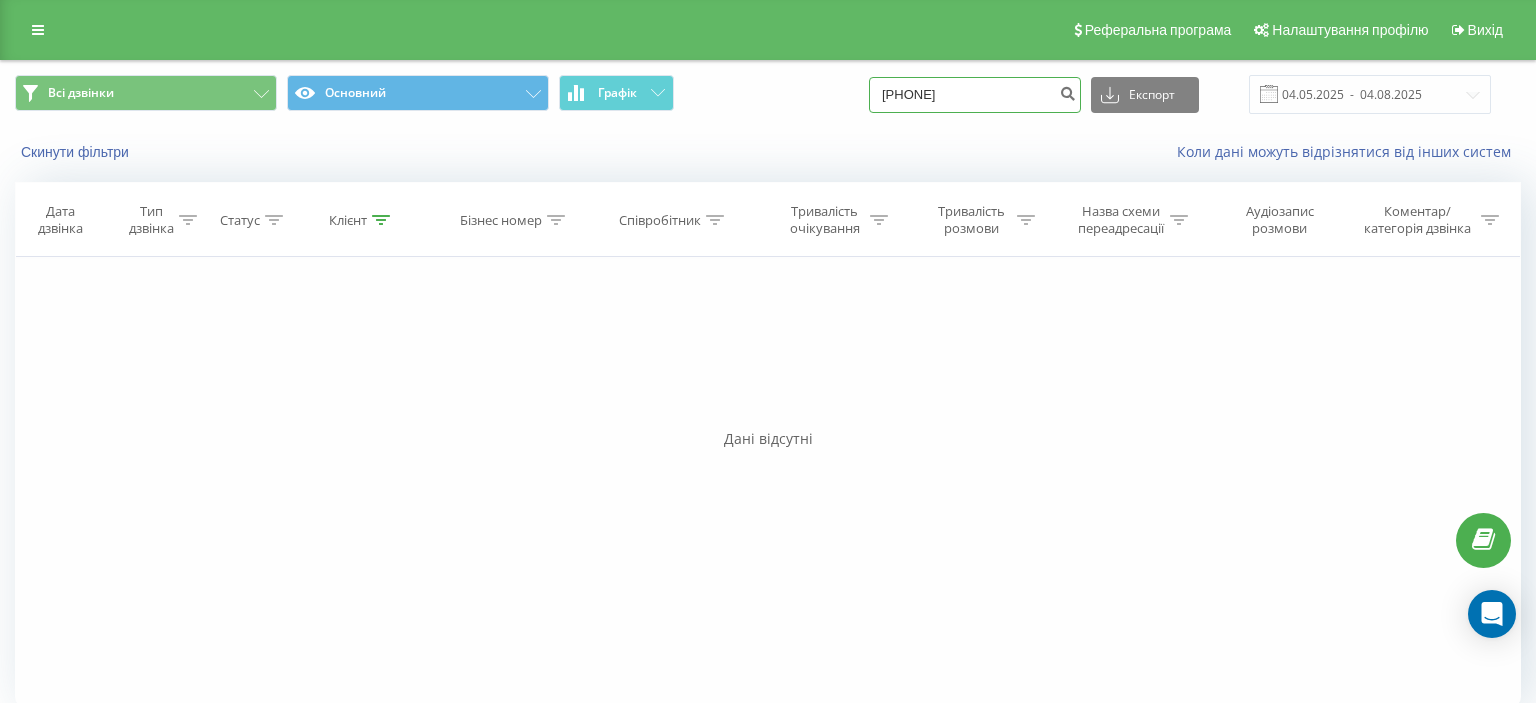 click on "0664535887" at bounding box center [975, 95] 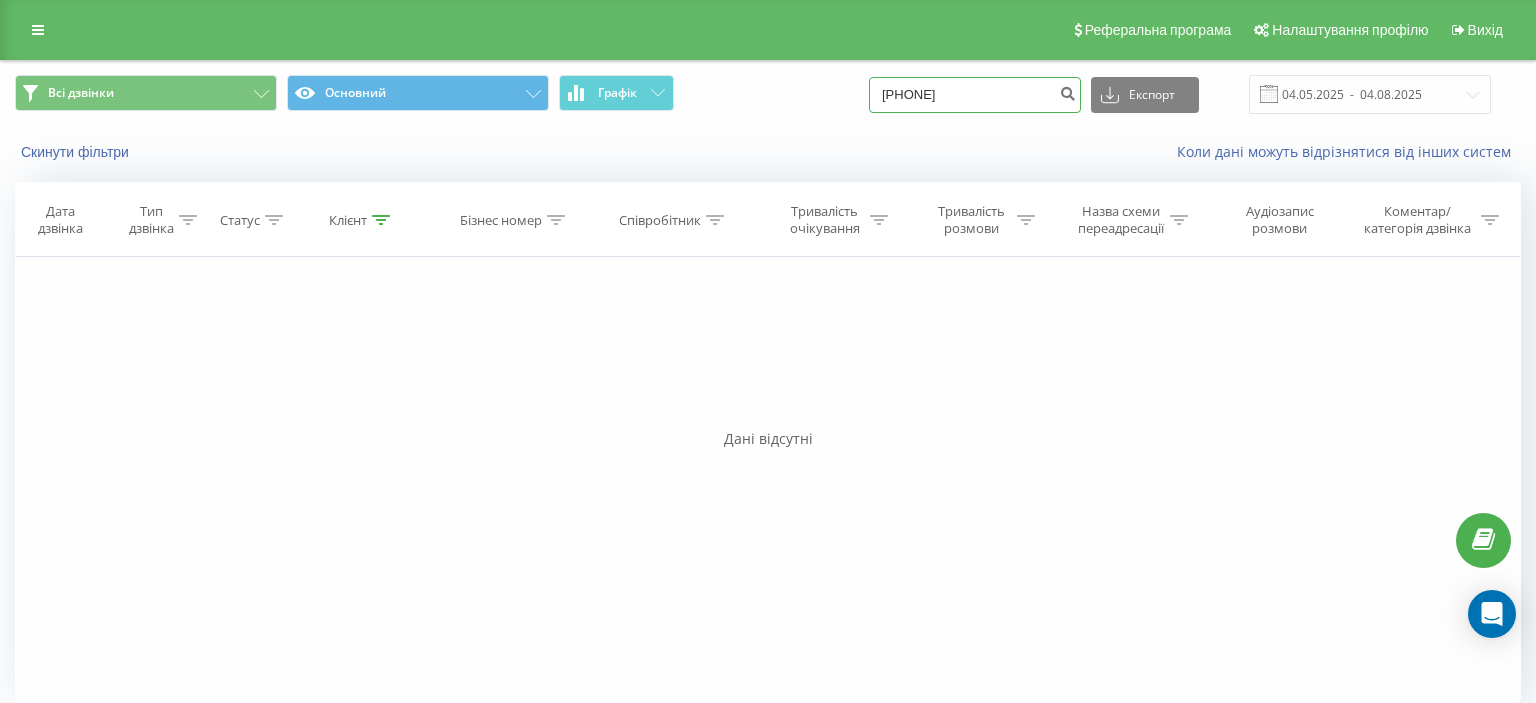 paste on "(095) 742 09 19" 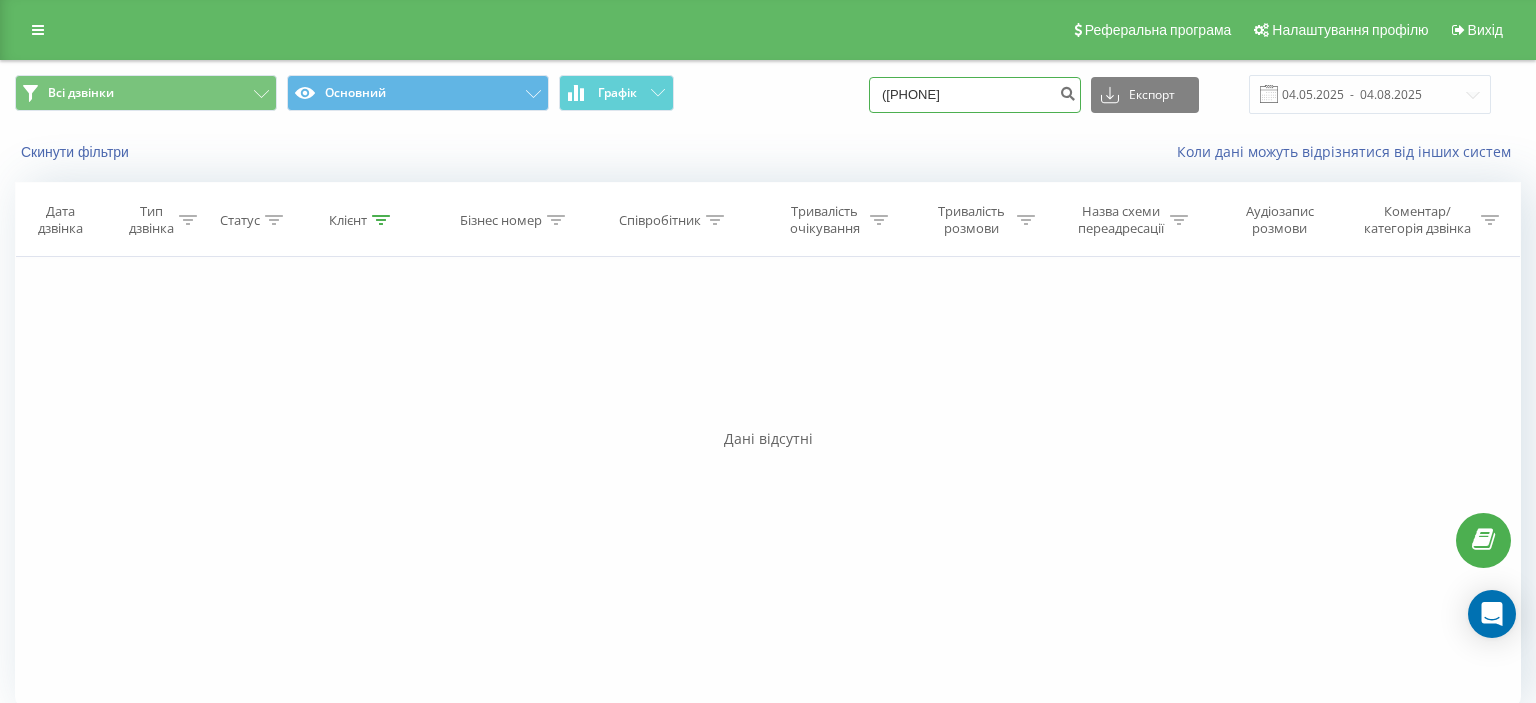 click on "(095) 742 09 19" at bounding box center (975, 95) 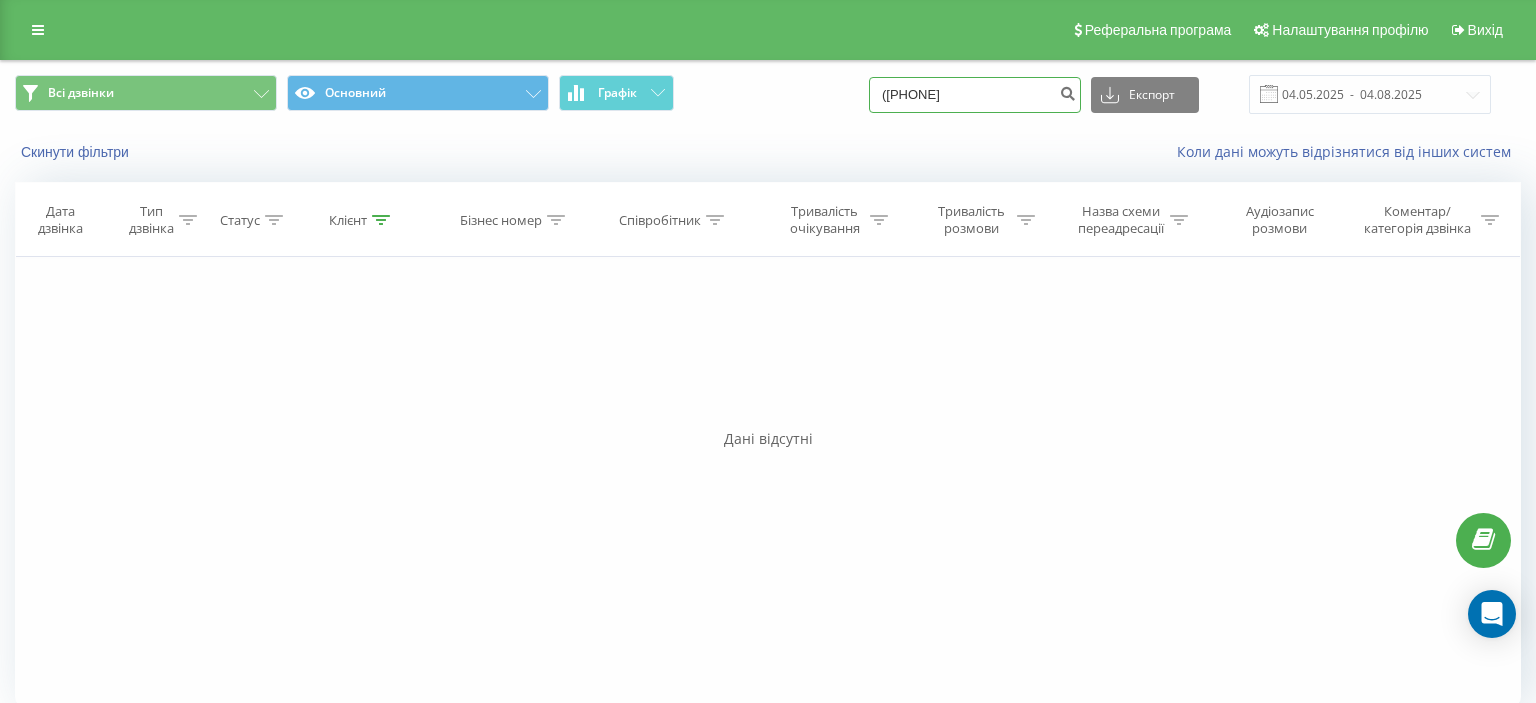 click on "(095 742 09 19" at bounding box center [975, 95] 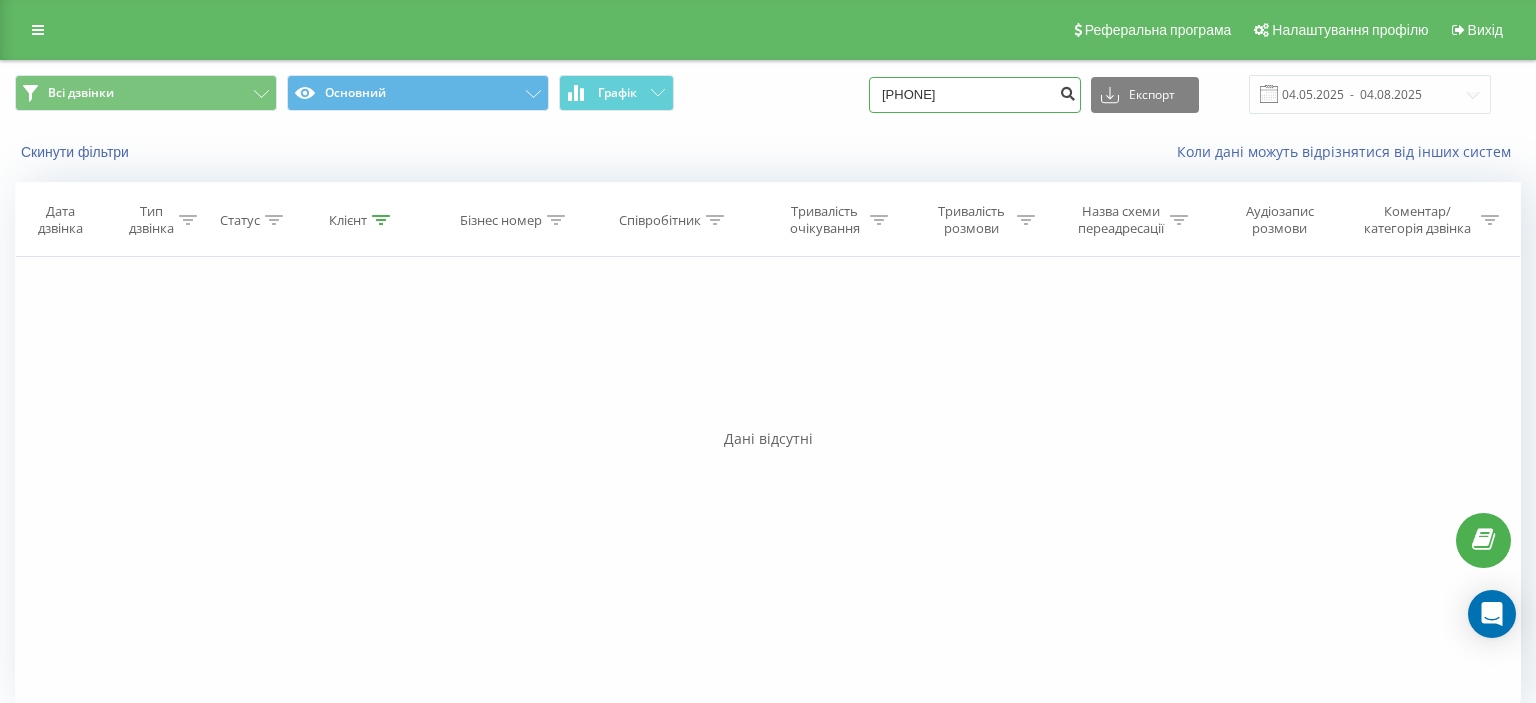 type on "095 742 09 19" 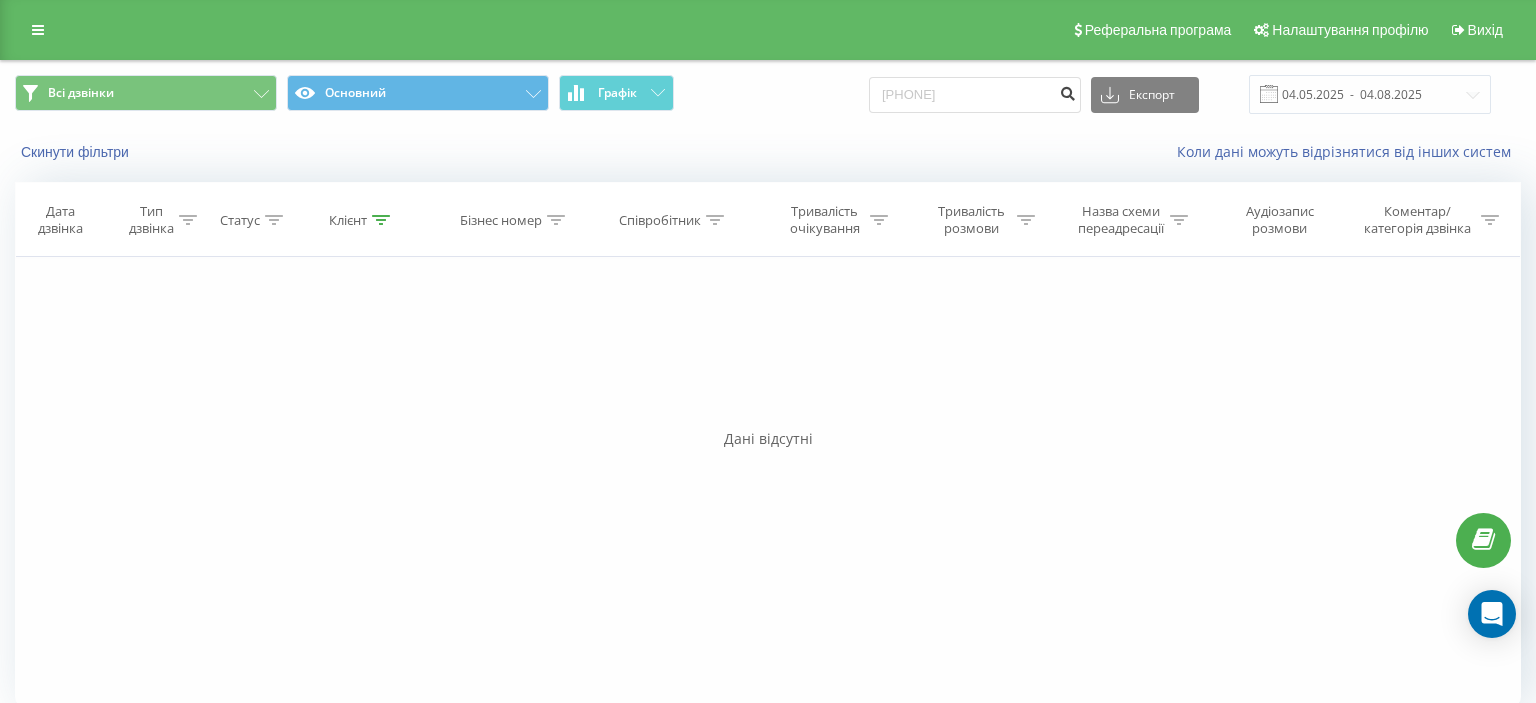 click at bounding box center (1067, 91) 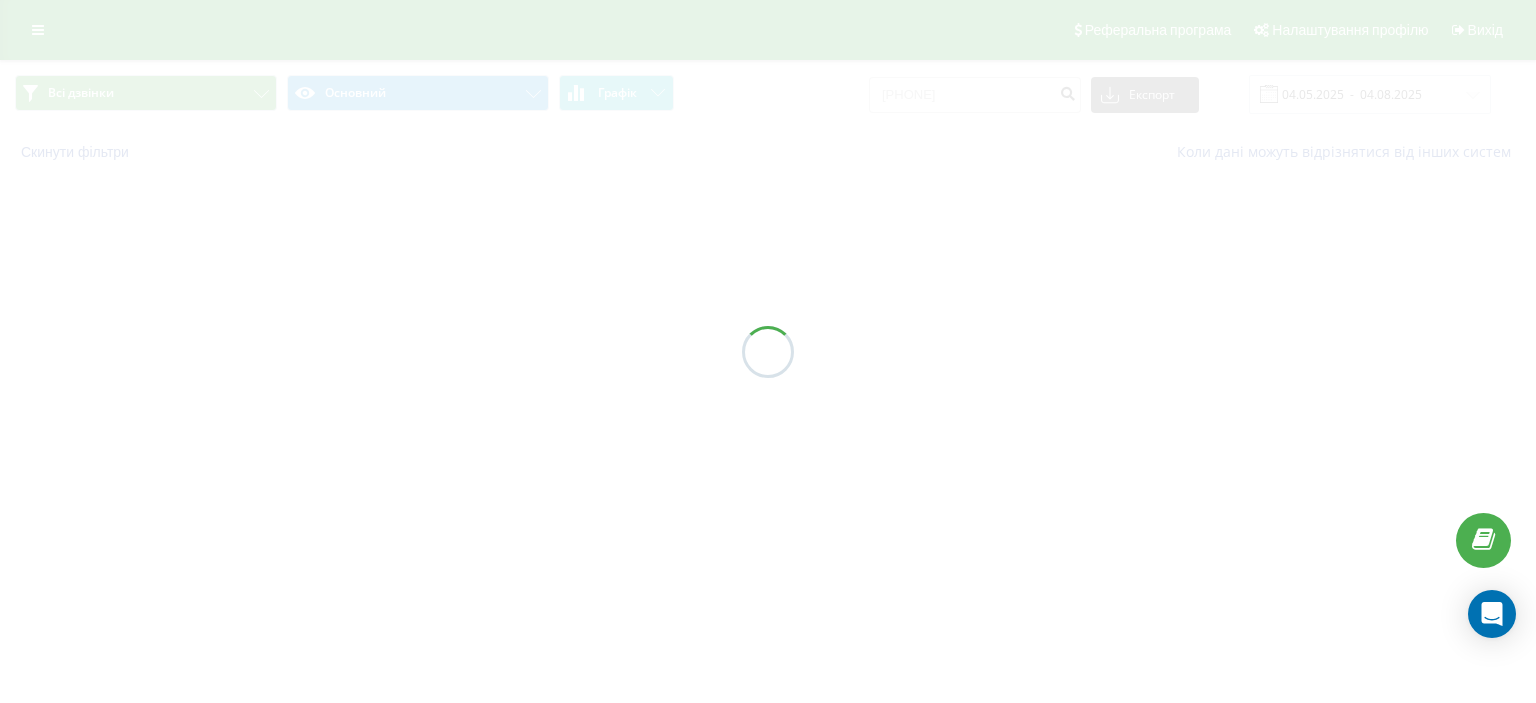 scroll, scrollTop: 0, scrollLeft: 0, axis: both 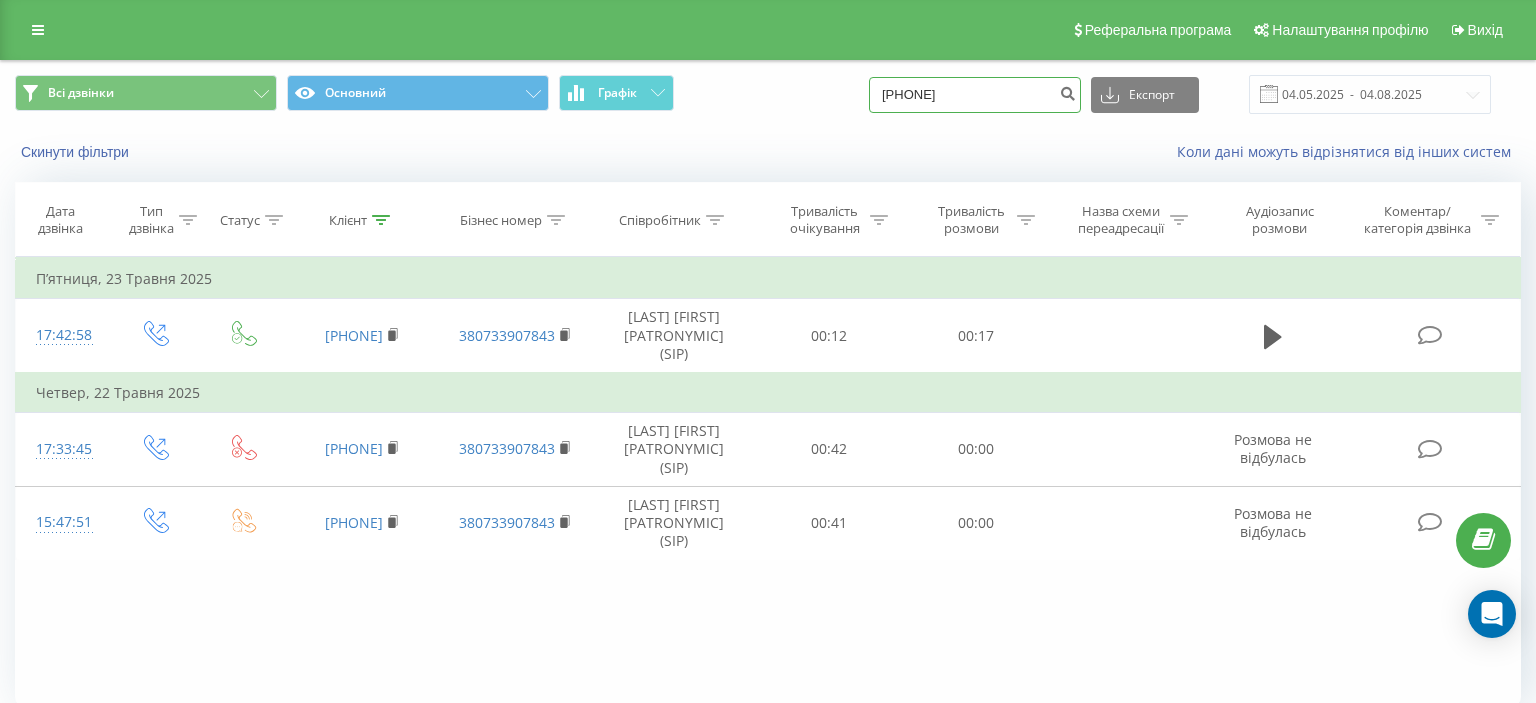 drag, startPoint x: 907, startPoint y: 94, endPoint x: 1014, endPoint y: 94, distance: 107 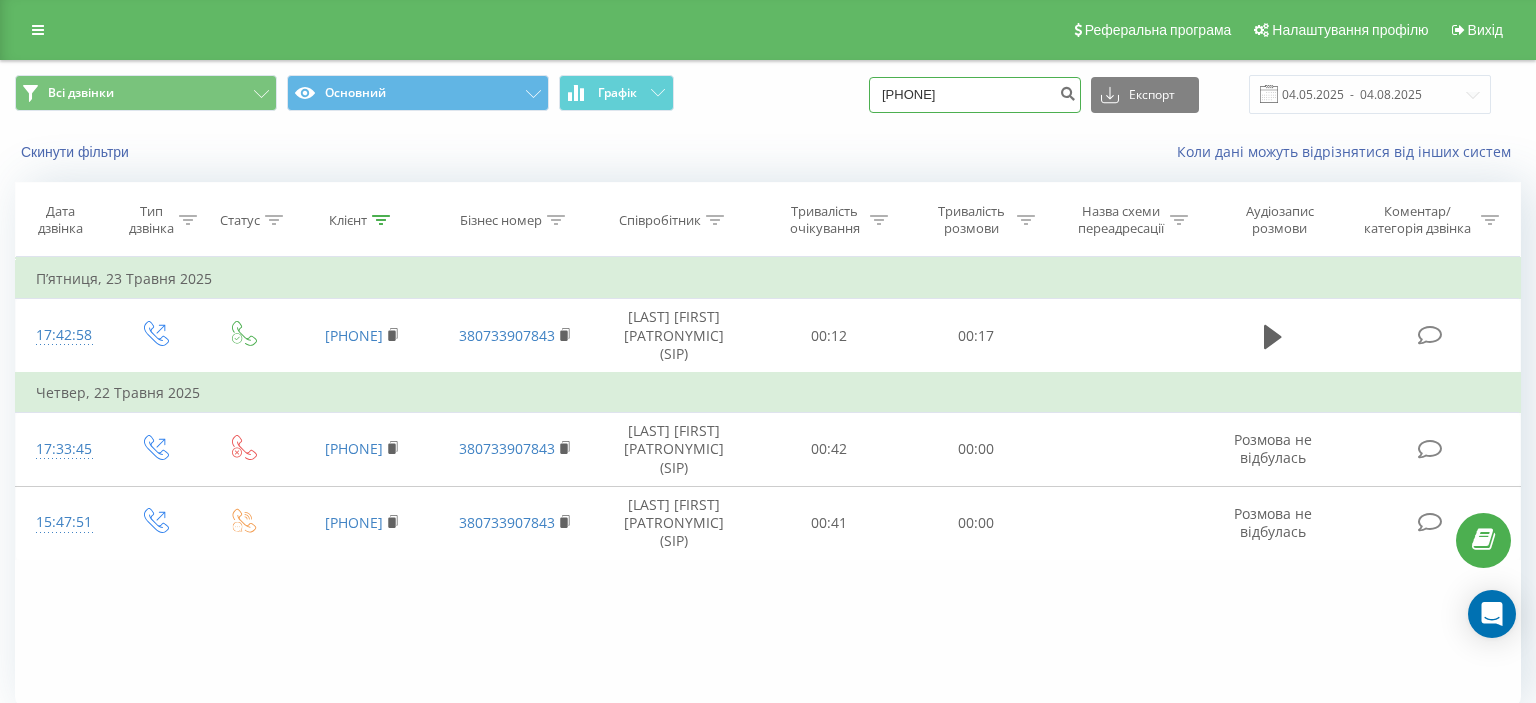 paste on "([PHONE]" 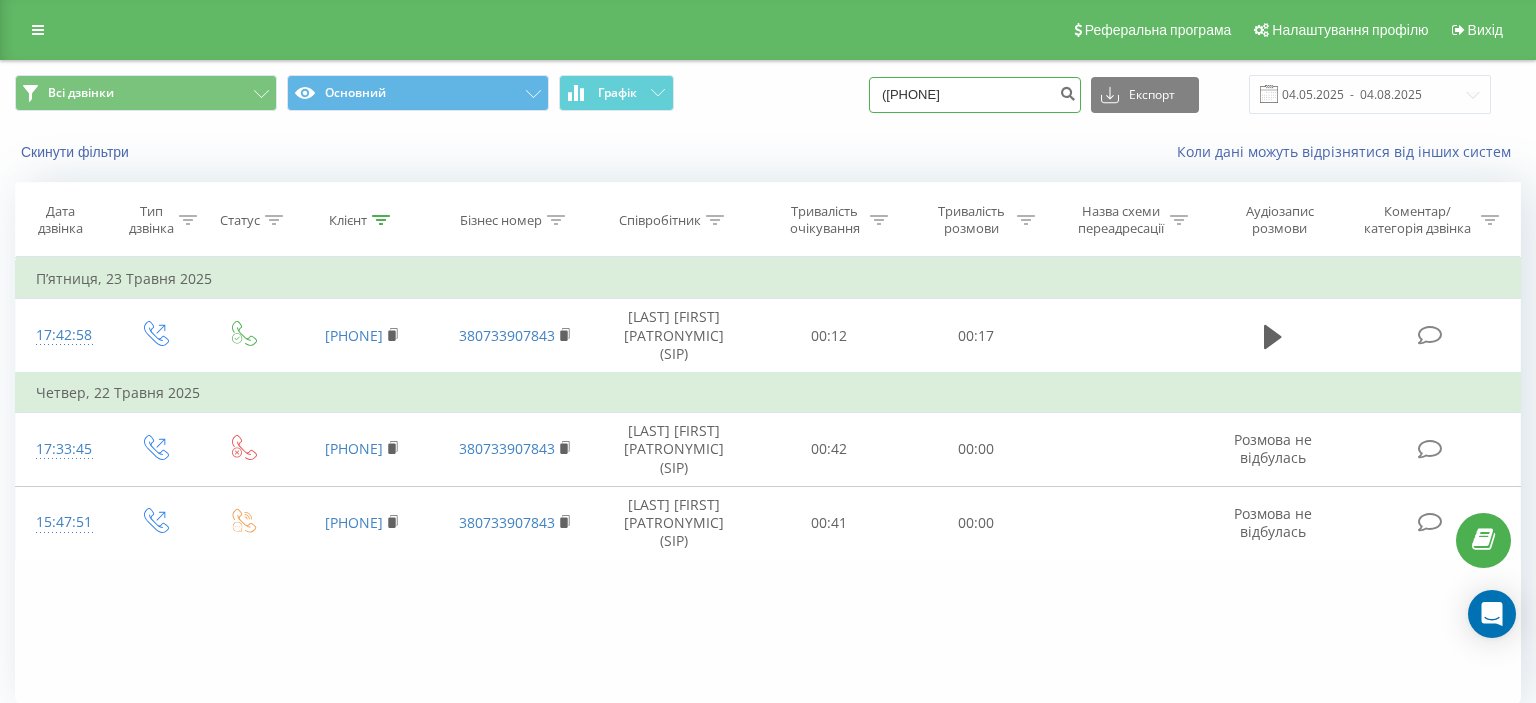 click on "([PHONE]" at bounding box center (975, 95) 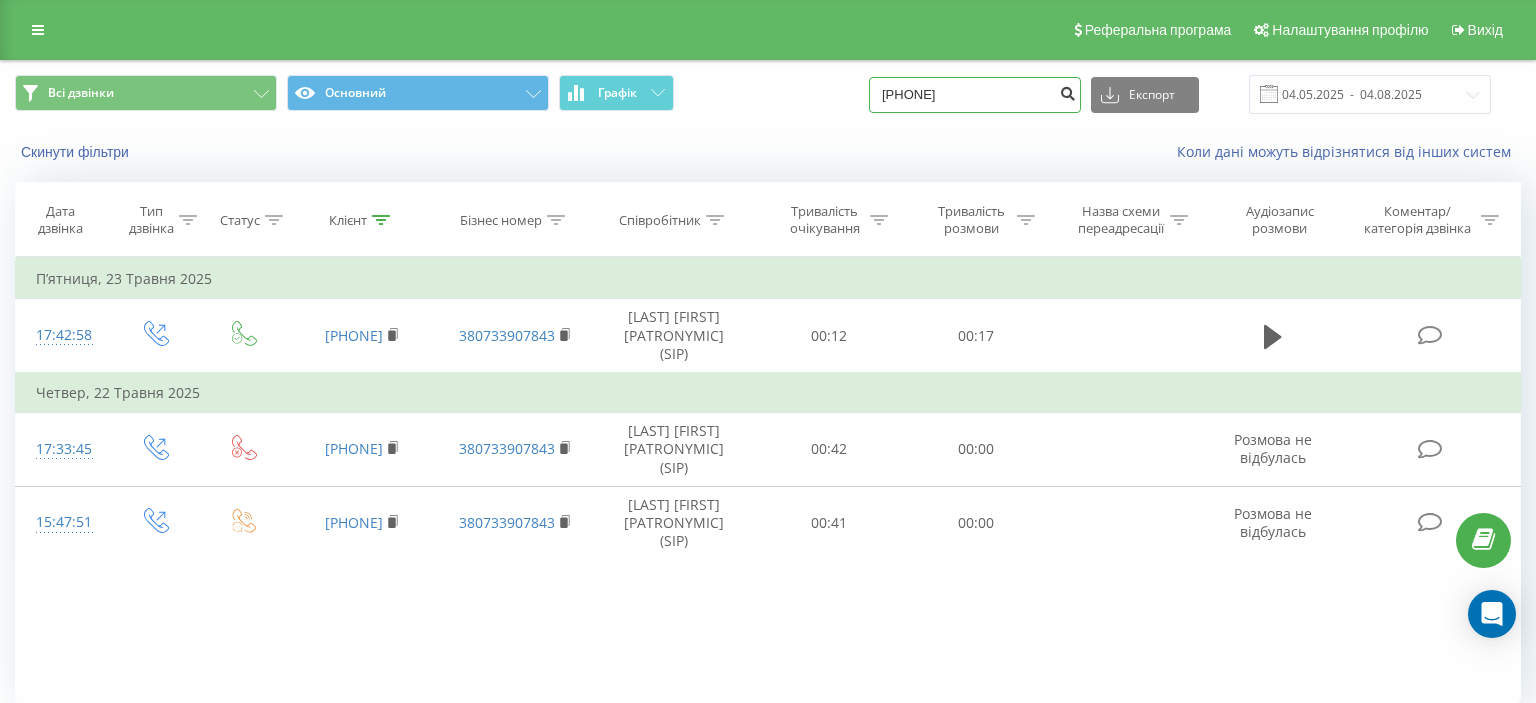 type on "[PHONE]" 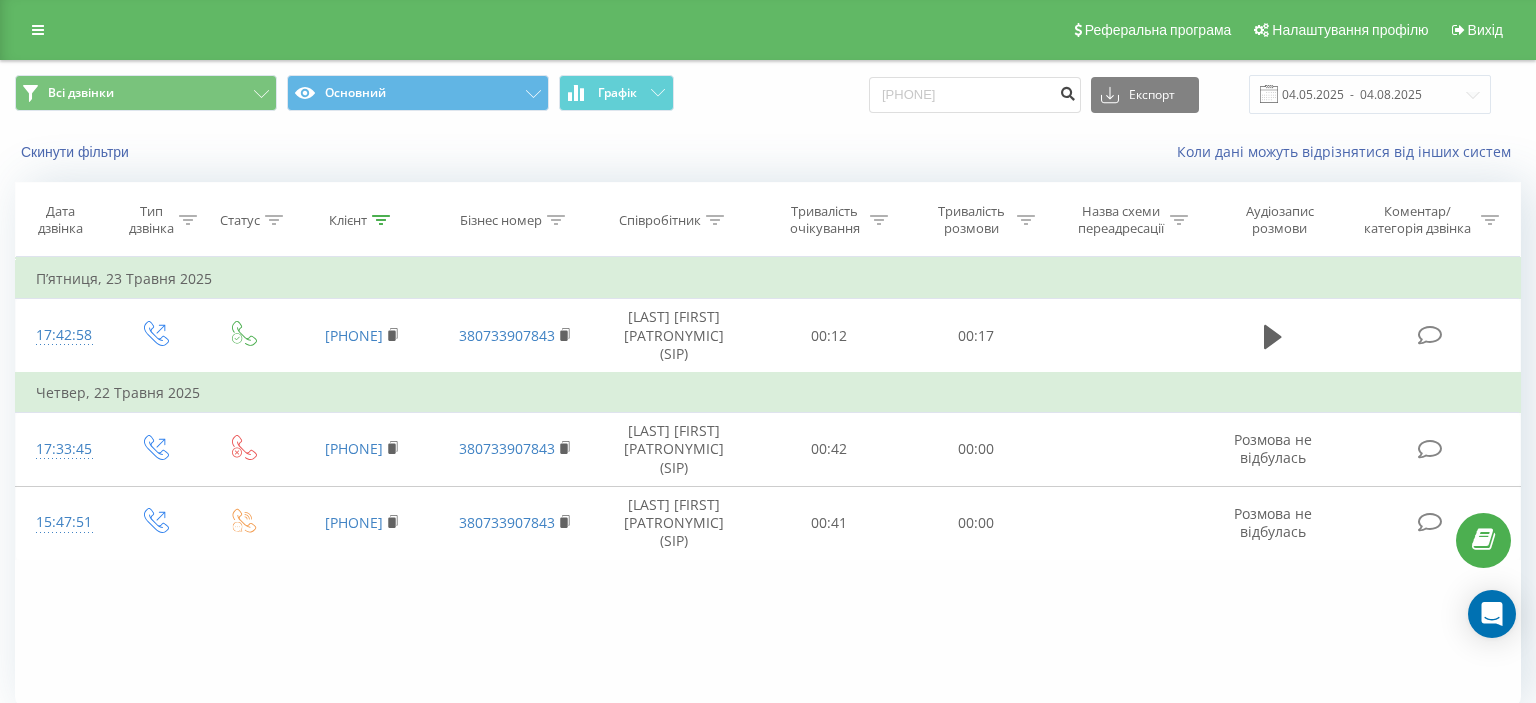 click at bounding box center [1067, 91] 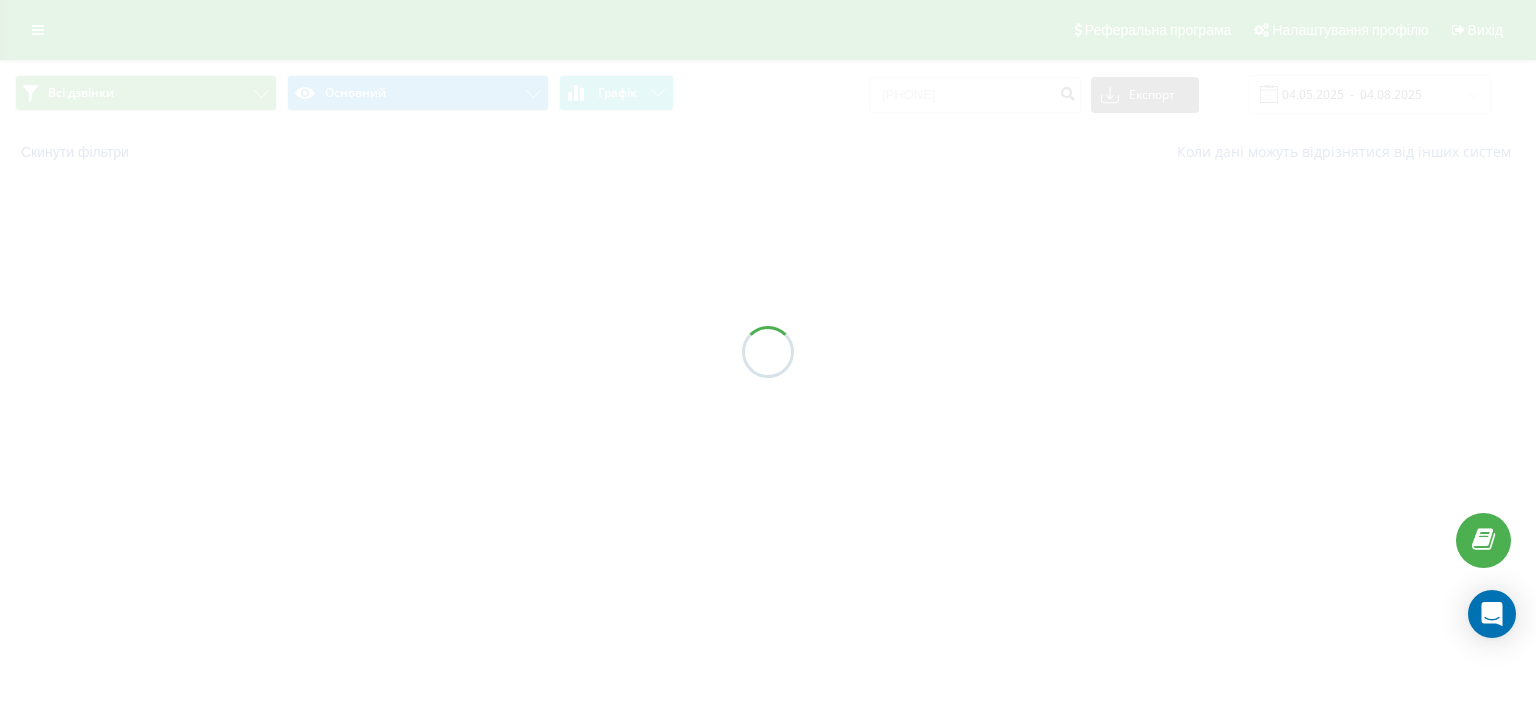 scroll, scrollTop: 0, scrollLeft: 0, axis: both 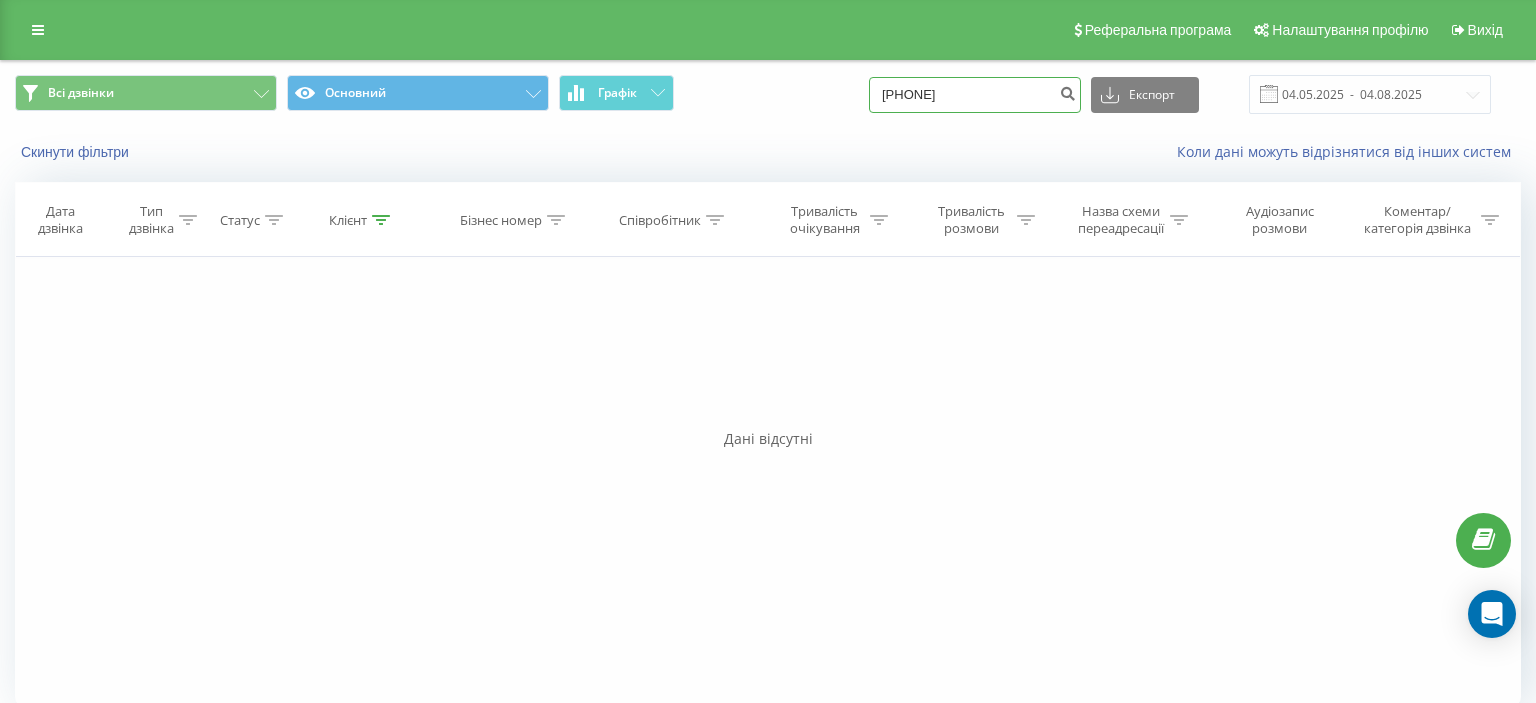 drag, startPoint x: 908, startPoint y: 95, endPoint x: 1030, endPoint y: 95, distance: 122 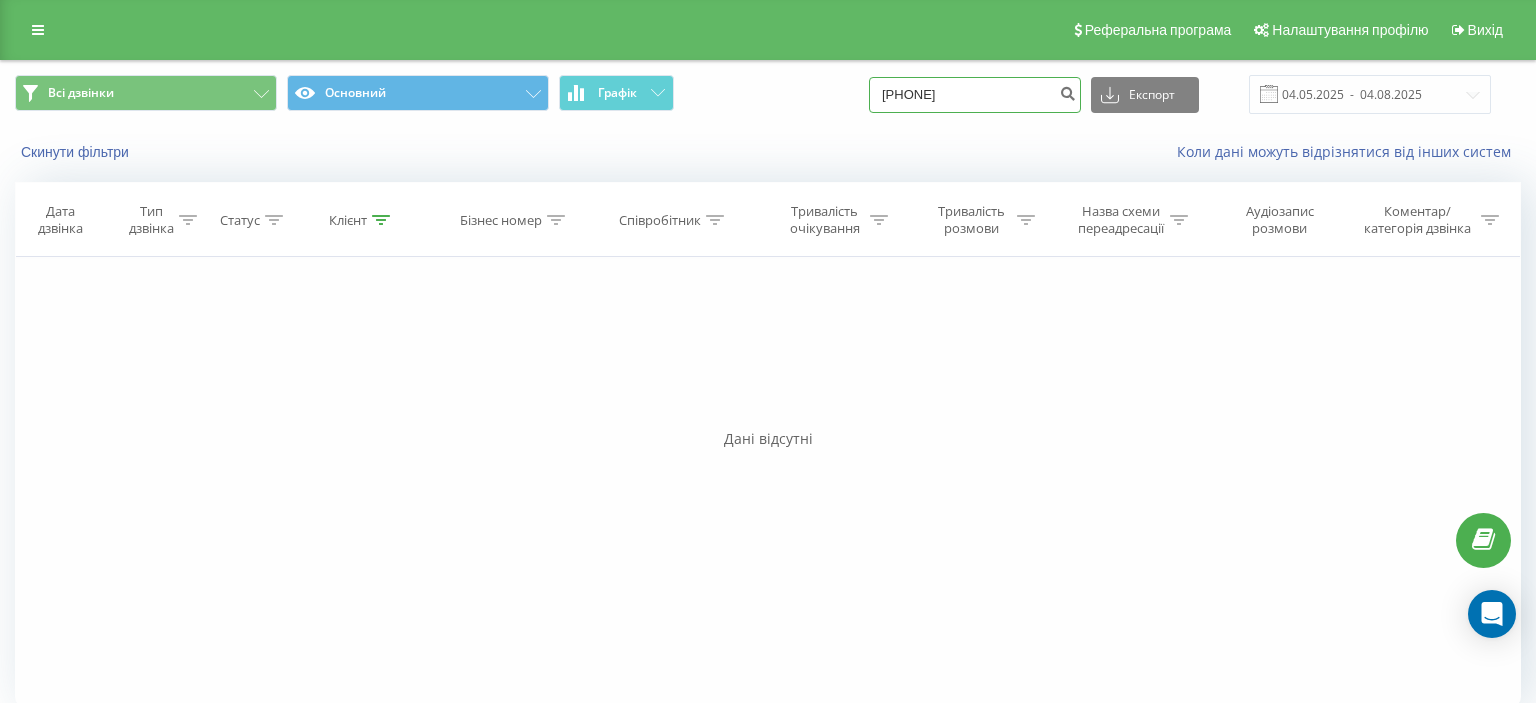 paste on "([AREA]) [PHONE]" 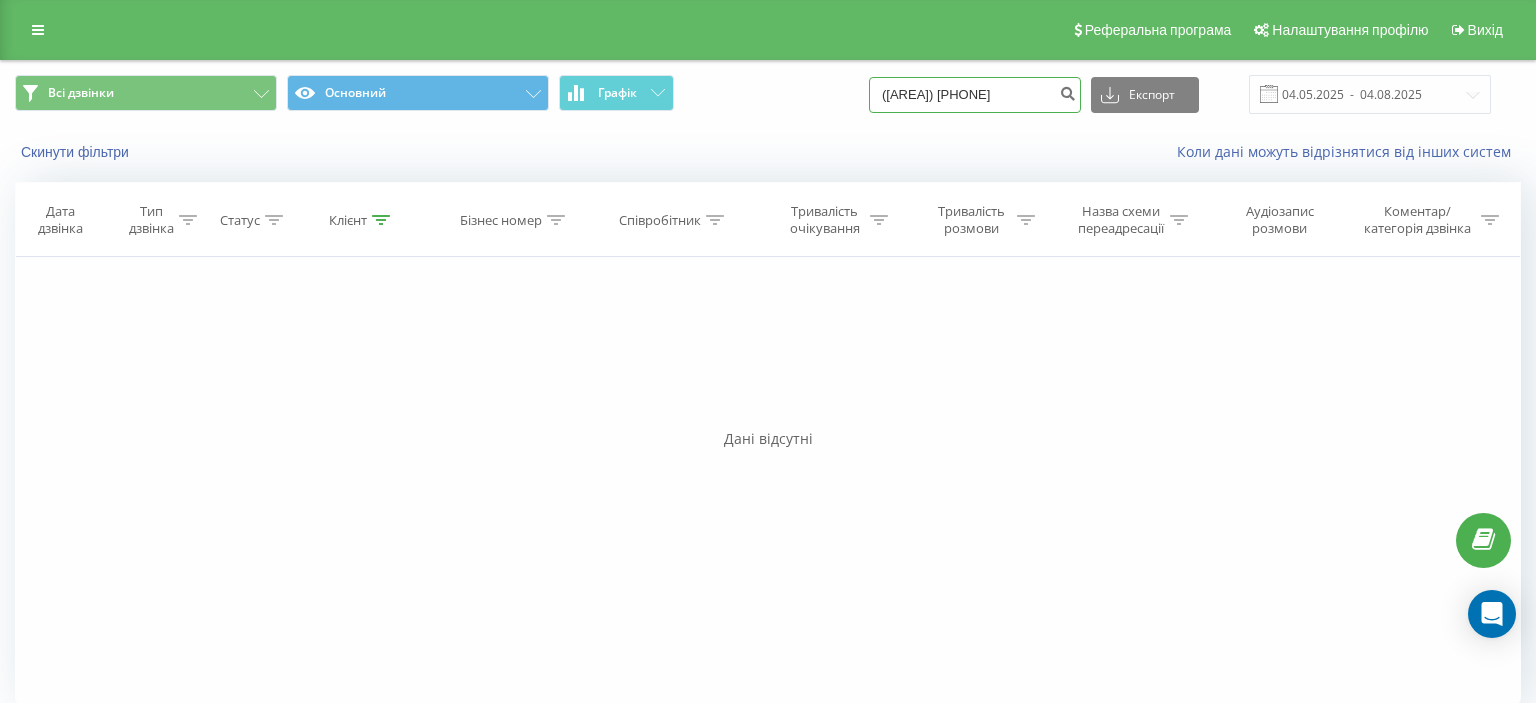 click on "([AREA]) [PHONE]" at bounding box center (975, 95) 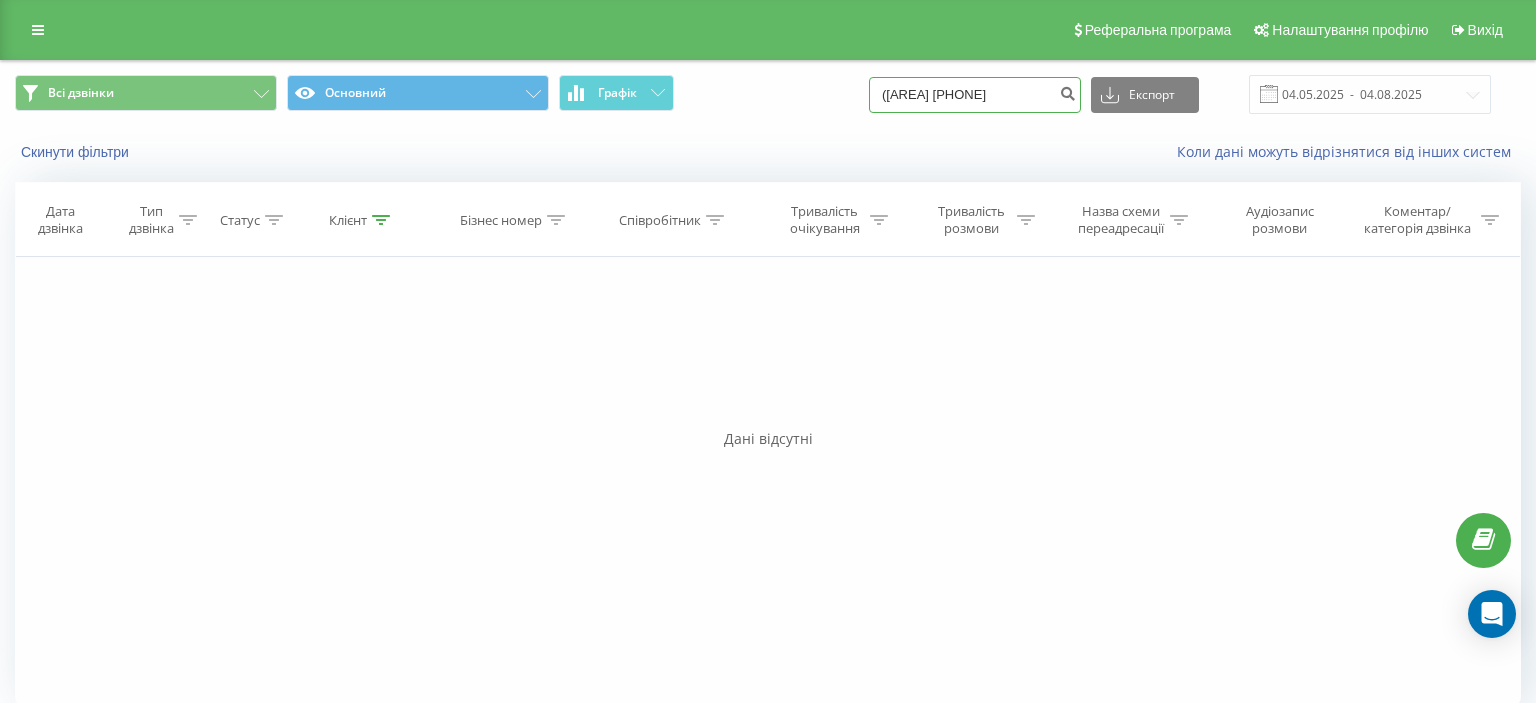 click on "([AREA] [PHONE]" at bounding box center [975, 95] 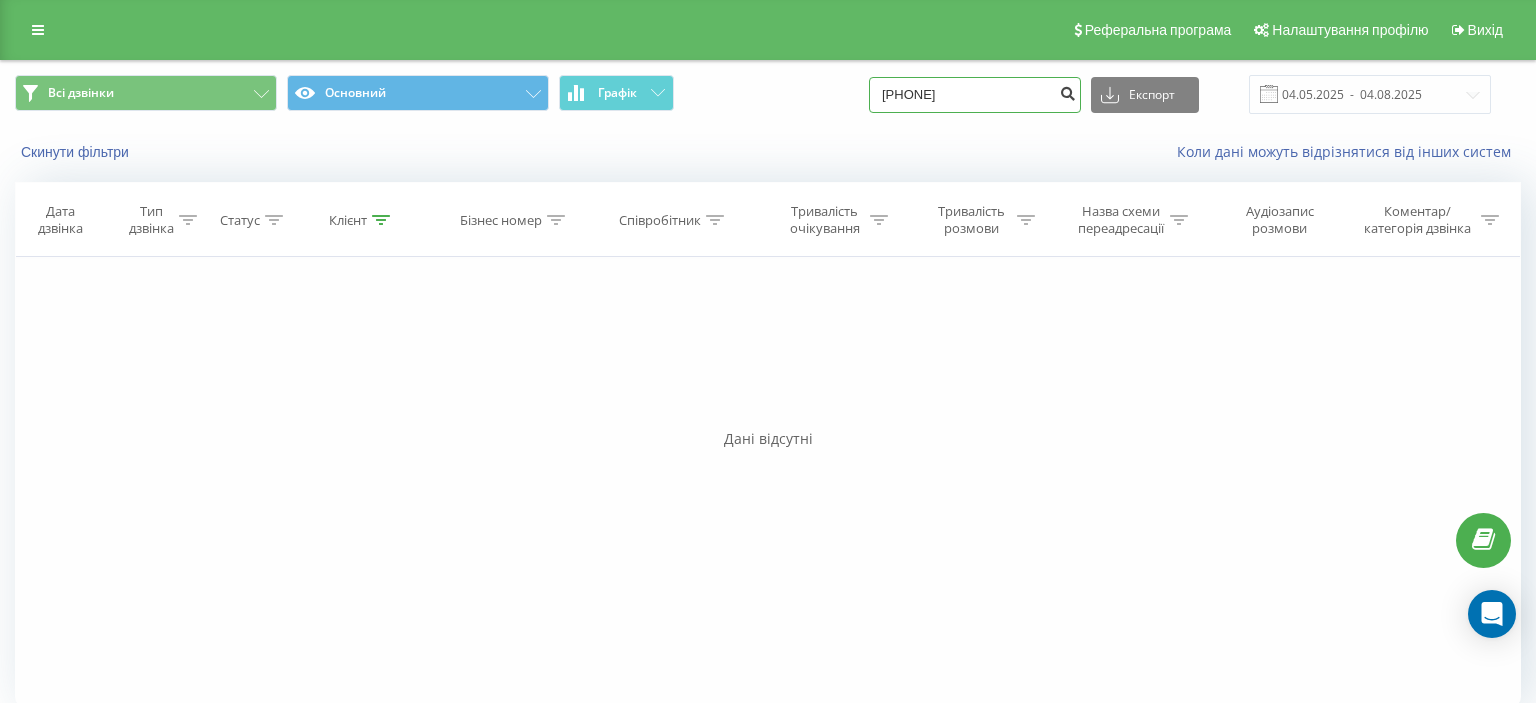 type on "[PHONE]" 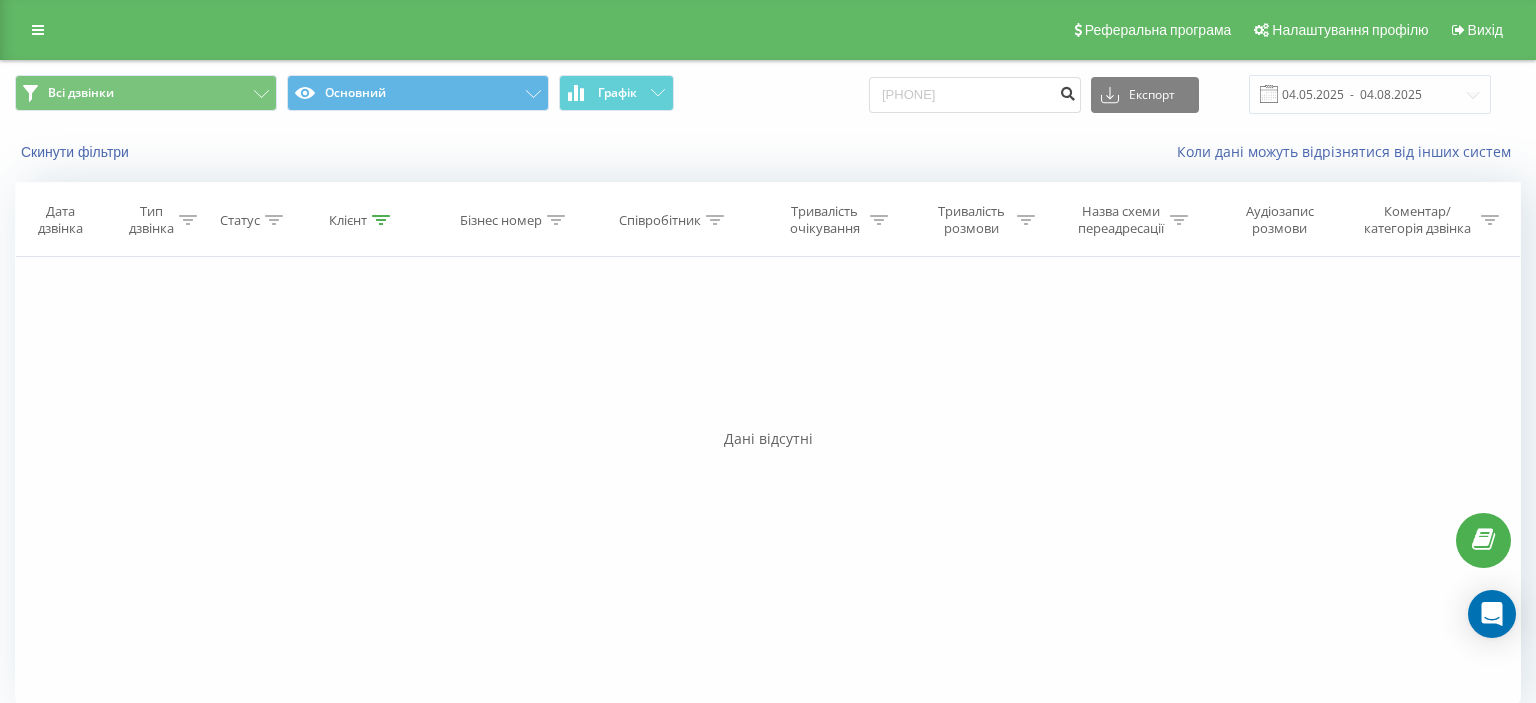 click at bounding box center [1067, 91] 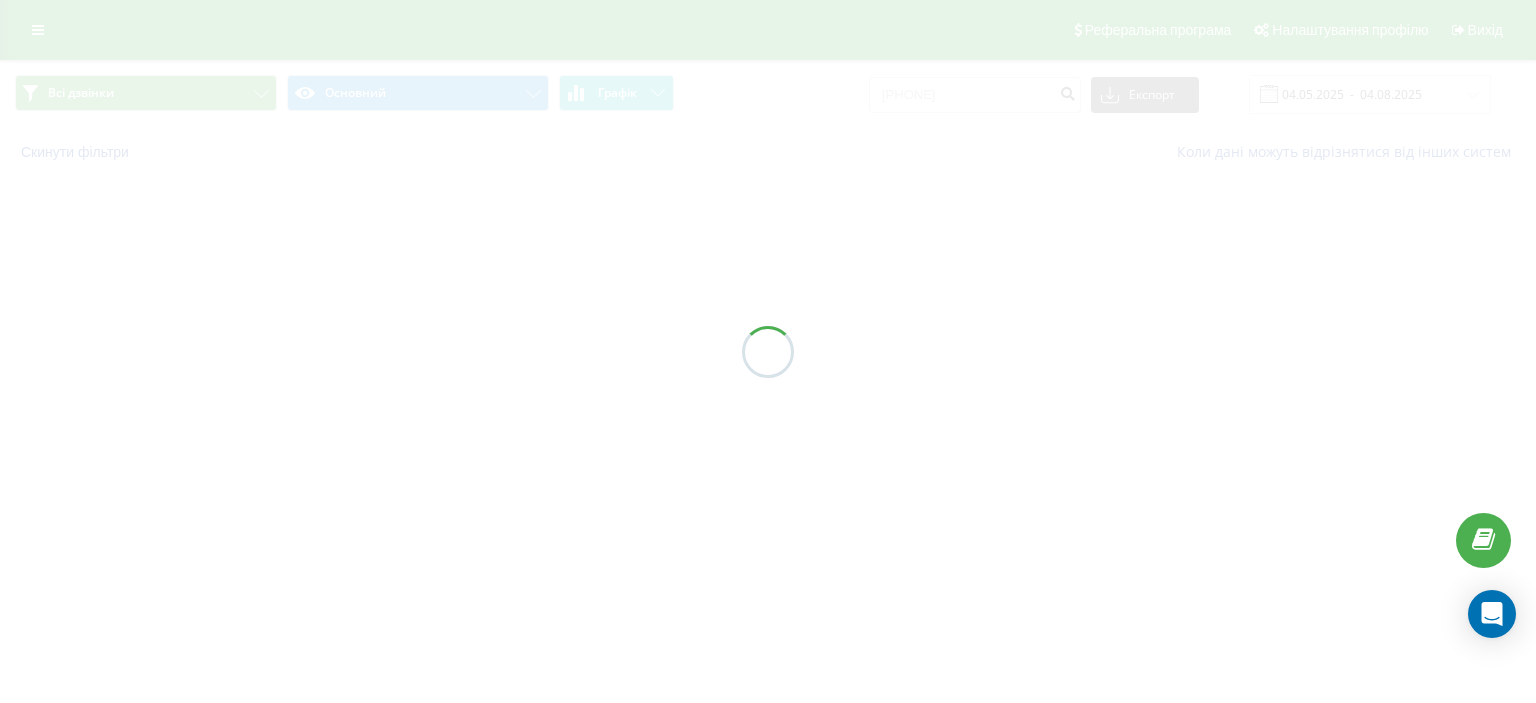 scroll, scrollTop: 0, scrollLeft: 0, axis: both 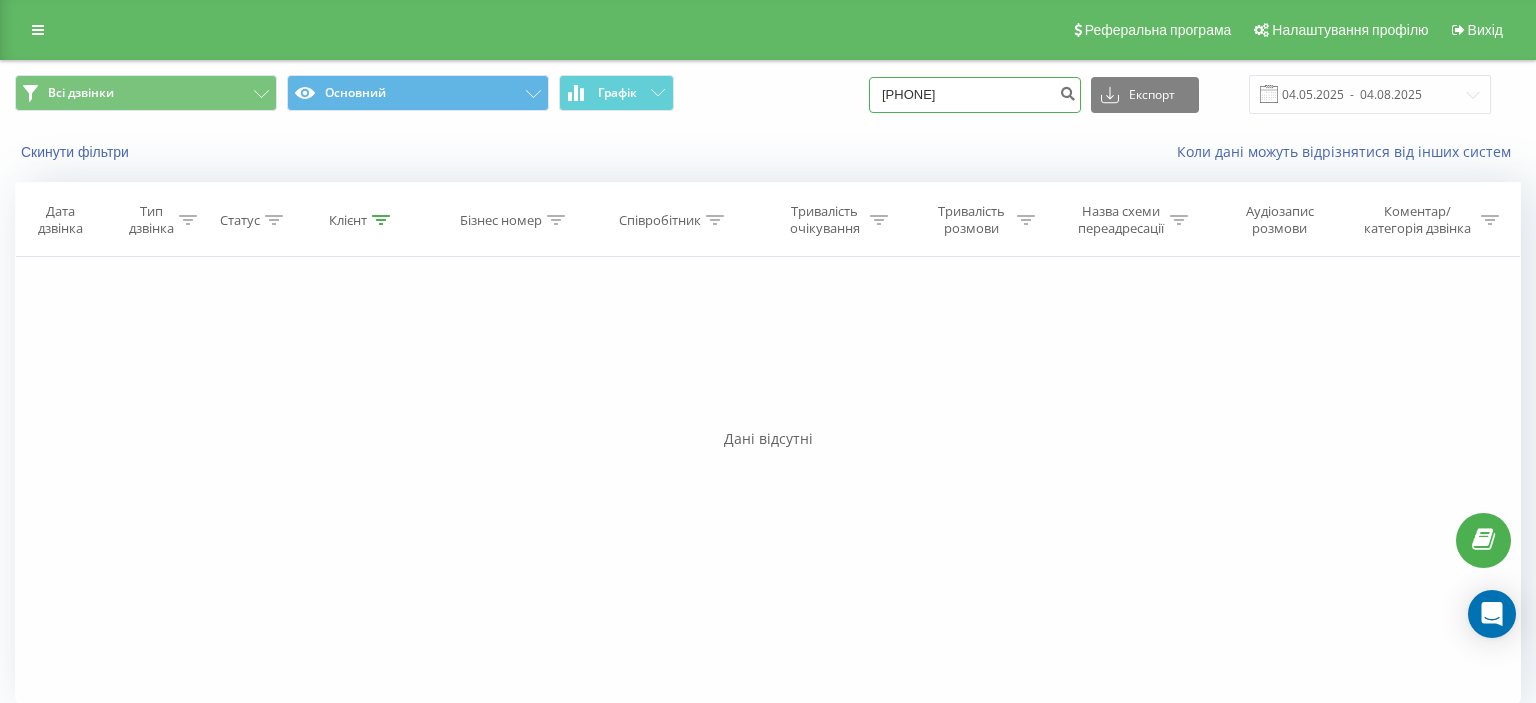 drag, startPoint x: 906, startPoint y: 95, endPoint x: 1013, endPoint y: 95, distance: 107 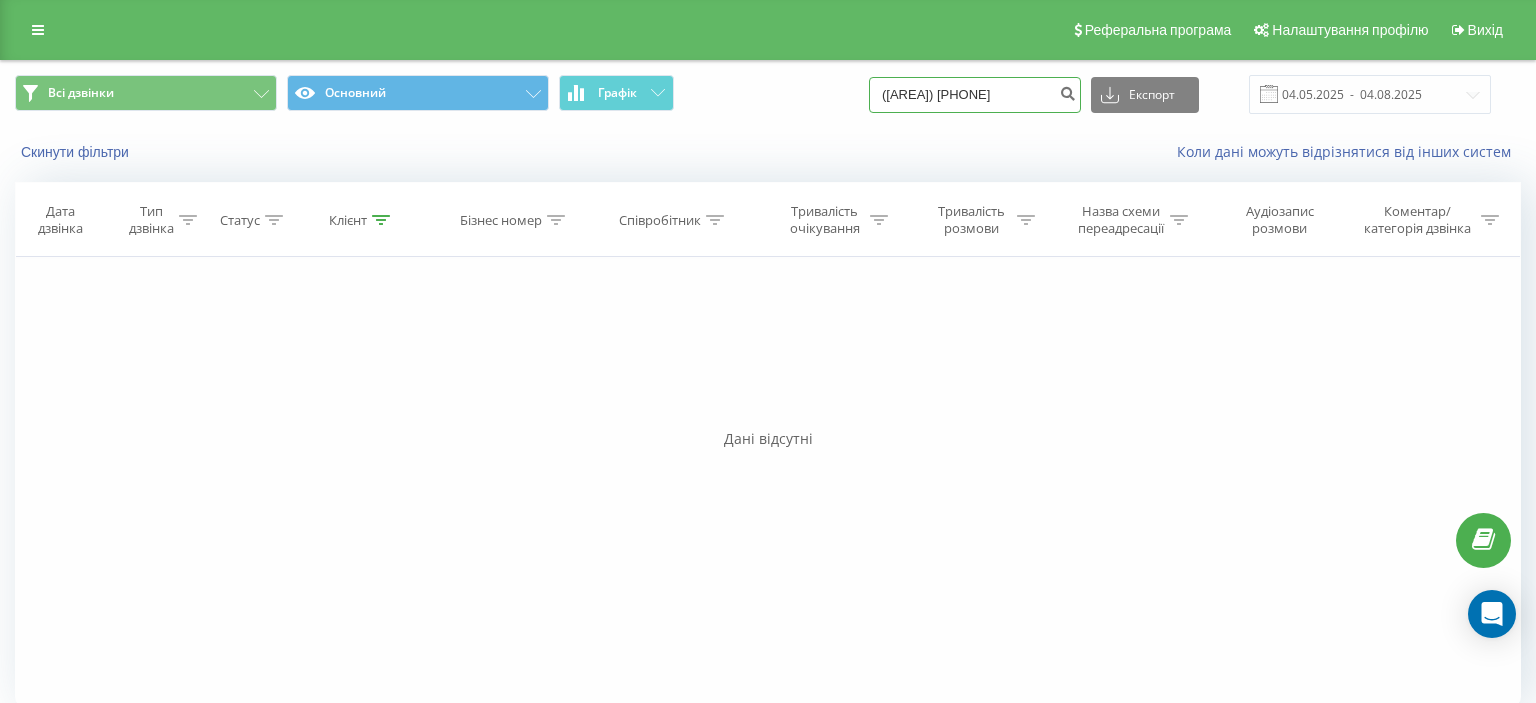 click on "([AREA]) [PHONE]" at bounding box center [975, 95] 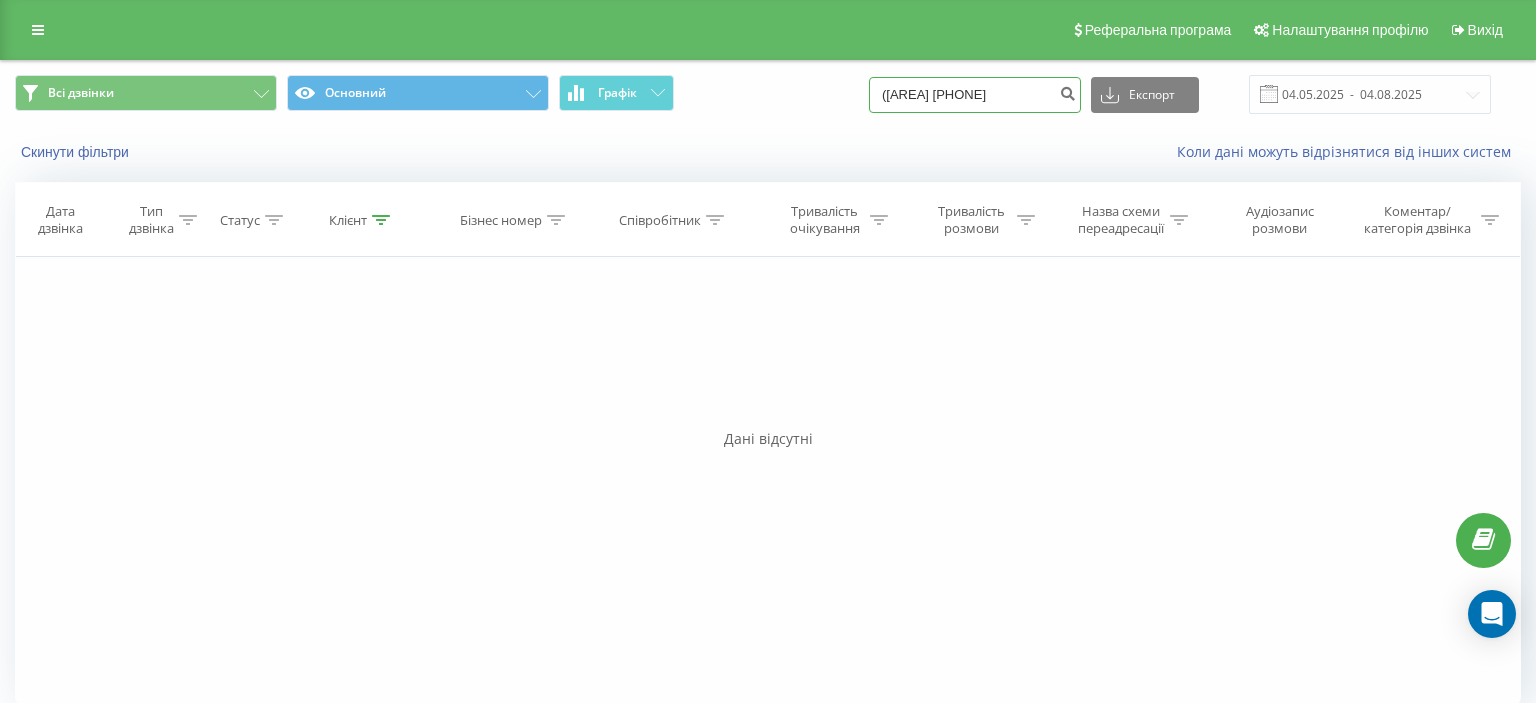 click on "([AREA] [PHONE]" at bounding box center (975, 95) 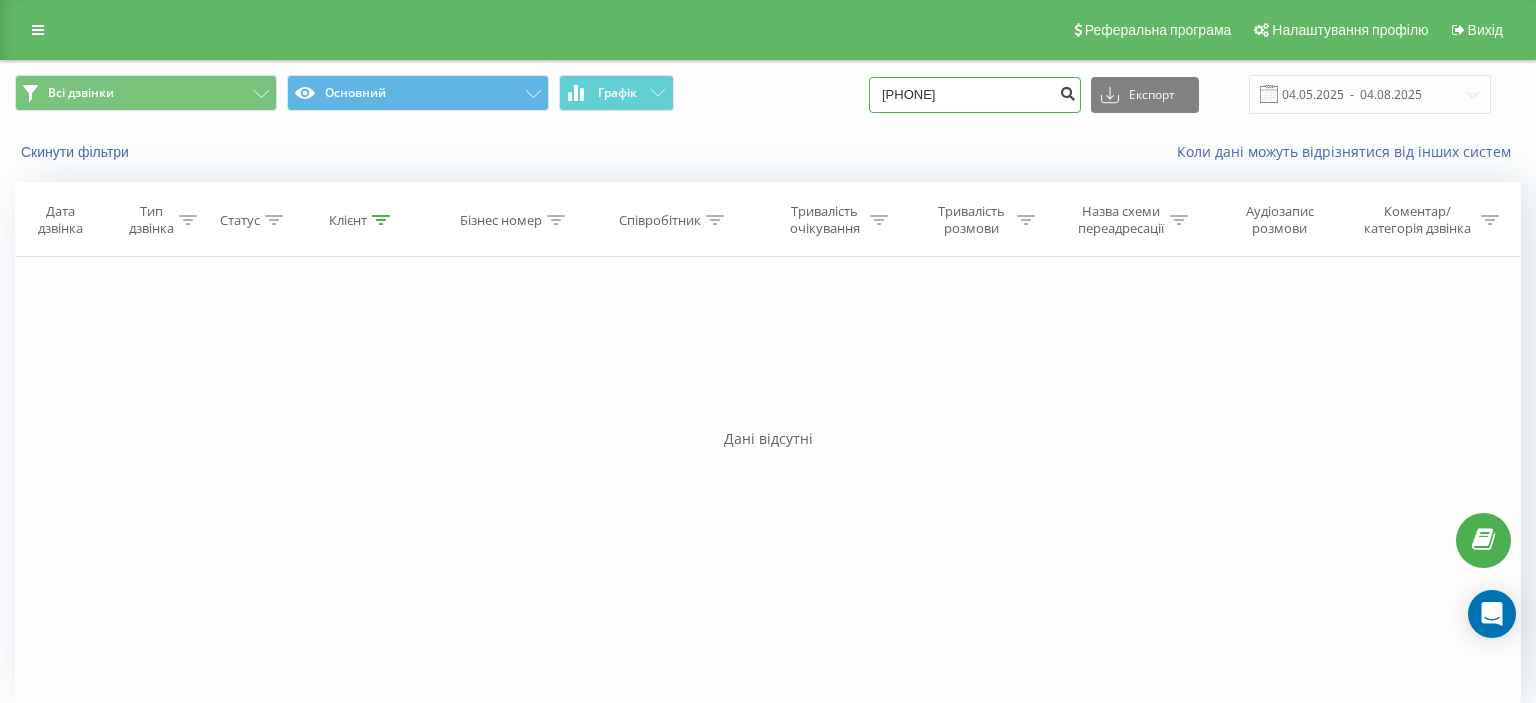 type on "[PHONE]" 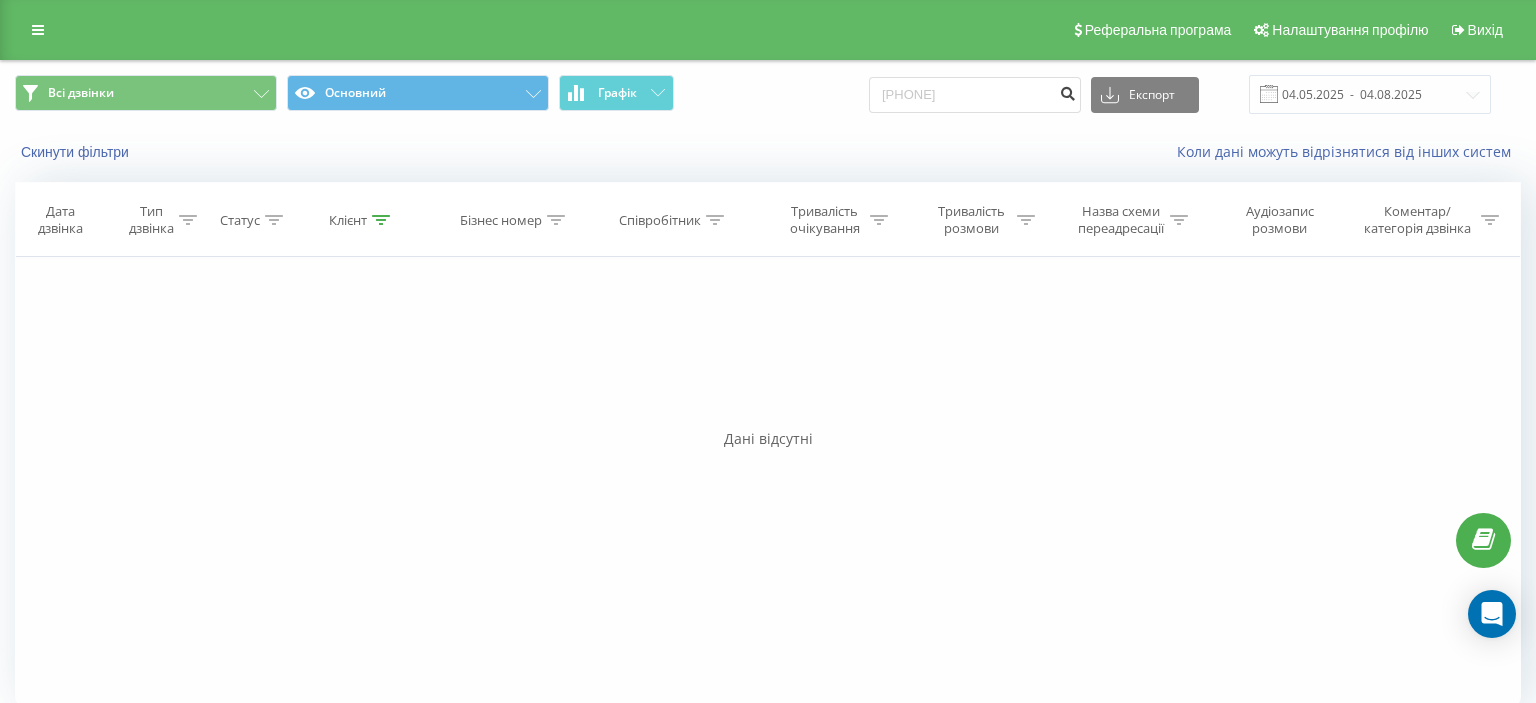click at bounding box center (1067, 91) 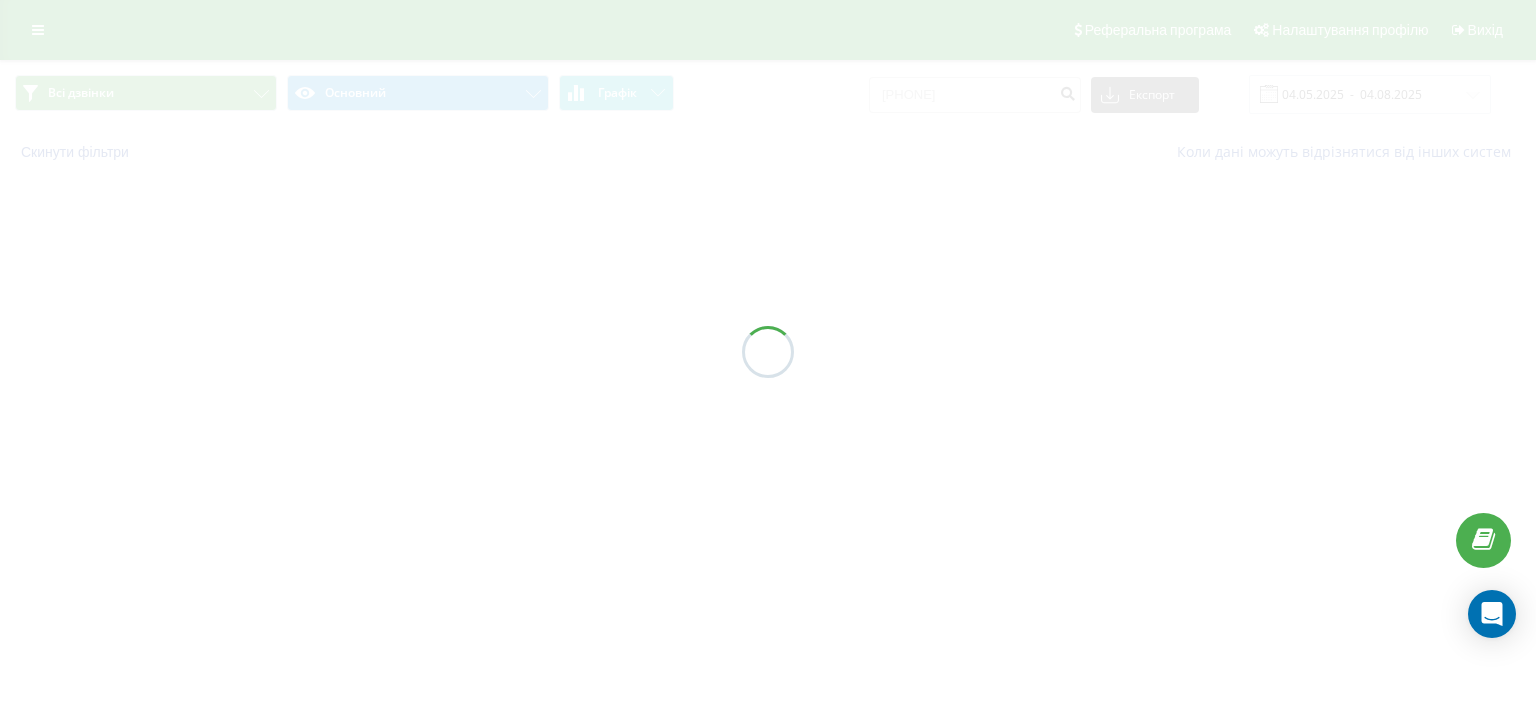 scroll, scrollTop: 0, scrollLeft: 0, axis: both 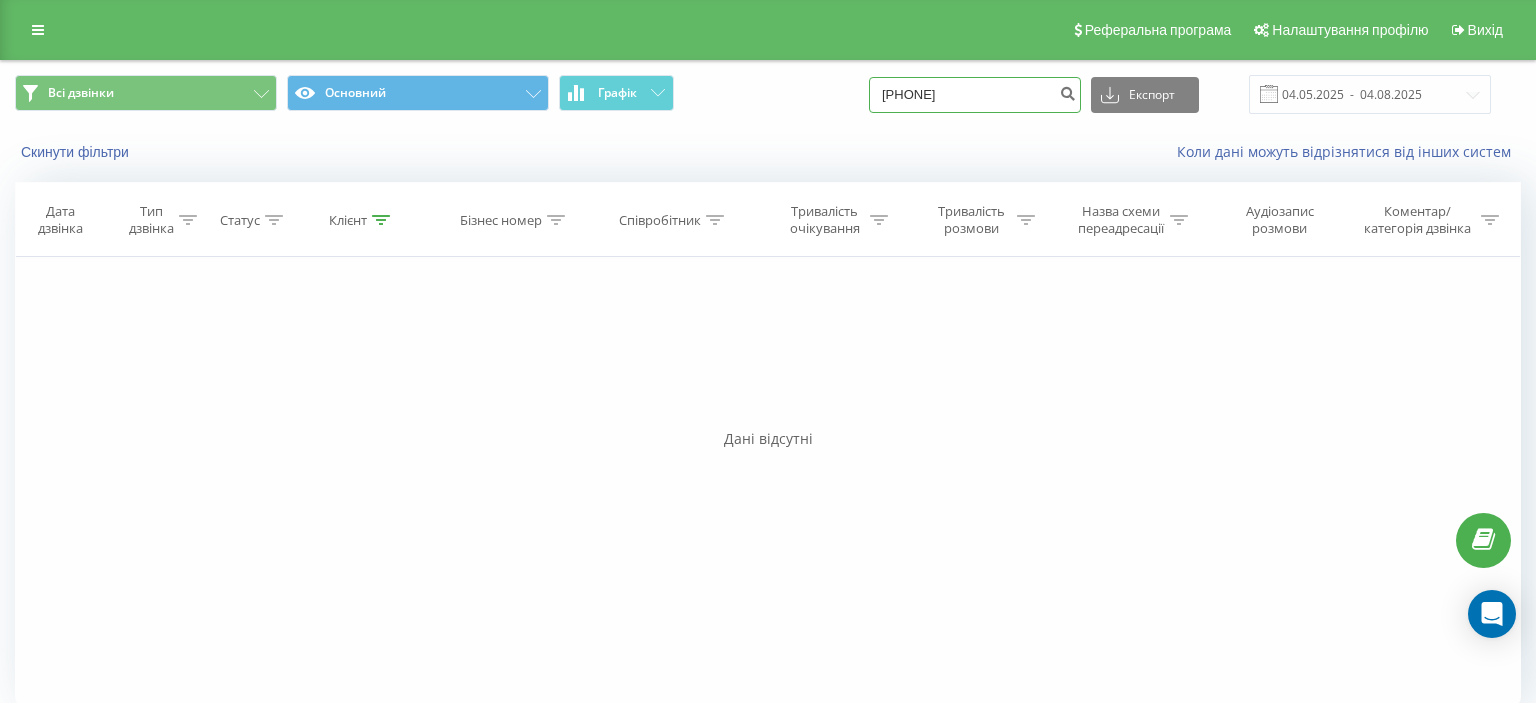 drag, startPoint x: 905, startPoint y: 98, endPoint x: 1027, endPoint y: 82, distance: 123.04471 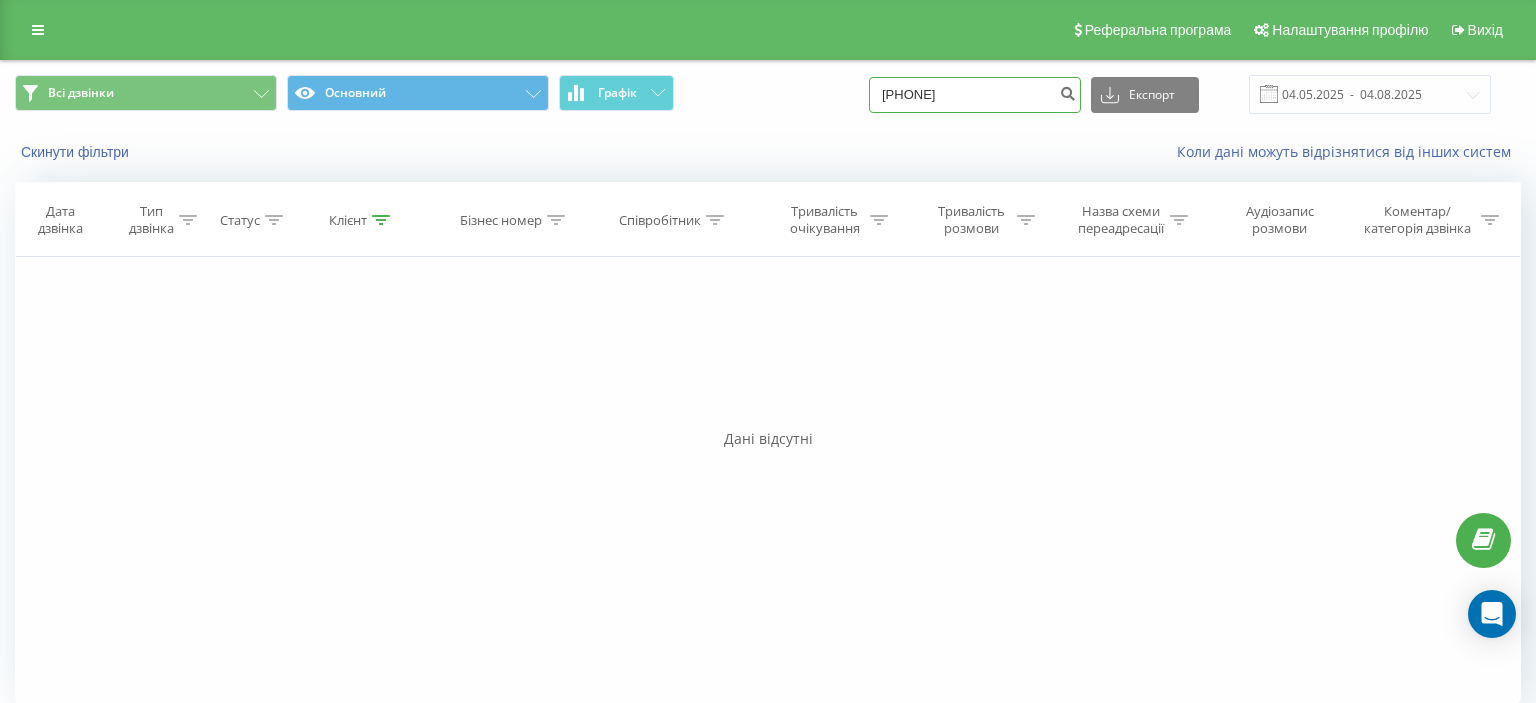 paste on "([AREA]) [PHONE]" 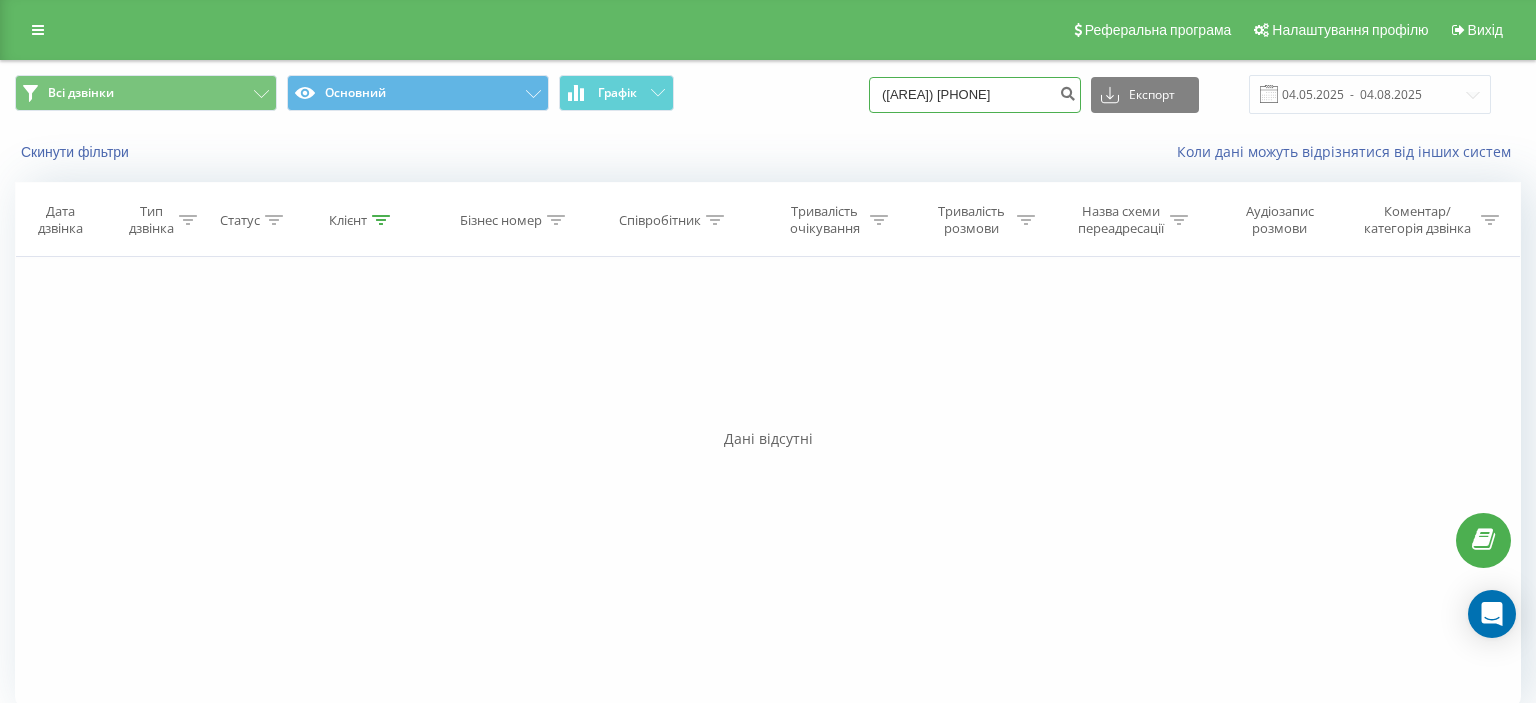 click on "([AREA]) [PHONE]" at bounding box center [975, 95] 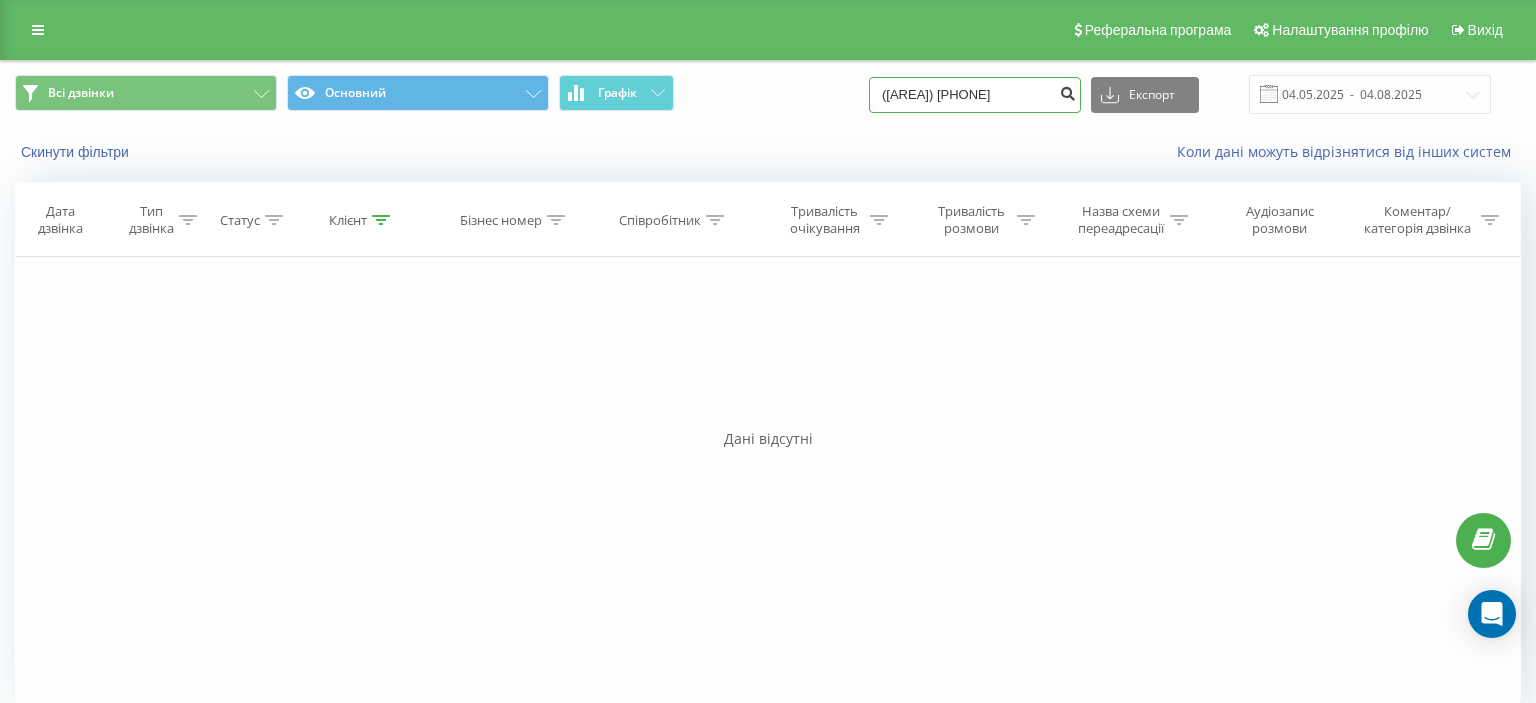 type on "([AREA]) [PHONE]" 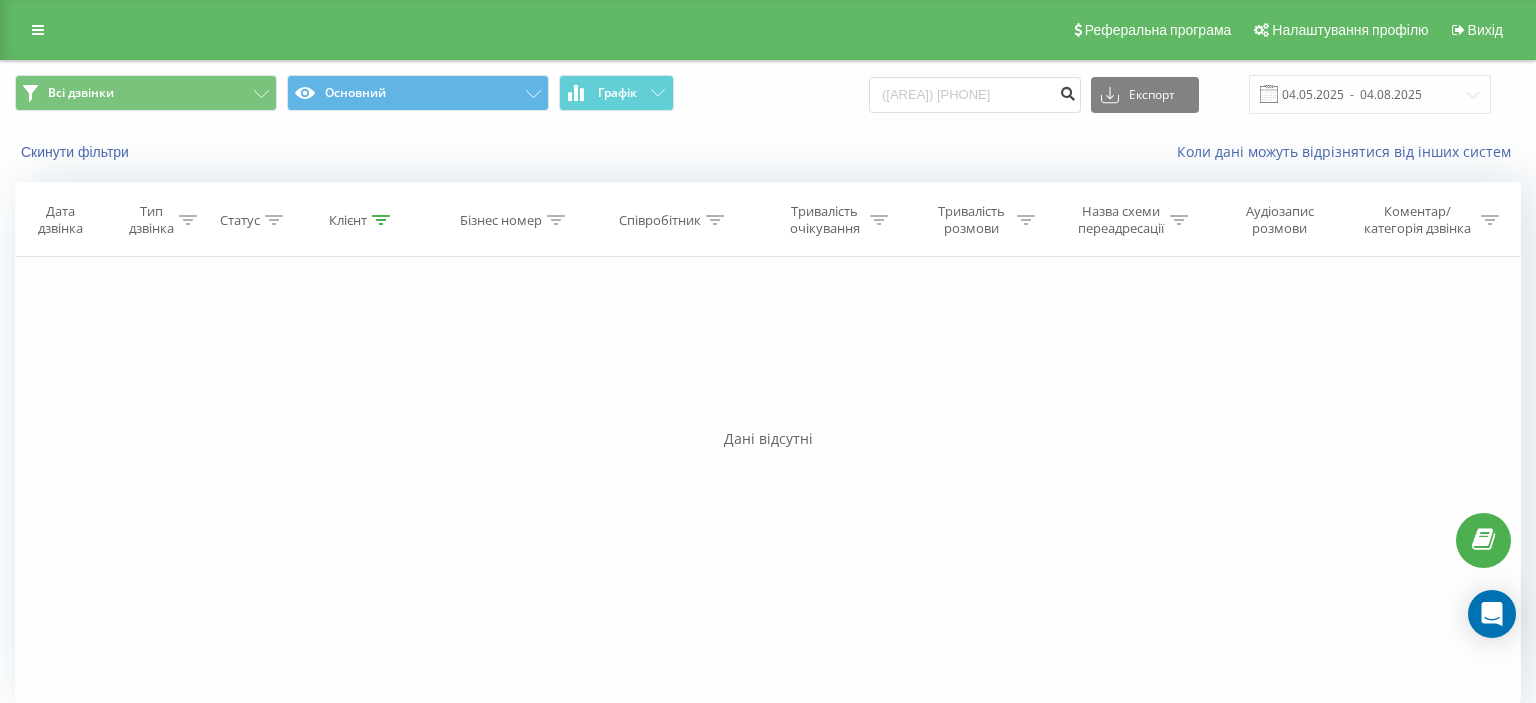 click at bounding box center (1067, 91) 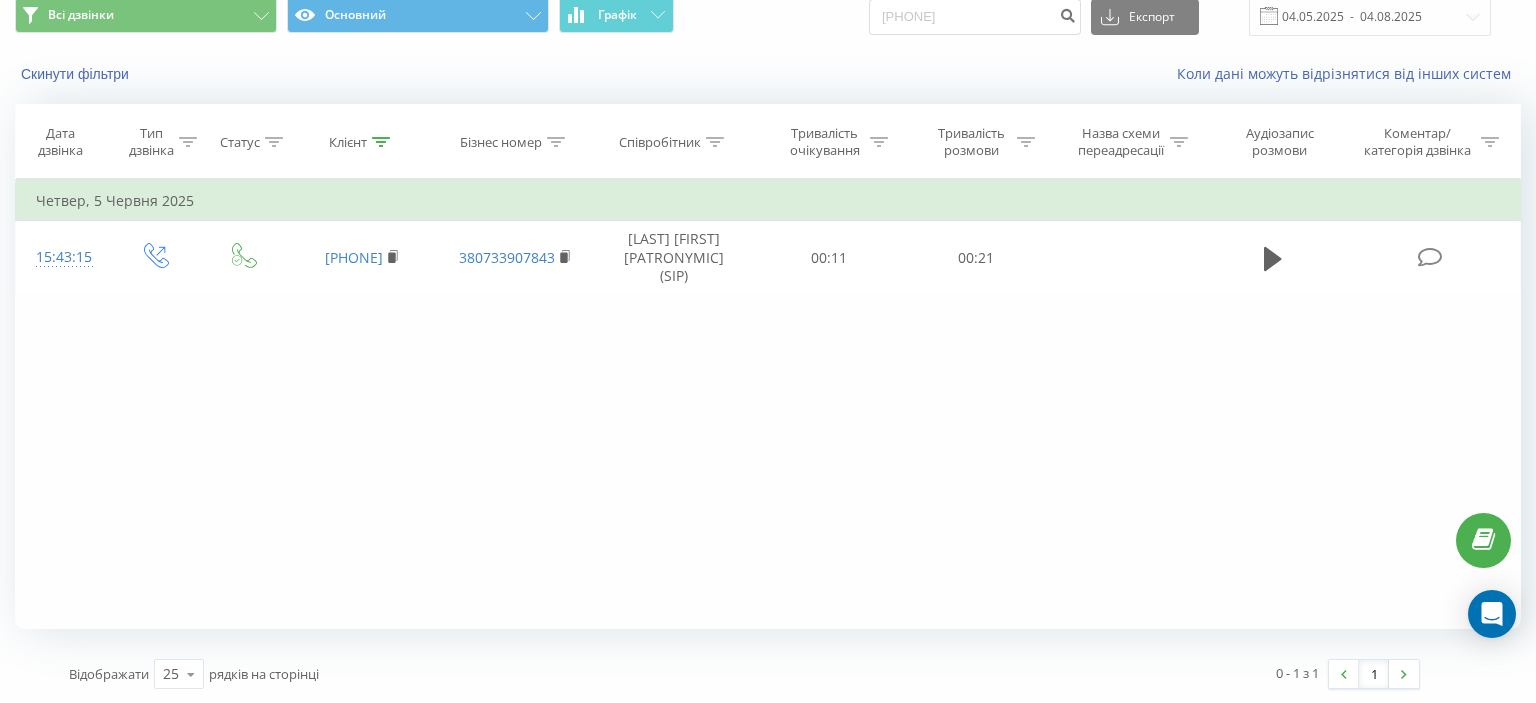 scroll, scrollTop: 0, scrollLeft: 0, axis: both 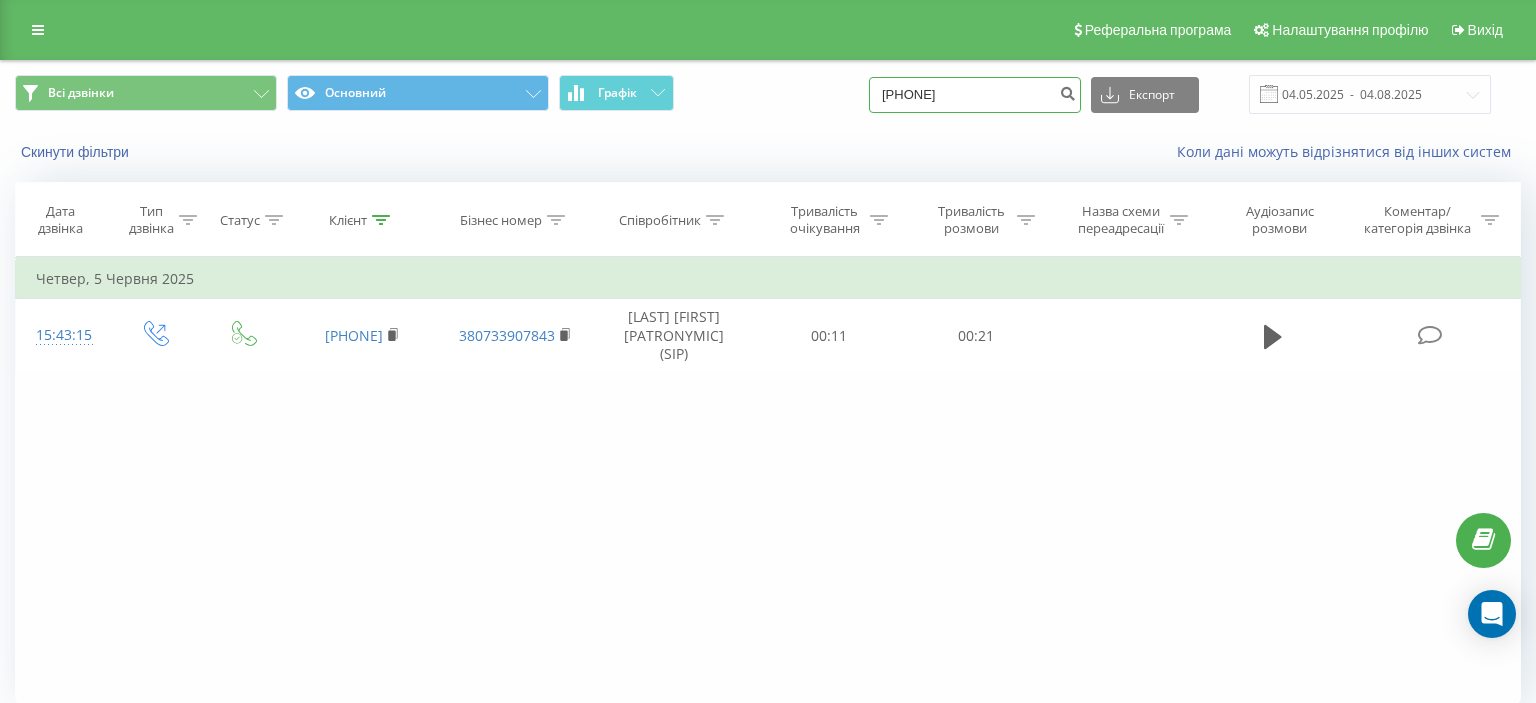 drag, startPoint x: 902, startPoint y: 91, endPoint x: 1015, endPoint y: 98, distance: 113.216606 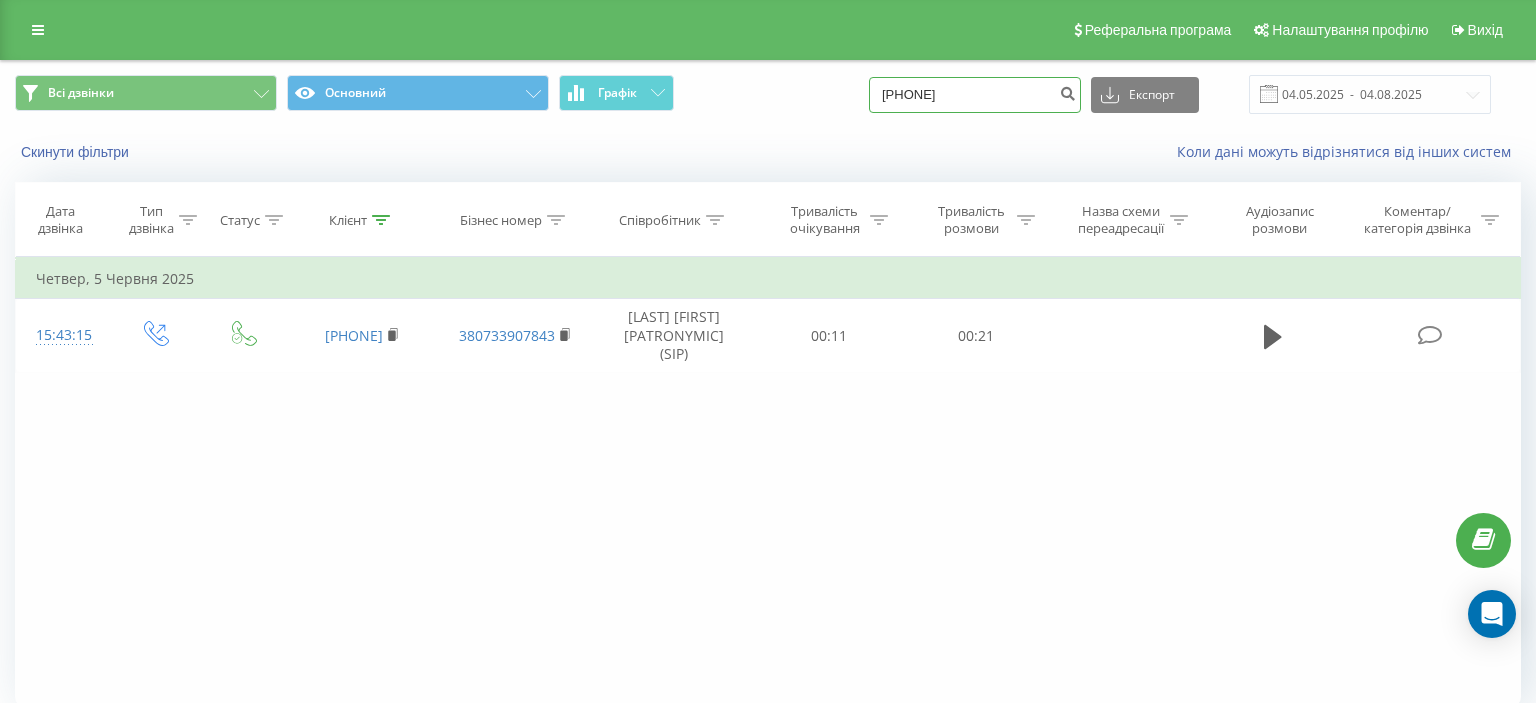 paste on "([PHONE]" 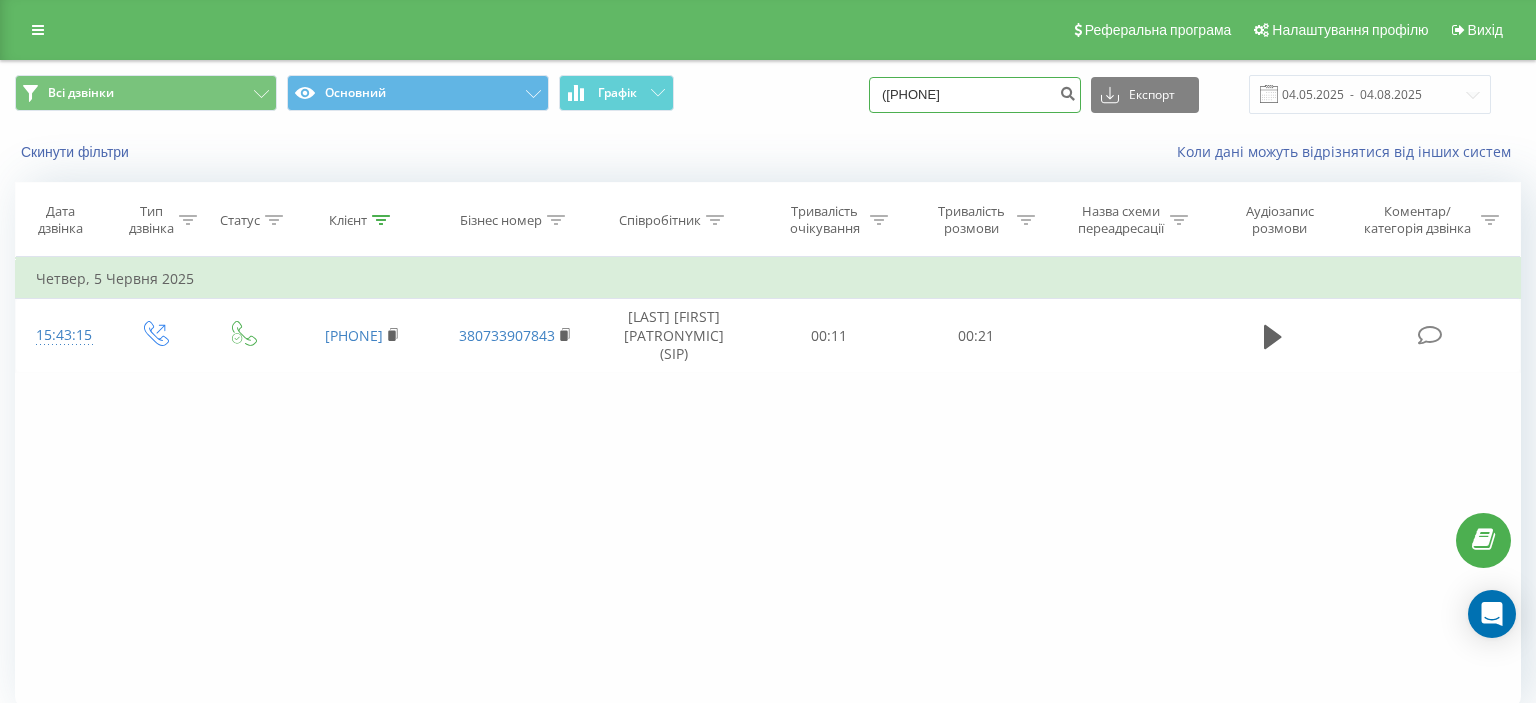 click on "([PHONE]" at bounding box center (975, 95) 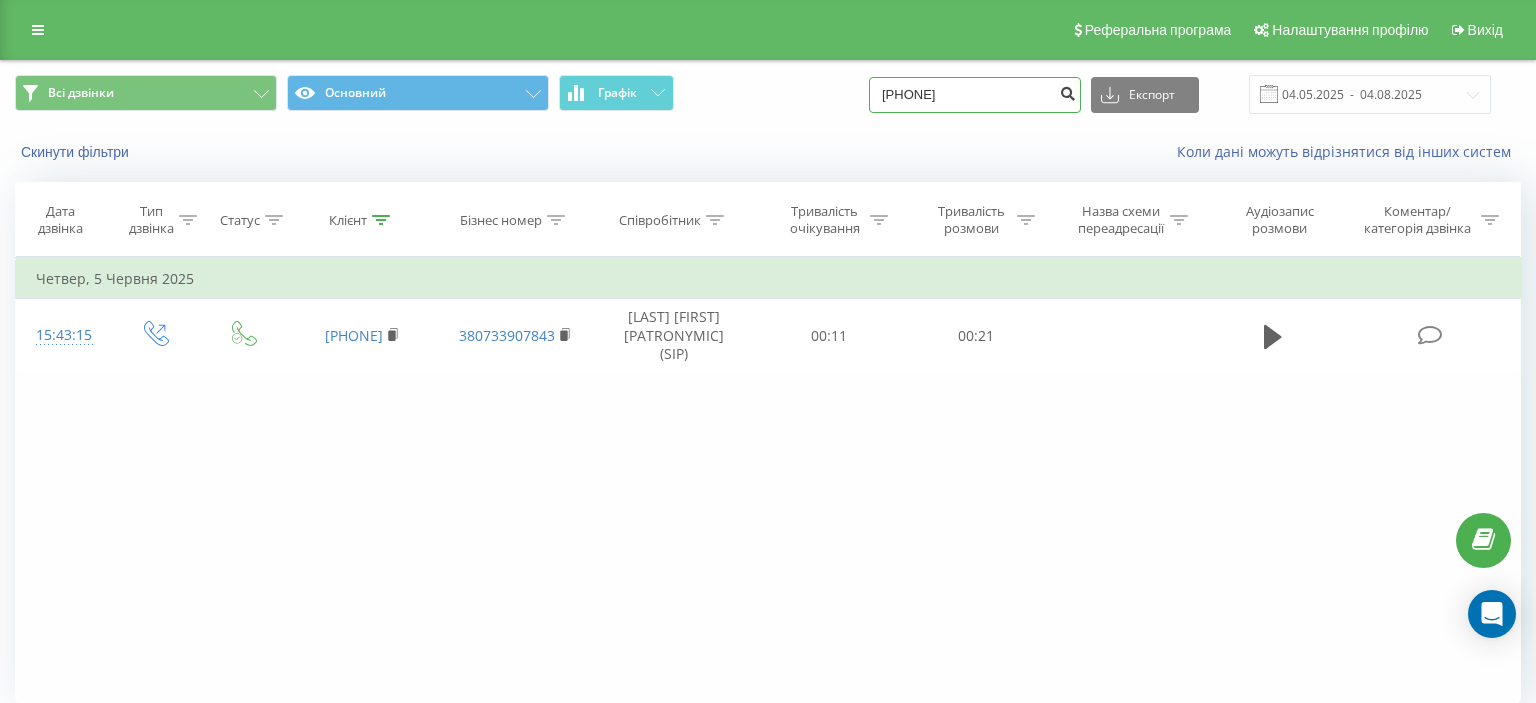 type on "[PHONE]" 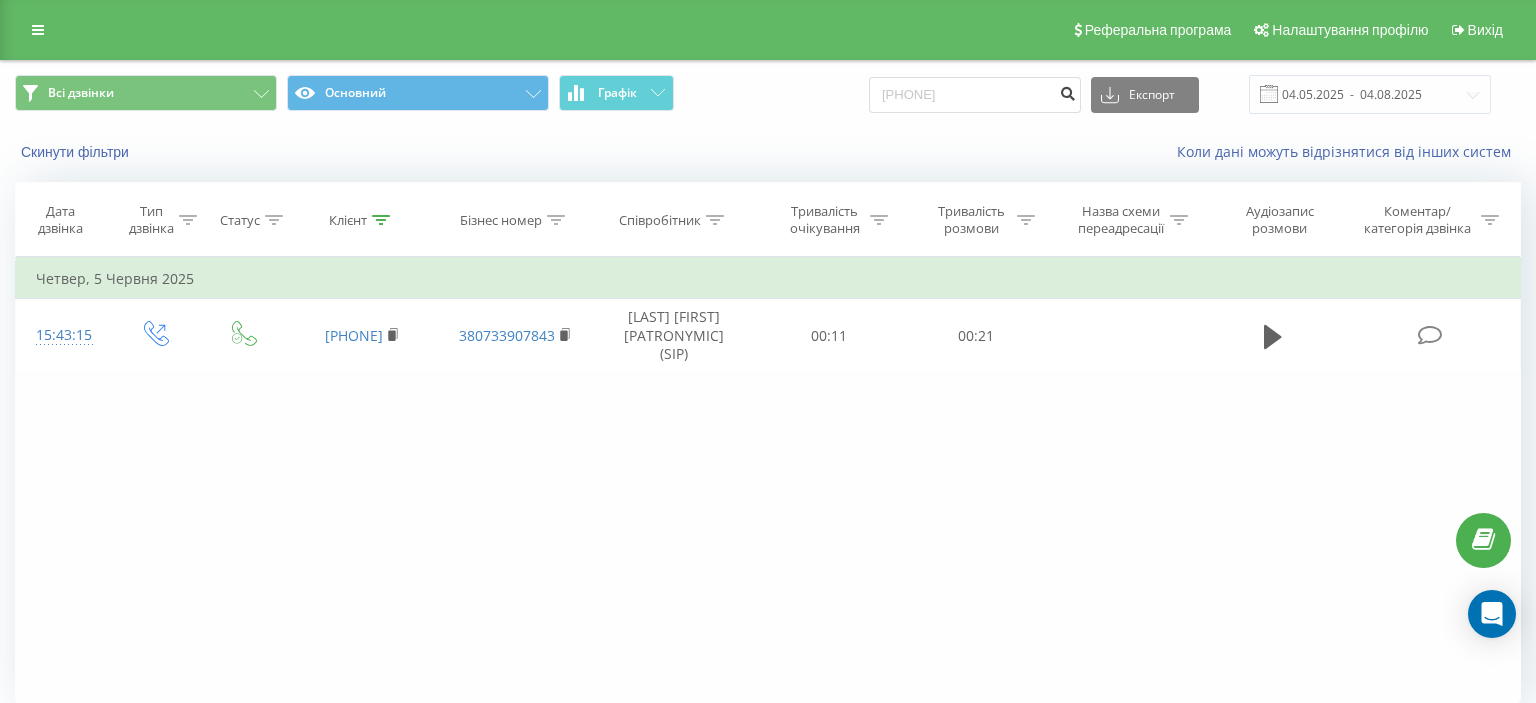 click at bounding box center (1067, 91) 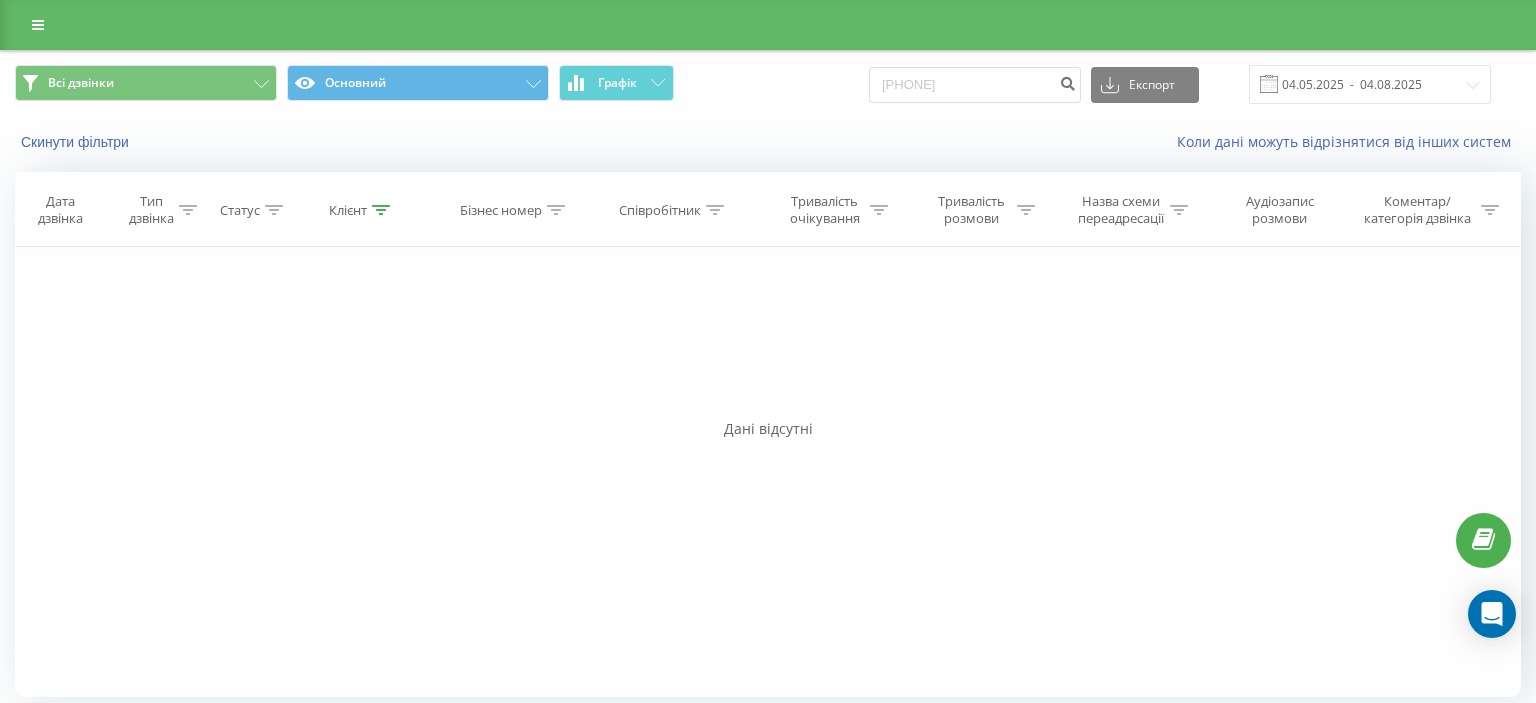 scroll, scrollTop: 0, scrollLeft: 0, axis: both 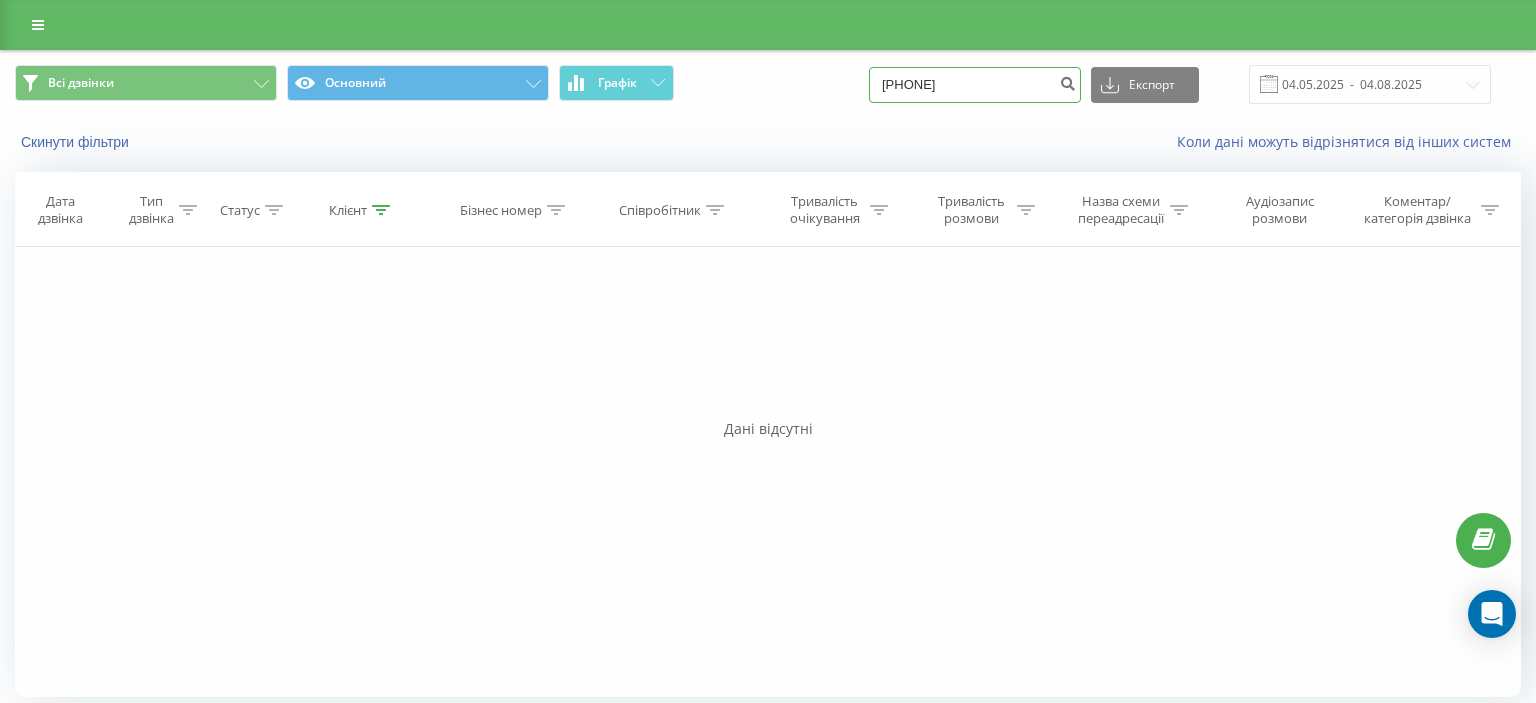 drag, startPoint x: 902, startPoint y: 88, endPoint x: 1028, endPoint y: 88, distance: 126 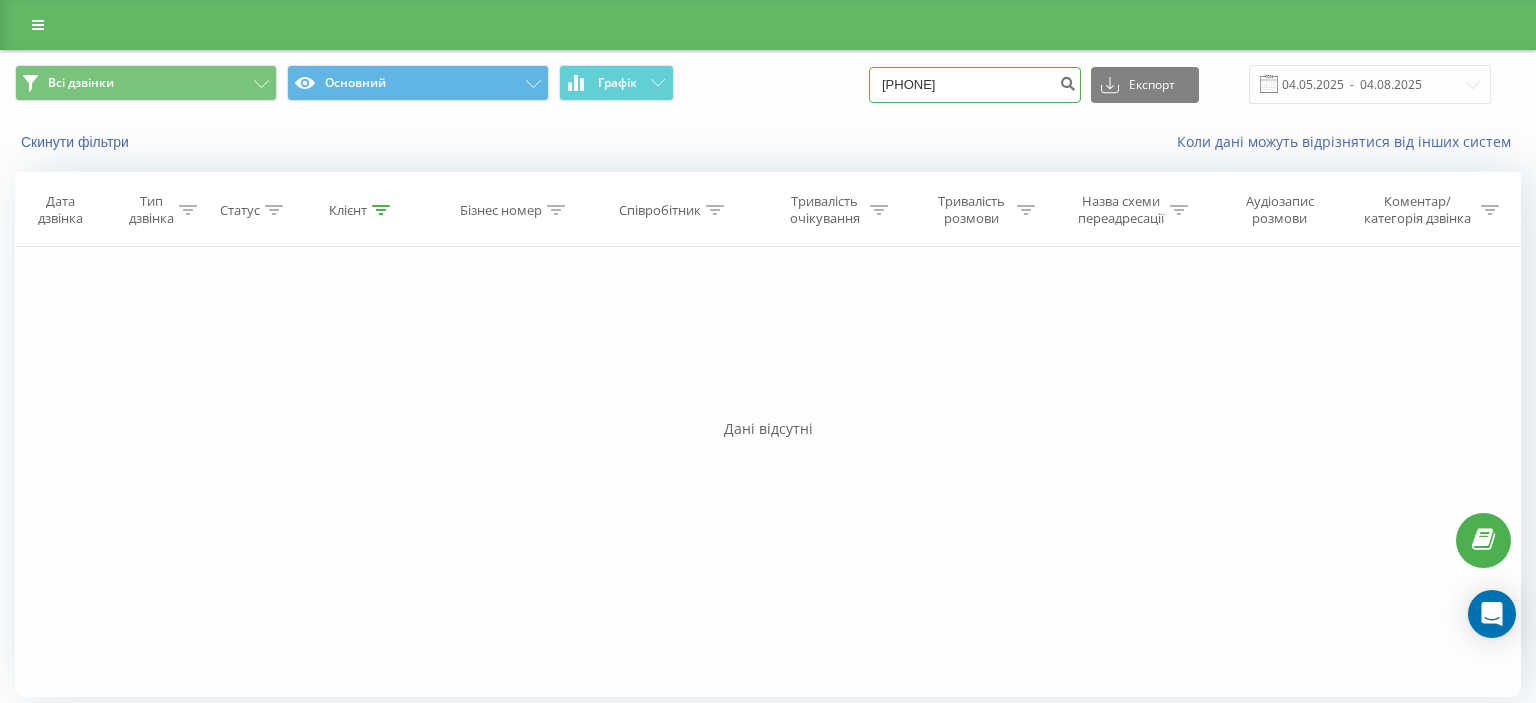 paste on "[PHONE]" 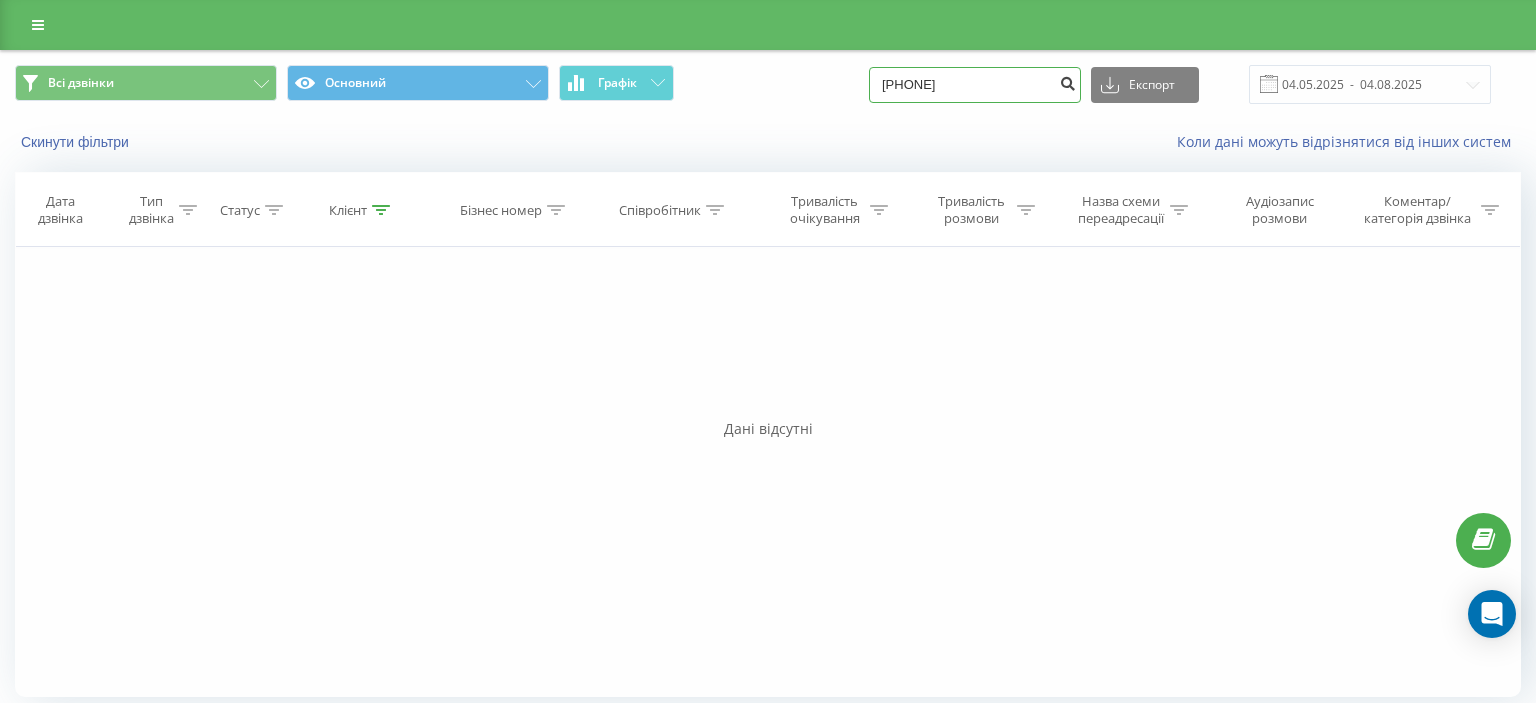 type on "[PHONE]" 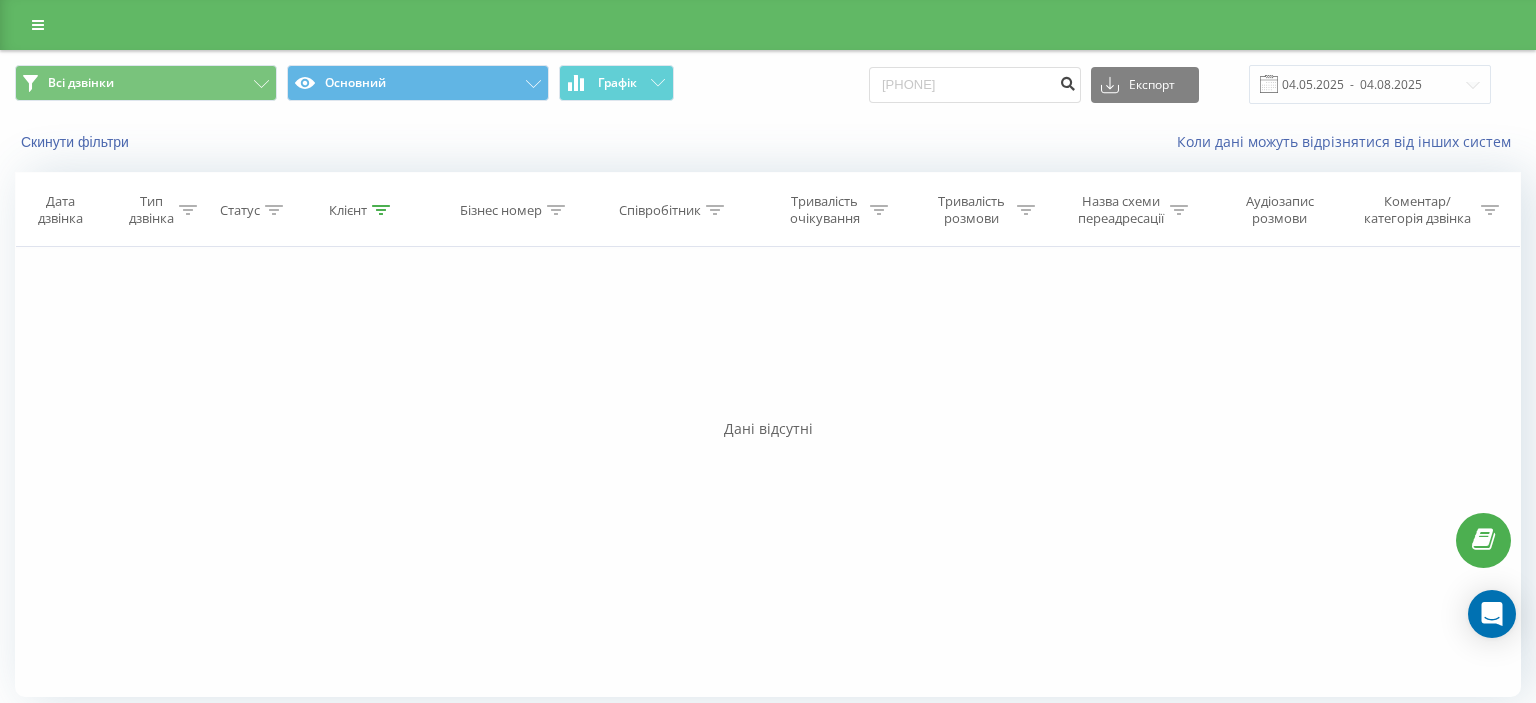 click at bounding box center [1067, 81] 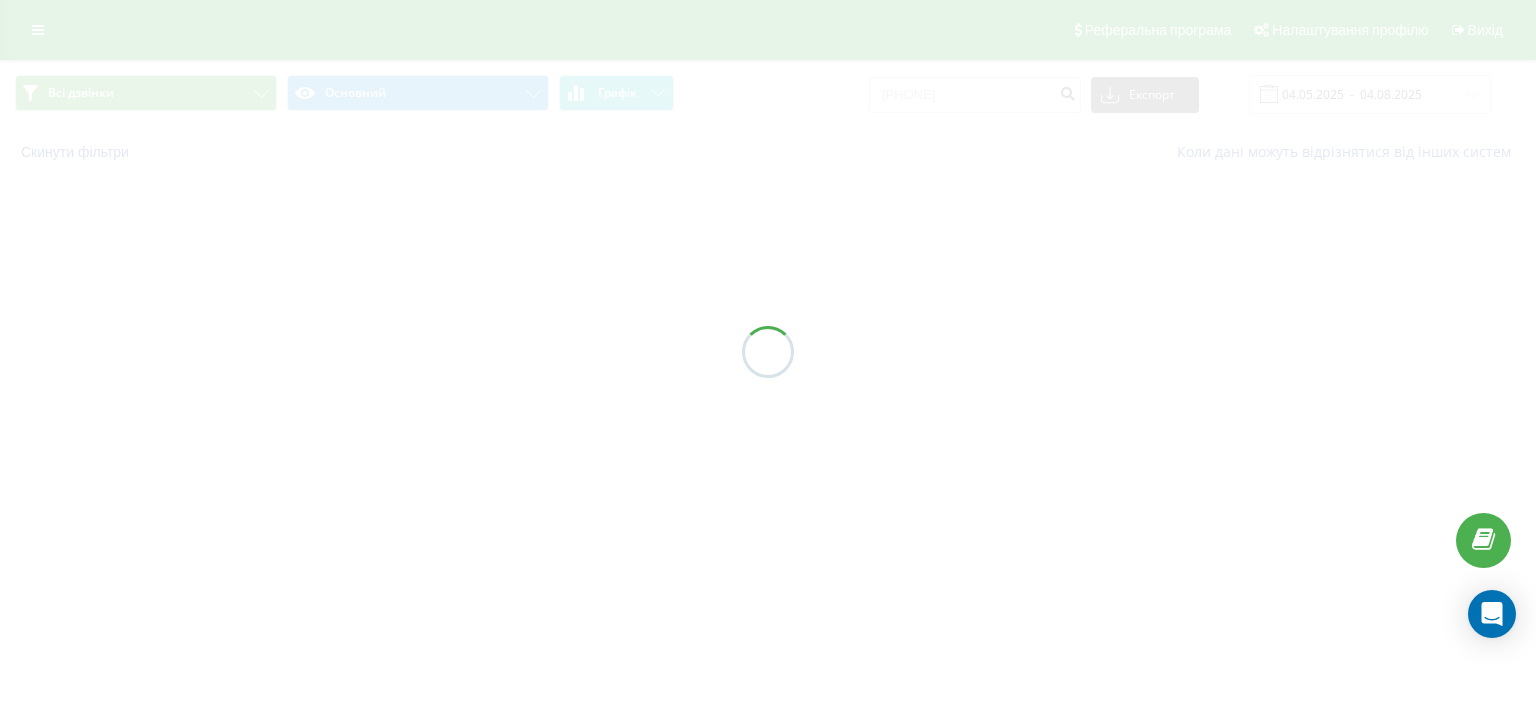 scroll, scrollTop: 0, scrollLeft: 0, axis: both 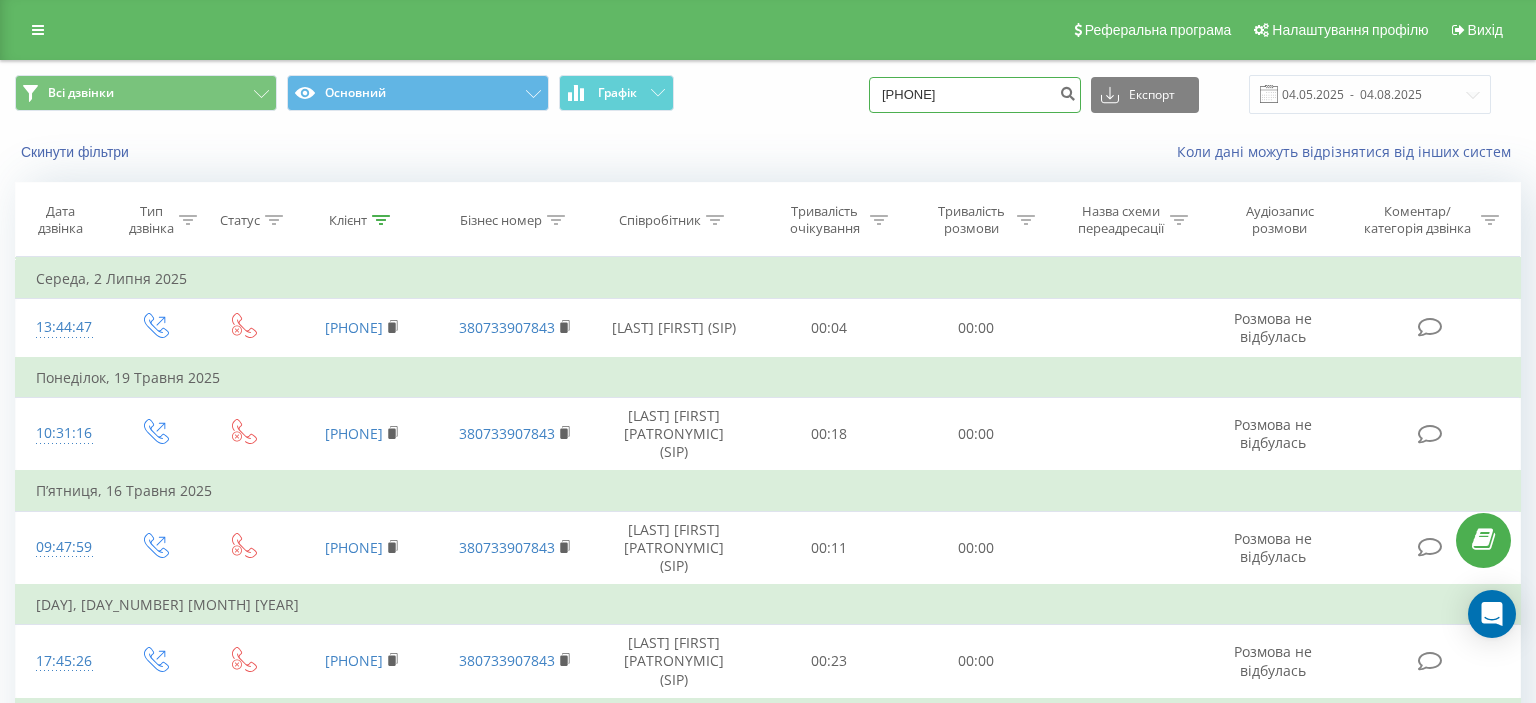 drag, startPoint x: 905, startPoint y: 99, endPoint x: 1002, endPoint y: 99, distance: 97 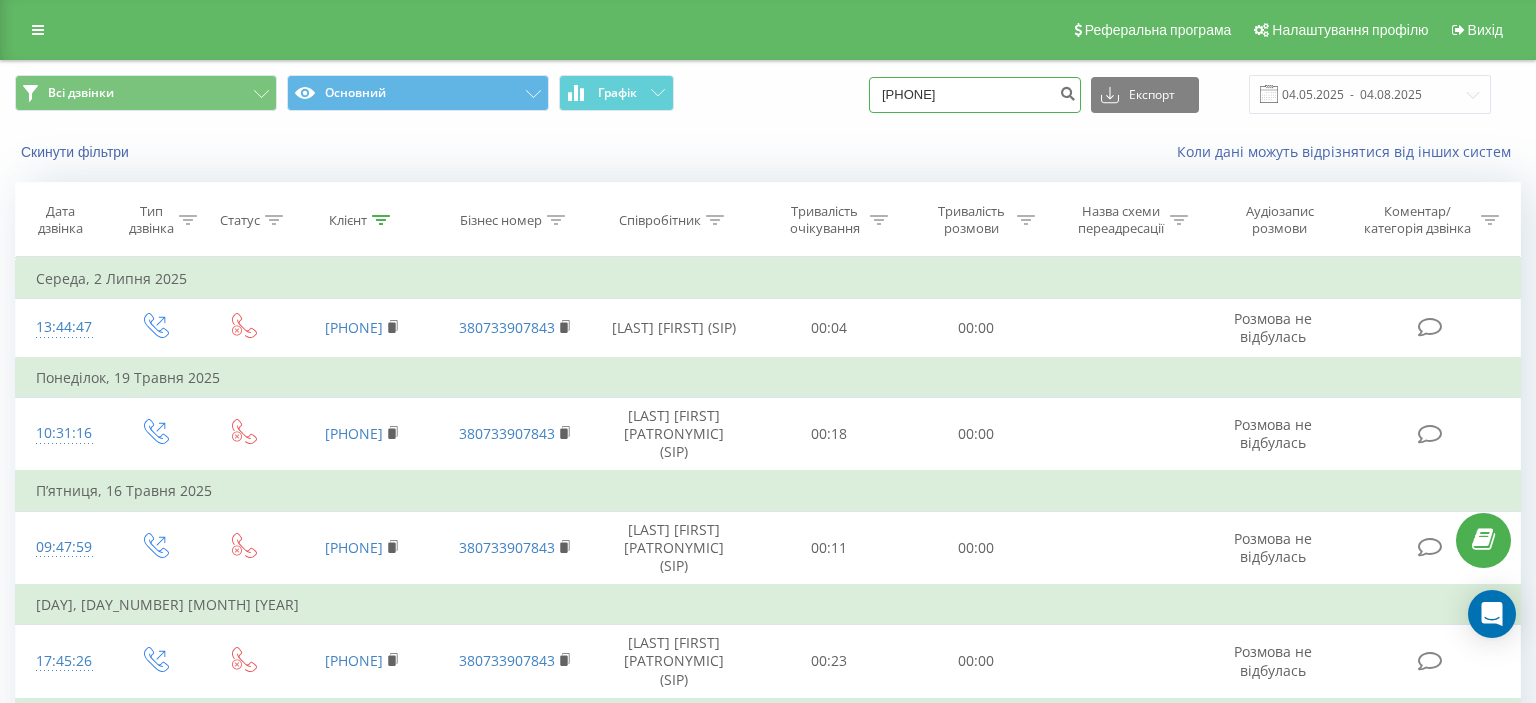 paste on "([PHONE])" 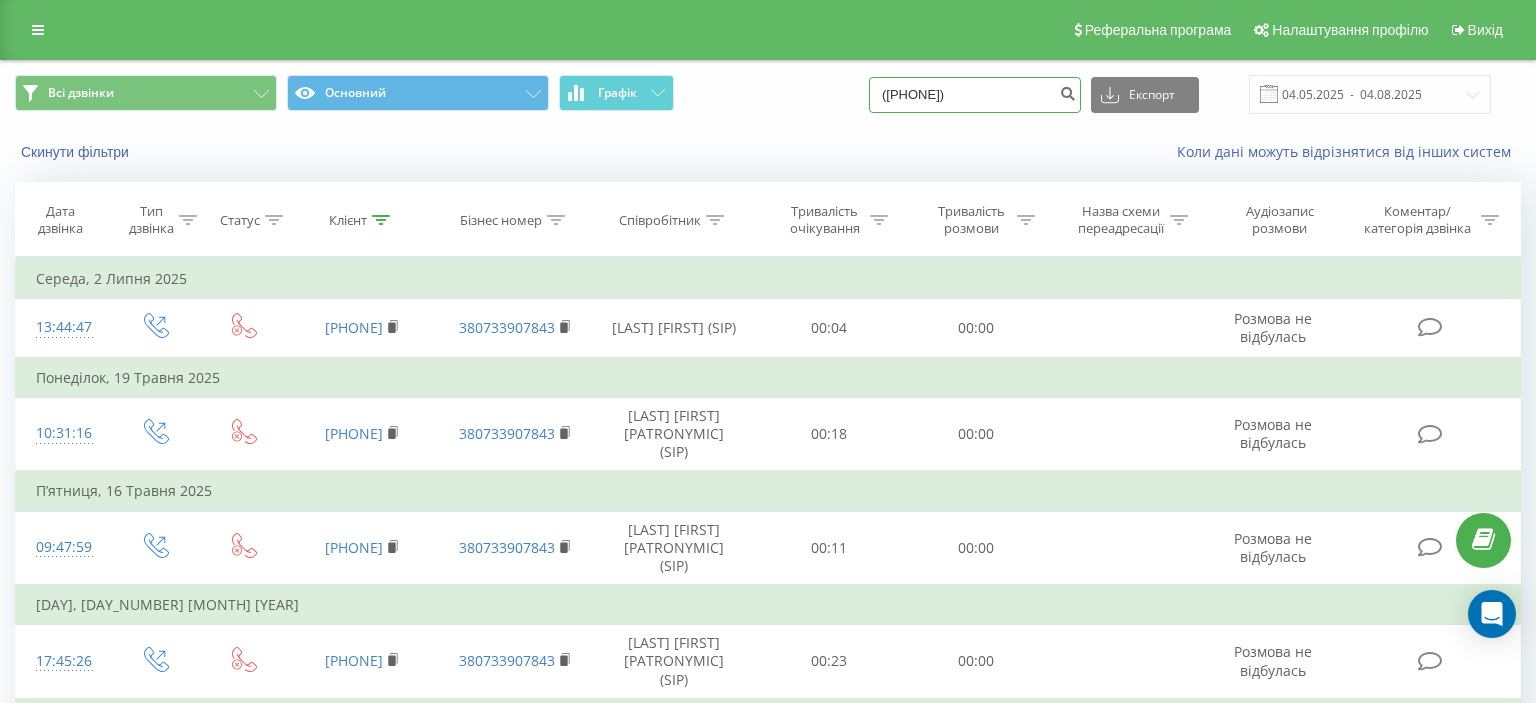 click on "([PHONE])" at bounding box center [975, 95] 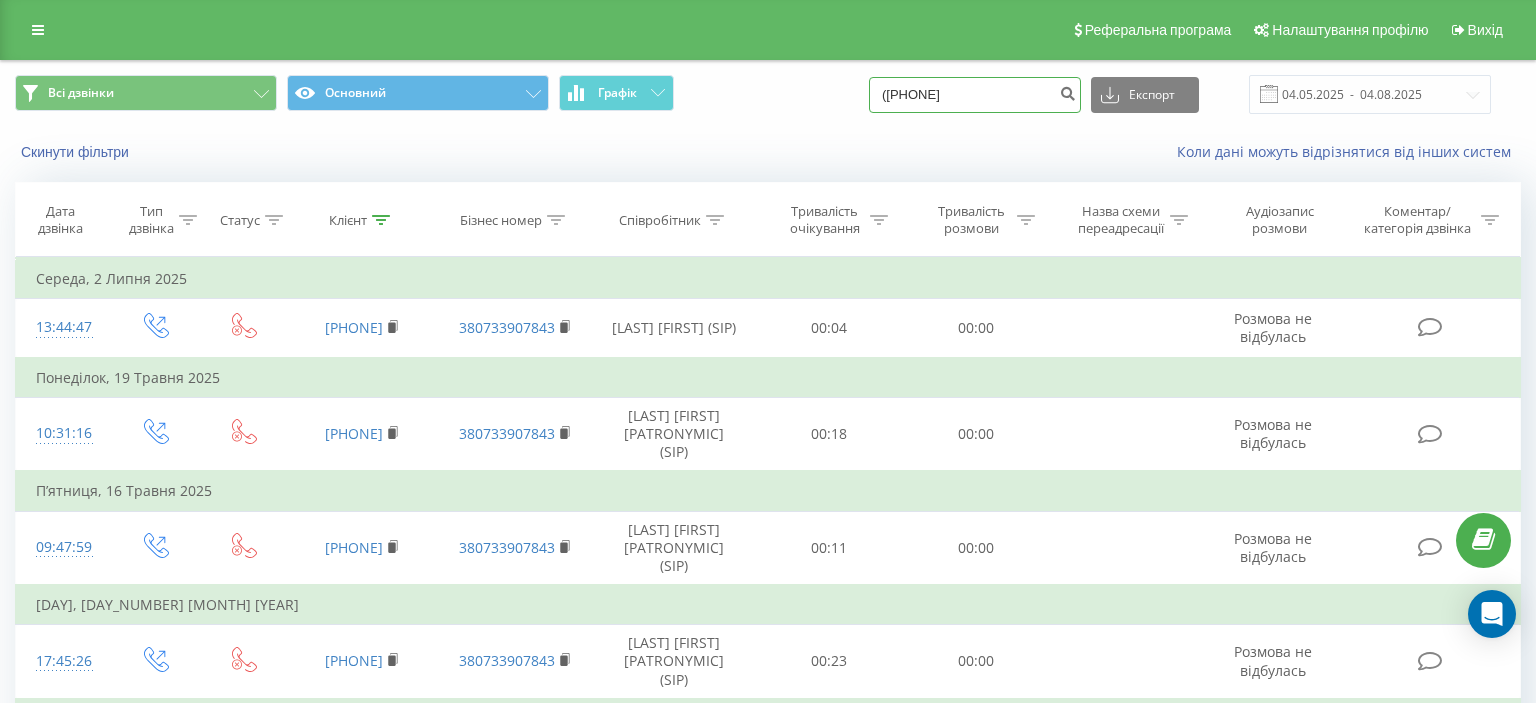 click on "([PHONE]" at bounding box center (975, 95) 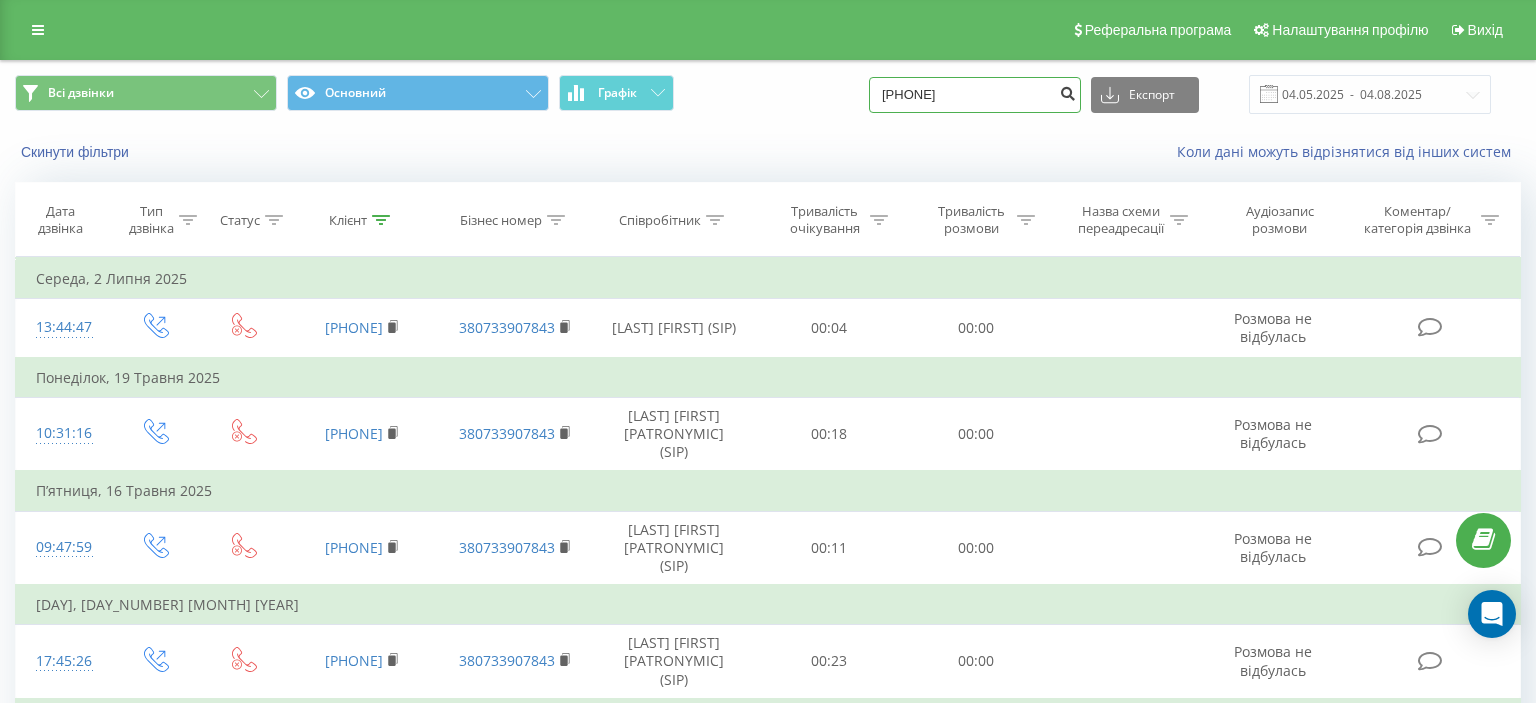 type on "[PHONE]" 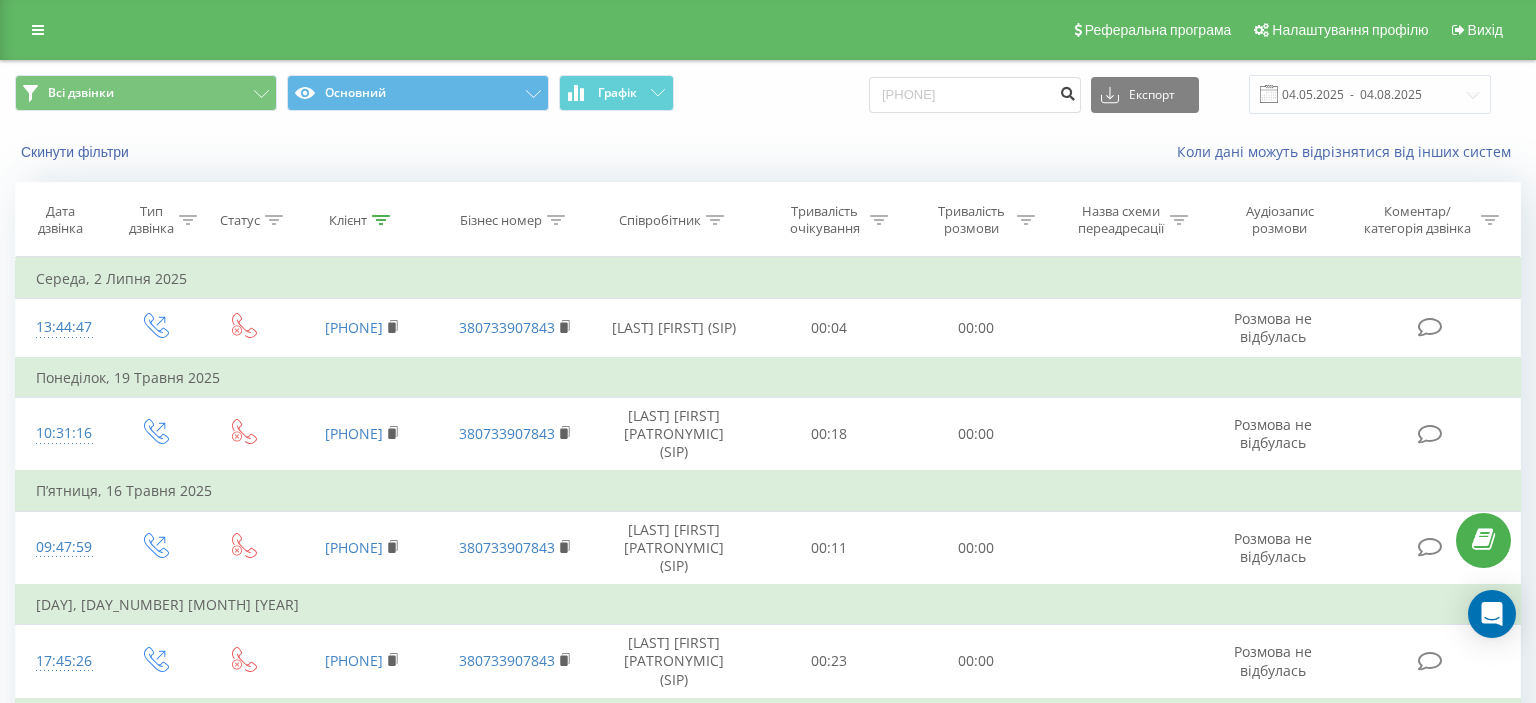click at bounding box center (1067, 91) 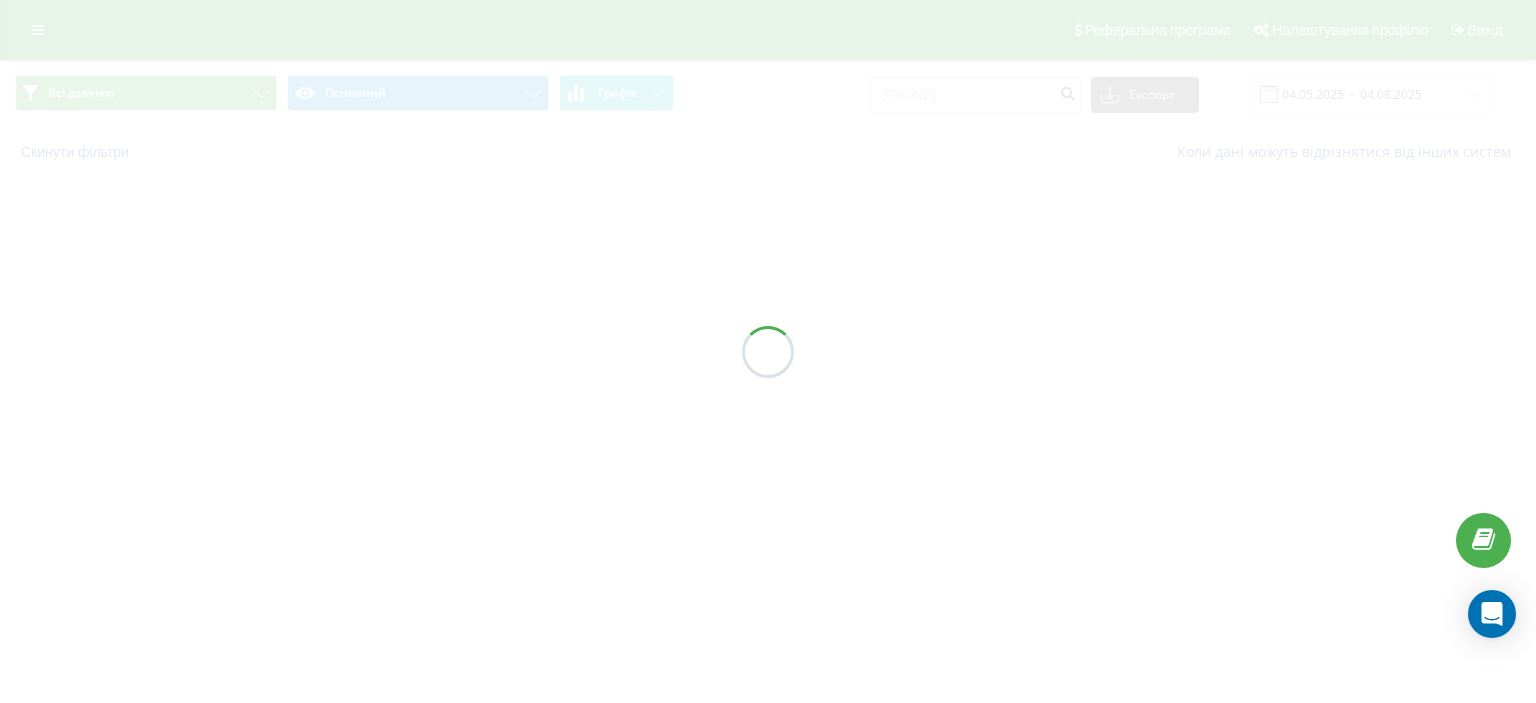 scroll, scrollTop: 0, scrollLeft: 0, axis: both 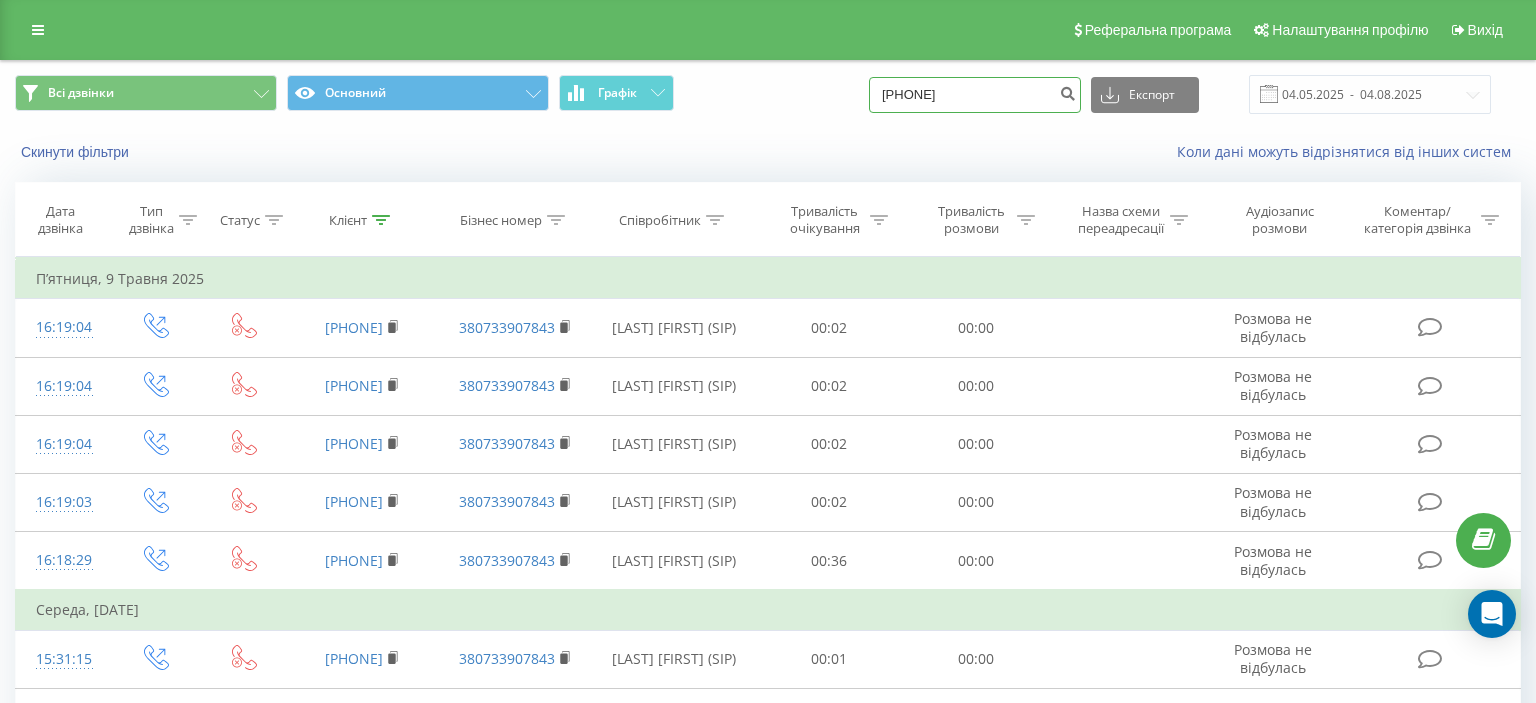 drag, startPoint x: 906, startPoint y: 97, endPoint x: 1074, endPoint y: 94, distance: 168.02678 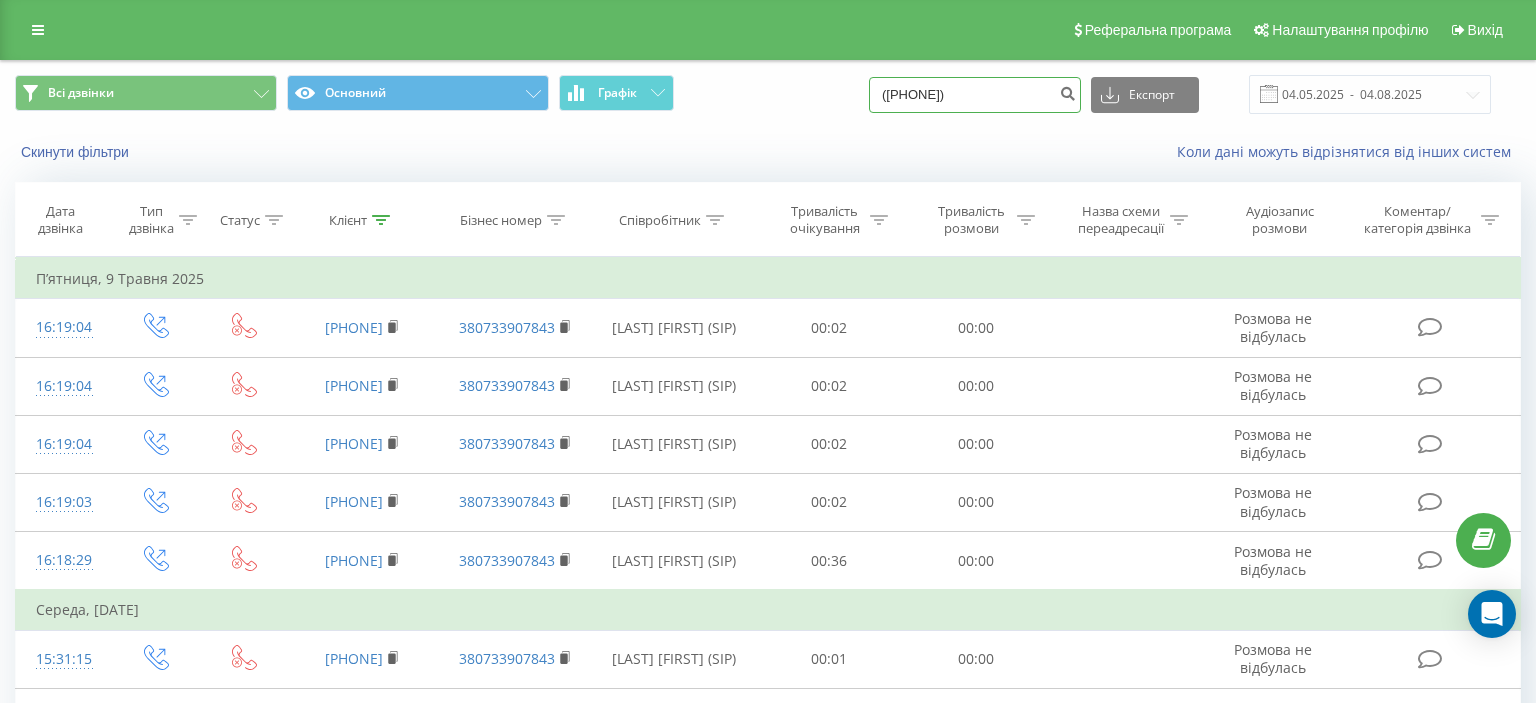 click on "(097) 304 98 68" at bounding box center [975, 95] 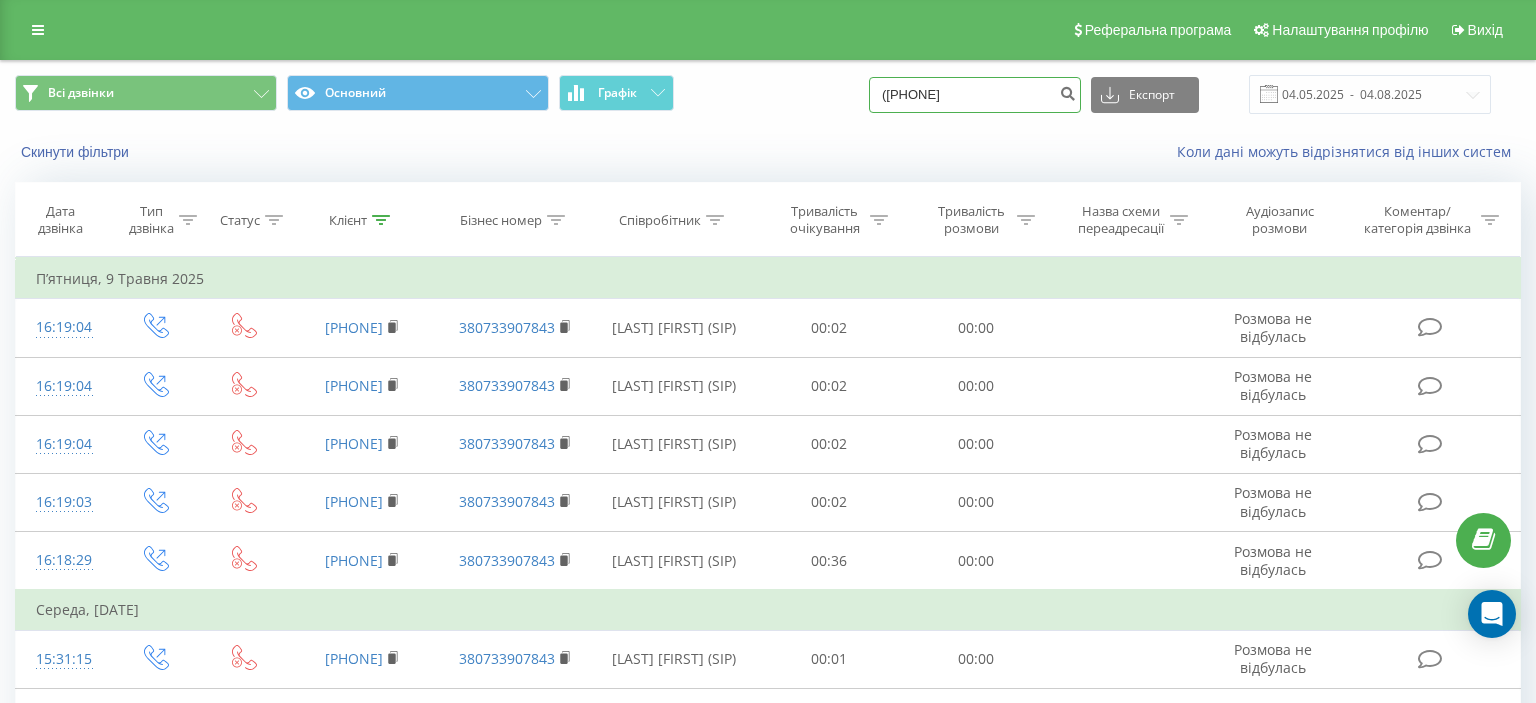 click on "(097 304 98 68" at bounding box center [975, 95] 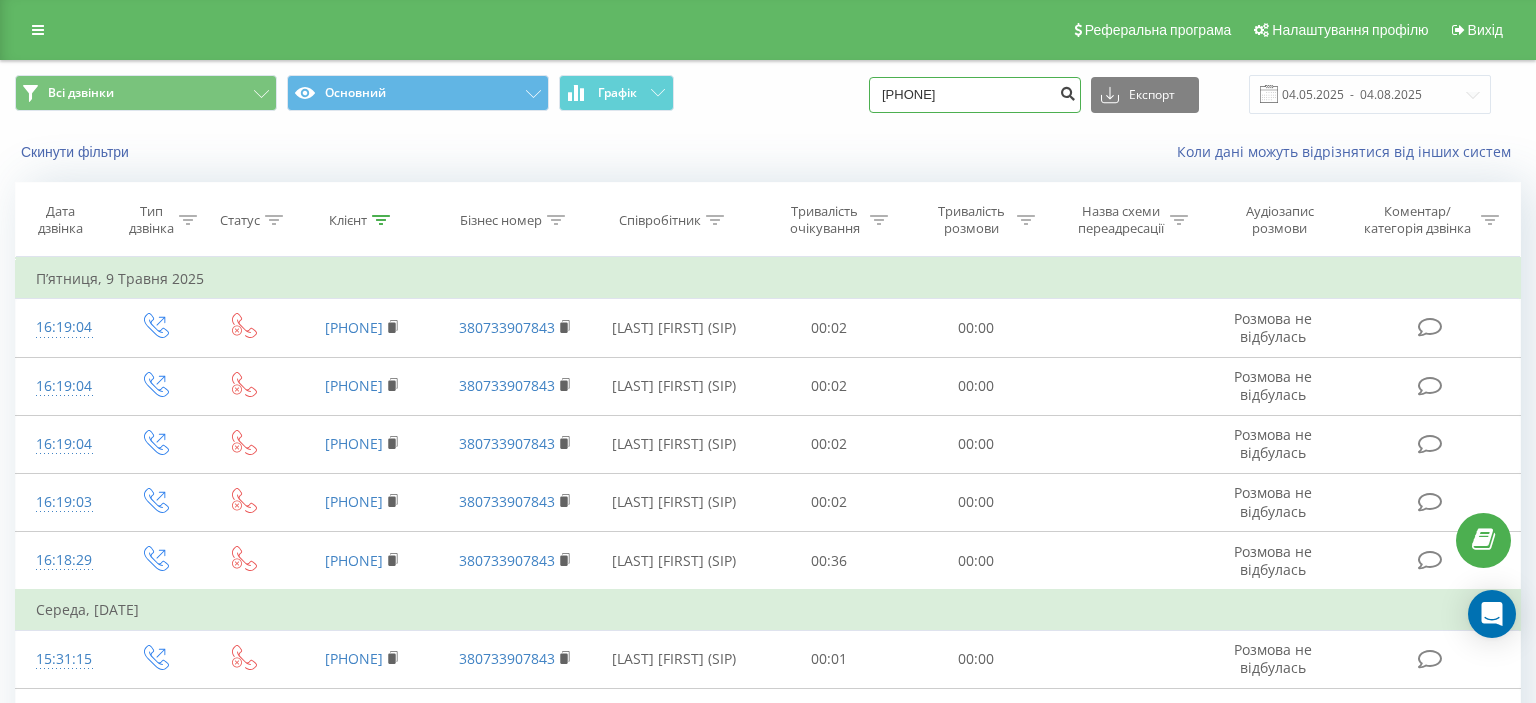 type on "097 304 98 68" 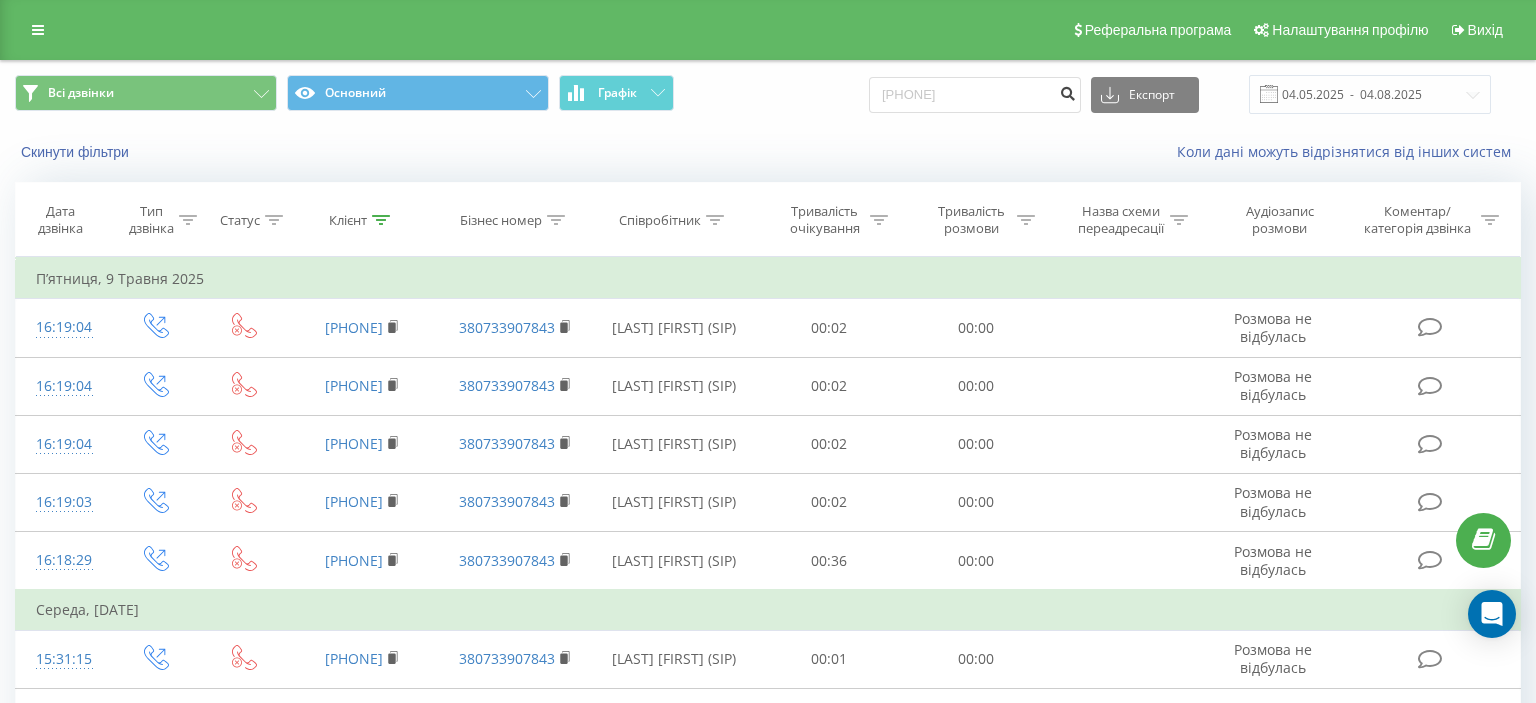 click at bounding box center [1067, 91] 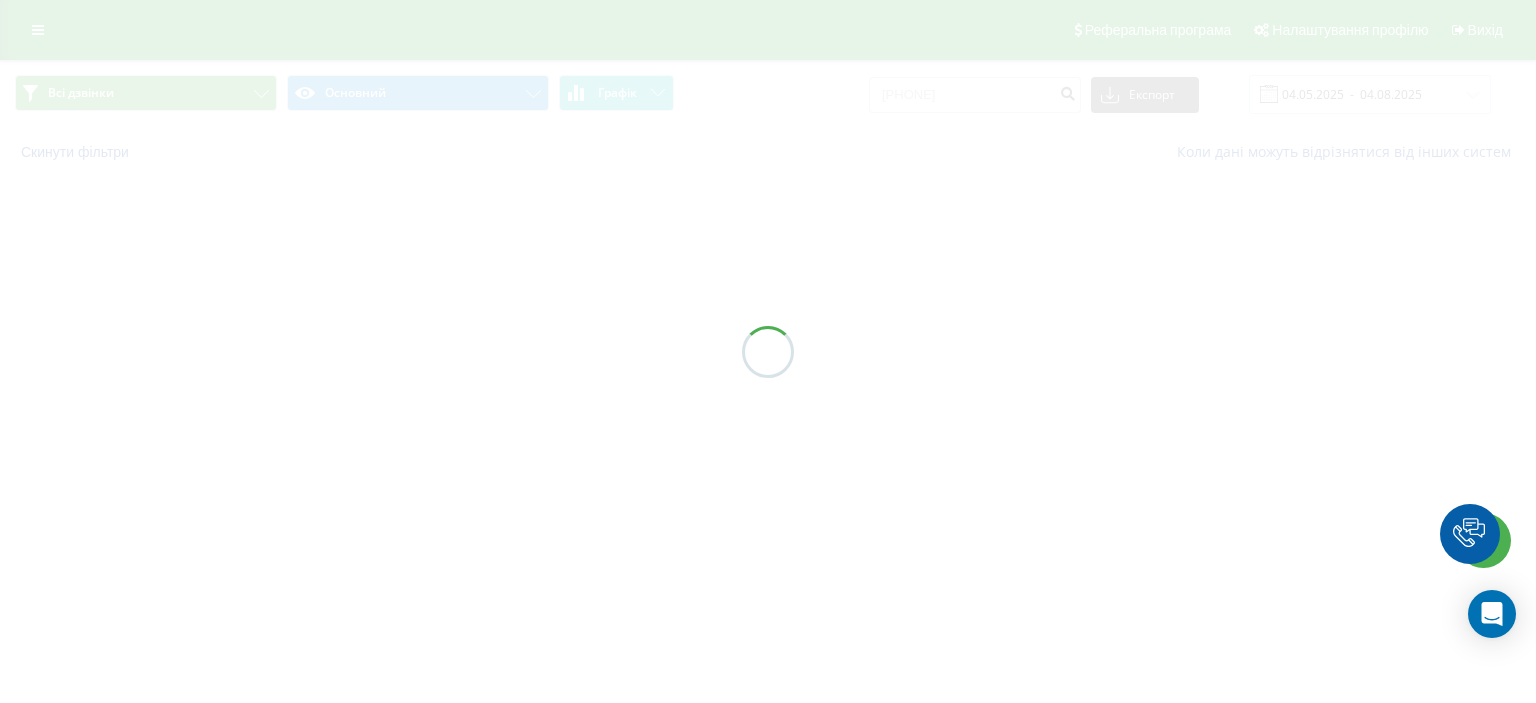 scroll, scrollTop: 0, scrollLeft: 0, axis: both 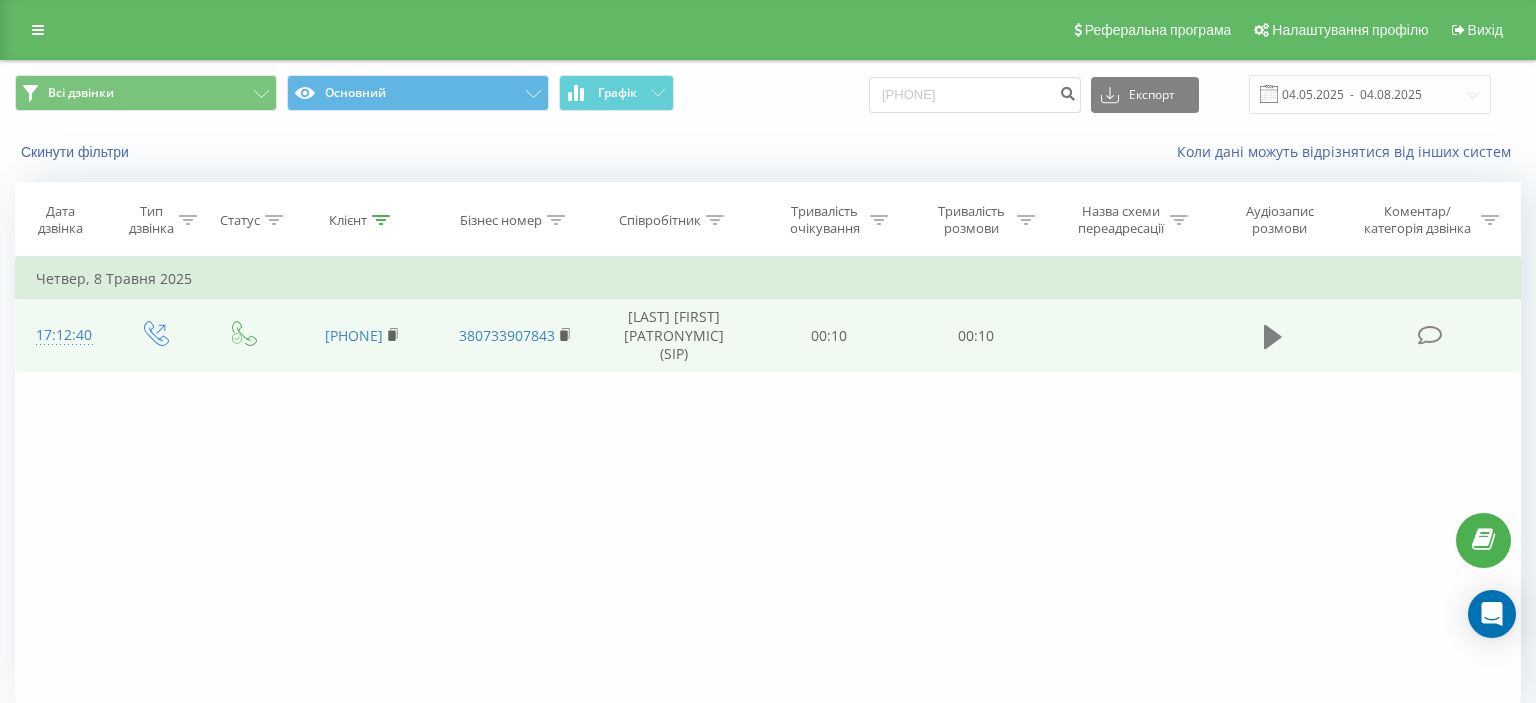 click 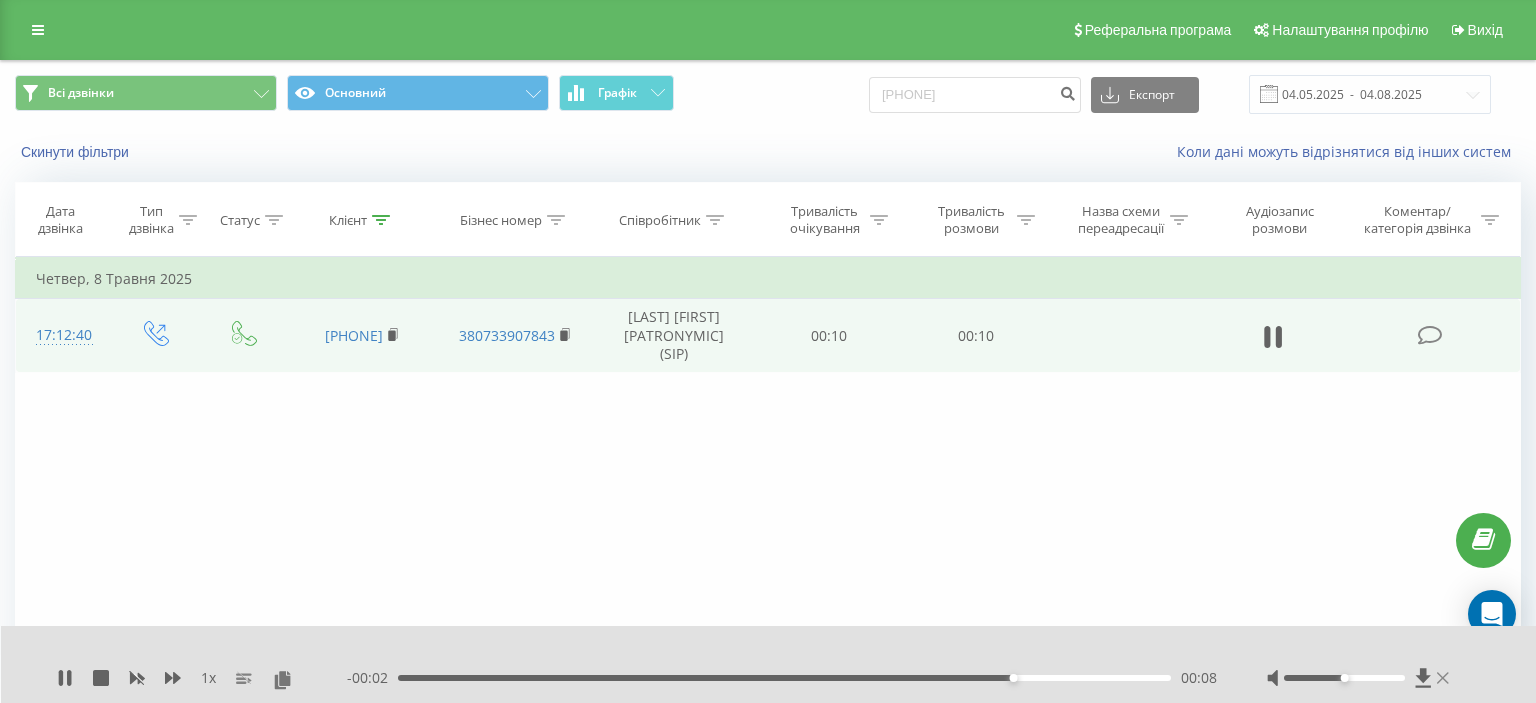 click 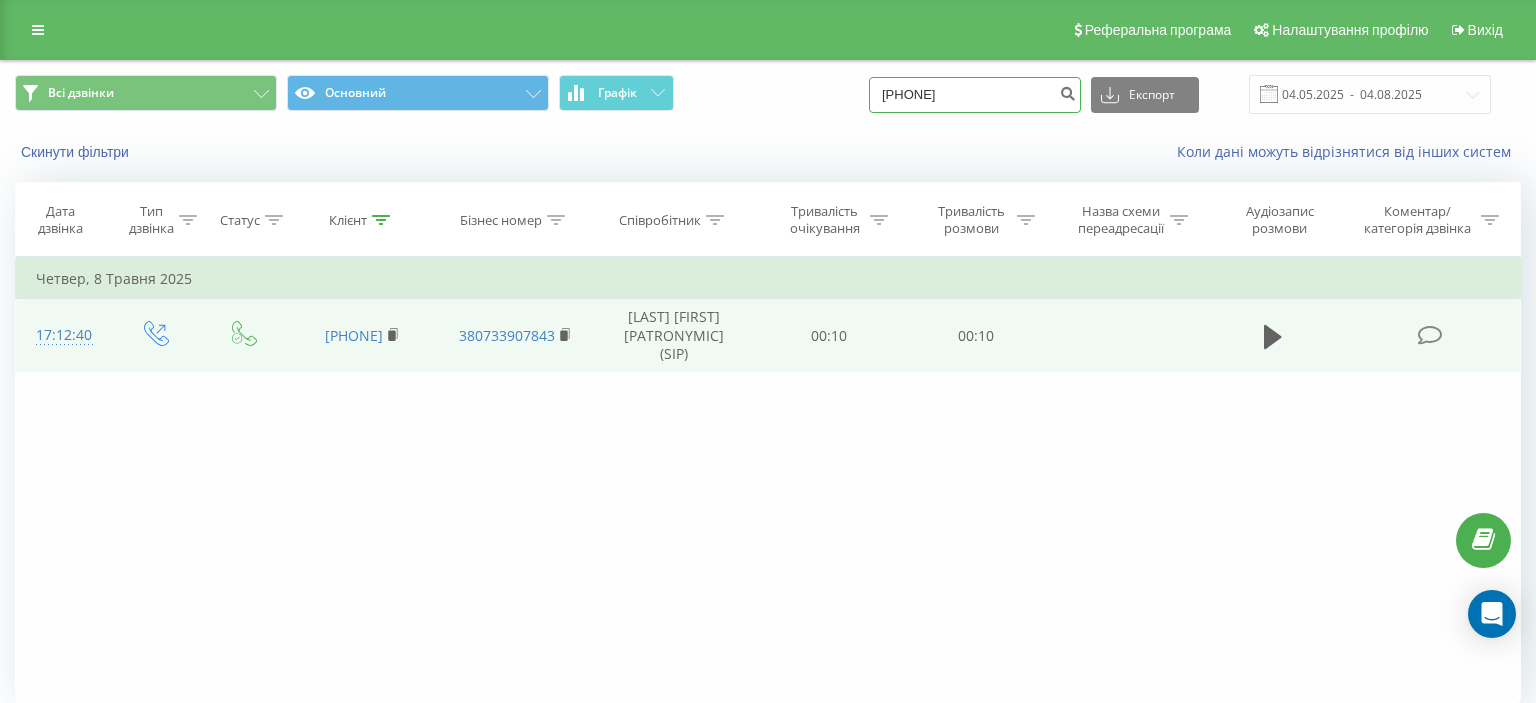 drag, startPoint x: 901, startPoint y: 98, endPoint x: 1017, endPoint y: 98, distance: 116 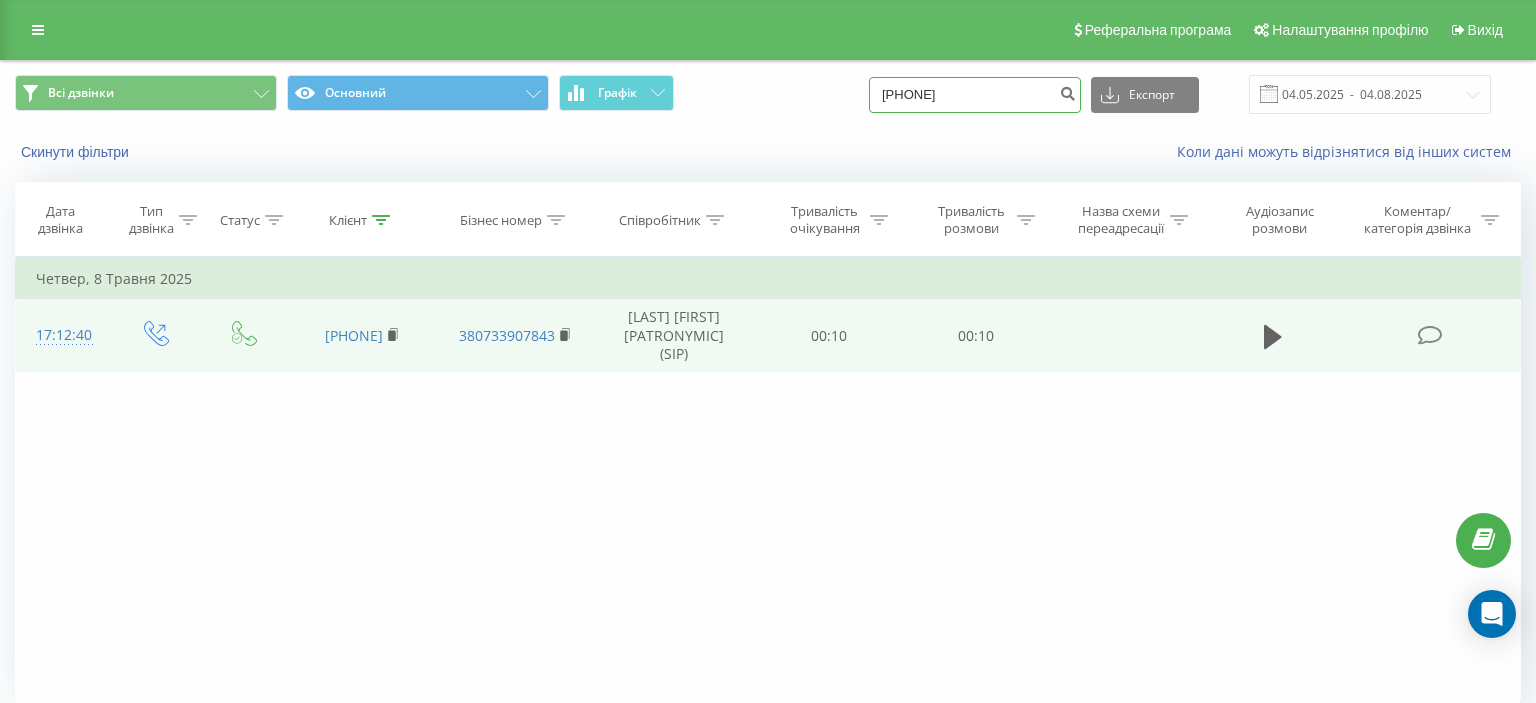 paste on "([PHONE]" 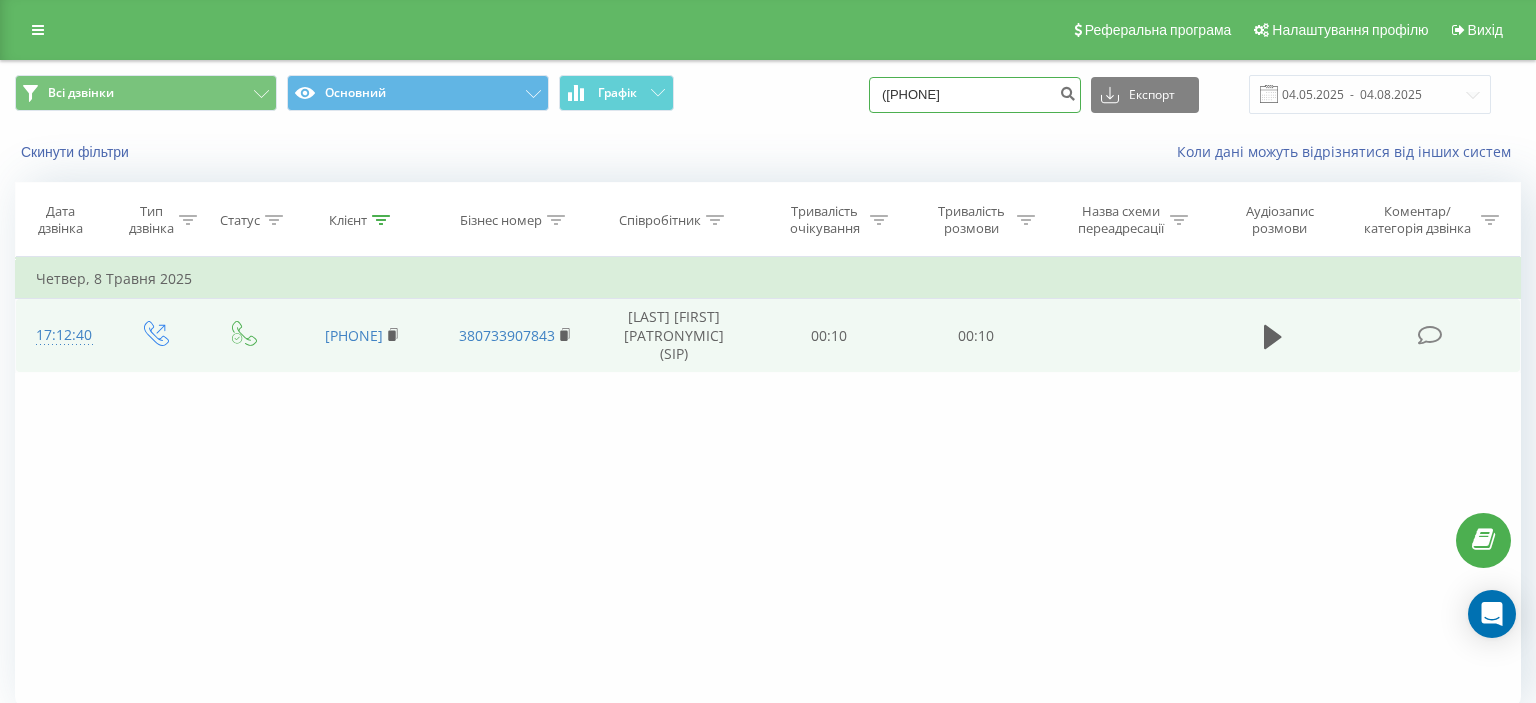 click on "([PHONE]" at bounding box center (975, 95) 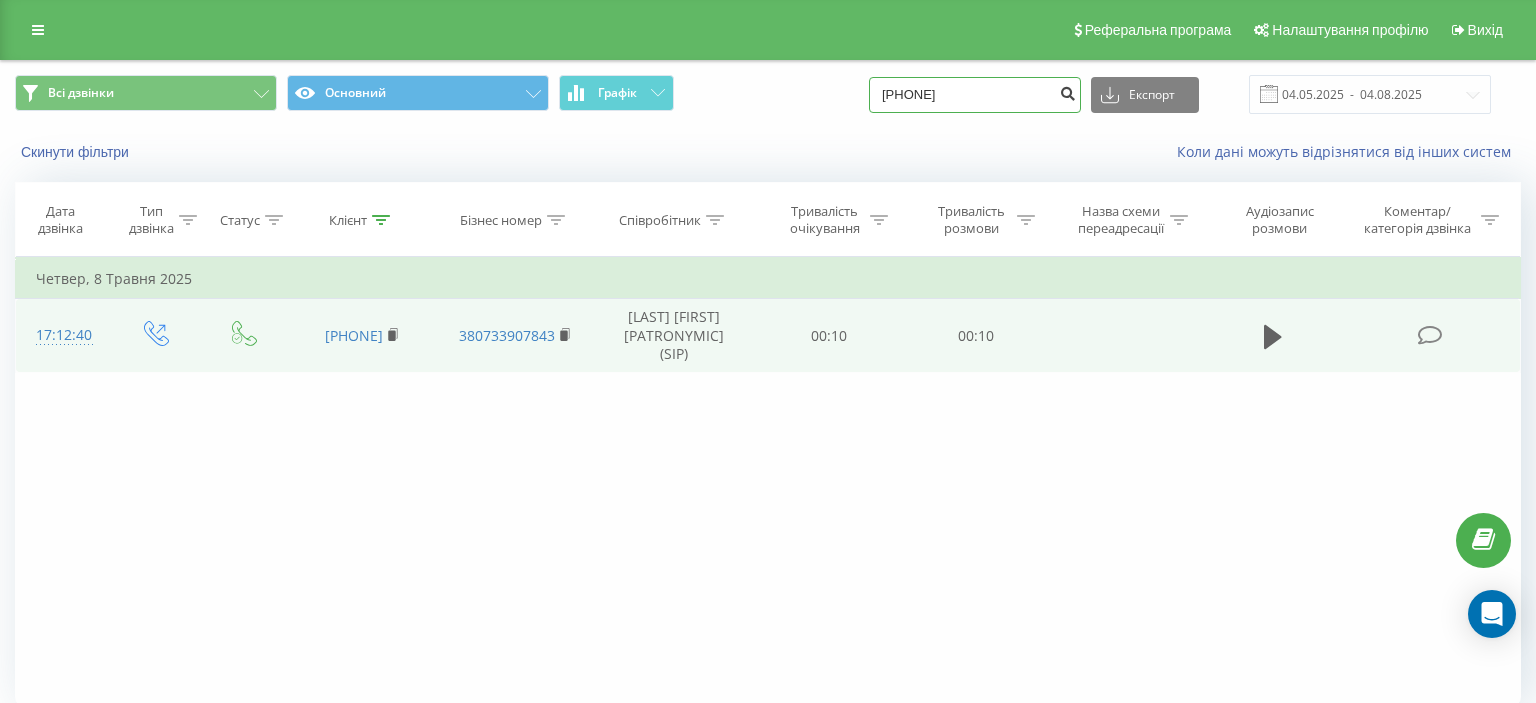 type on "[PHONE]" 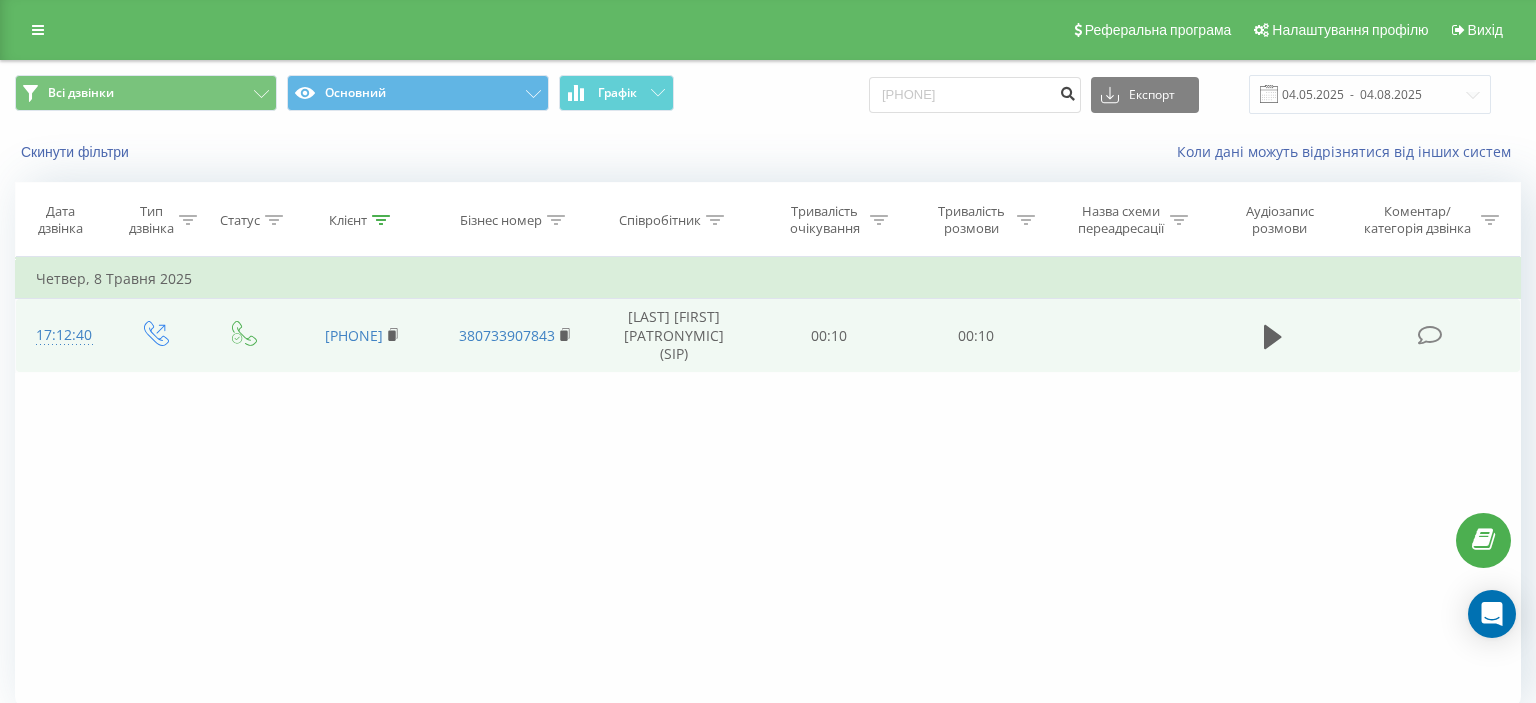 click at bounding box center (1067, 91) 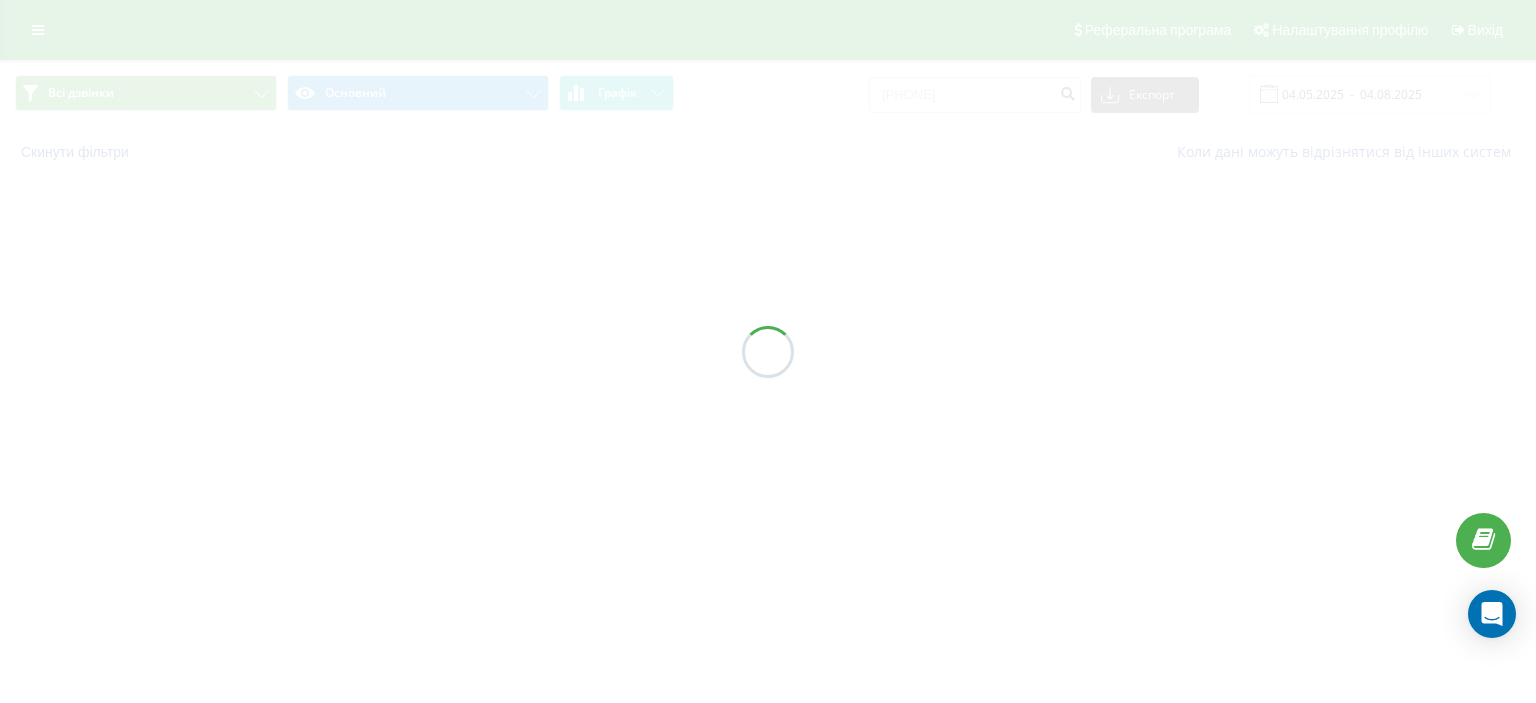 scroll, scrollTop: 0, scrollLeft: 0, axis: both 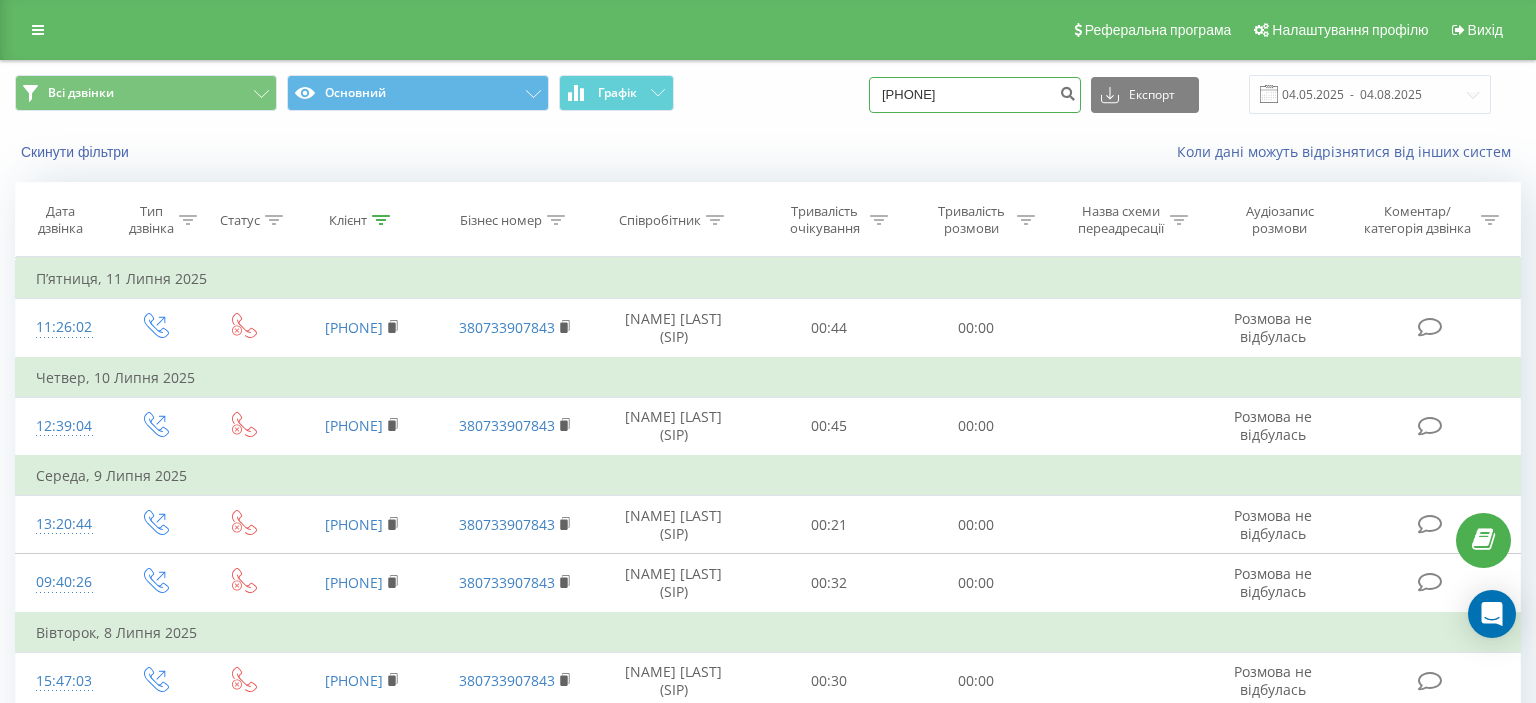 drag, startPoint x: 906, startPoint y: 99, endPoint x: 1023, endPoint y: 95, distance: 117.06836 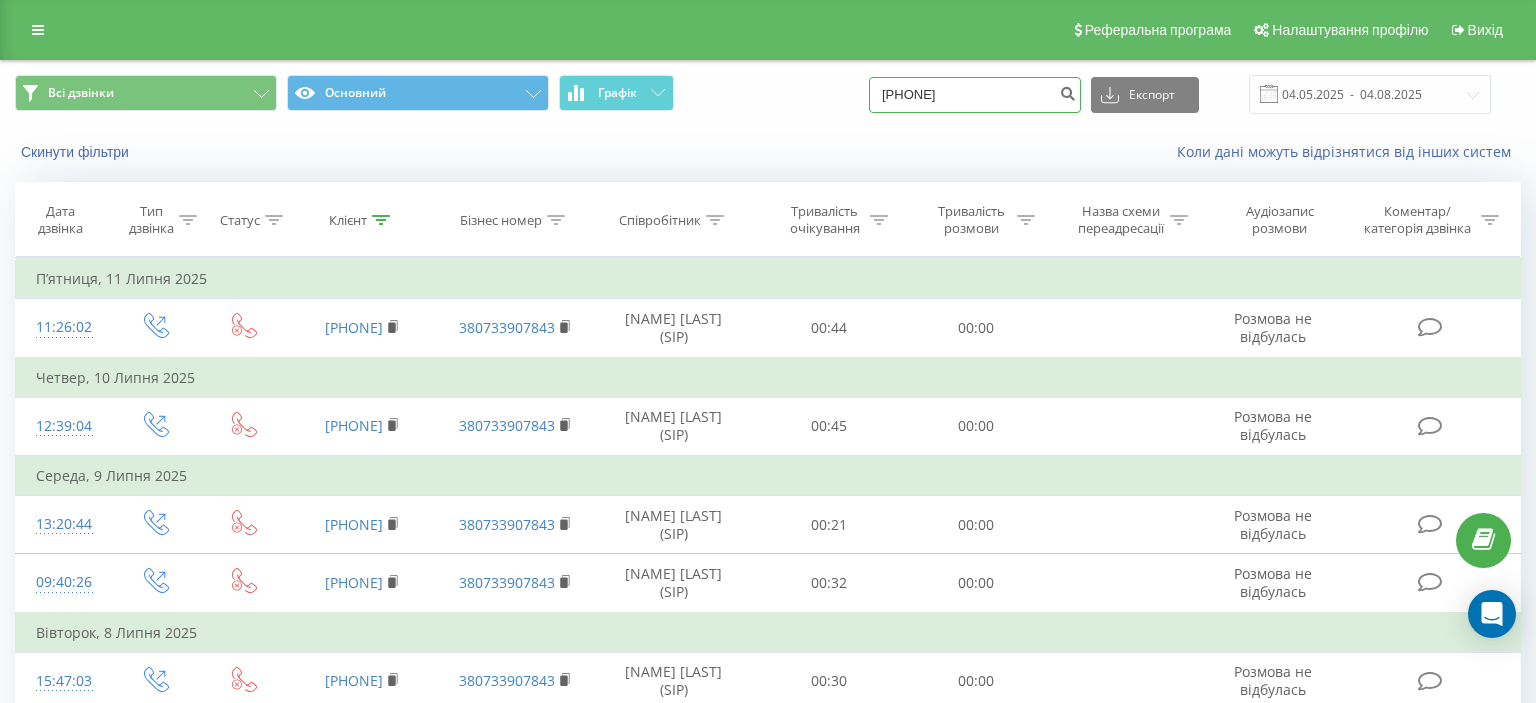 paste on "([PHONE])" 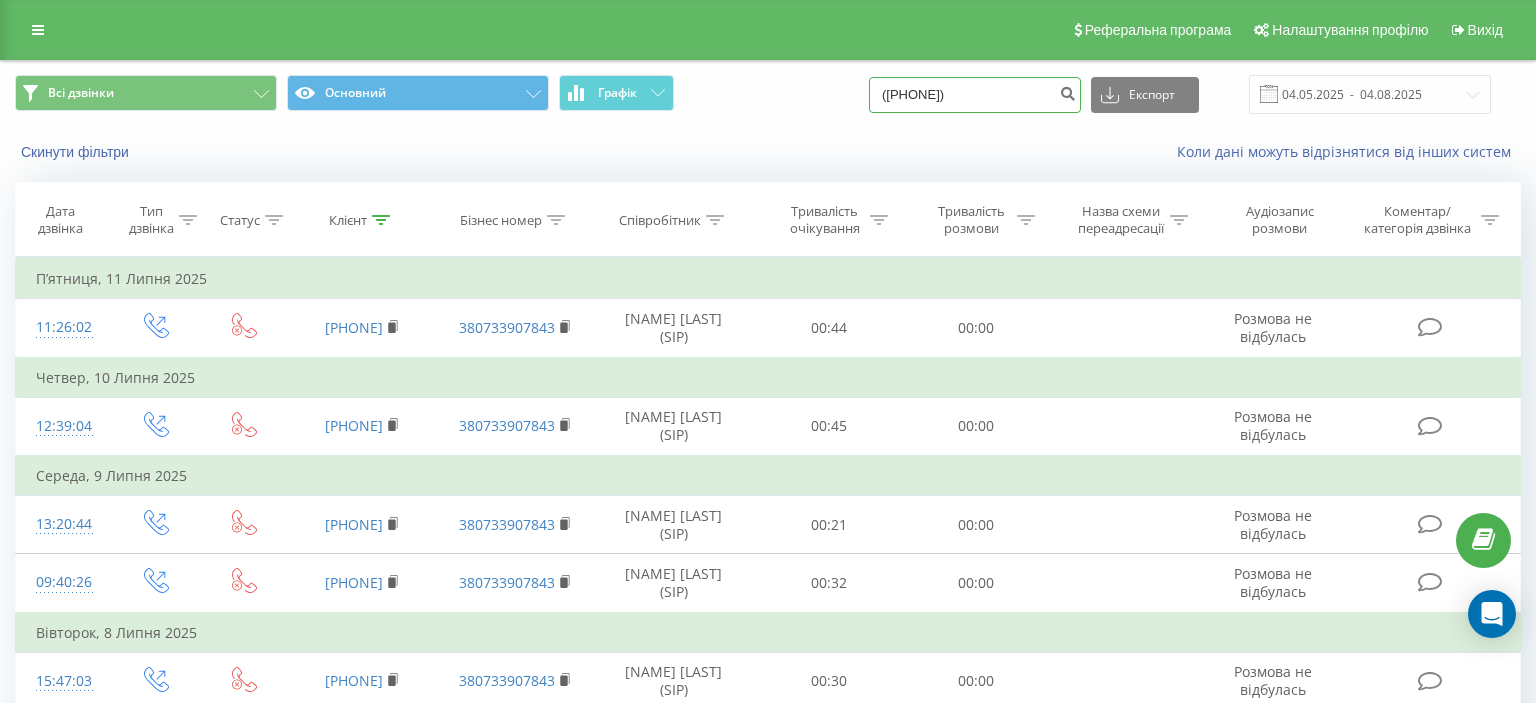 click on "([PHONE])" at bounding box center [975, 95] 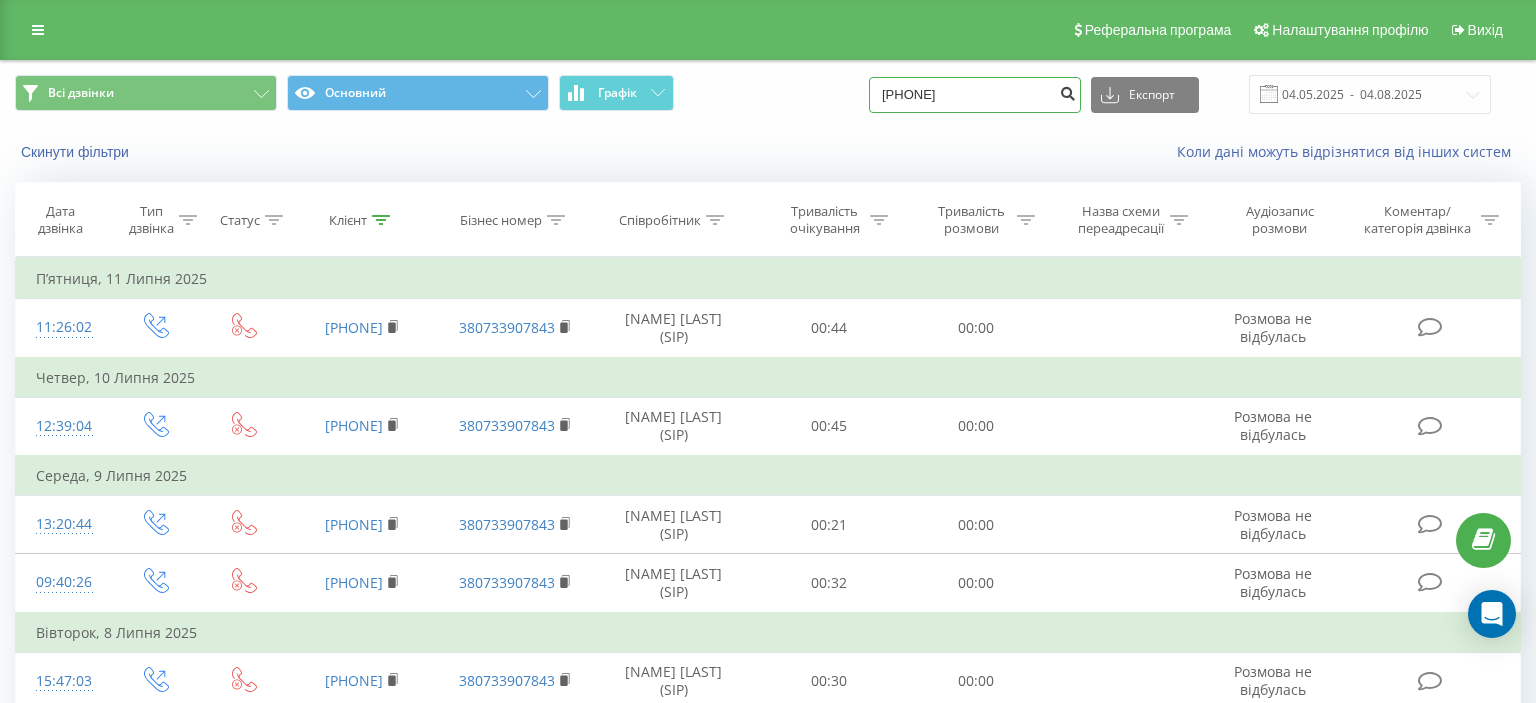type on "[PHONE]" 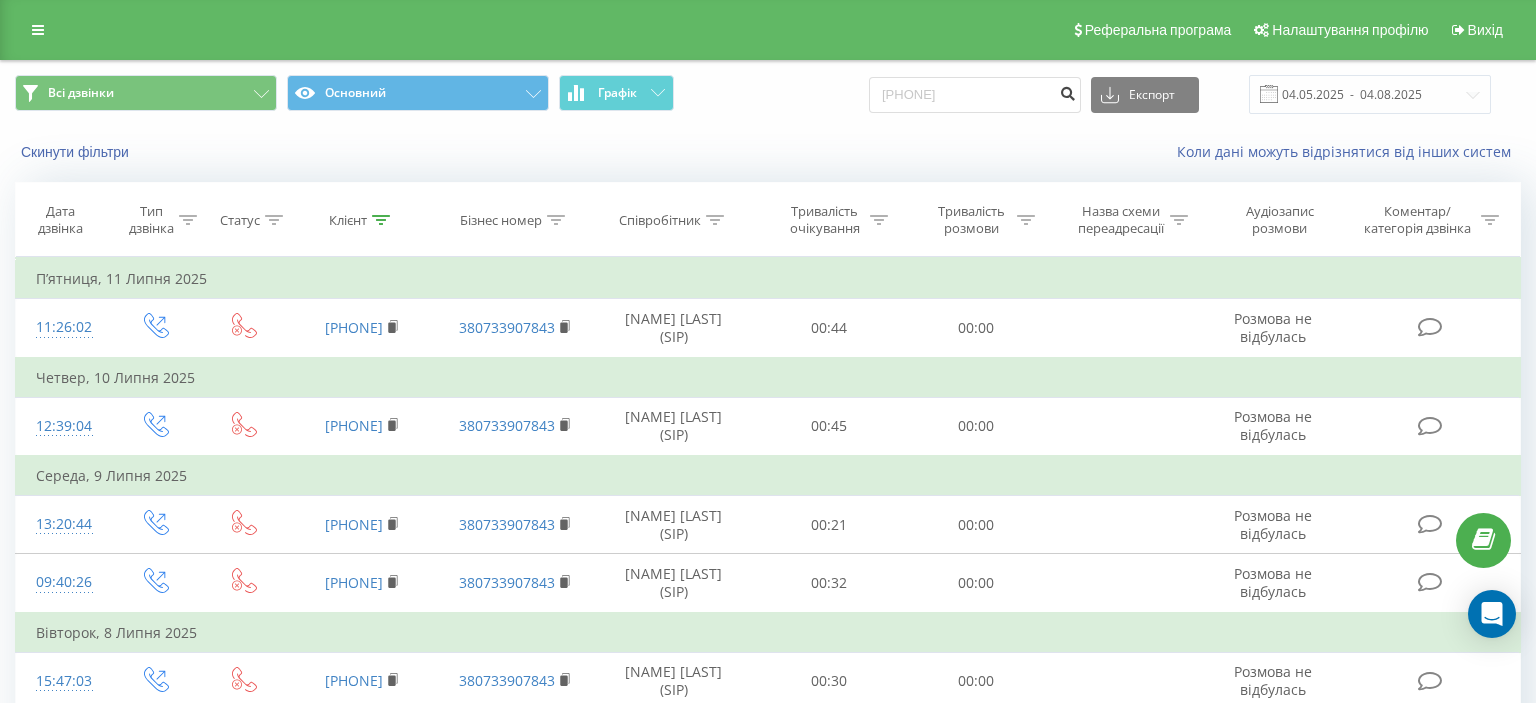 drag, startPoint x: 1077, startPoint y: 93, endPoint x: 679, endPoint y: 110, distance: 398.3629 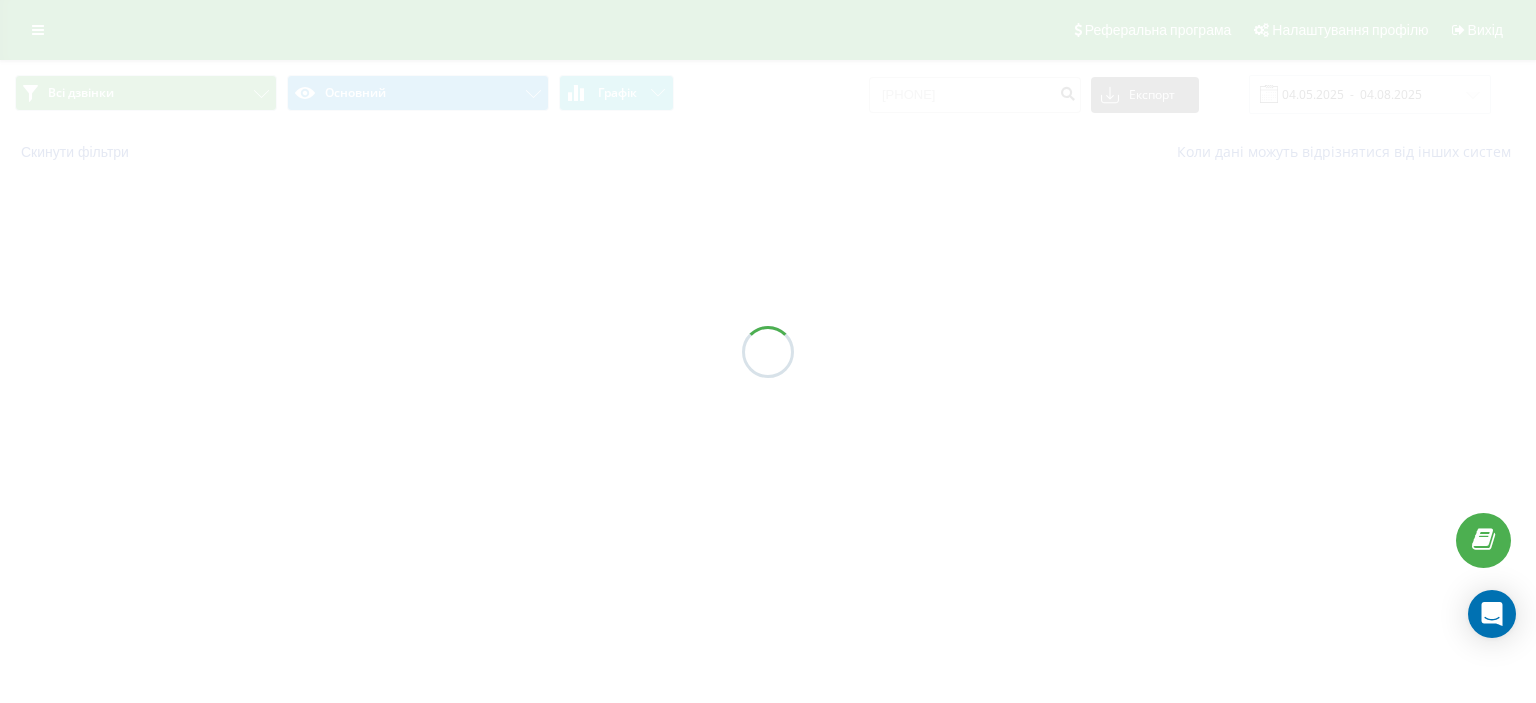 scroll, scrollTop: 0, scrollLeft: 0, axis: both 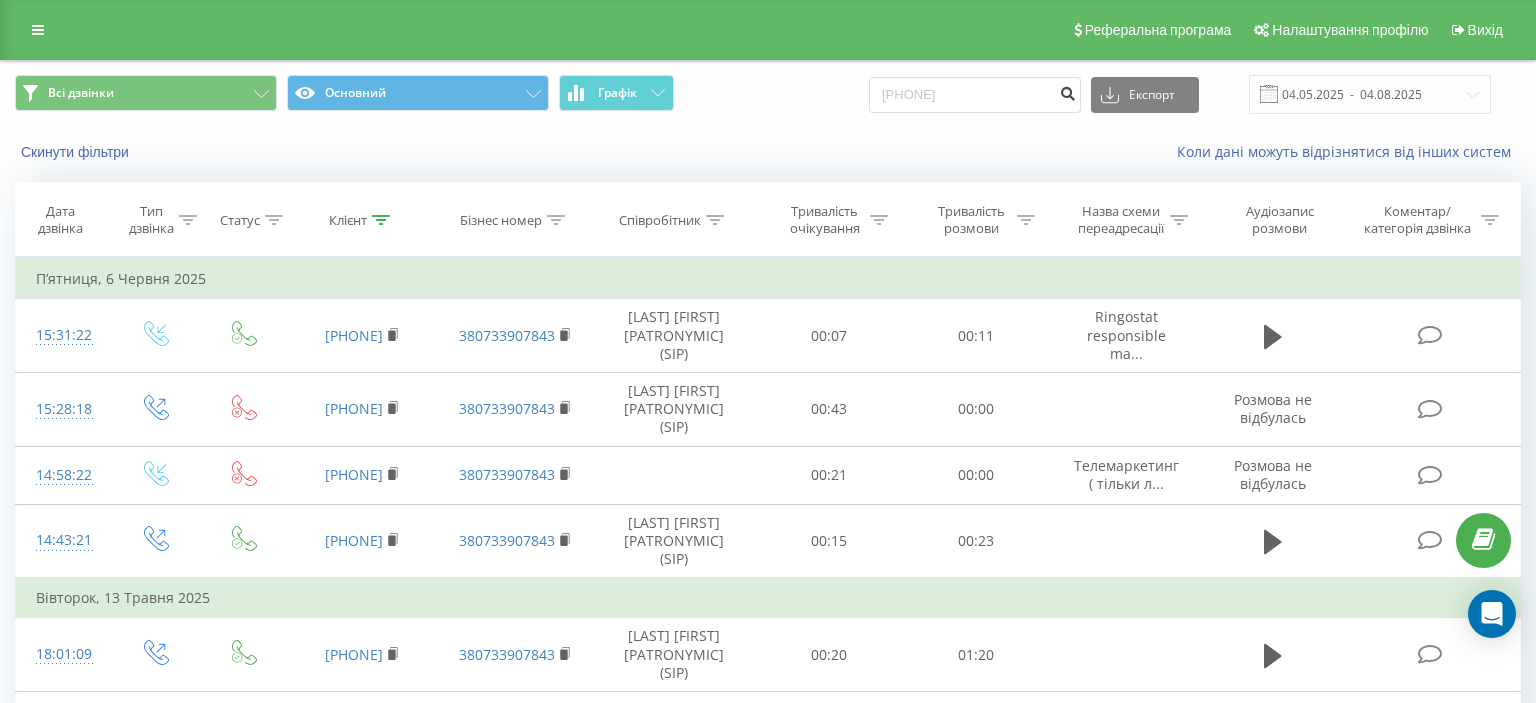 click at bounding box center (1067, 91) 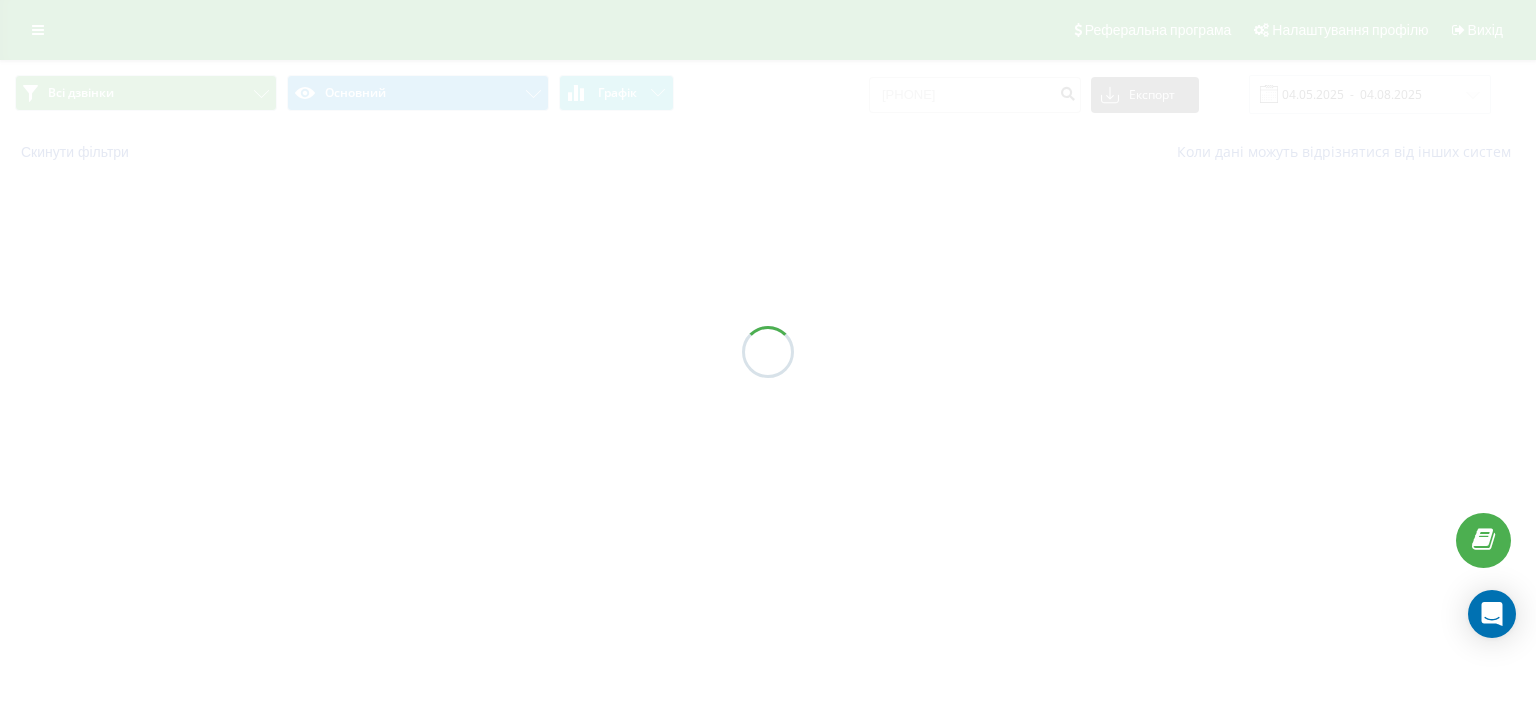 scroll, scrollTop: 0, scrollLeft: 0, axis: both 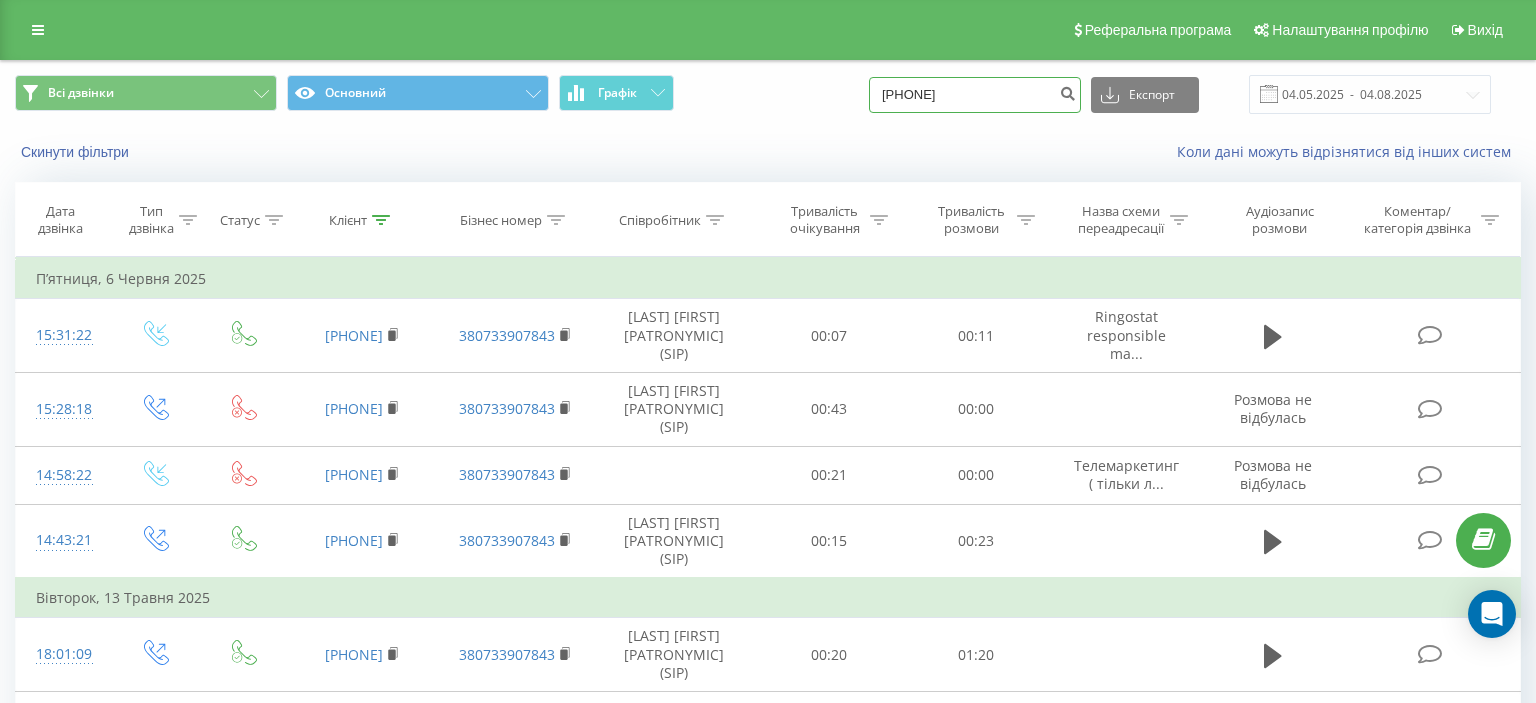 drag, startPoint x: 905, startPoint y: 94, endPoint x: 1032, endPoint y: 94, distance: 127 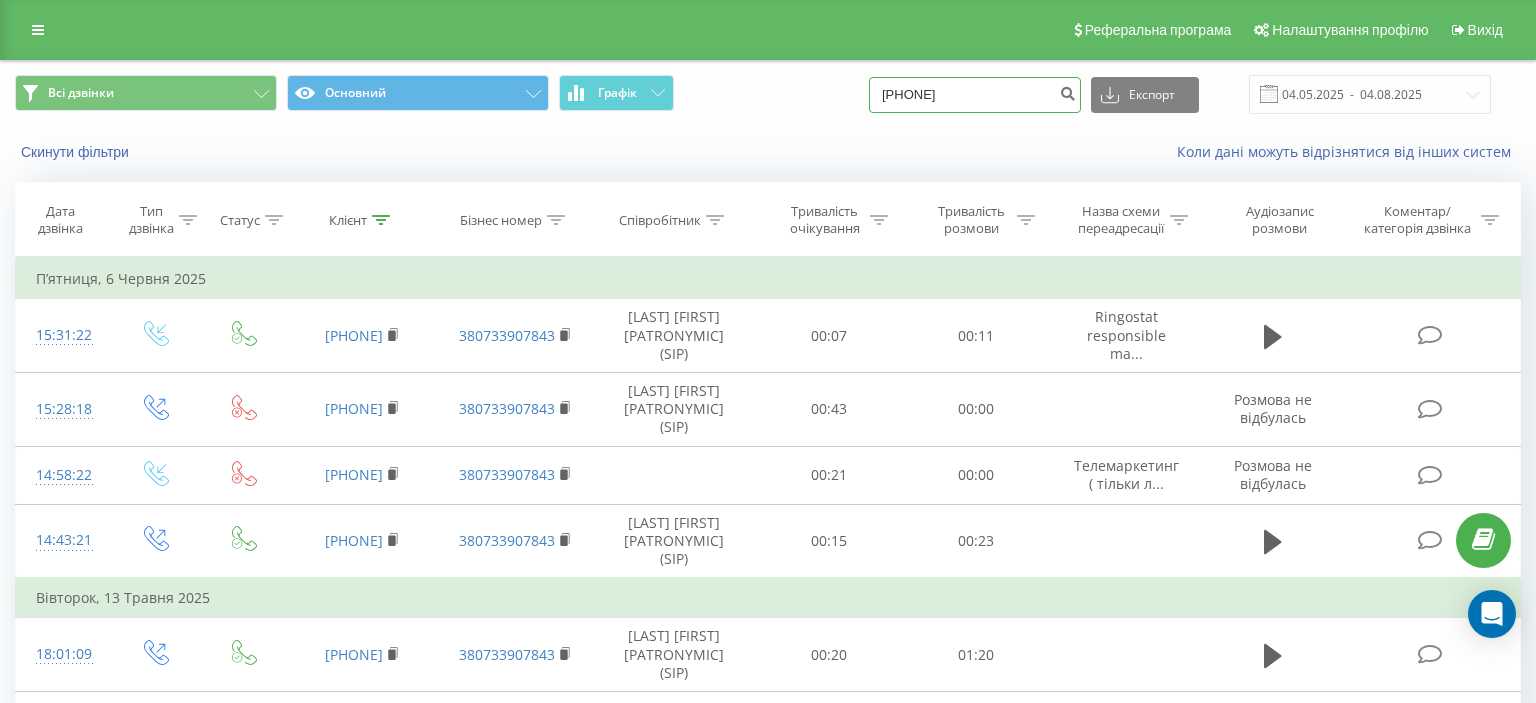 paste on "([PHONE]" 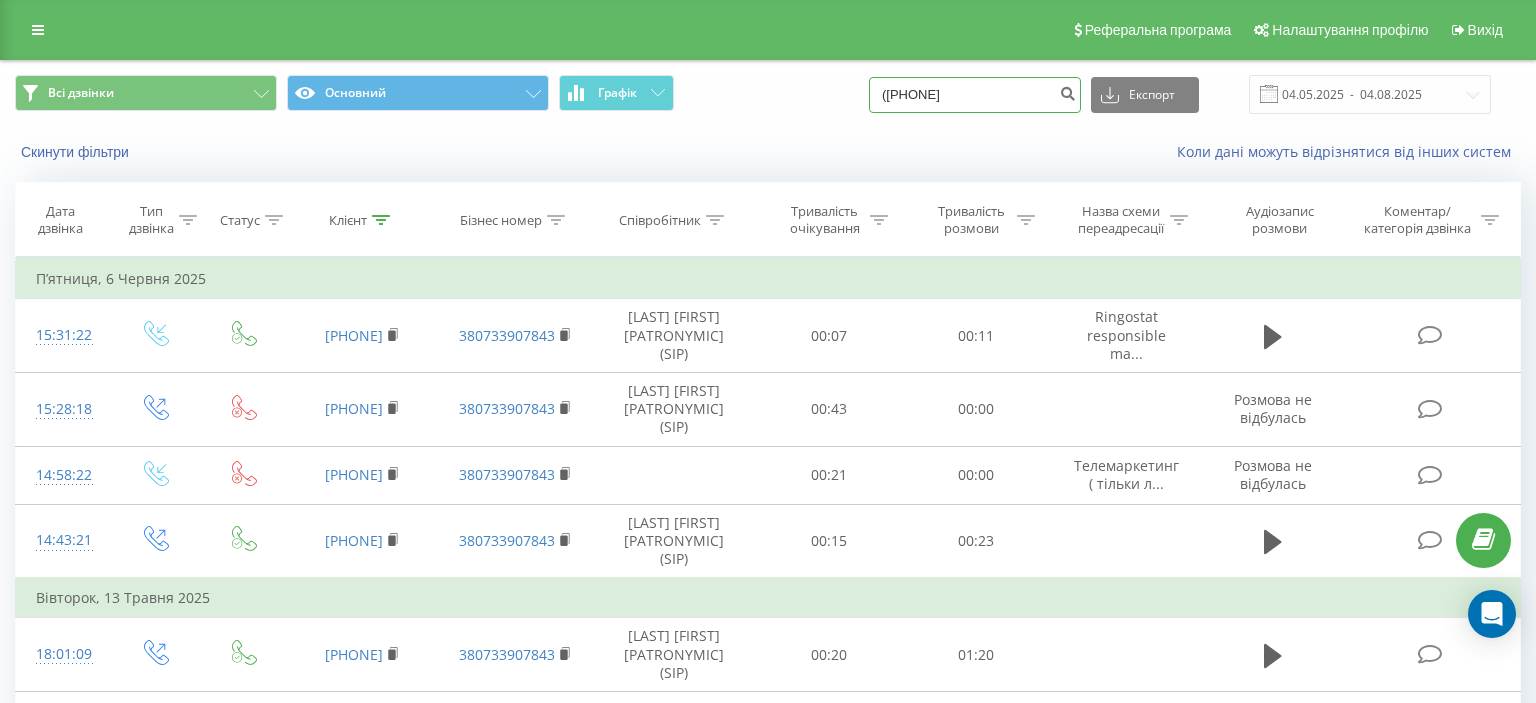 click on "([PHONE]" at bounding box center [975, 95] 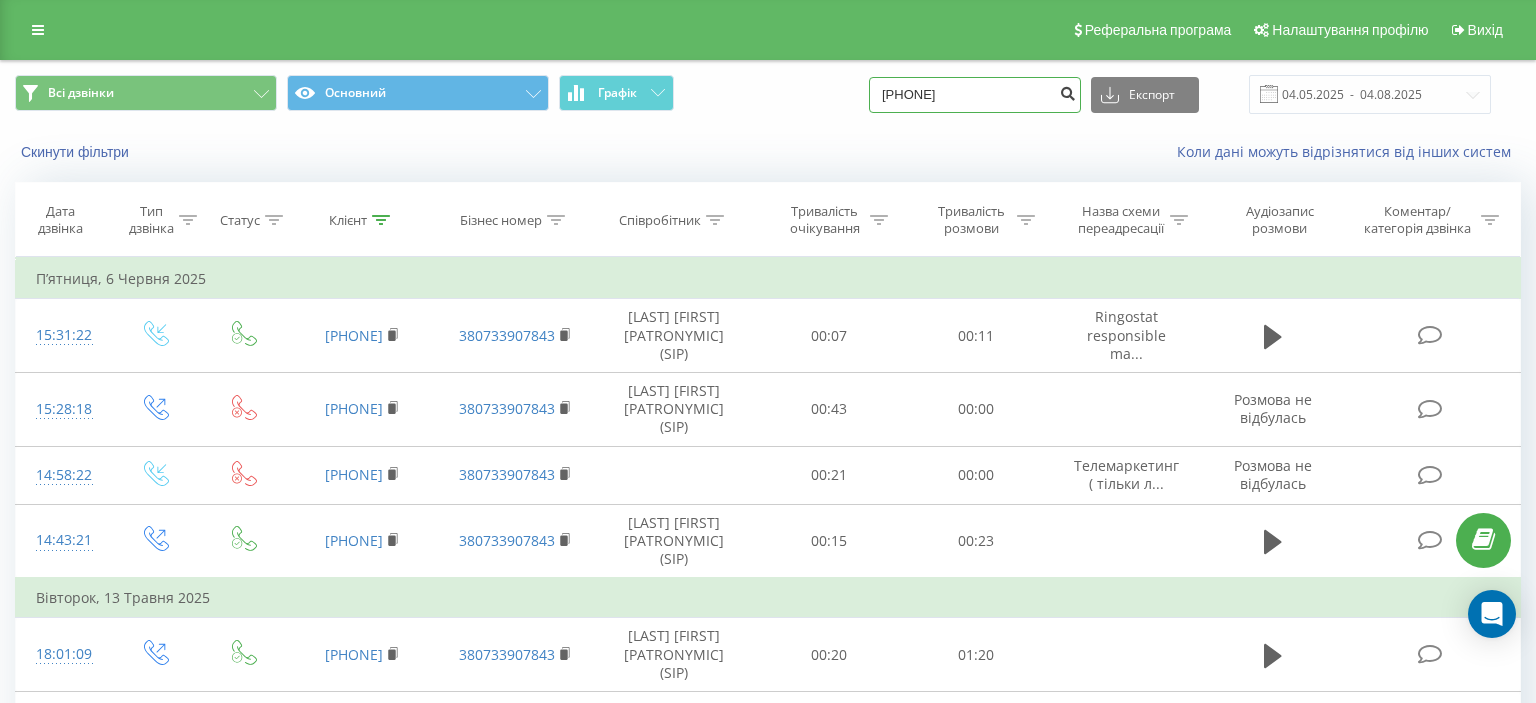 type on "[PHONE]" 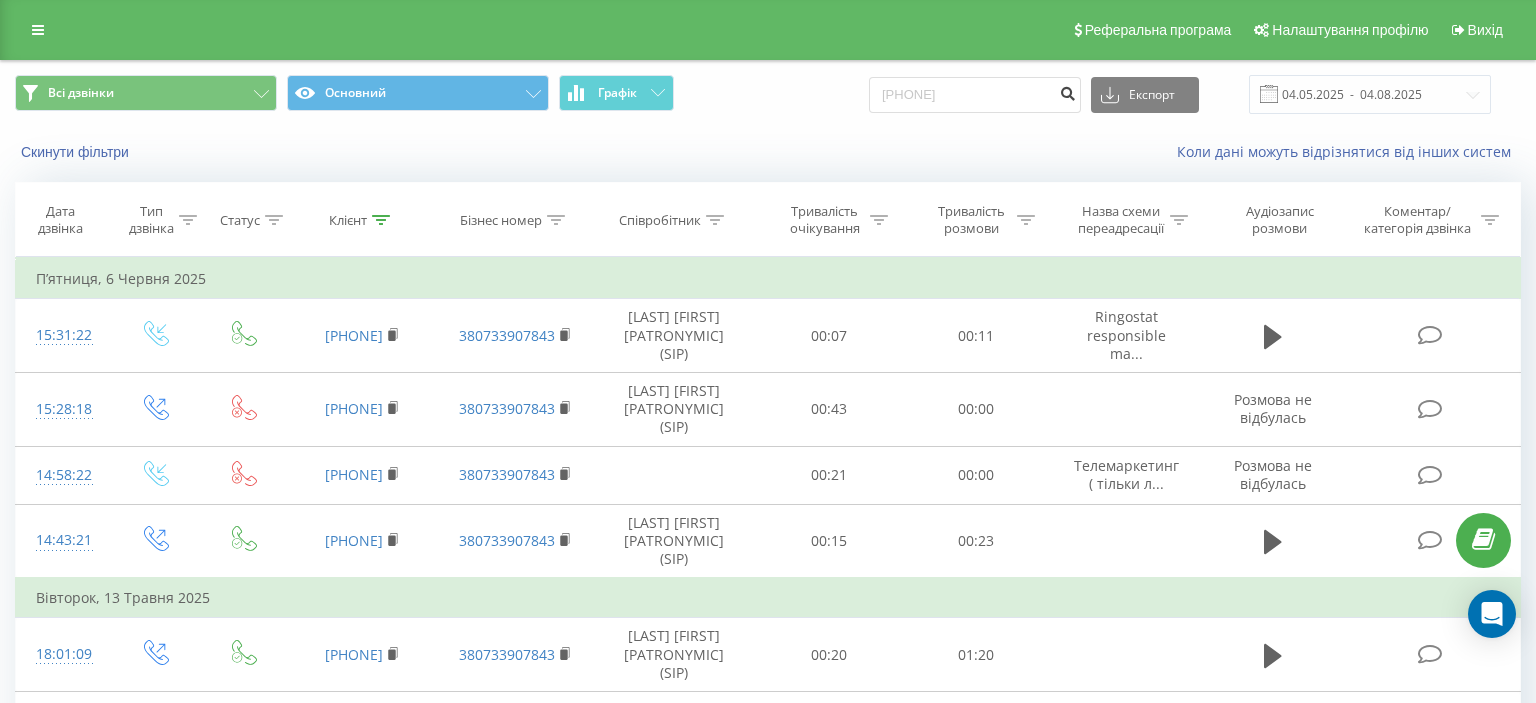 click at bounding box center [1067, 91] 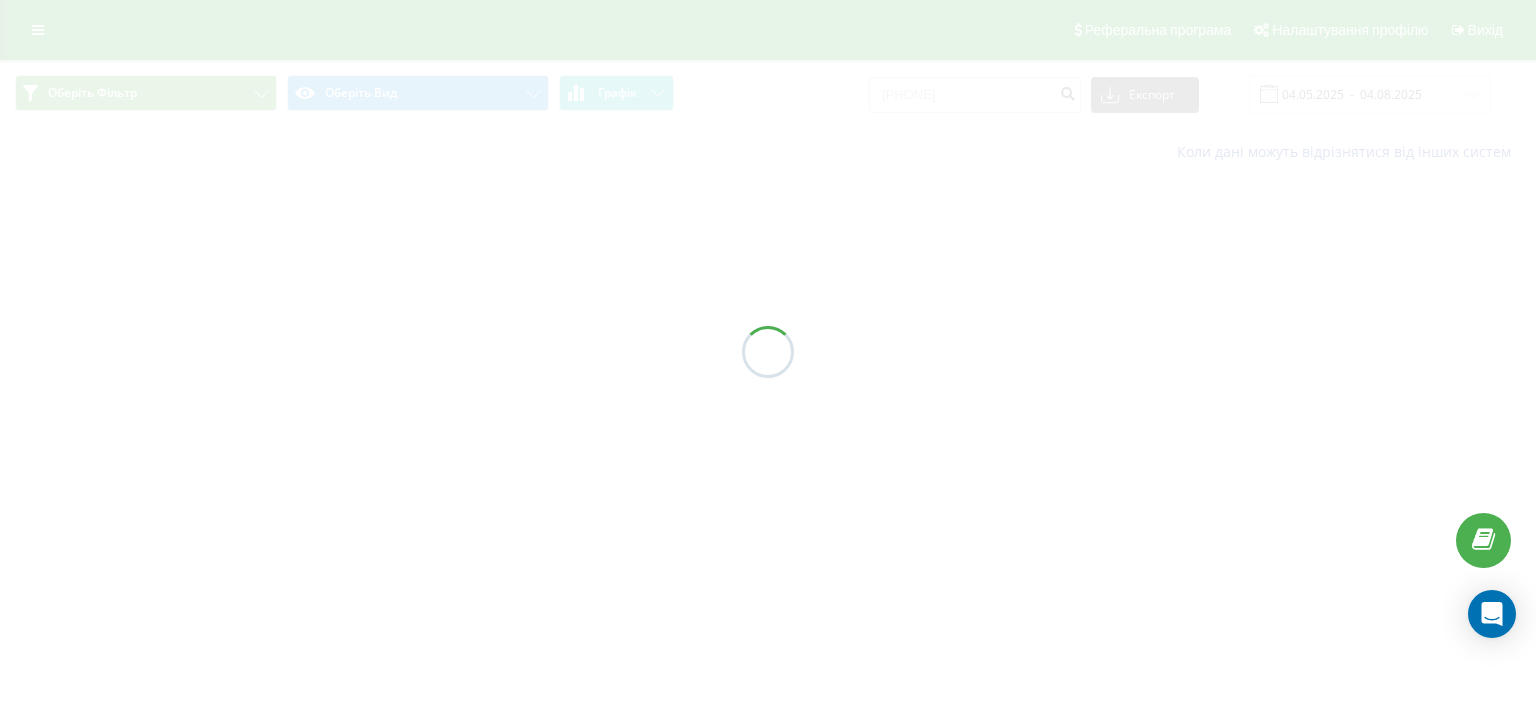 scroll, scrollTop: 0, scrollLeft: 0, axis: both 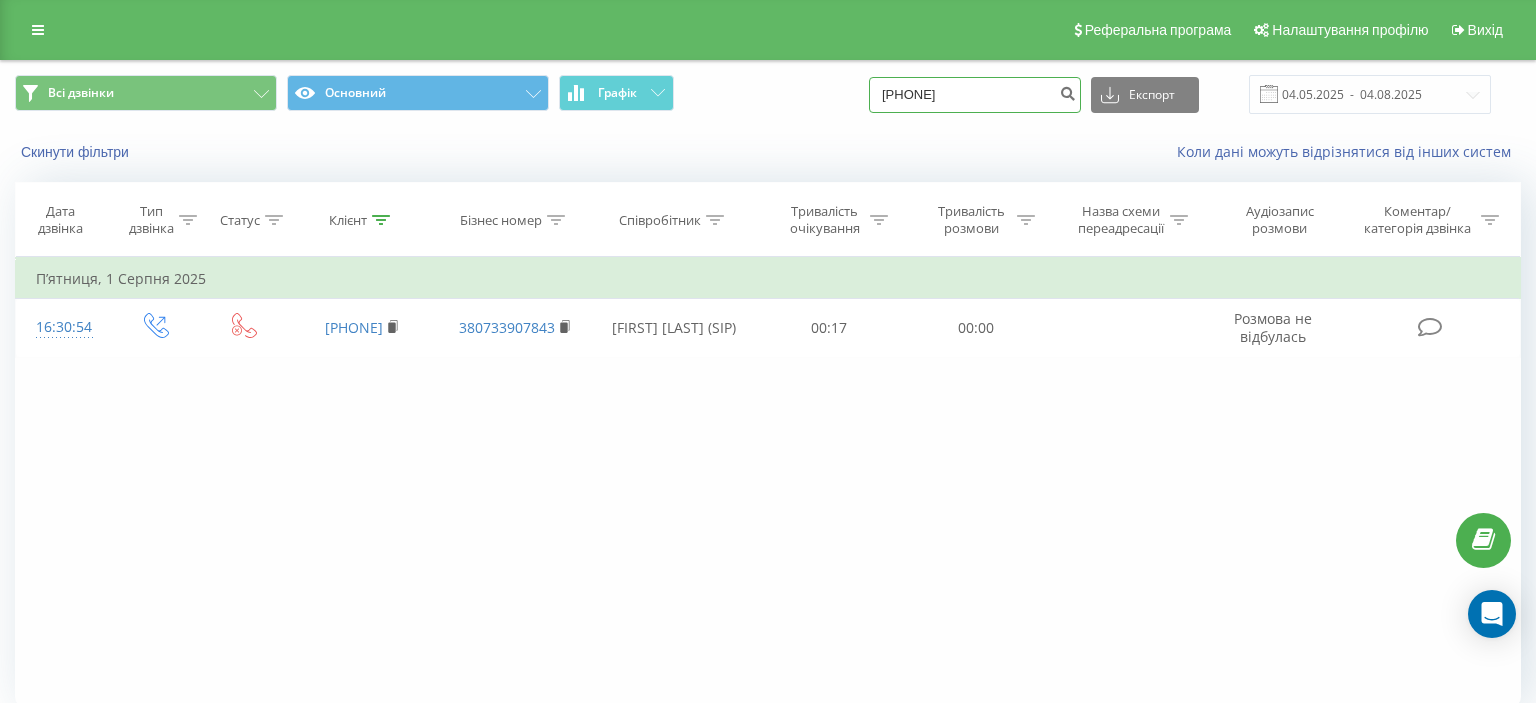 drag, startPoint x: 906, startPoint y: 94, endPoint x: 1037, endPoint y: 94, distance: 131 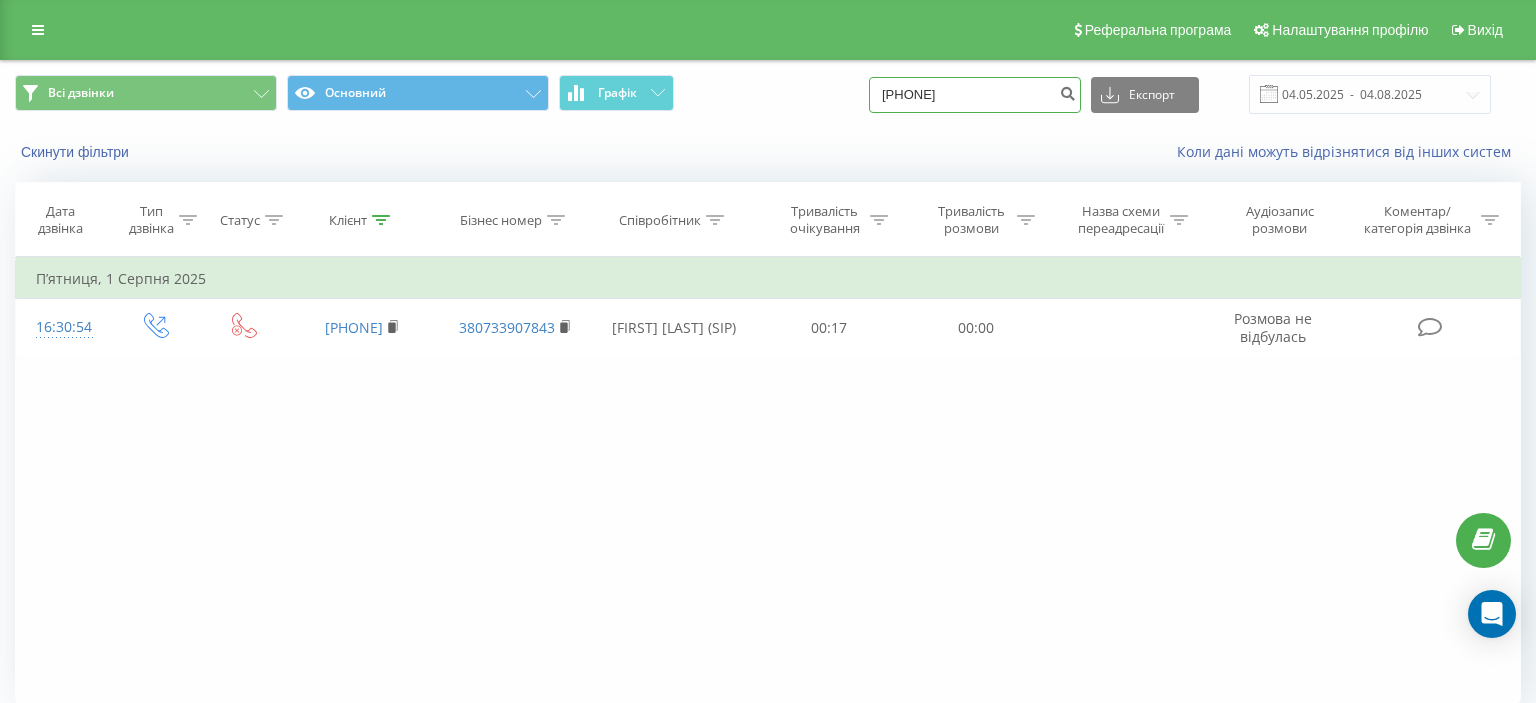 click on "0735418900" at bounding box center [975, 95] 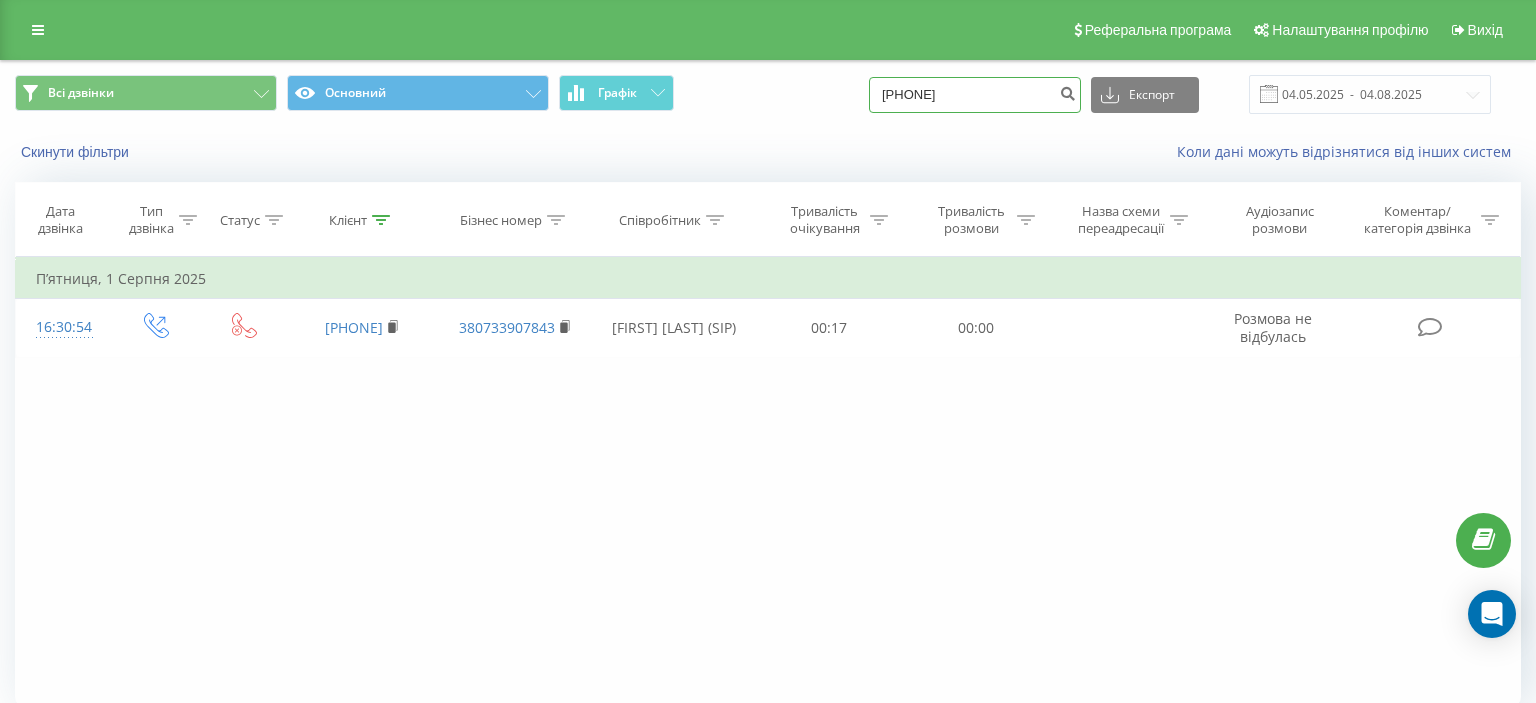 paste on "(096) 966 09 96" 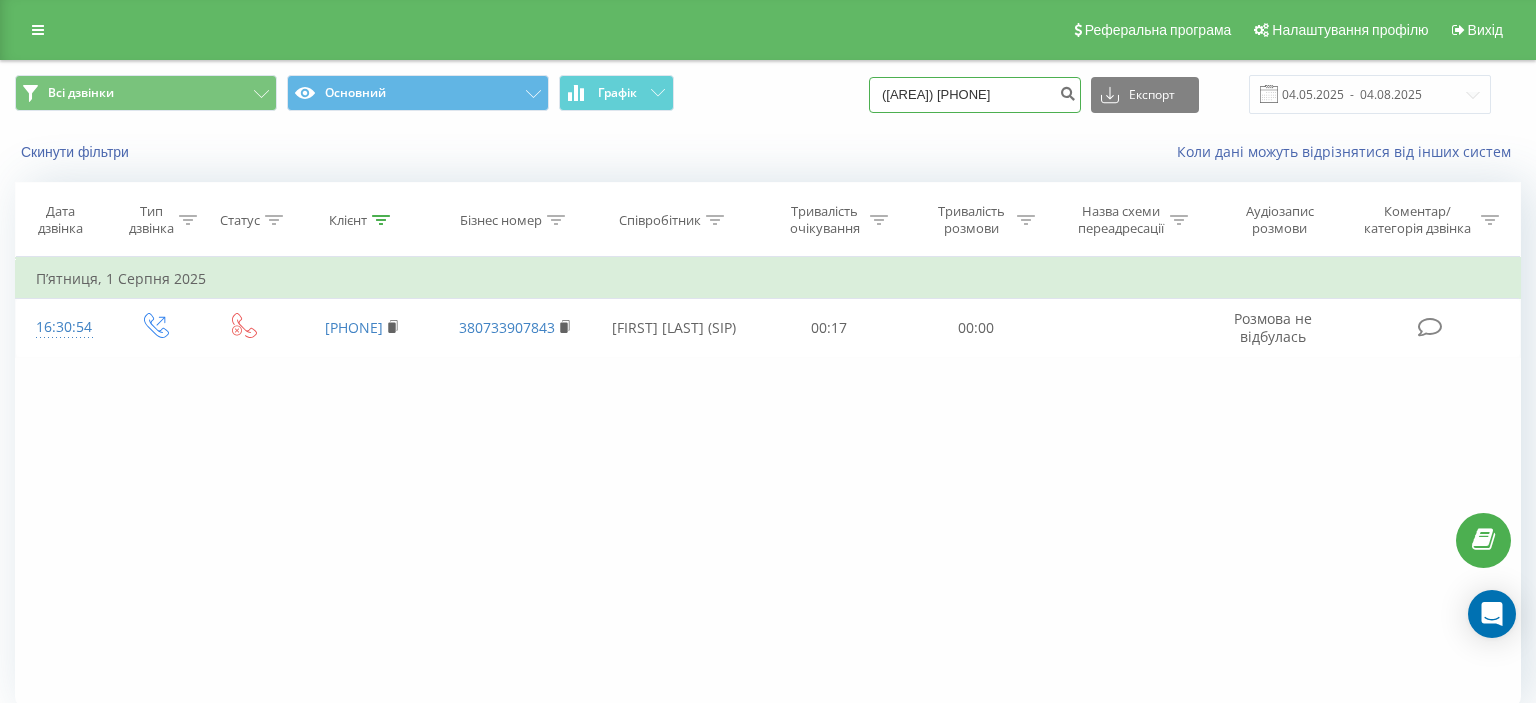 click on "(096) 966 09 96" at bounding box center (975, 95) 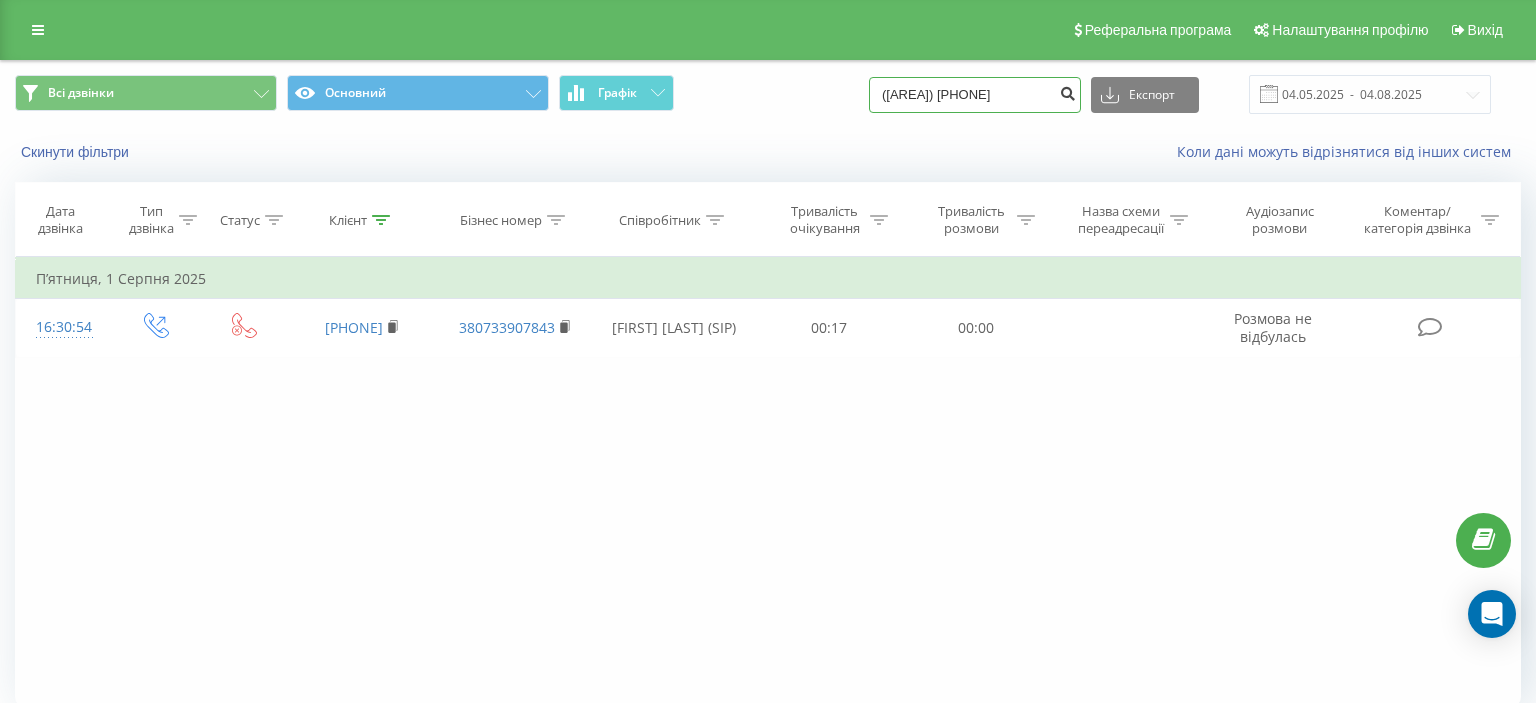 type on "096 966 09 96" 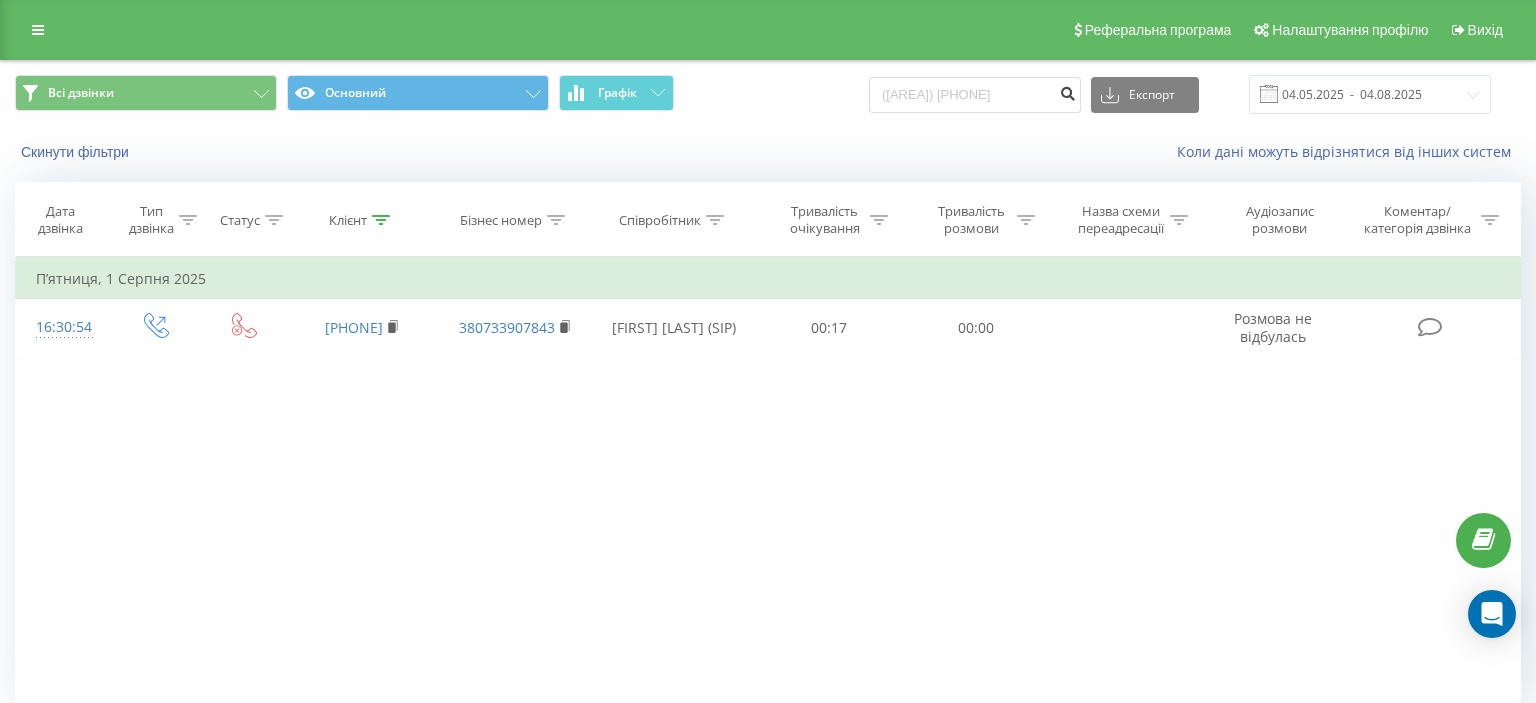 click at bounding box center [1067, 91] 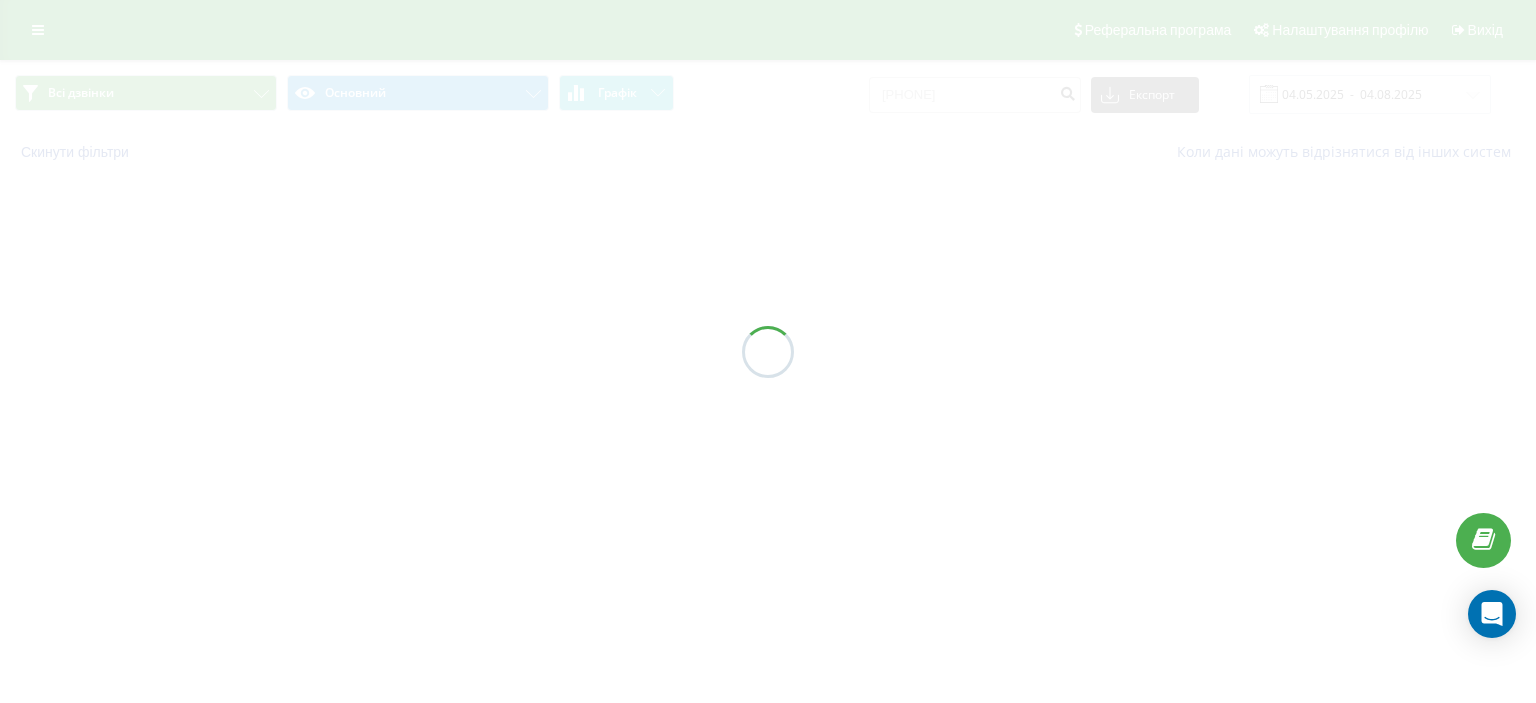 scroll, scrollTop: 0, scrollLeft: 0, axis: both 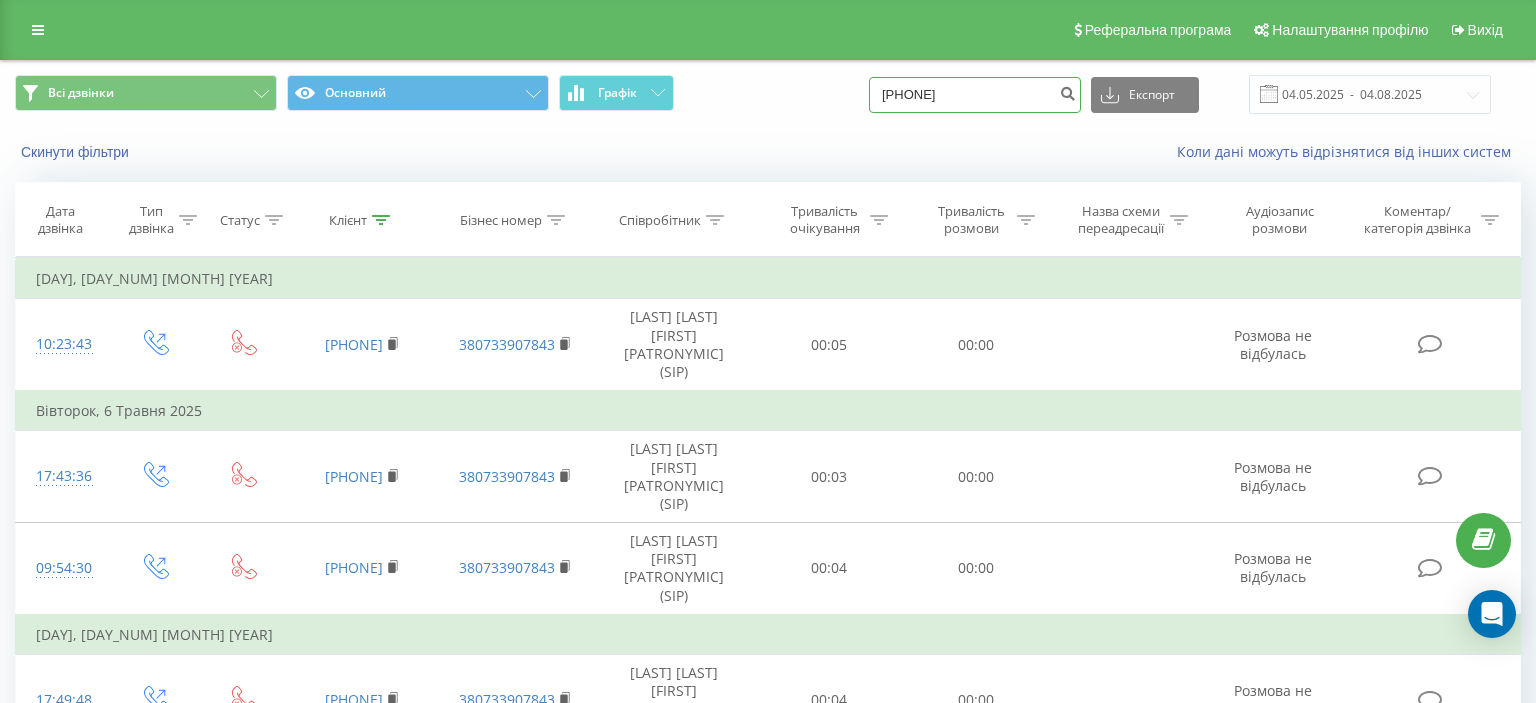 drag, startPoint x: 902, startPoint y: 90, endPoint x: 1038, endPoint y: 95, distance: 136.09187 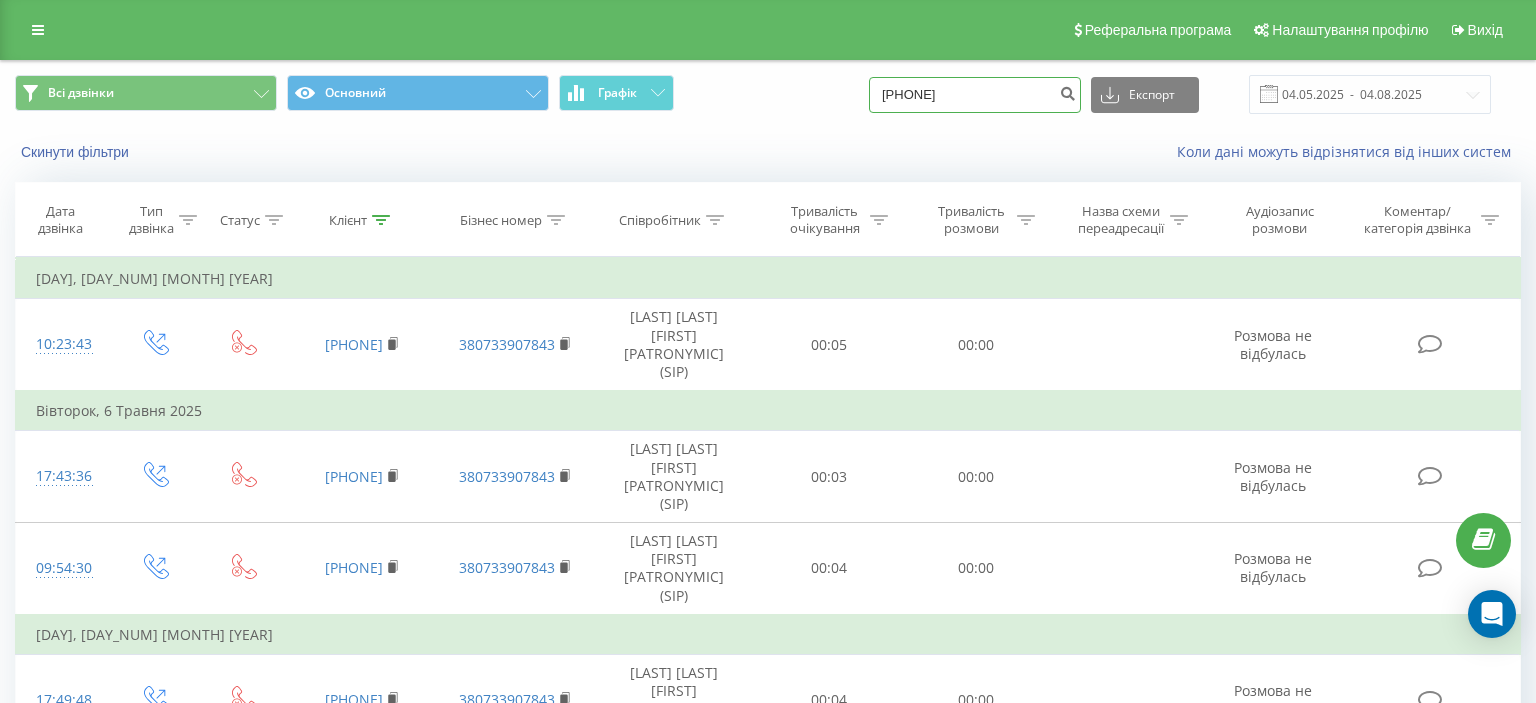 paste on "([PHONE])" 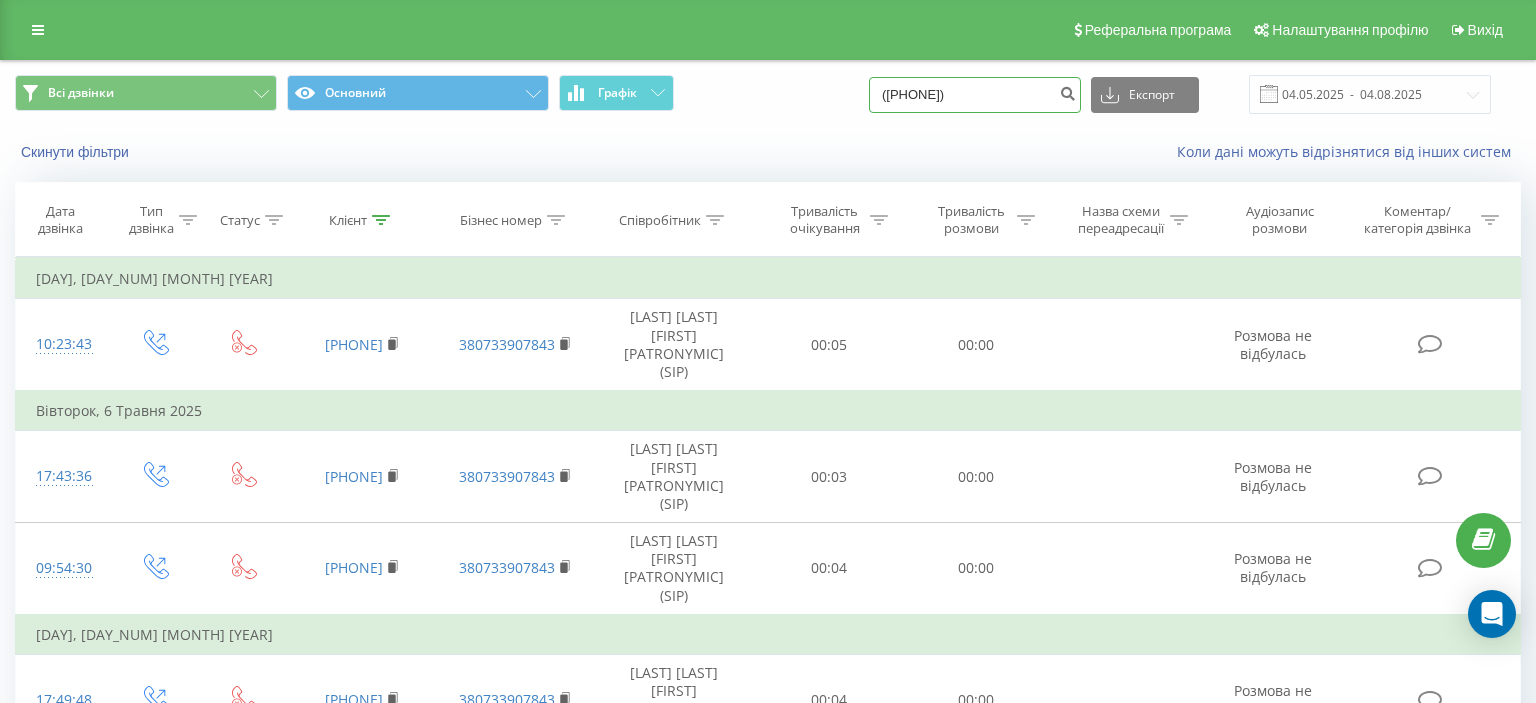 click on "([PHONE])" at bounding box center [975, 95] 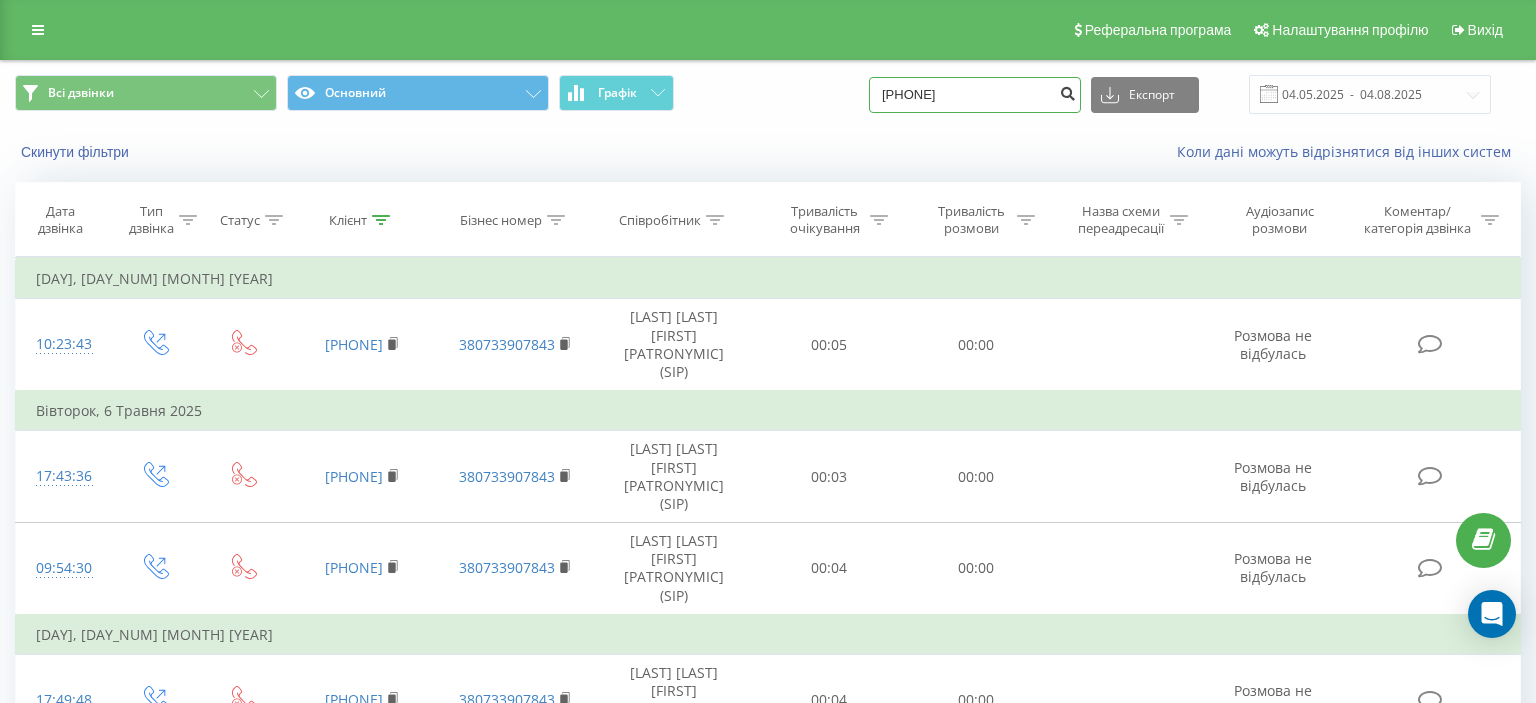 type on "068036 83 05" 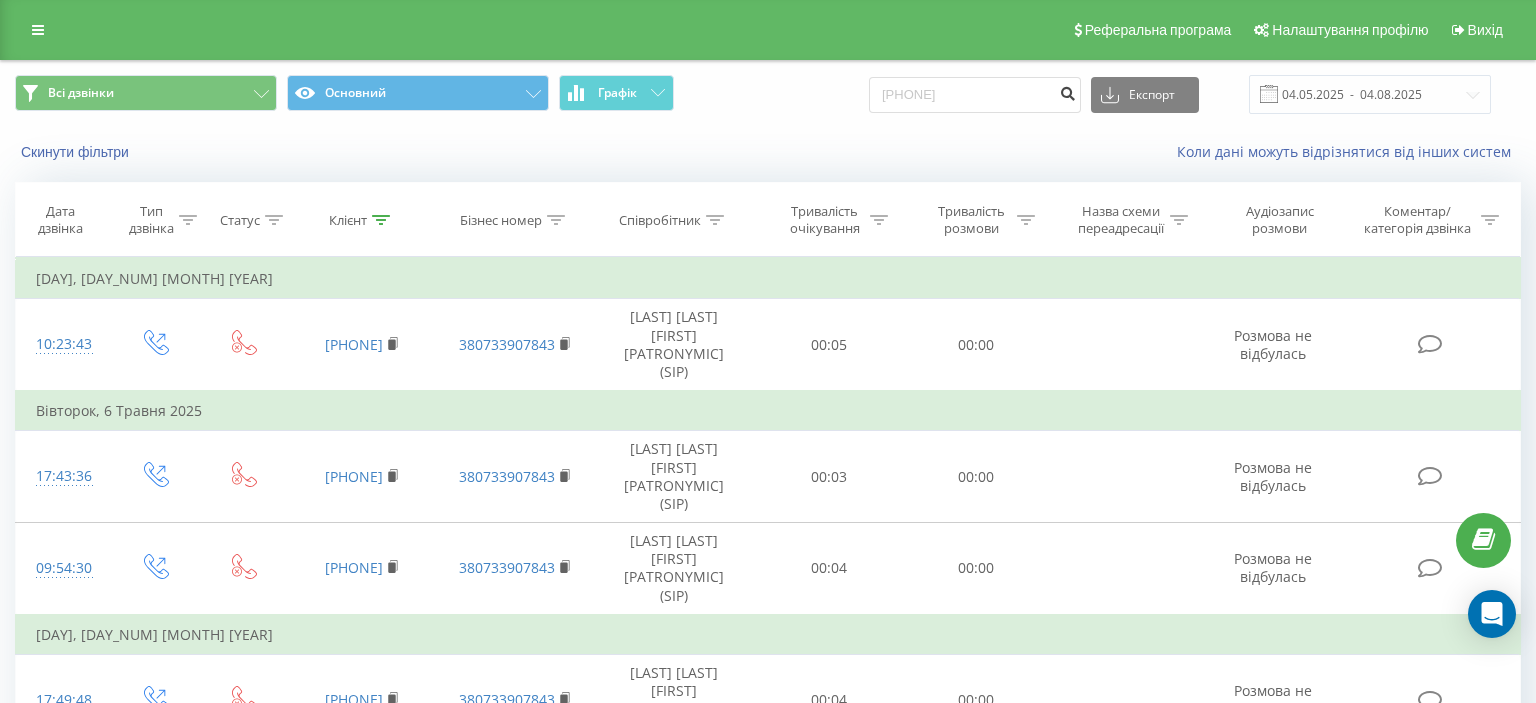 click at bounding box center (1067, 91) 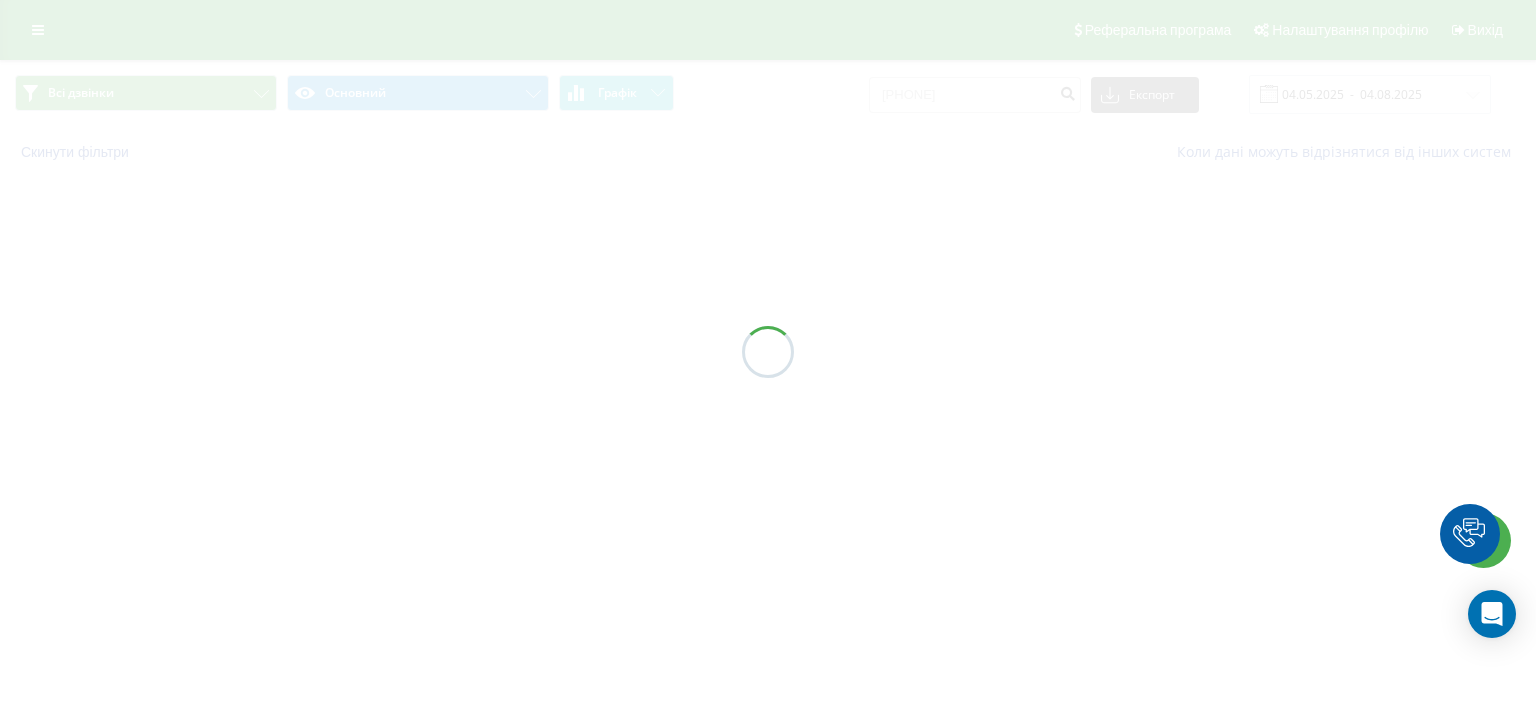 scroll, scrollTop: 0, scrollLeft: 0, axis: both 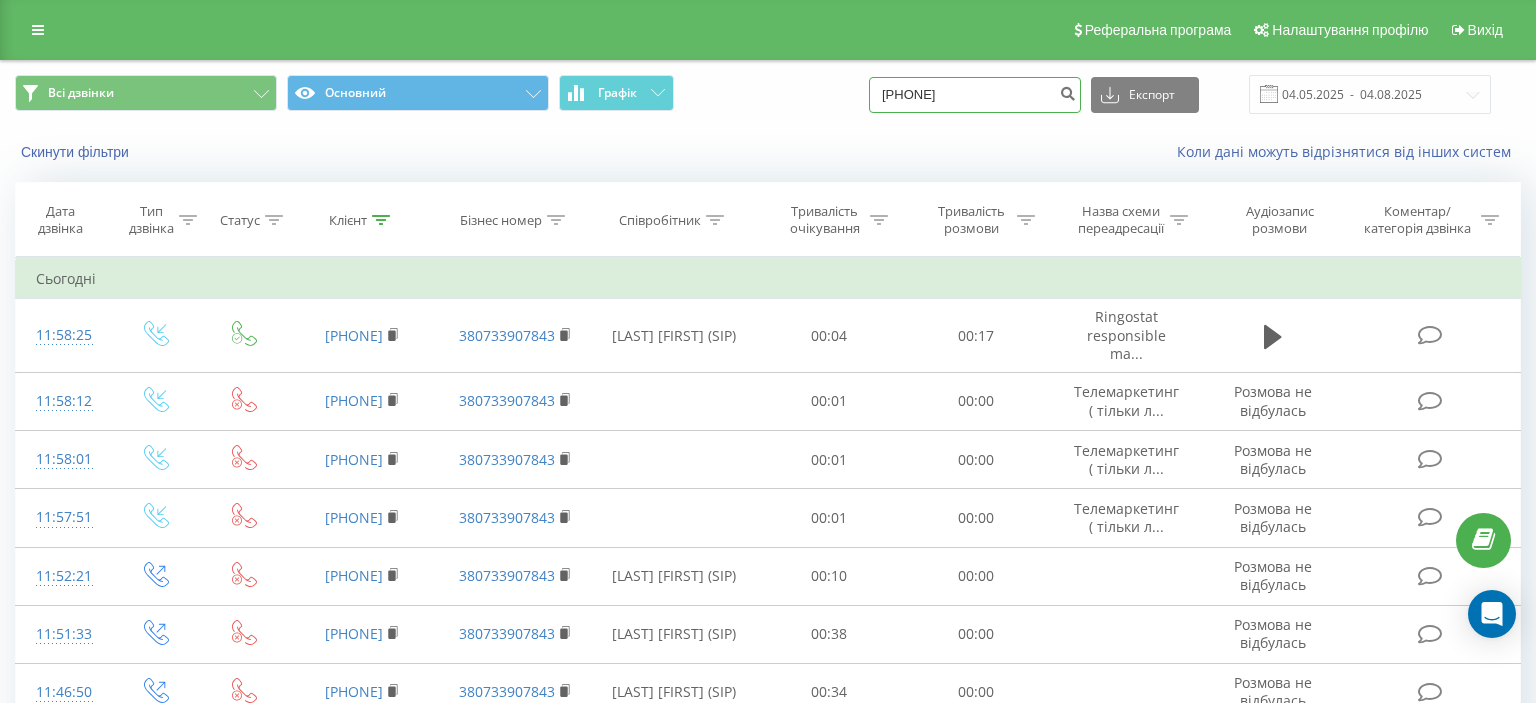 drag, startPoint x: 899, startPoint y: 98, endPoint x: 1023, endPoint y: 97, distance: 124.004036 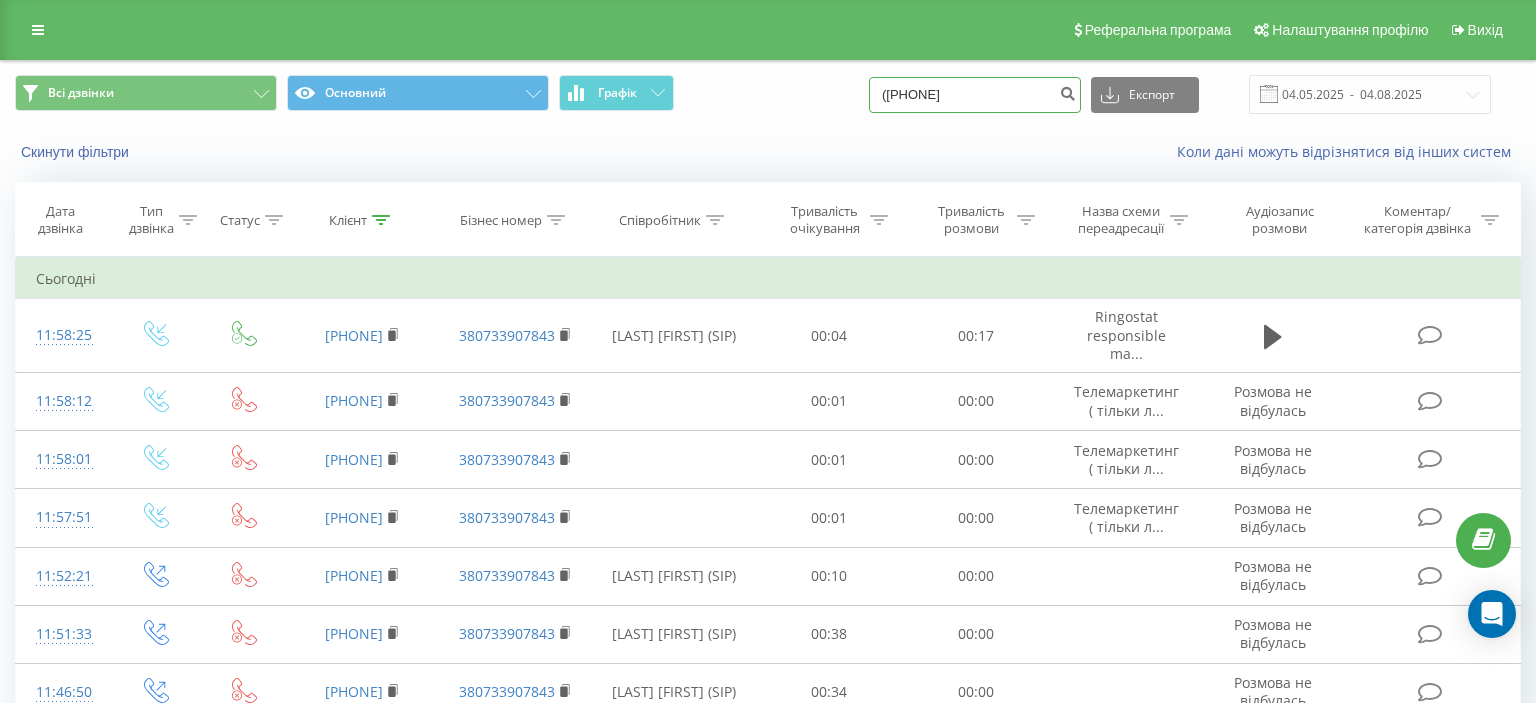 click on "([PHONE]" at bounding box center [975, 95] 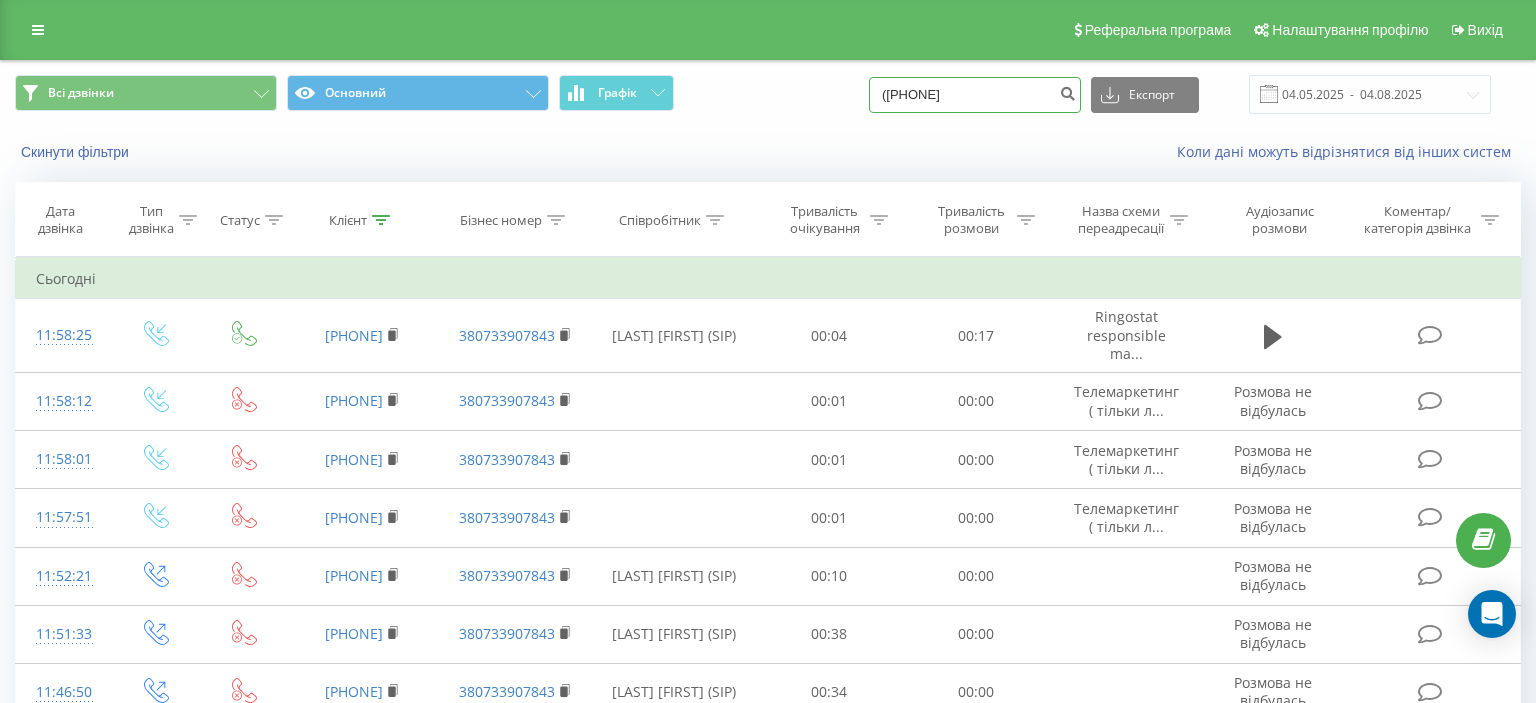 click on "([PHONE]" at bounding box center (975, 95) 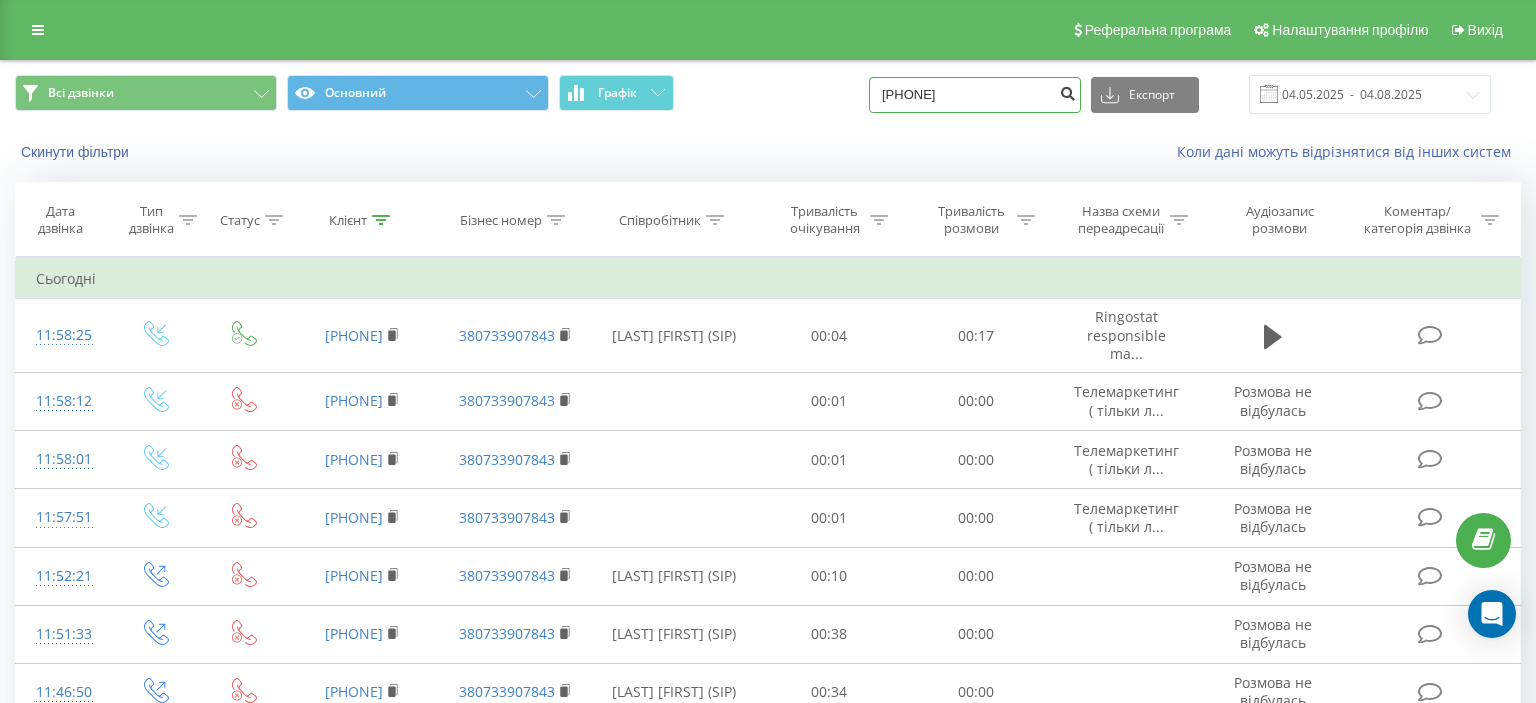 type on "[PHONE]" 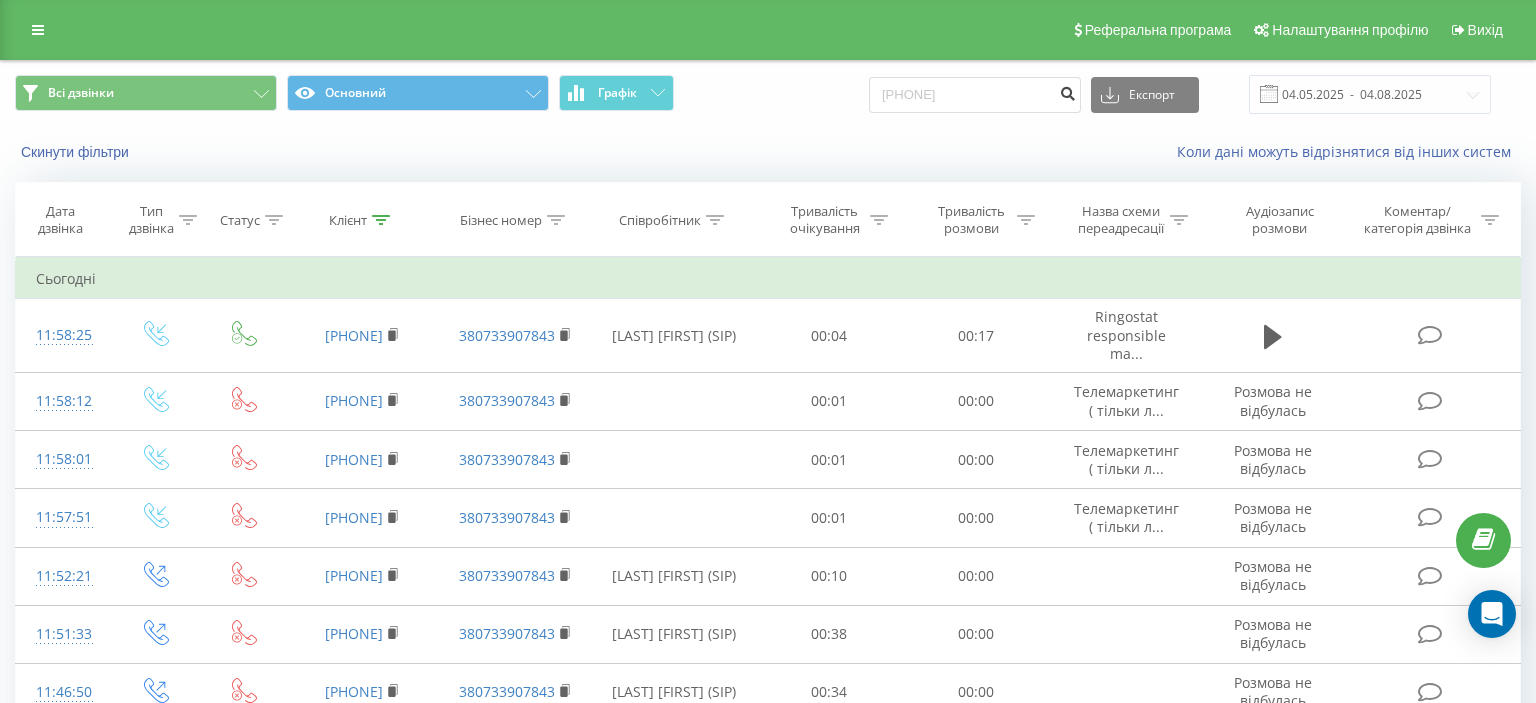 click at bounding box center (1067, 91) 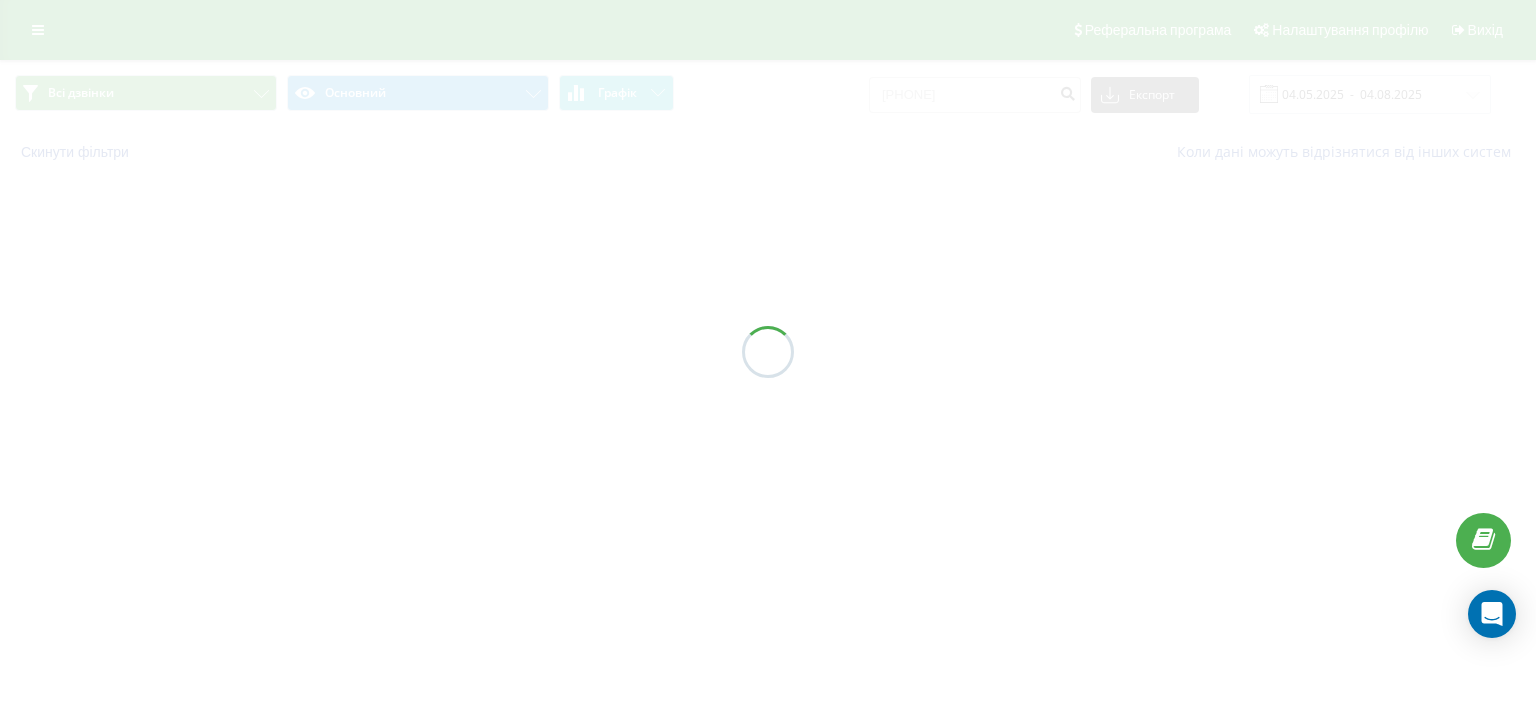 scroll, scrollTop: 0, scrollLeft: 0, axis: both 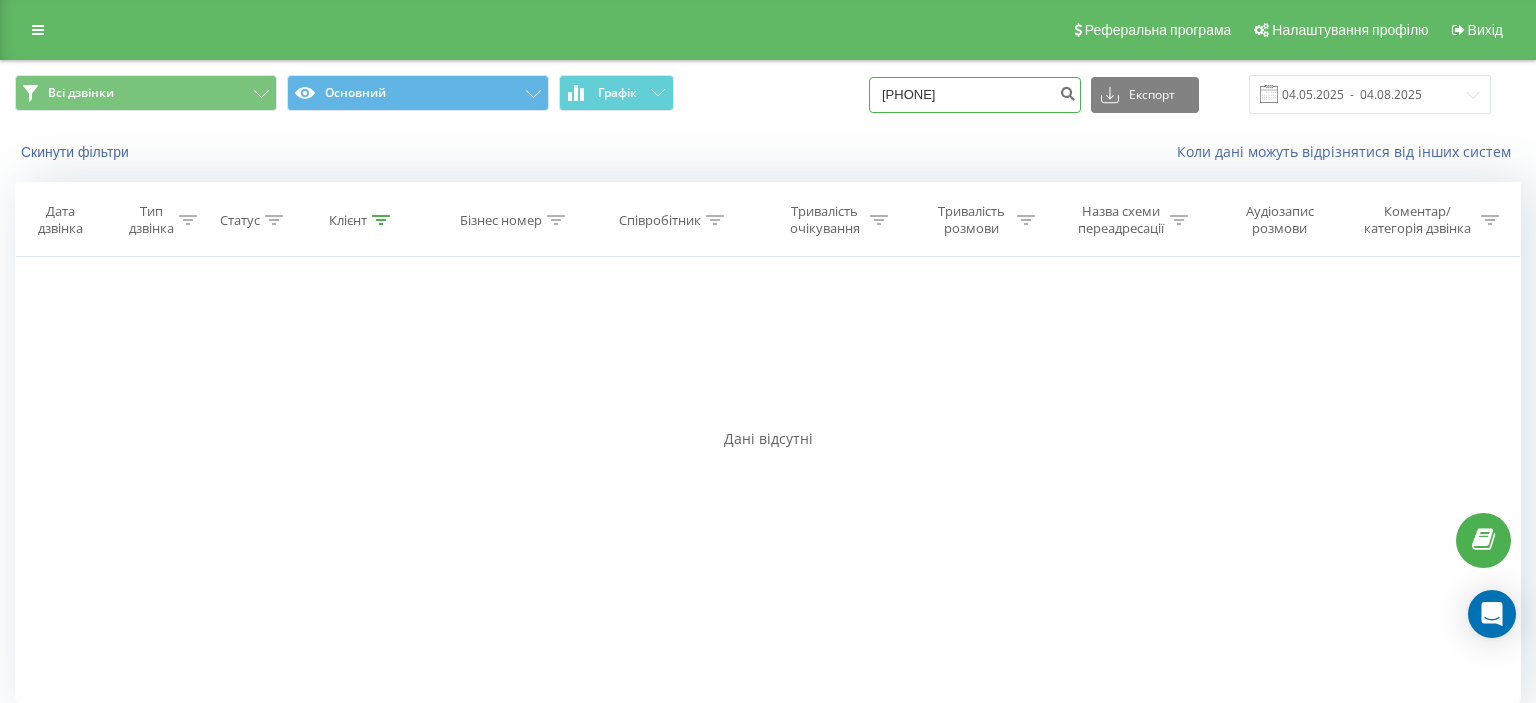 drag, startPoint x: 904, startPoint y: 100, endPoint x: 1020, endPoint y: 92, distance: 116.275536 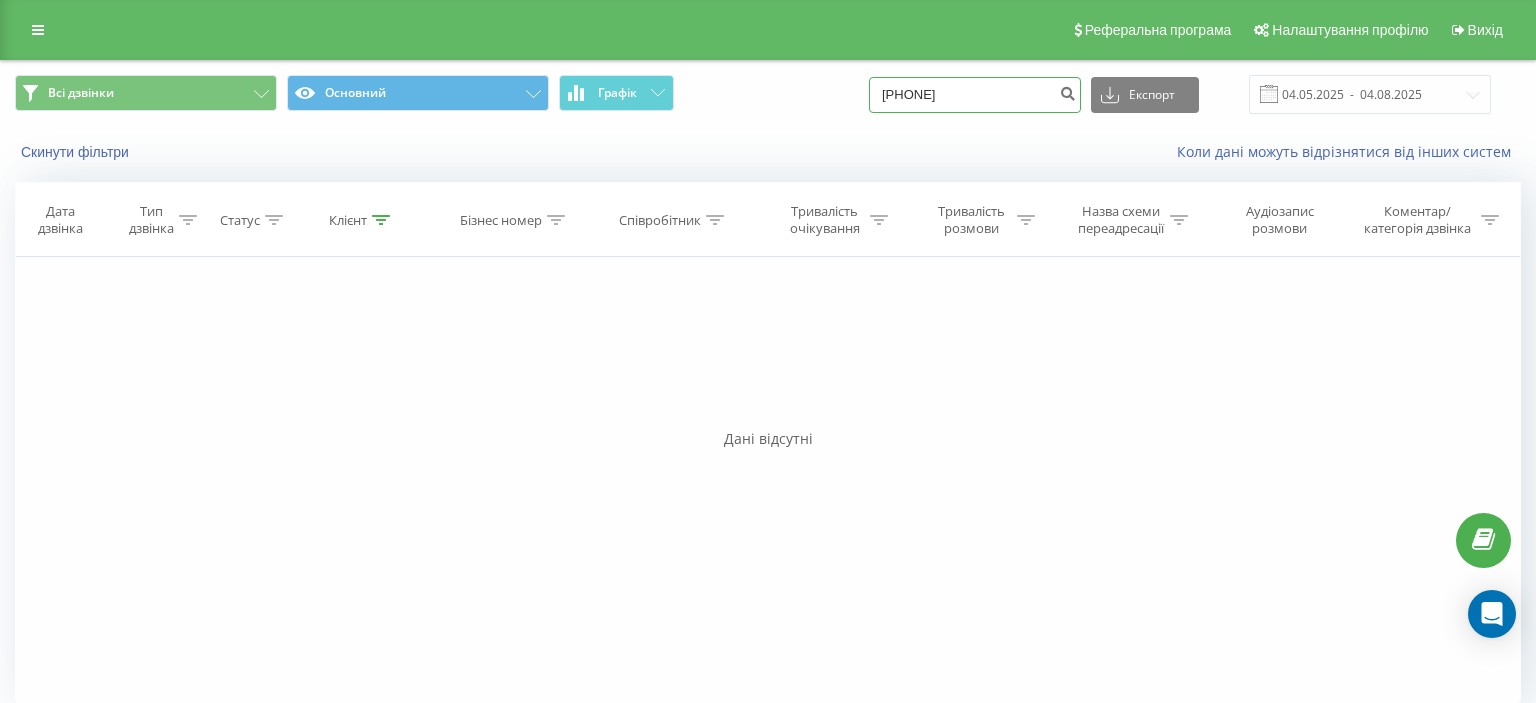 paste on "[PHONE]" 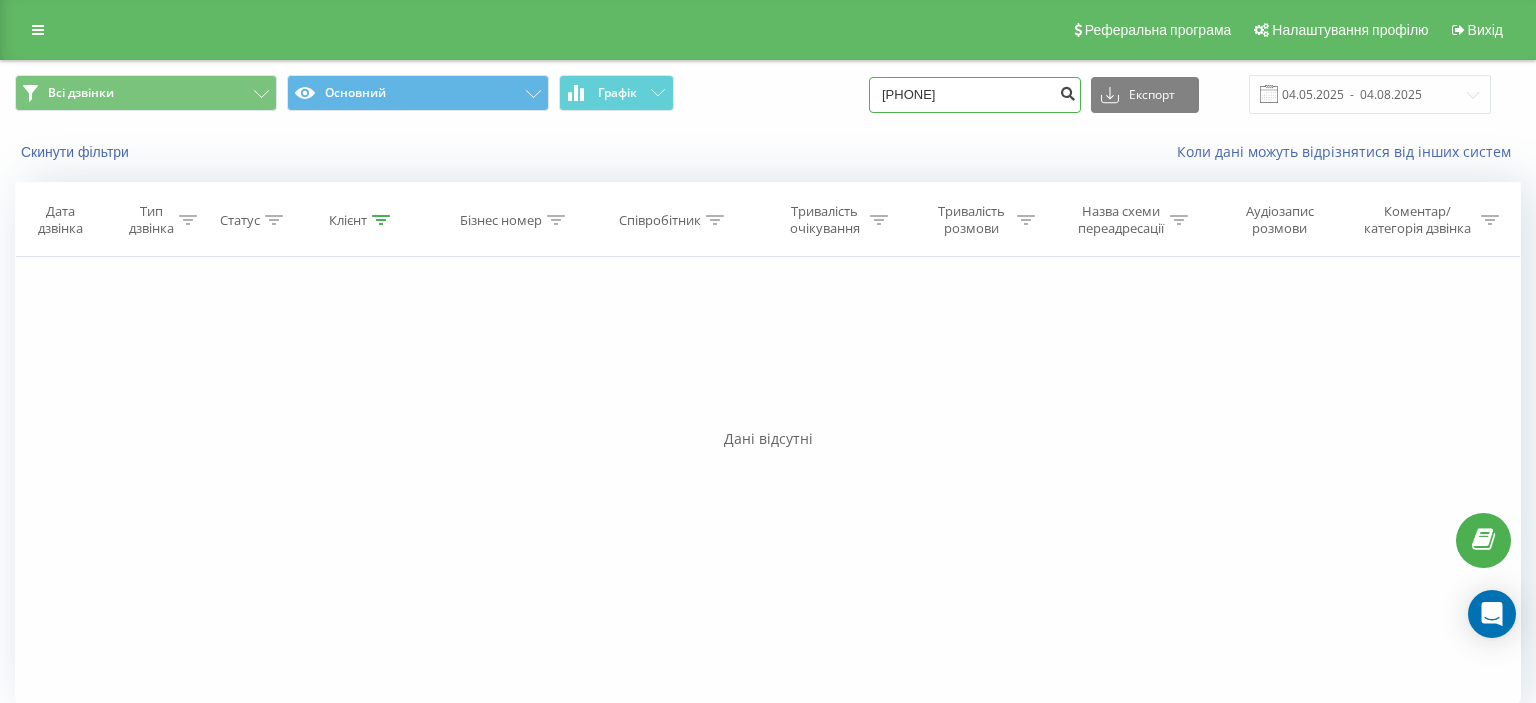 type on "[PHONE]" 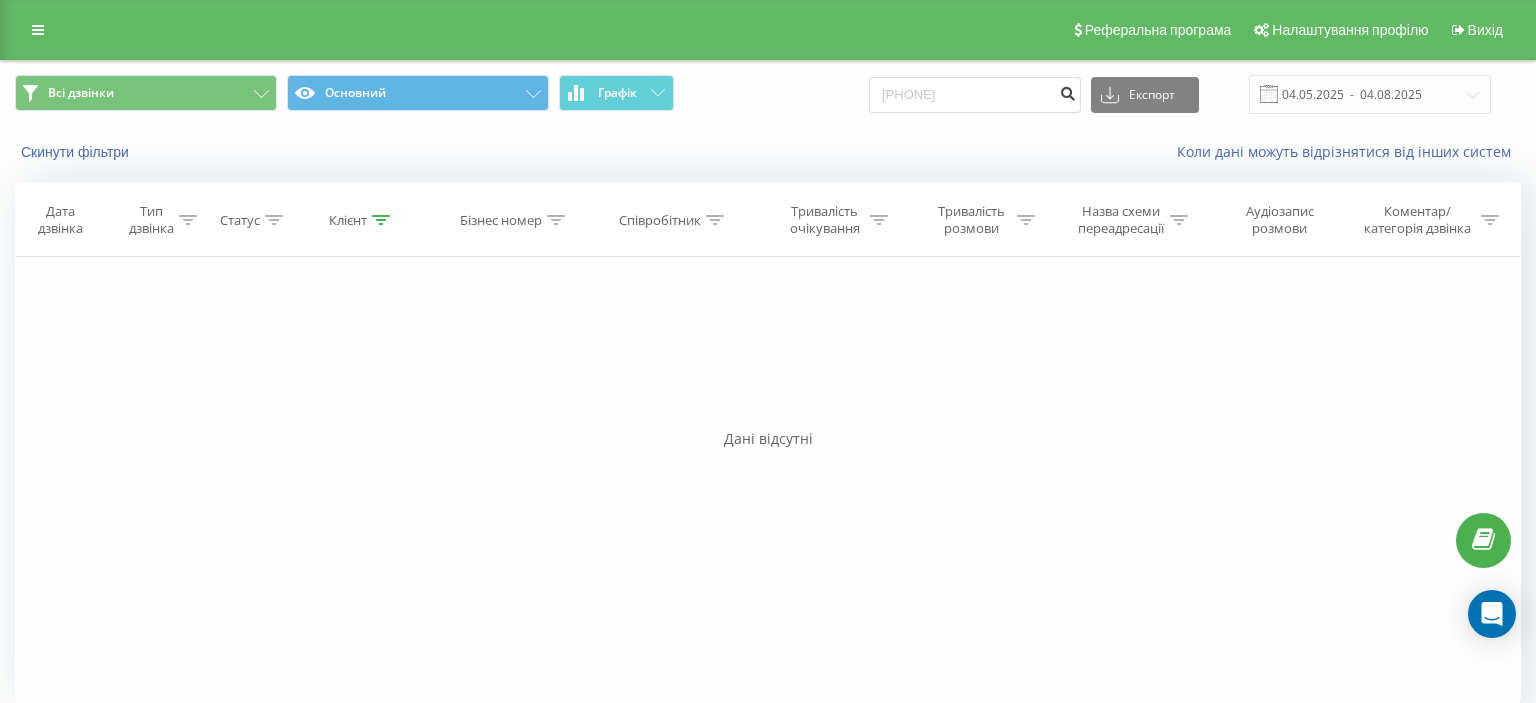 click at bounding box center [1067, 91] 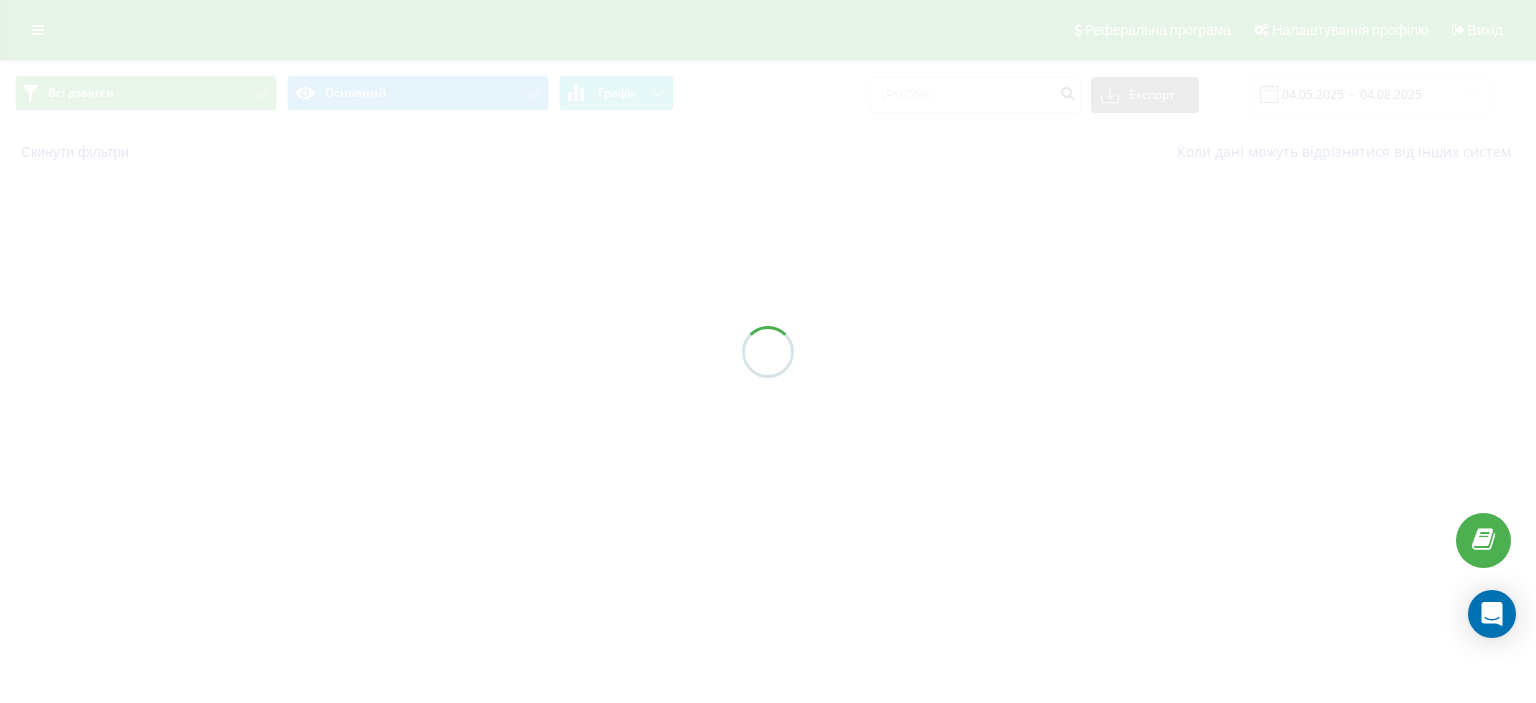 scroll, scrollTop: 0, scrollLeft: 0, axis: both 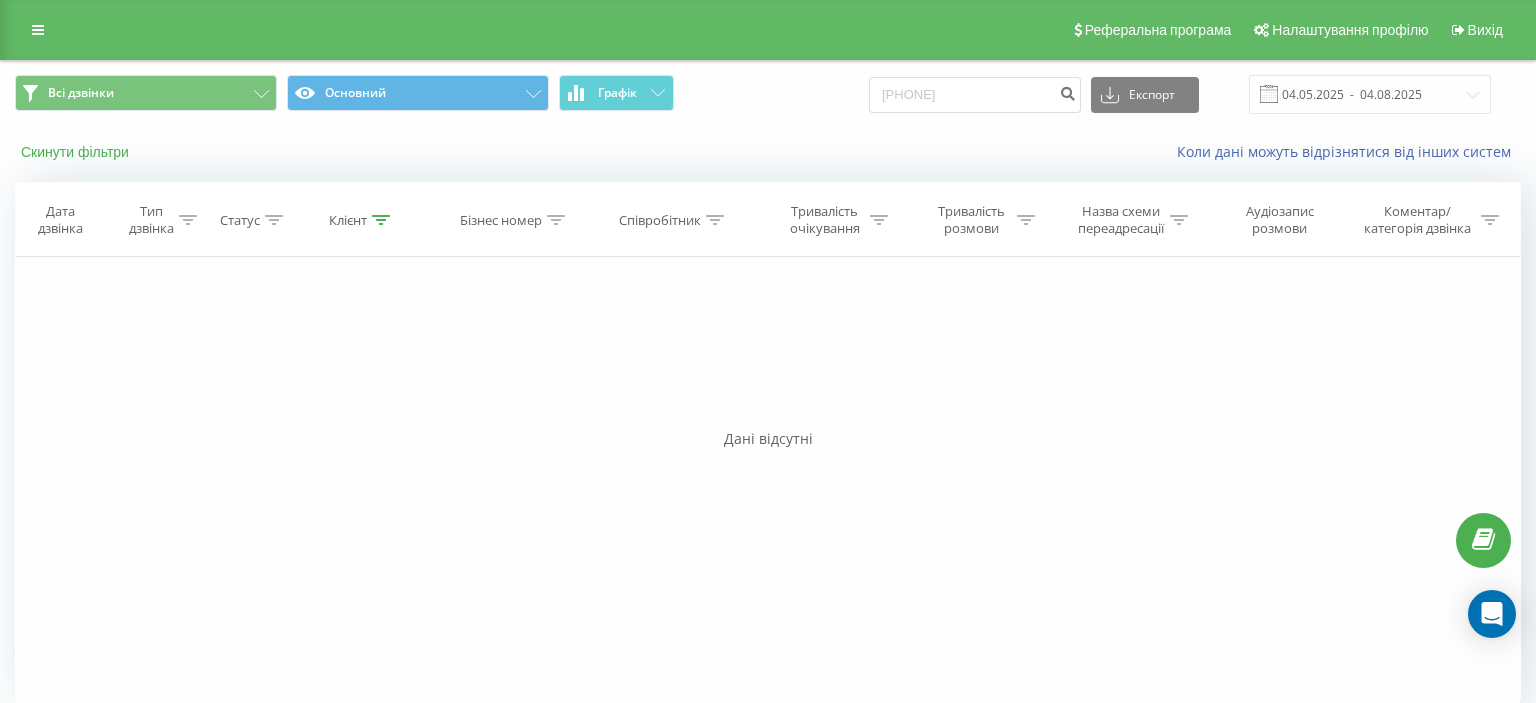 click on "Скинути фільтри" at bounding box center [77, 152] 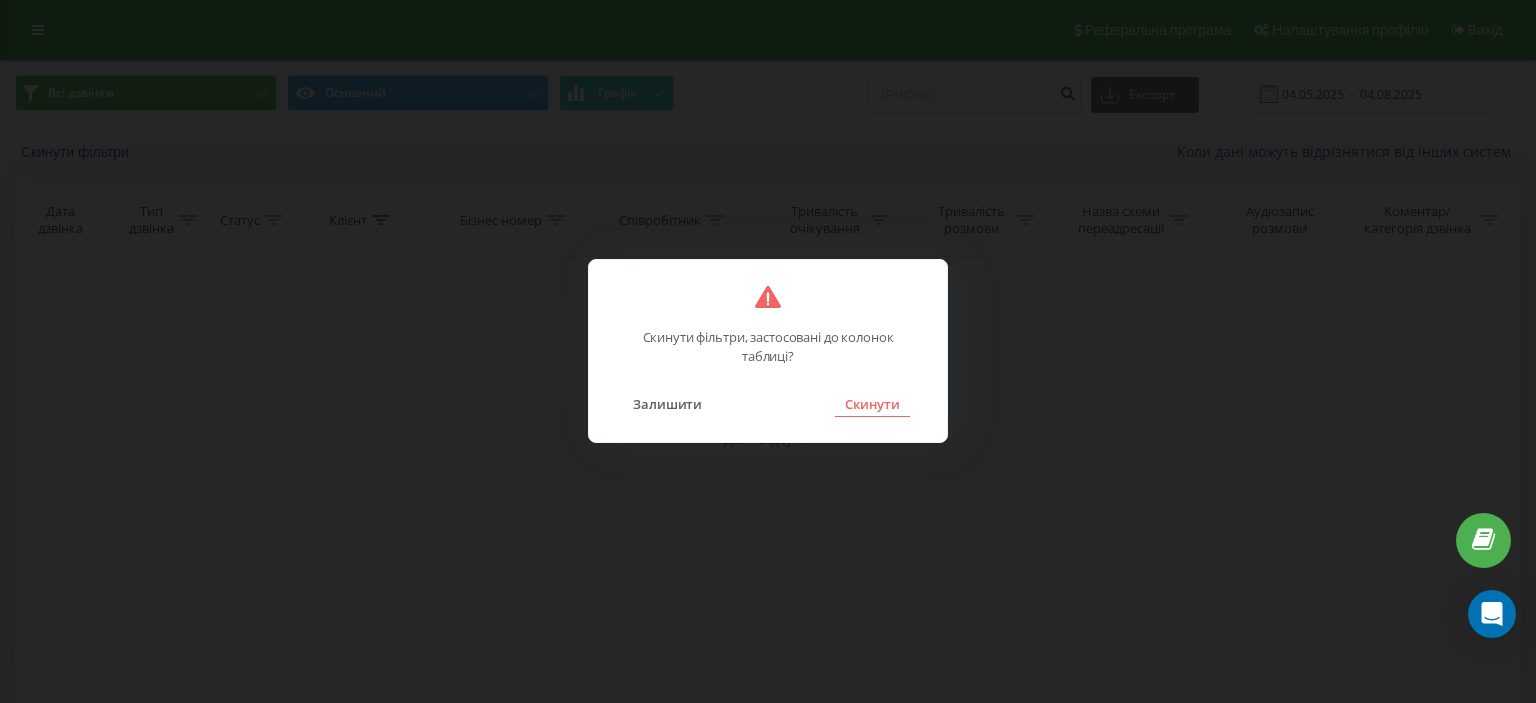 click on "Скинути" at bounding box center (872, 404) 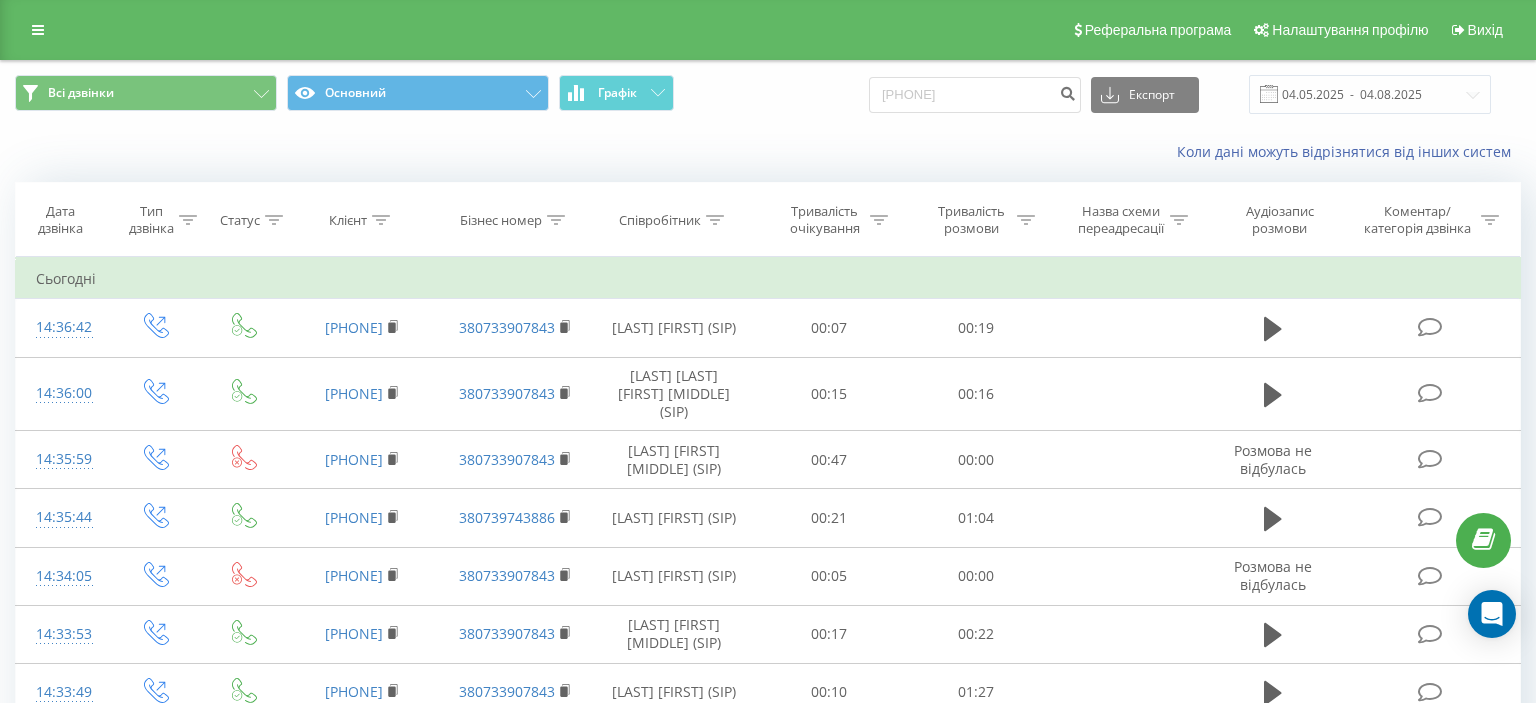 click 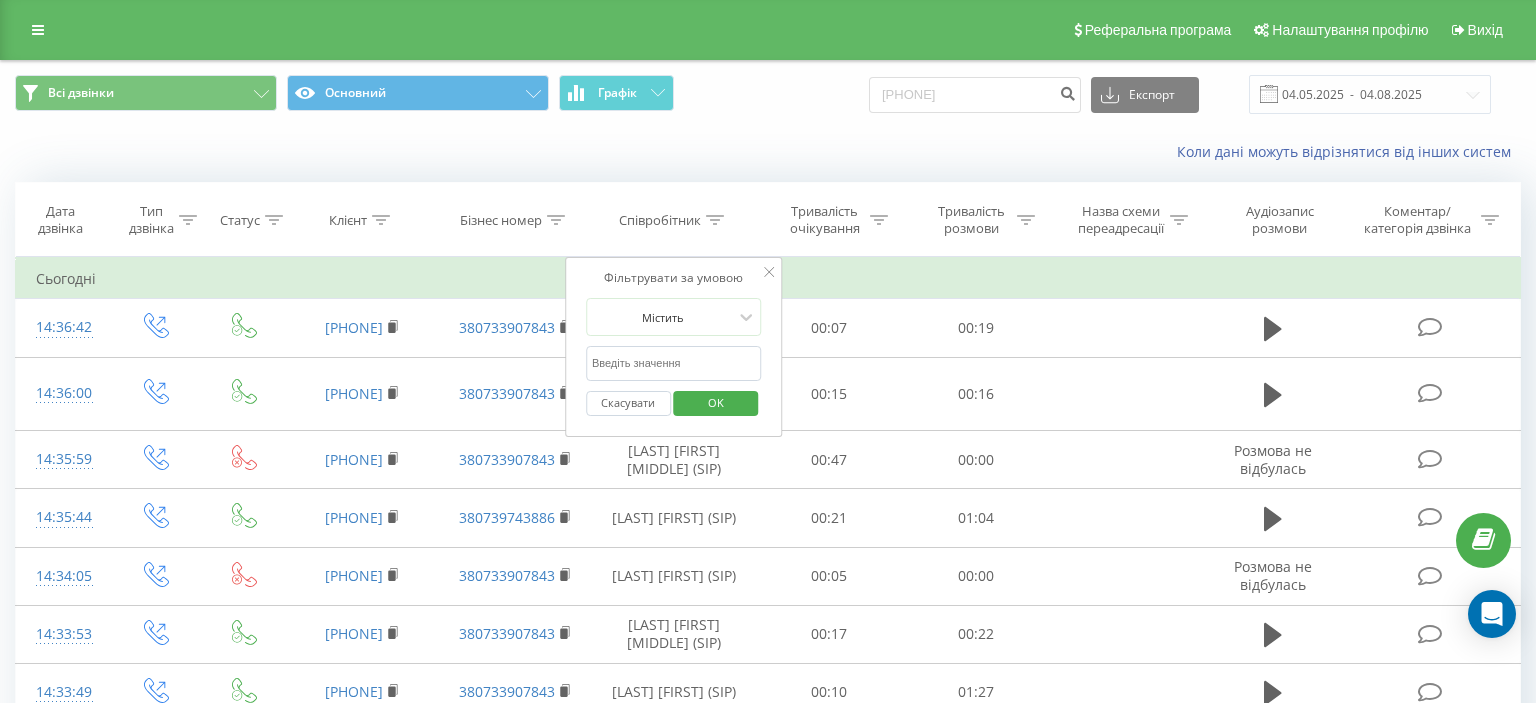 click at bounding box center (674, 363) 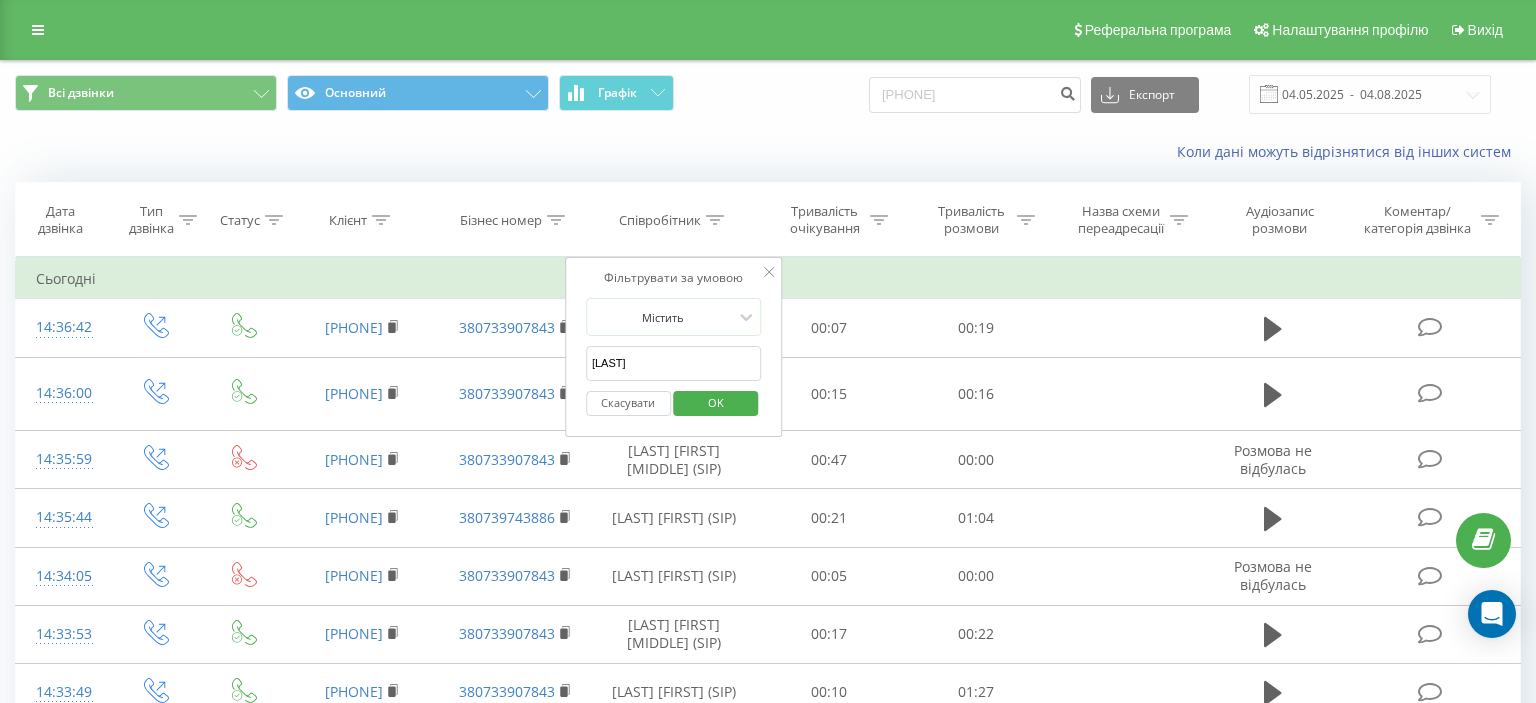 type on "[LAST]" 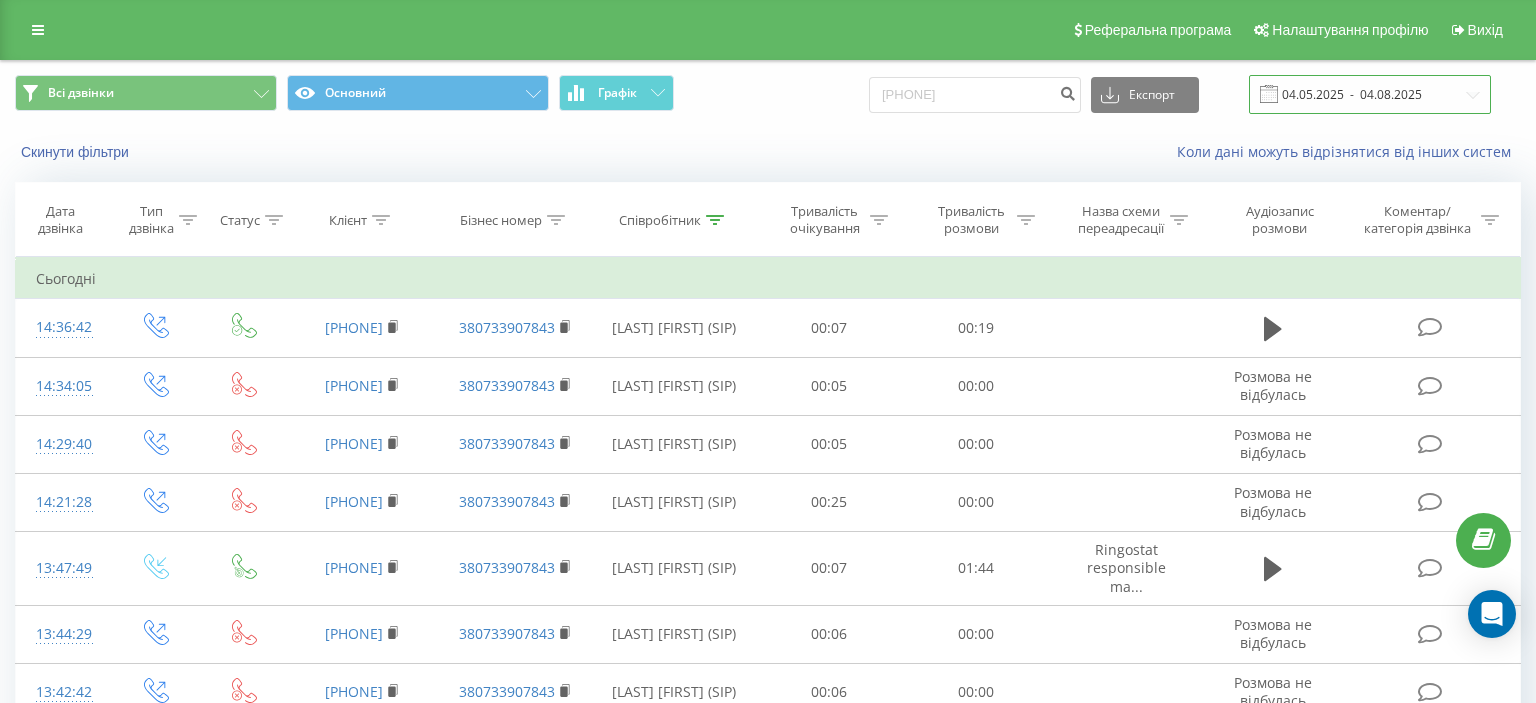 click on "04.05.2025  -  04.08.2025" at bounding box center (1370, 94) 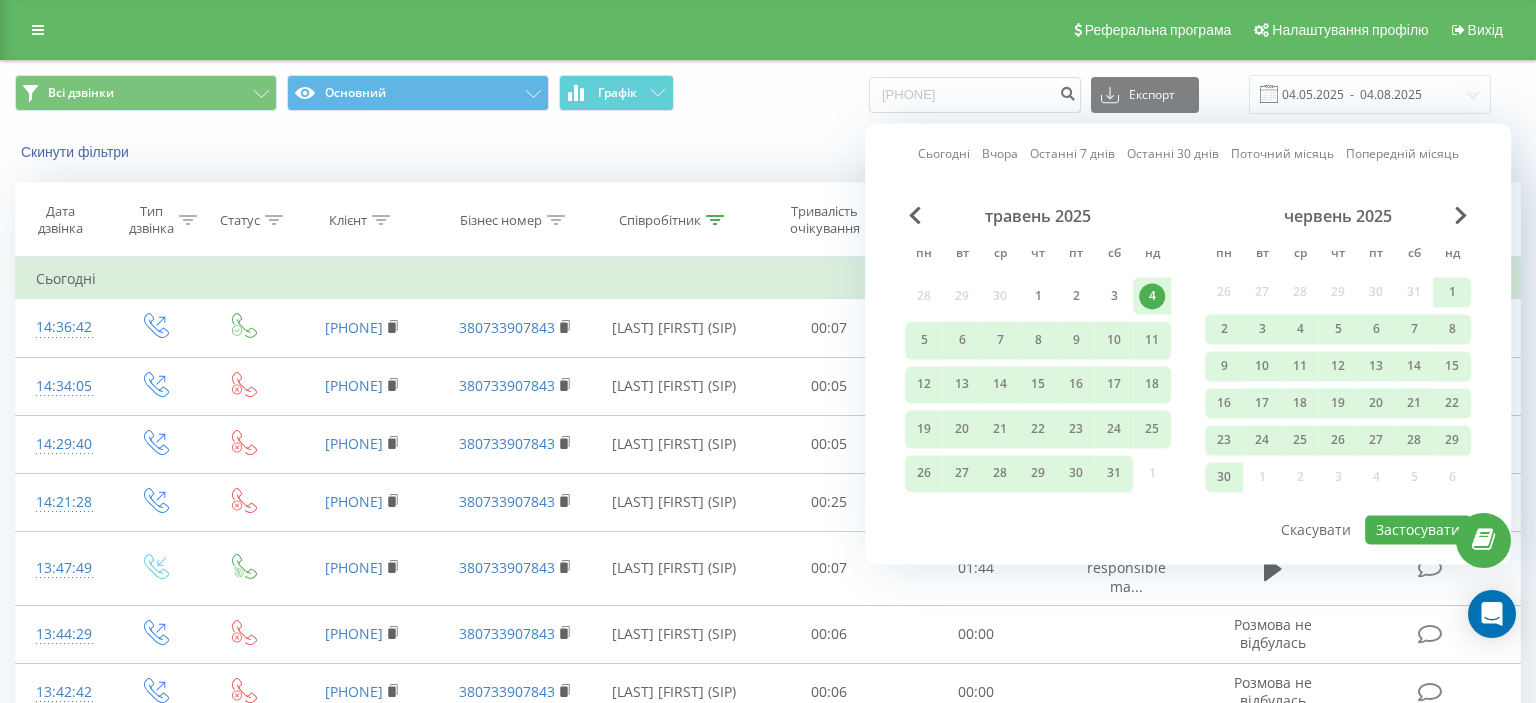 click on "Сьогодні" at bounding box center [944, 154] 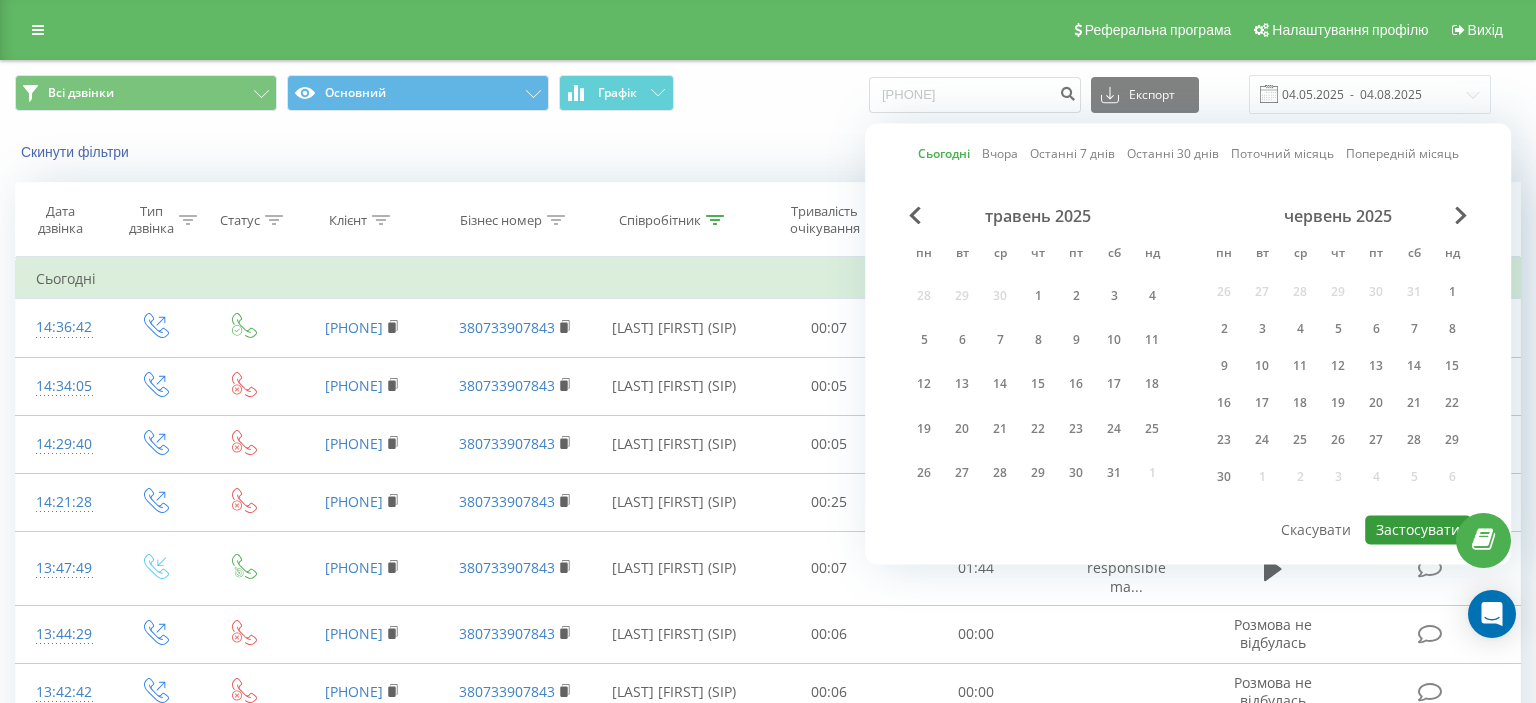 click on "Застосувати" at bounding box center [1418, 529] 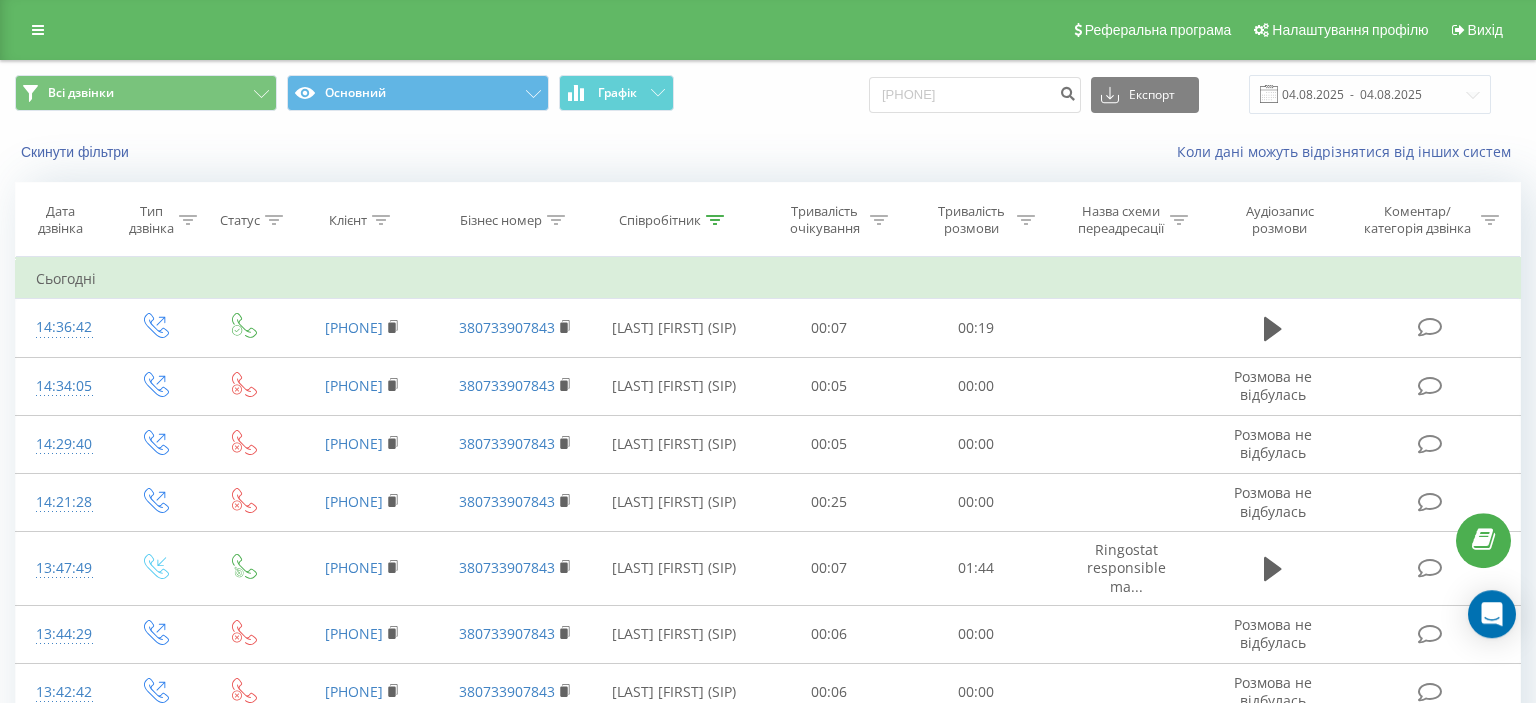 scroll, scrollTop: 0, scrollLeft: 0, axis: both 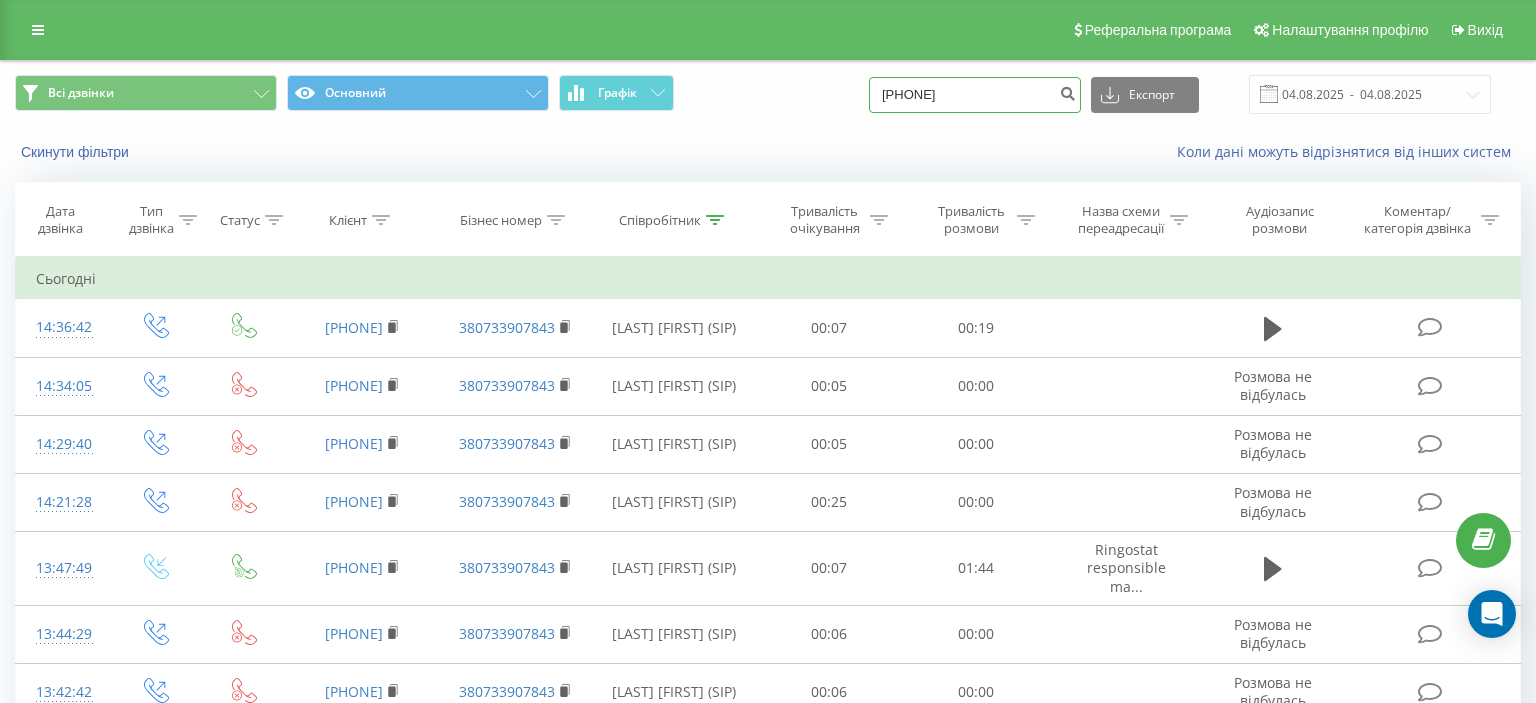 drag, startPoint x: 906, startPoint y: 97, endPoint x: 1028, endPoint y: 94, distance: 122.03688 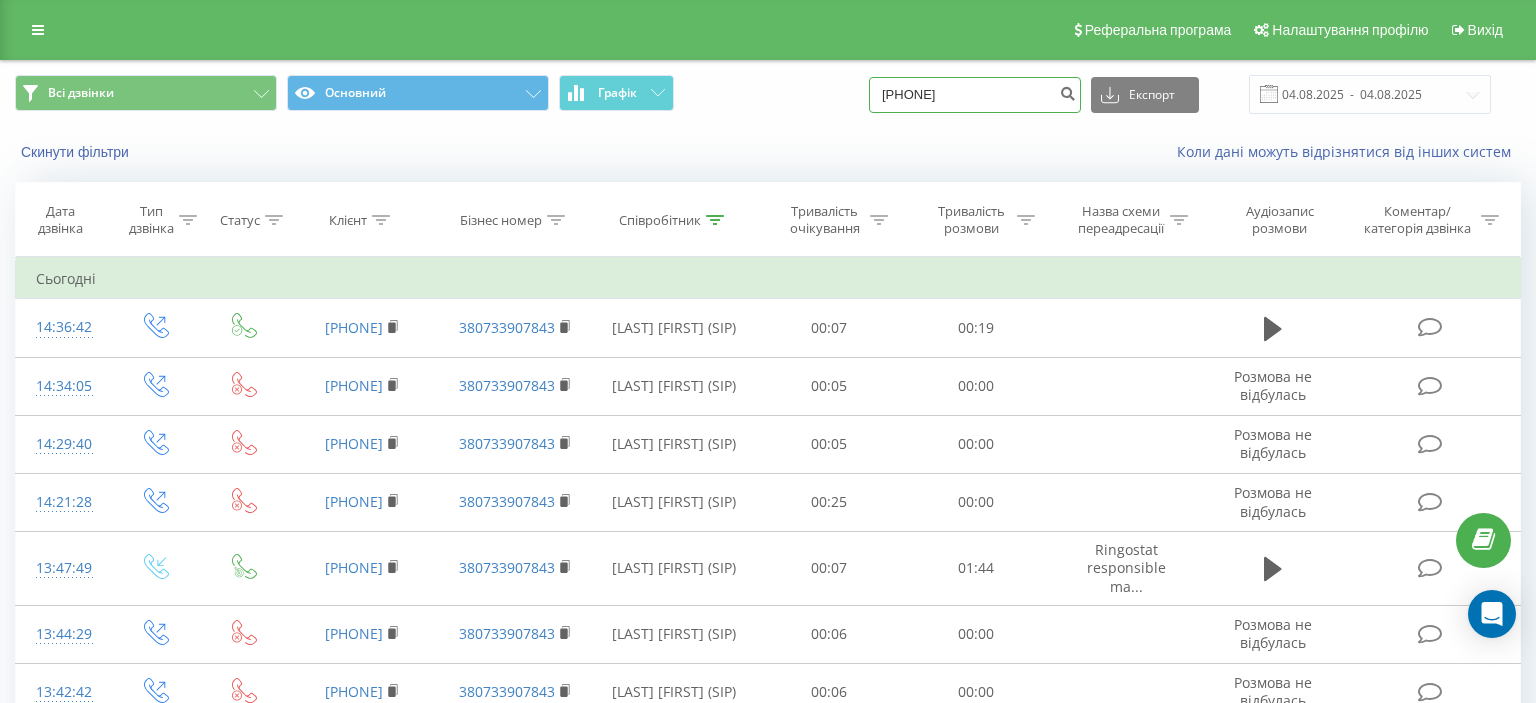 paste on "([PHONE]" 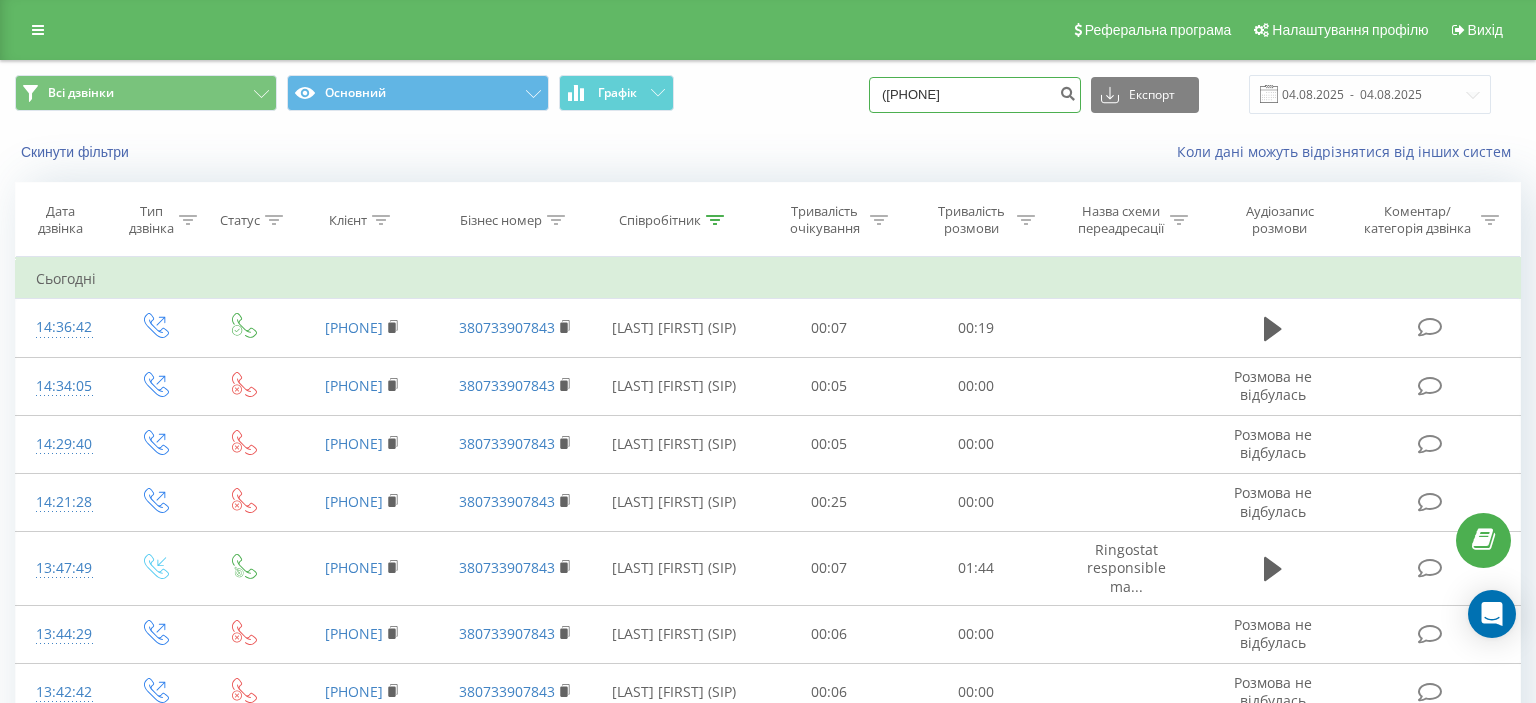 click on "([PHONE]" at bounding box center [975, 95] 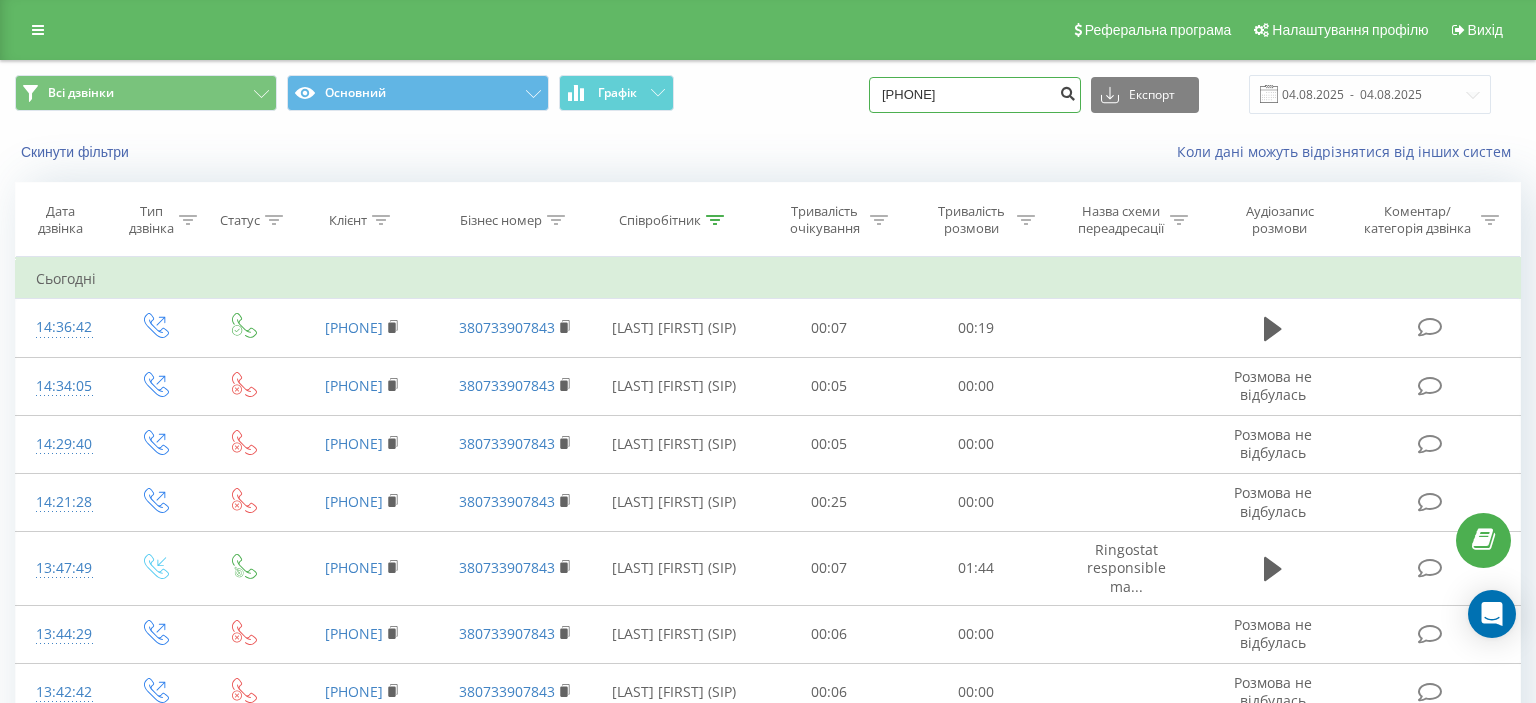 type on "[PHONE]" 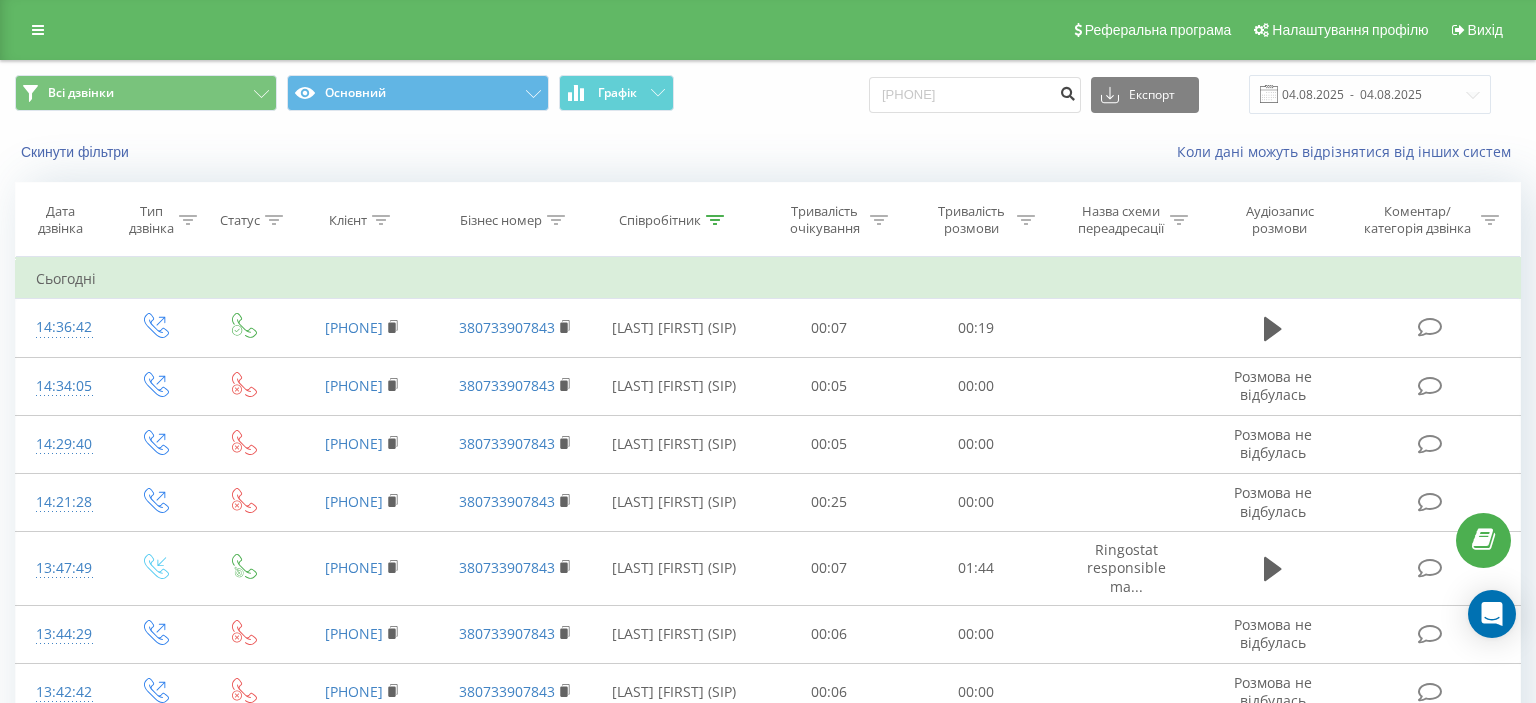 drag, startPoint x: 1075, startPoint y: 95, endPoint x: 1040, endPoint y: 108, distance: 37.336308 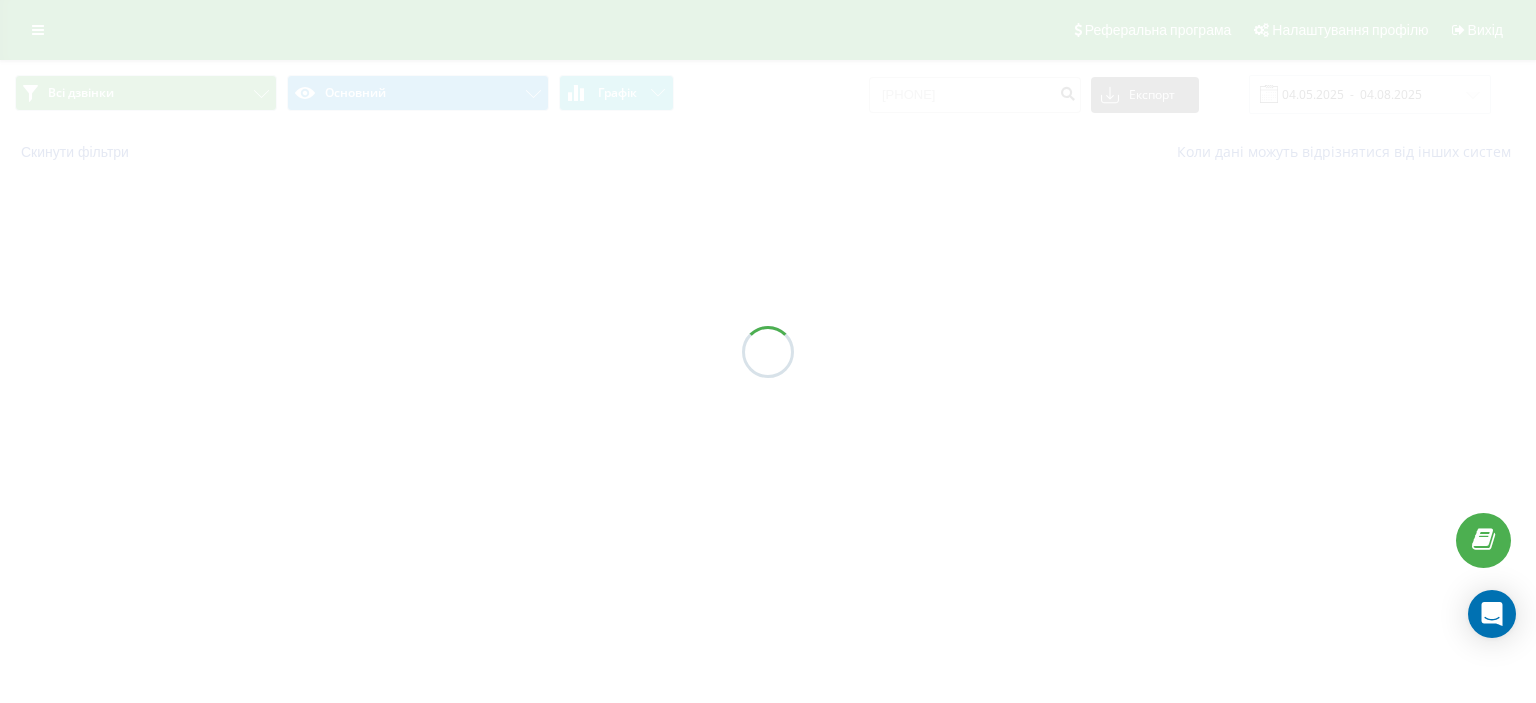 scroll, scrollTop: 0, scrollLeft: 0, axis: both 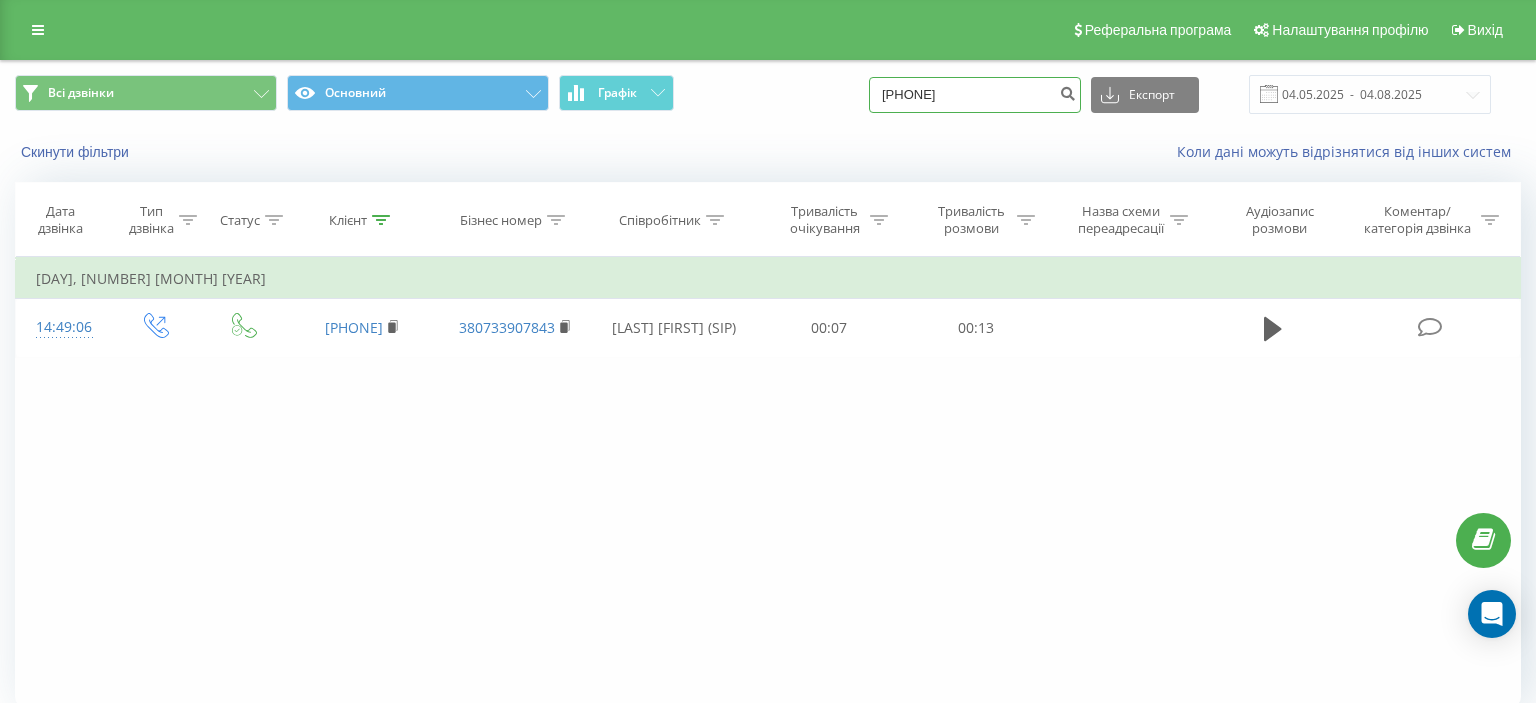 drag, startPoint x: 902, startPoint y: 93, endPoint x: 1040, endPoint y: 93, distance: 138 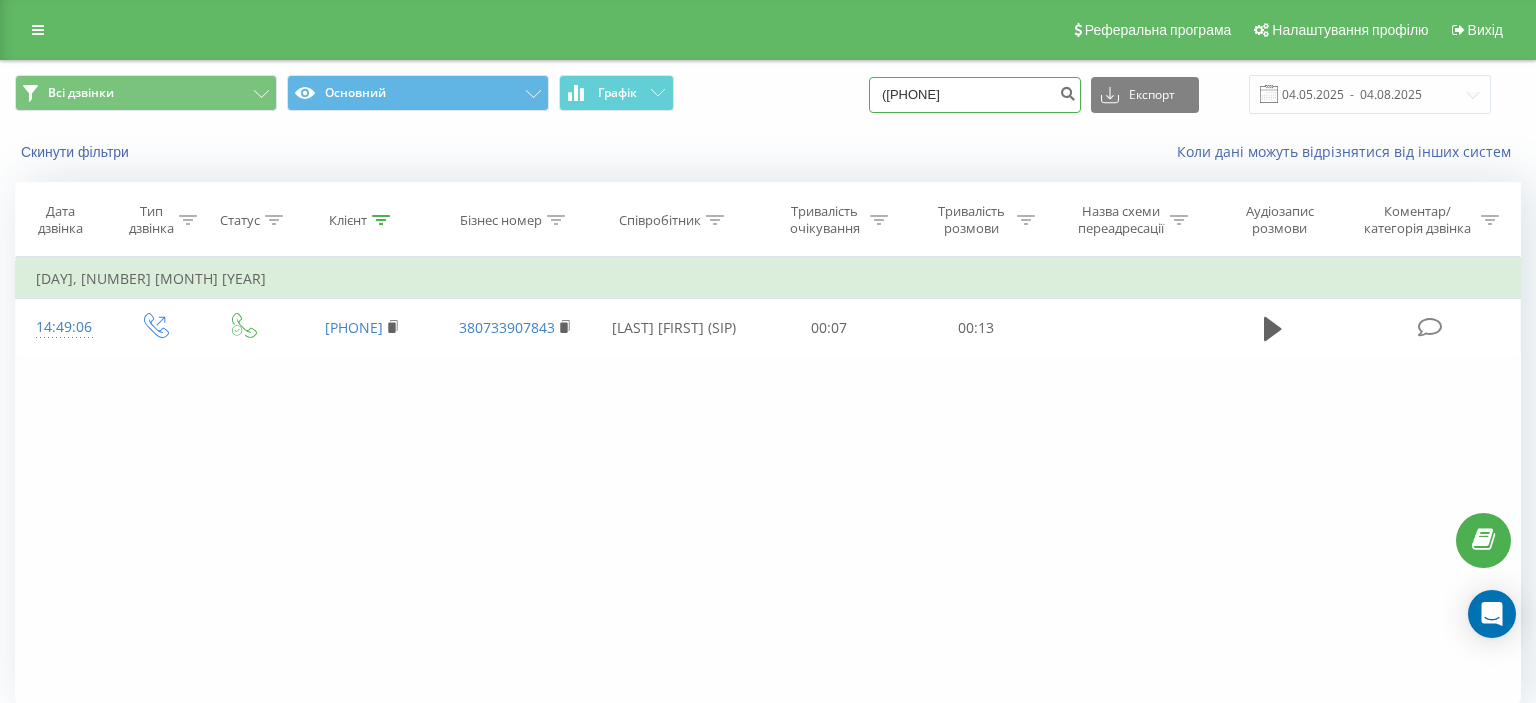 click on "([PHONE]" at bounding box center [975, 95] 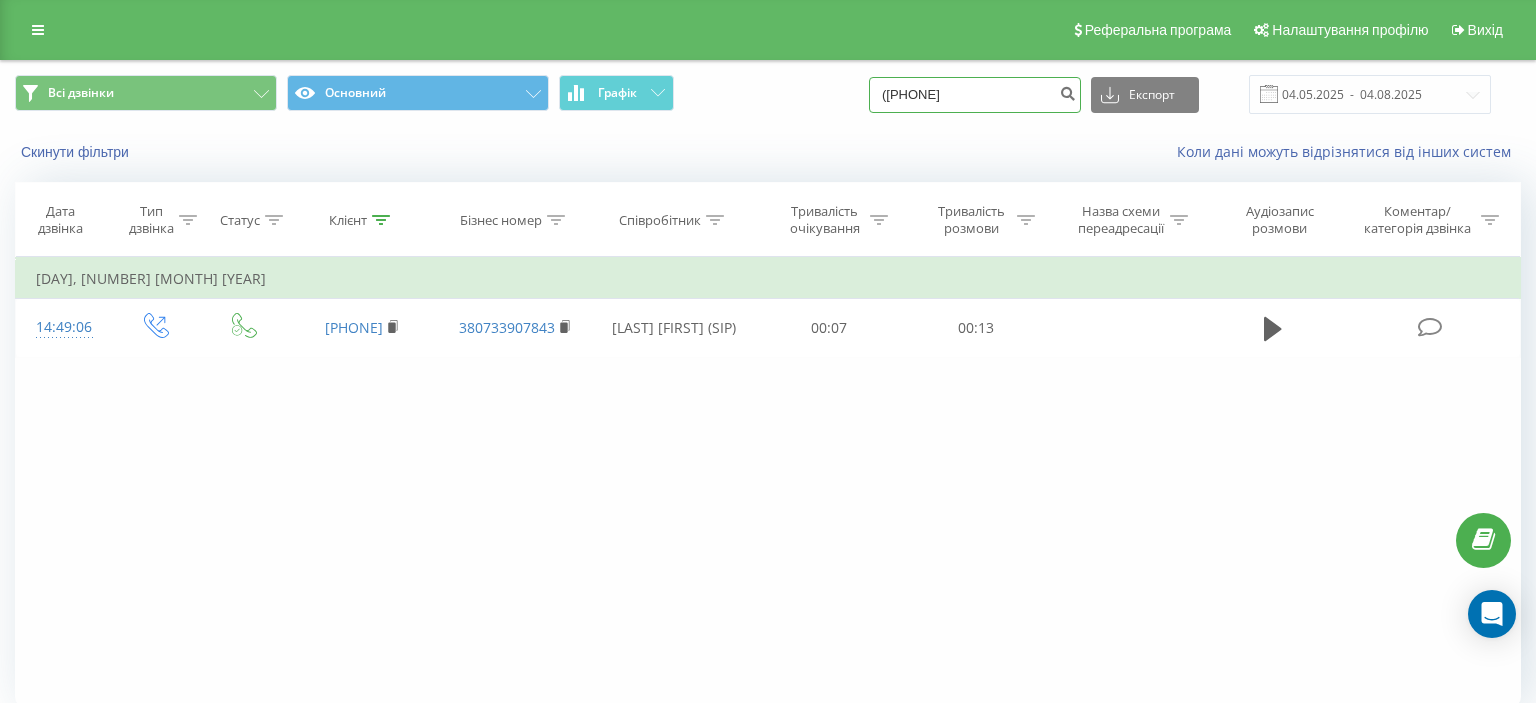 click on "([PHONE]" at bounding box center [975, 95] 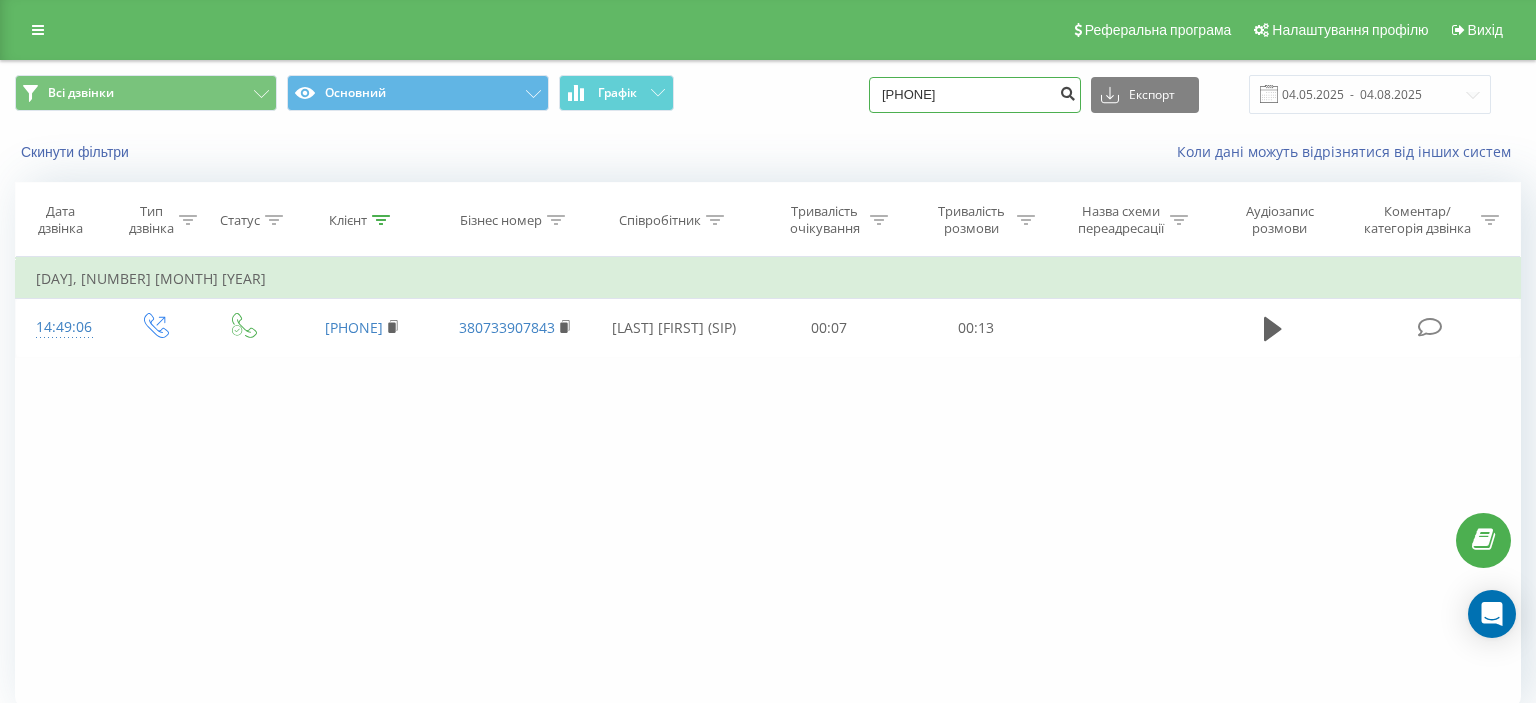 type on "[PHONE]" 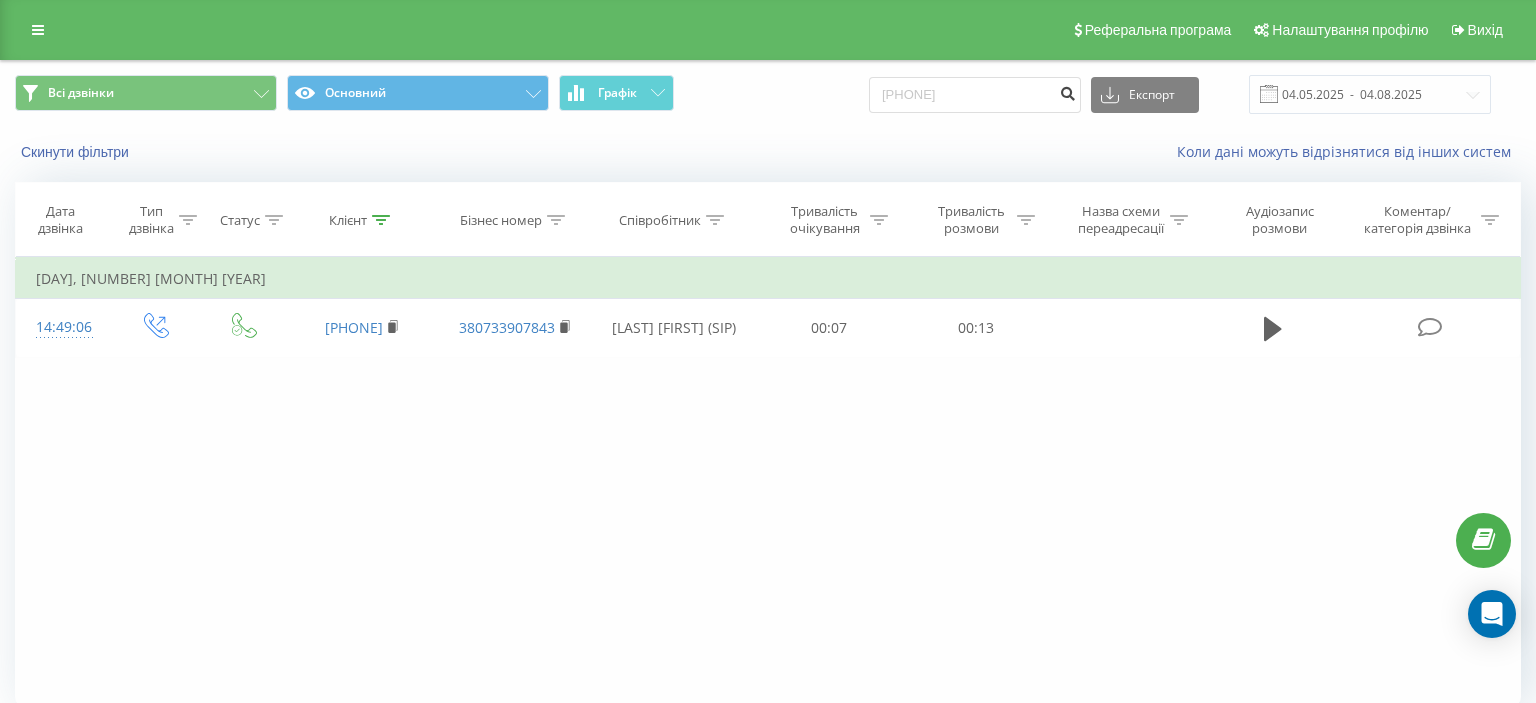 click at bounding box center [1067, 91] 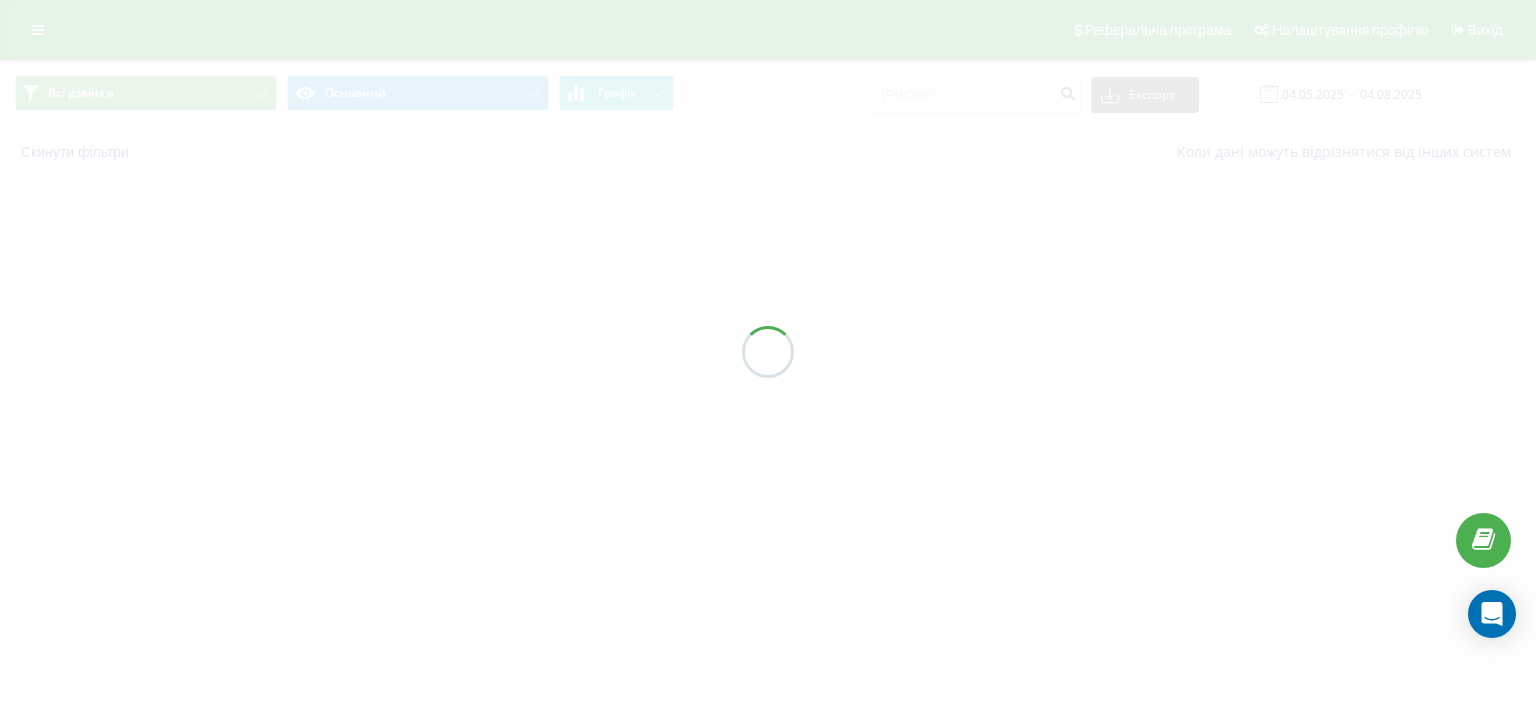 scroll, scrollTop: 0, scrollLeft: 0, axis: both 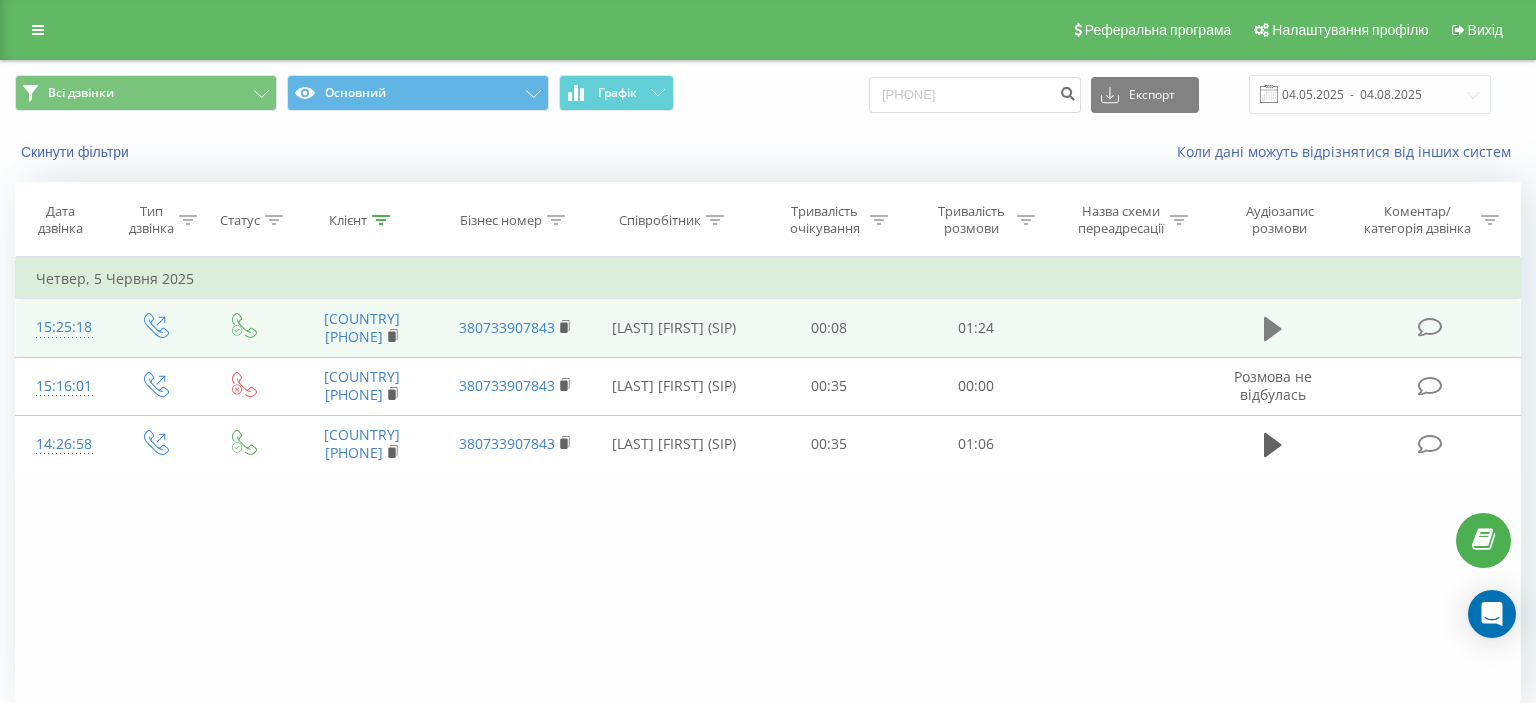 click 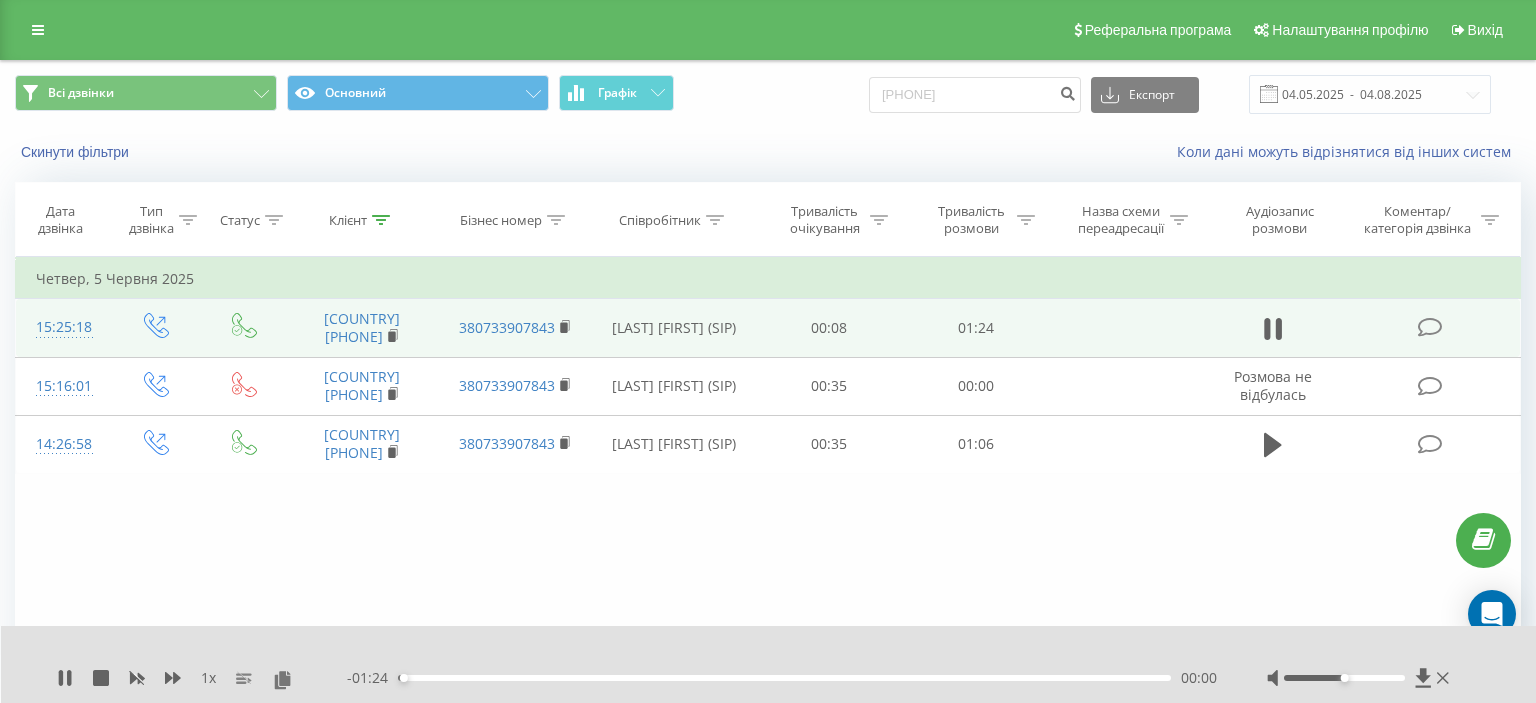 click on "00:00" at bounding box center [784, 678] 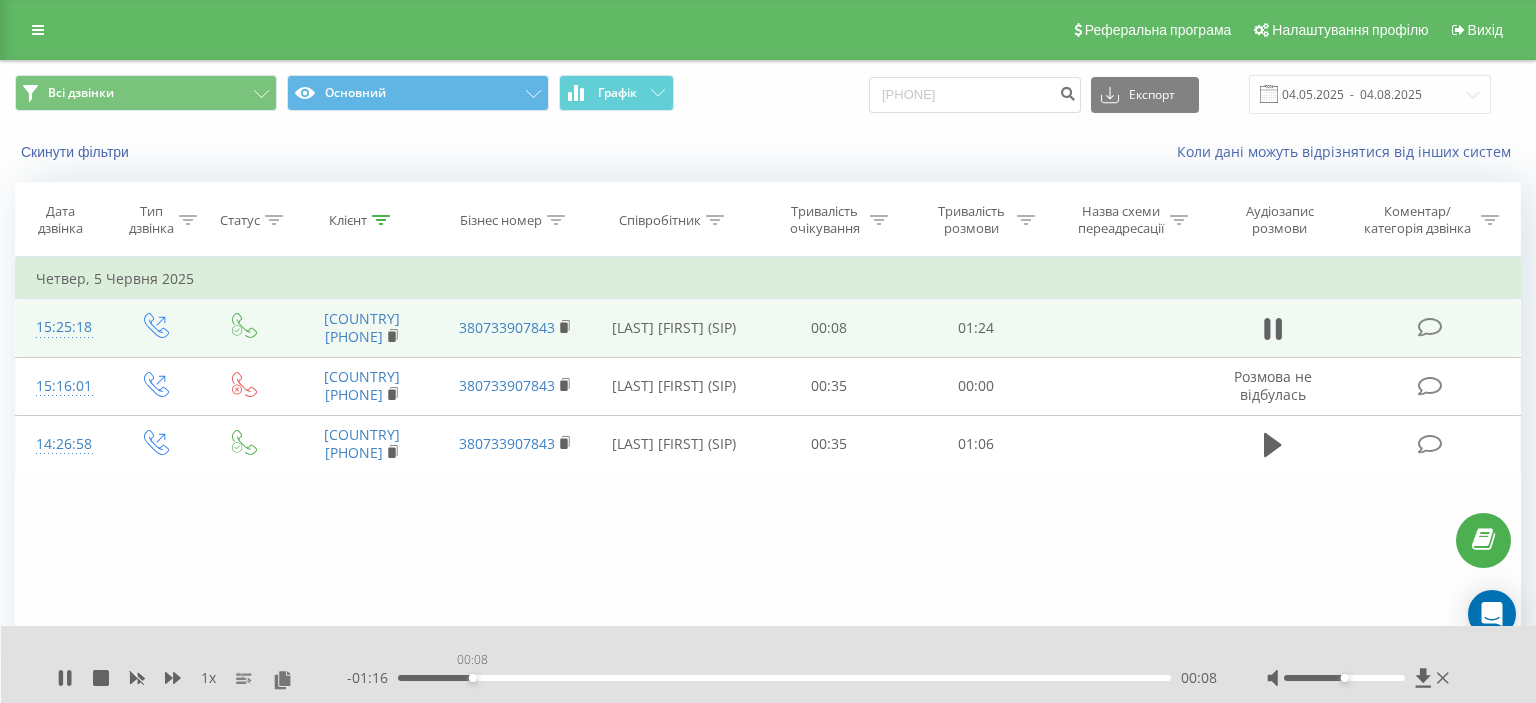 click on "00:08" at bounding box center [784, 678] 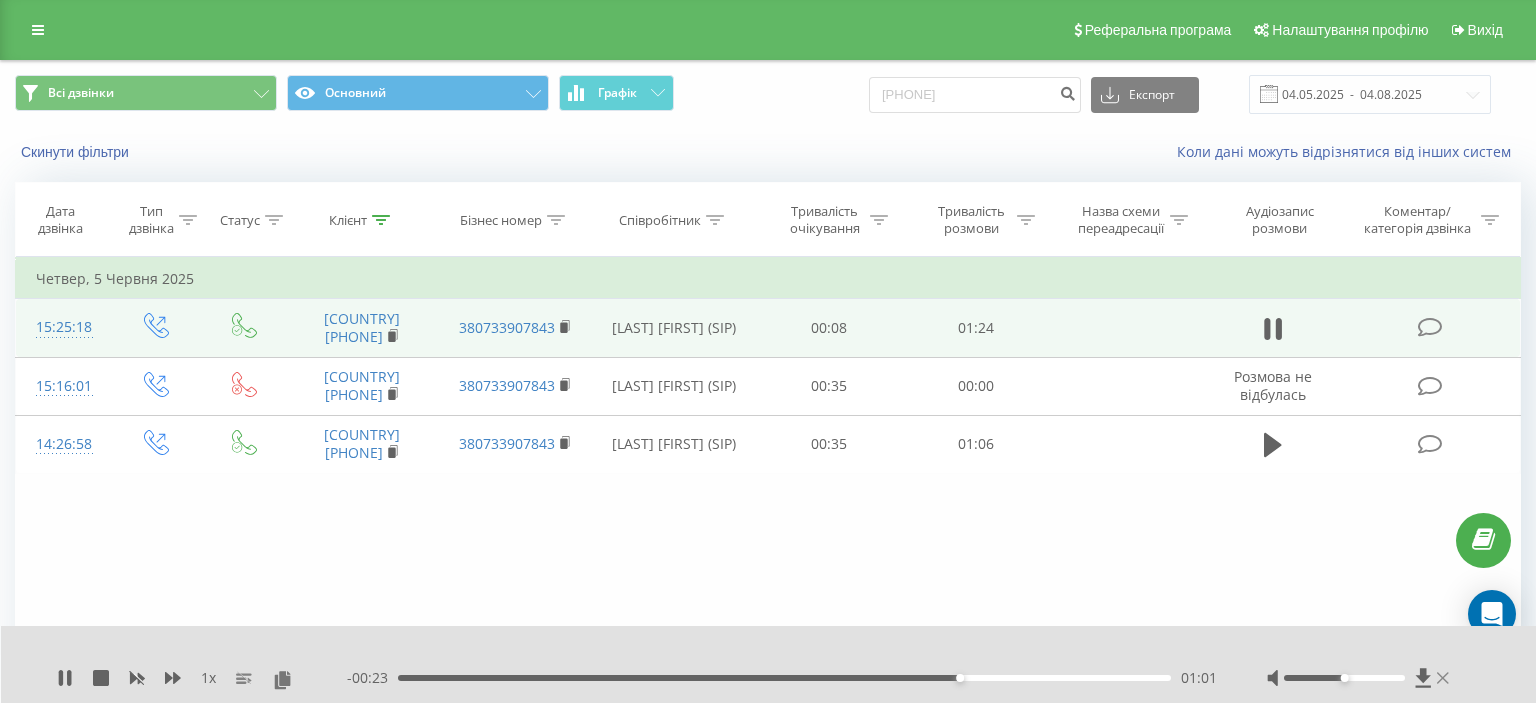 click 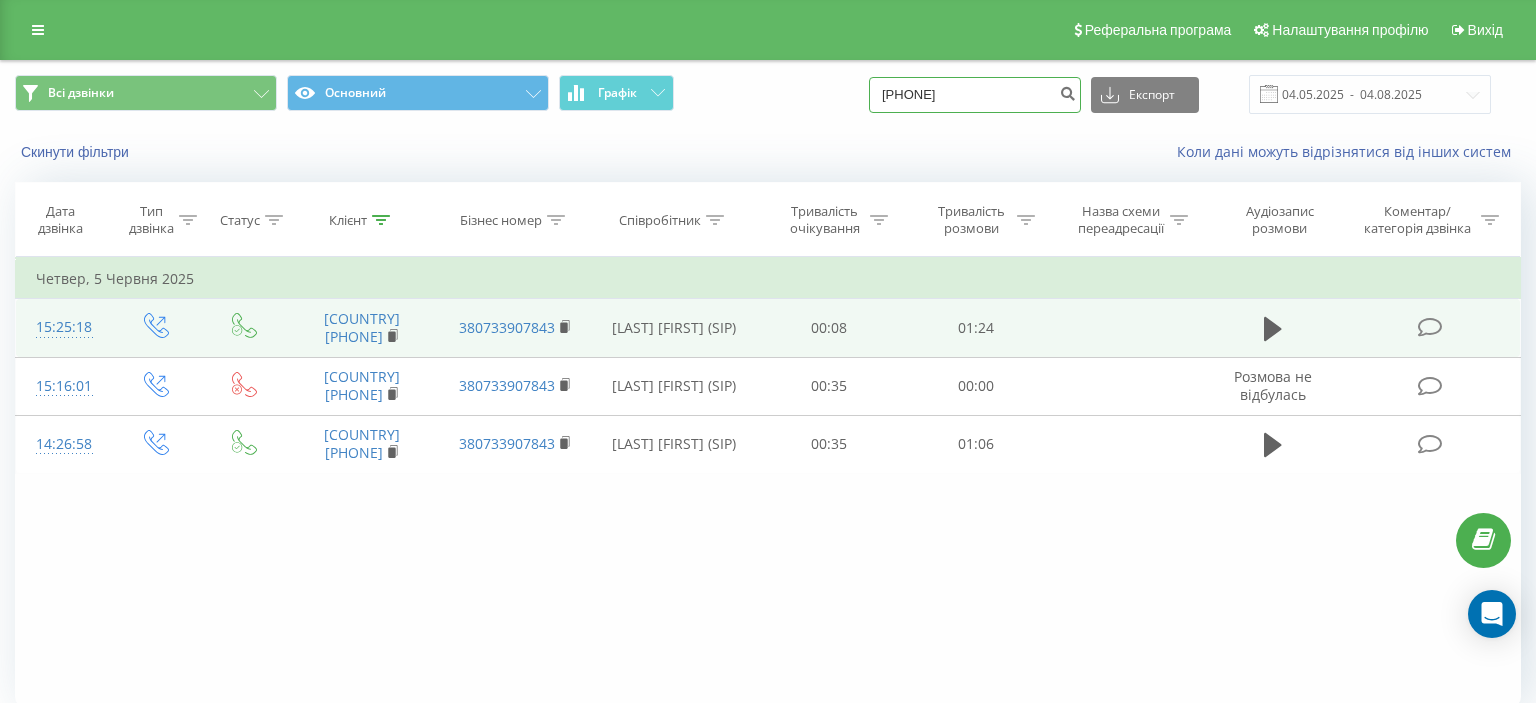 drag, startPoint x: 905, startPoint y: 98, endPoint x: 953, endPoint y: 96, distance: 48.04165 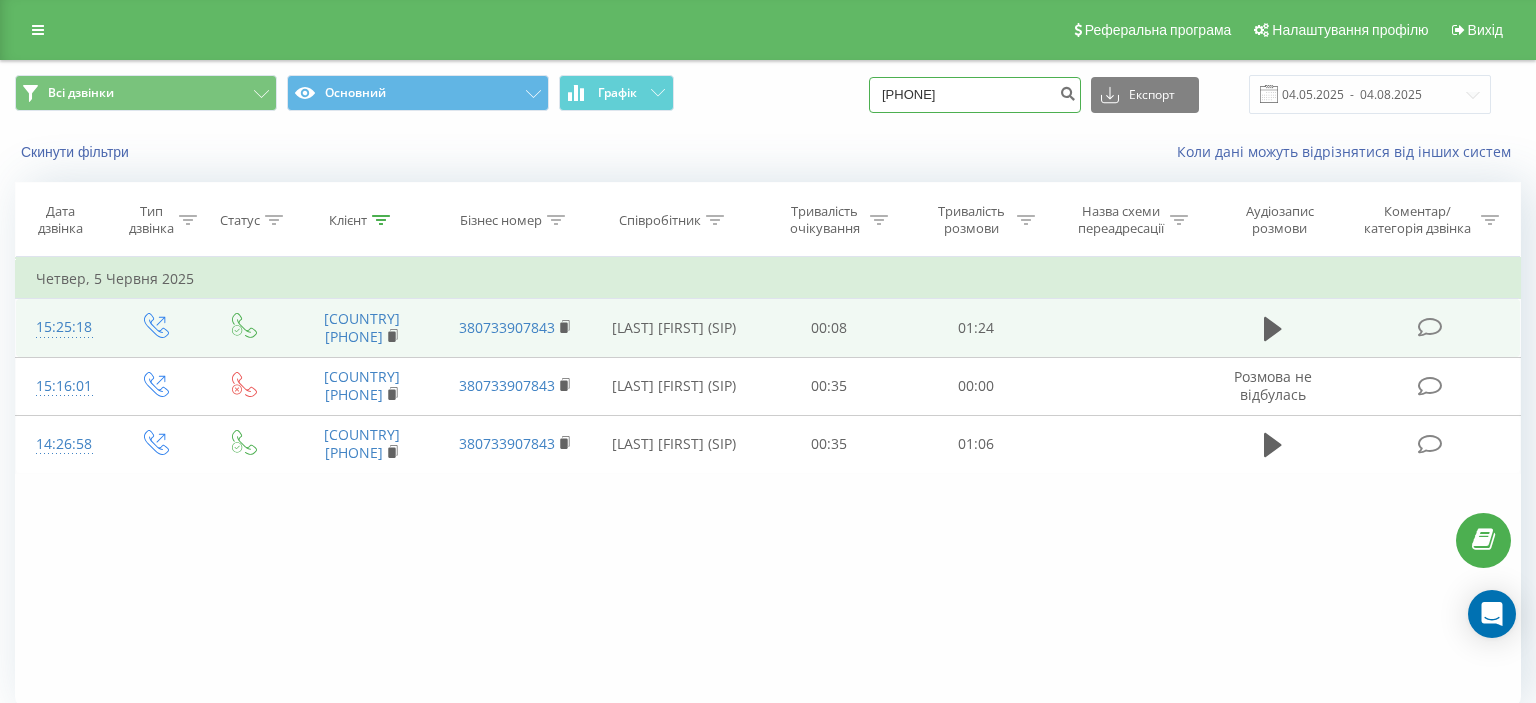paste on "(096) 120 00 04" 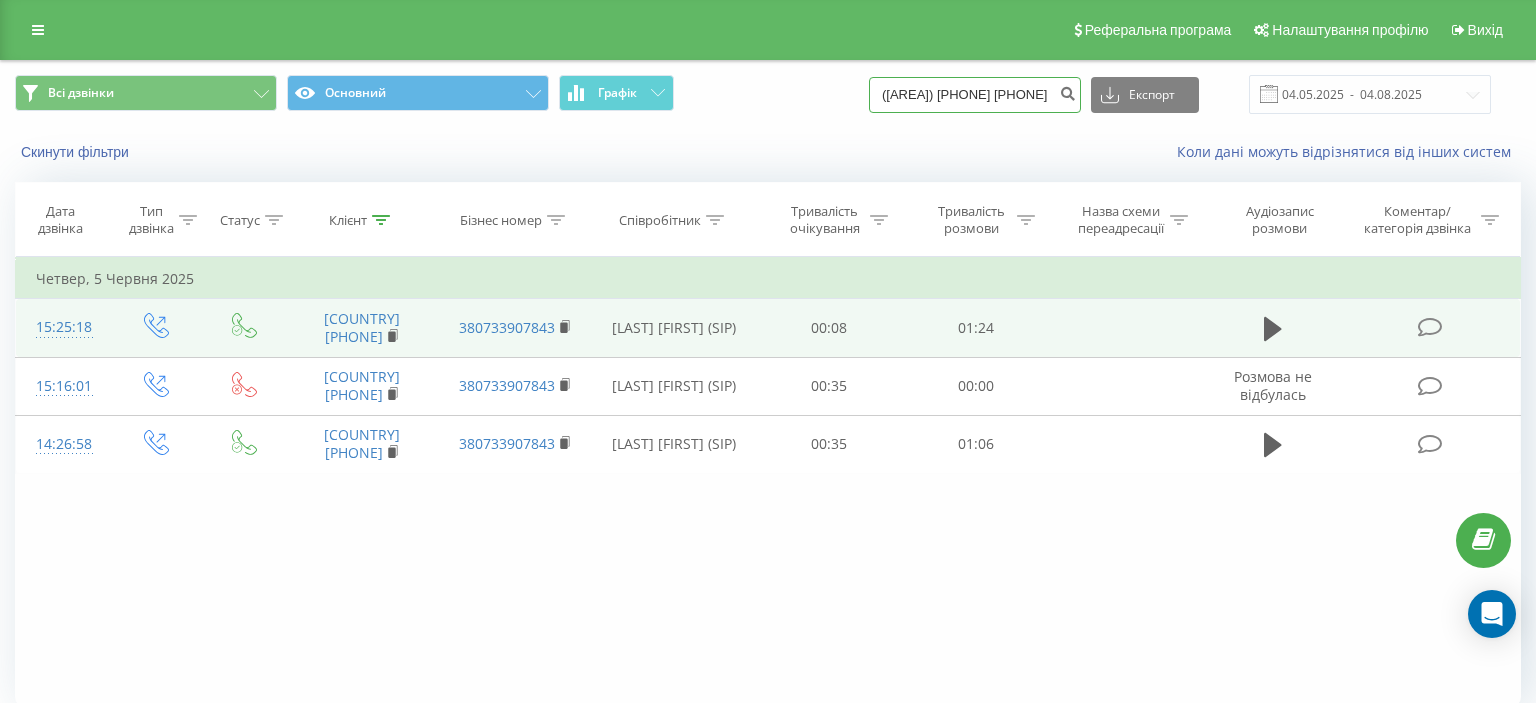 click on "(096) 120 00 04" at bounding box center [975, 95] 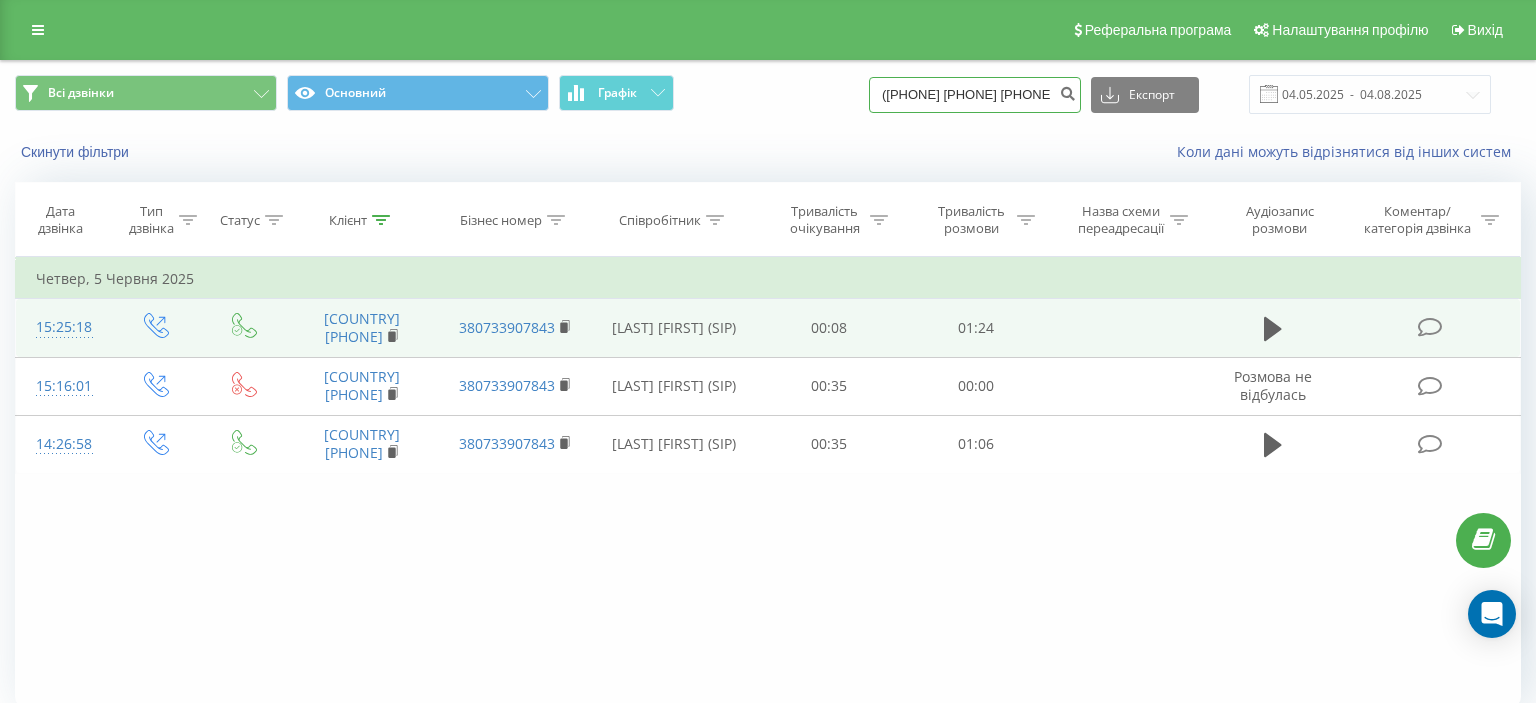 click on "(096 120 00 04" at bounding box center (975, 95) 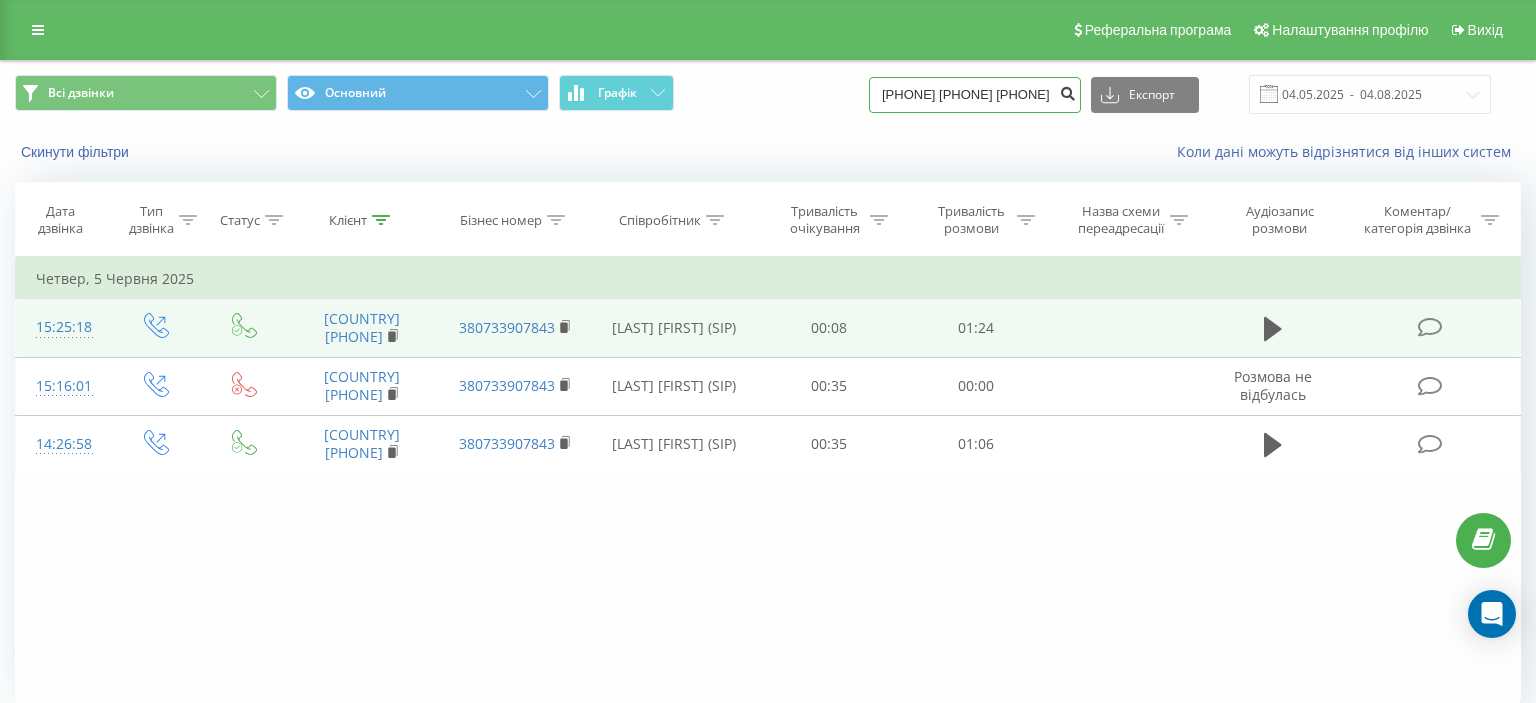 type on "096 120 00 04" 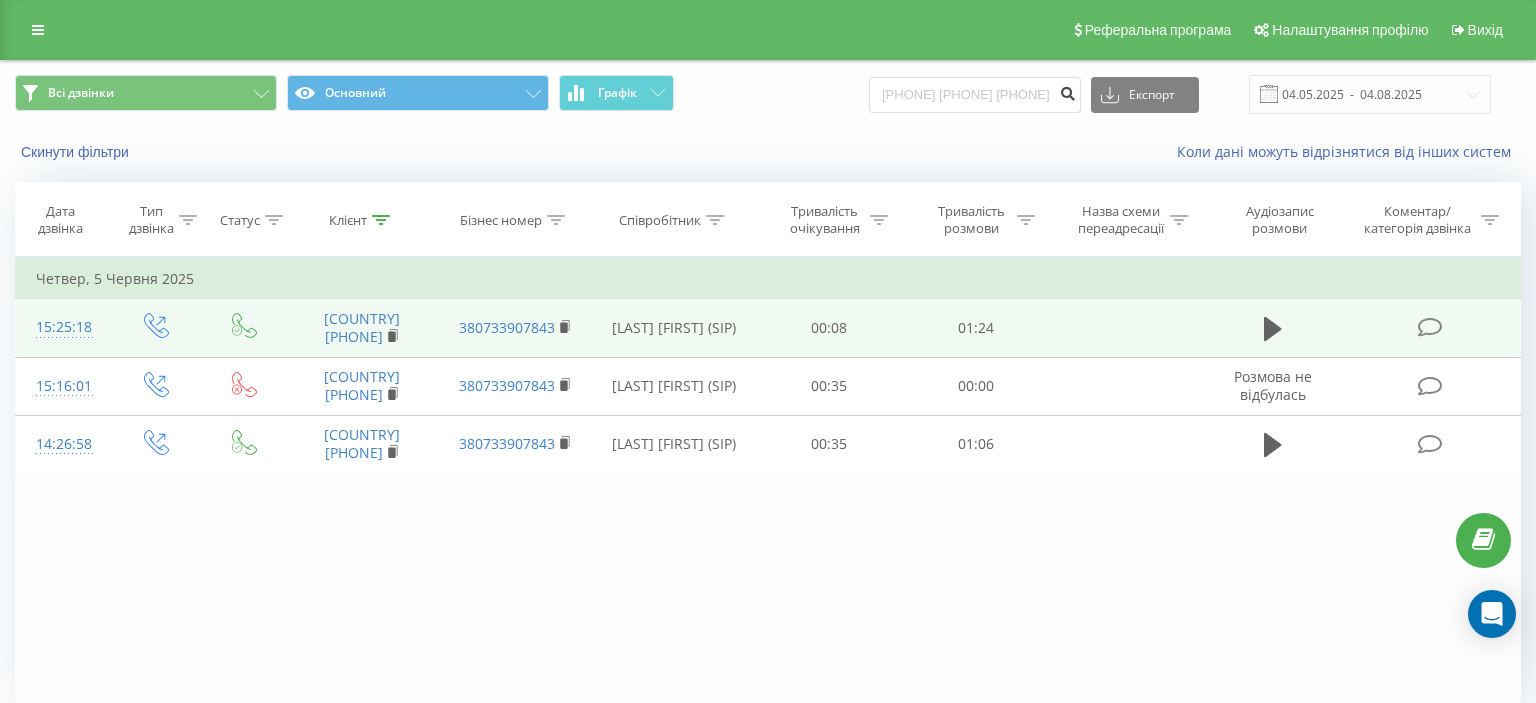 click at bounding box center [1067, 91] 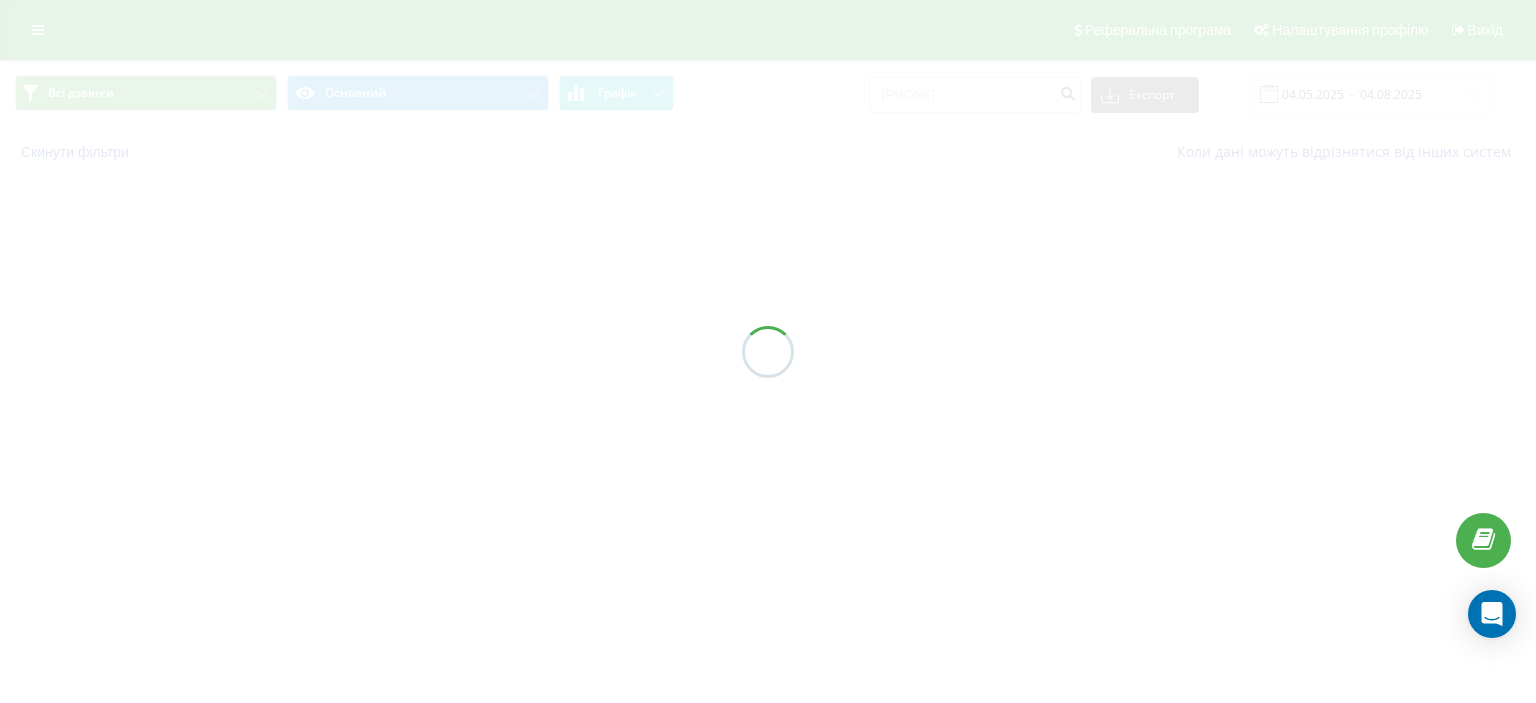 scroll, scrollTop: 0, scrollLeft: 0, axis: both 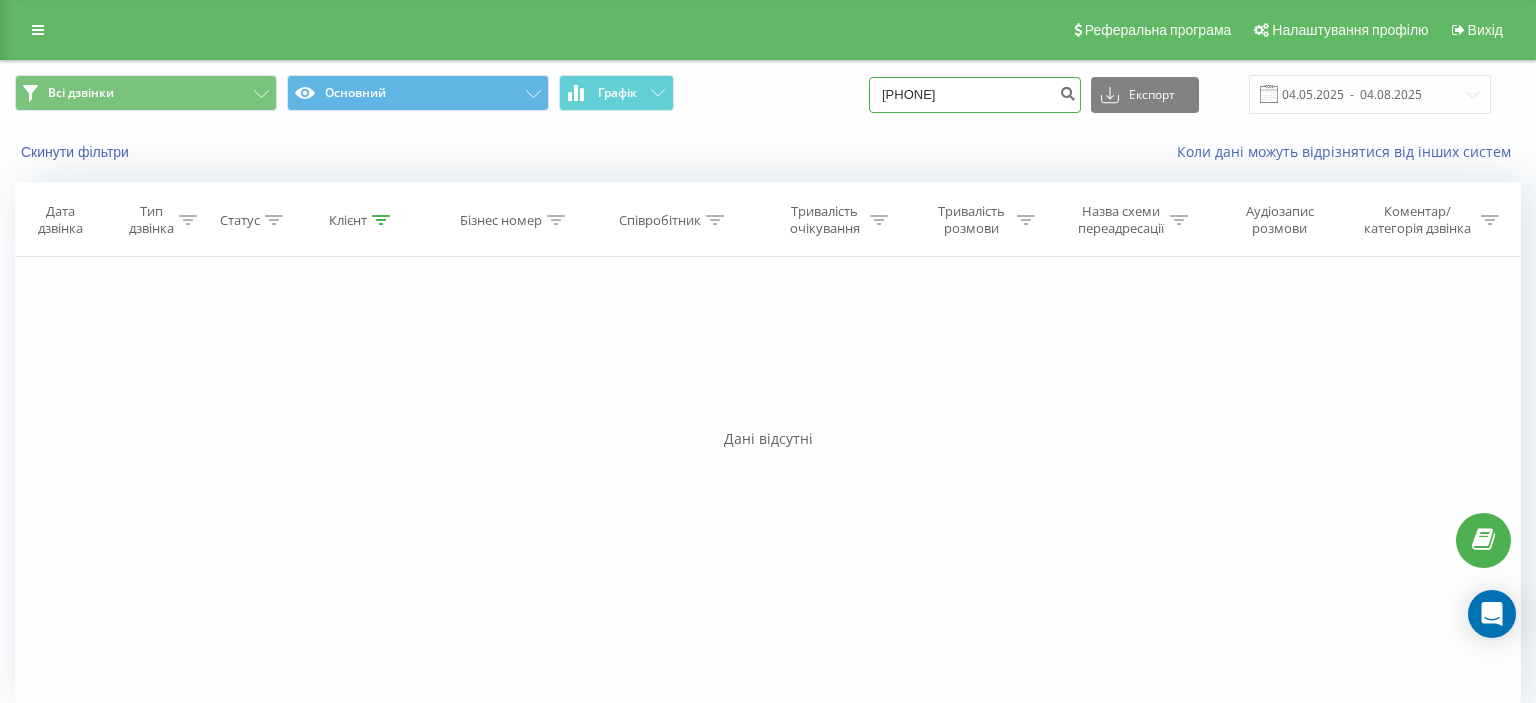 drag, startPoint x: 902, startPoint y: 99, endPoint x: 1032, endPoint y: 98, distance: 130.00385 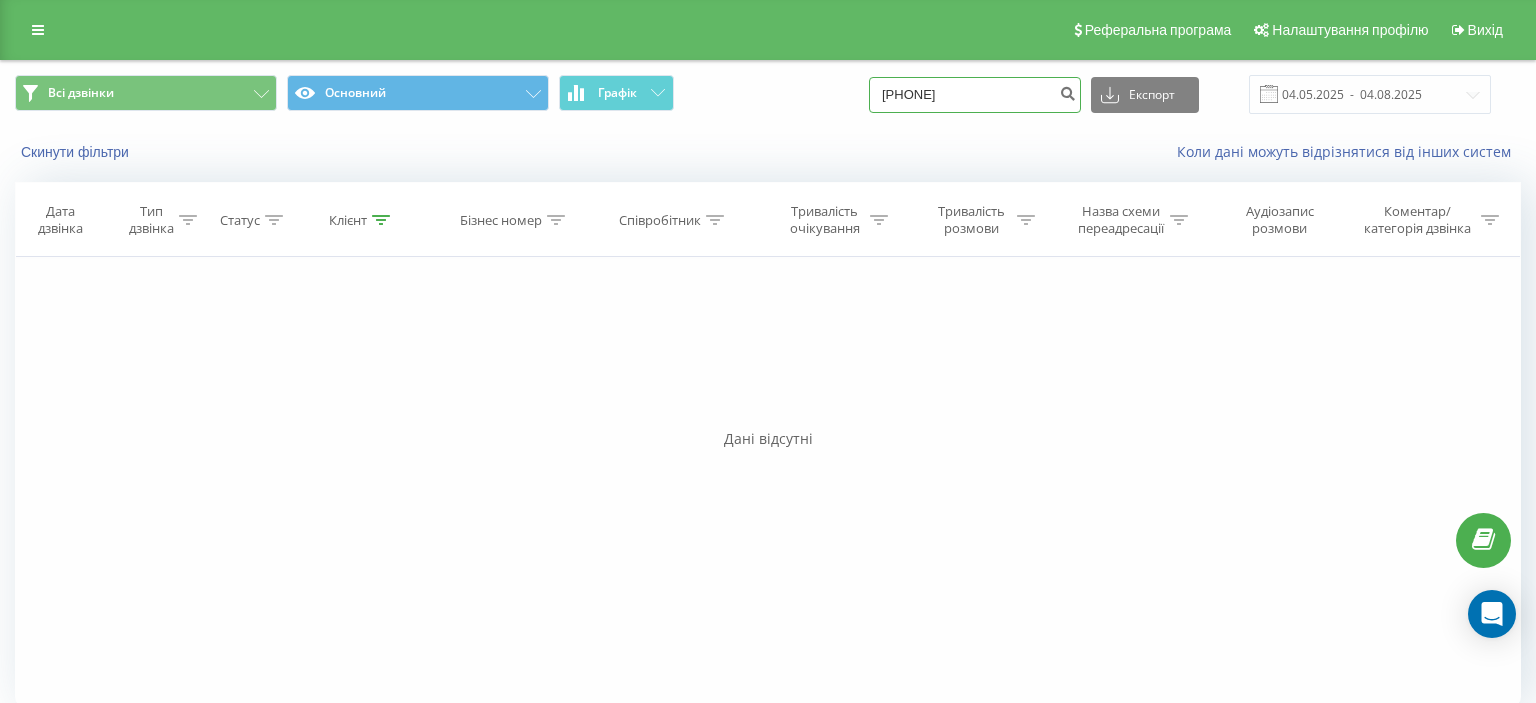 paste on "([PHONE])" 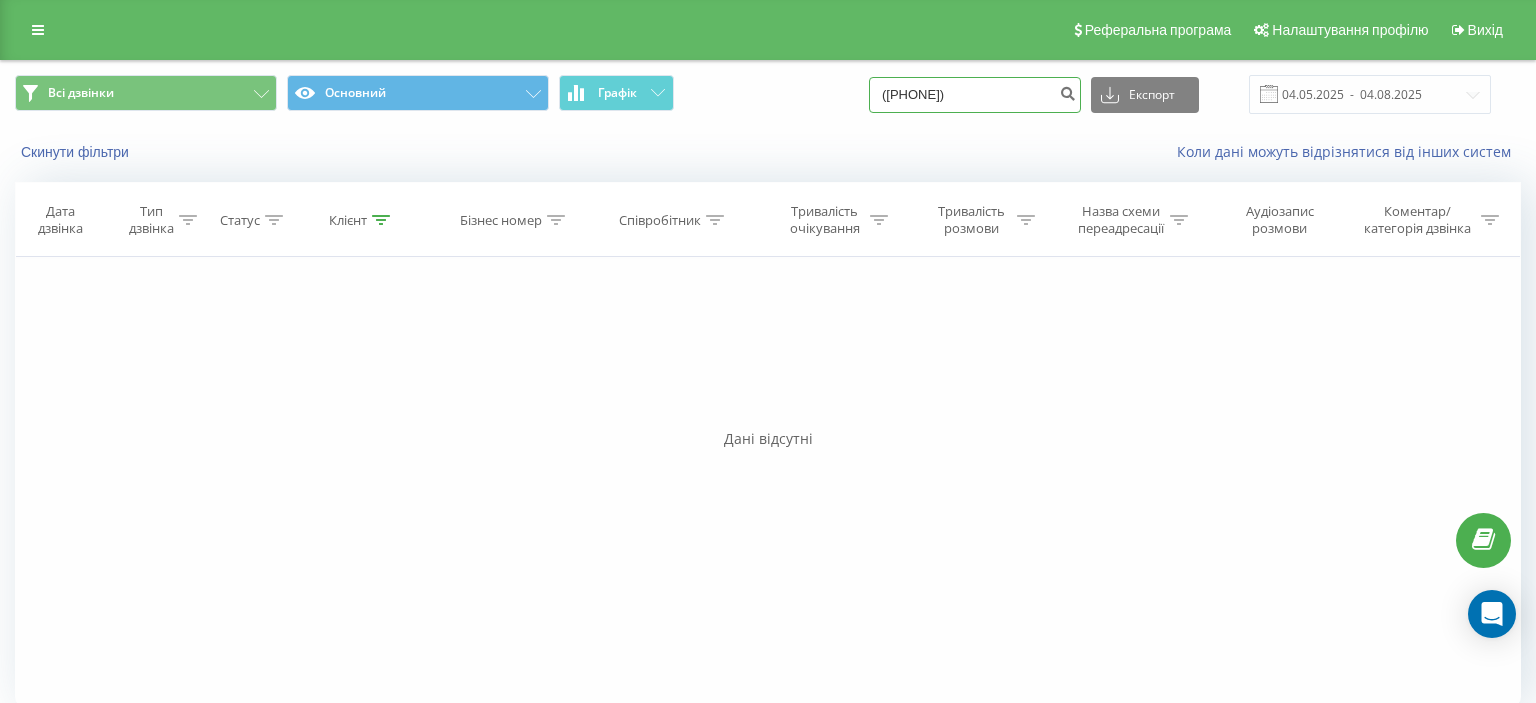 click on "([PHONE])" at bounding box center (975, 95) 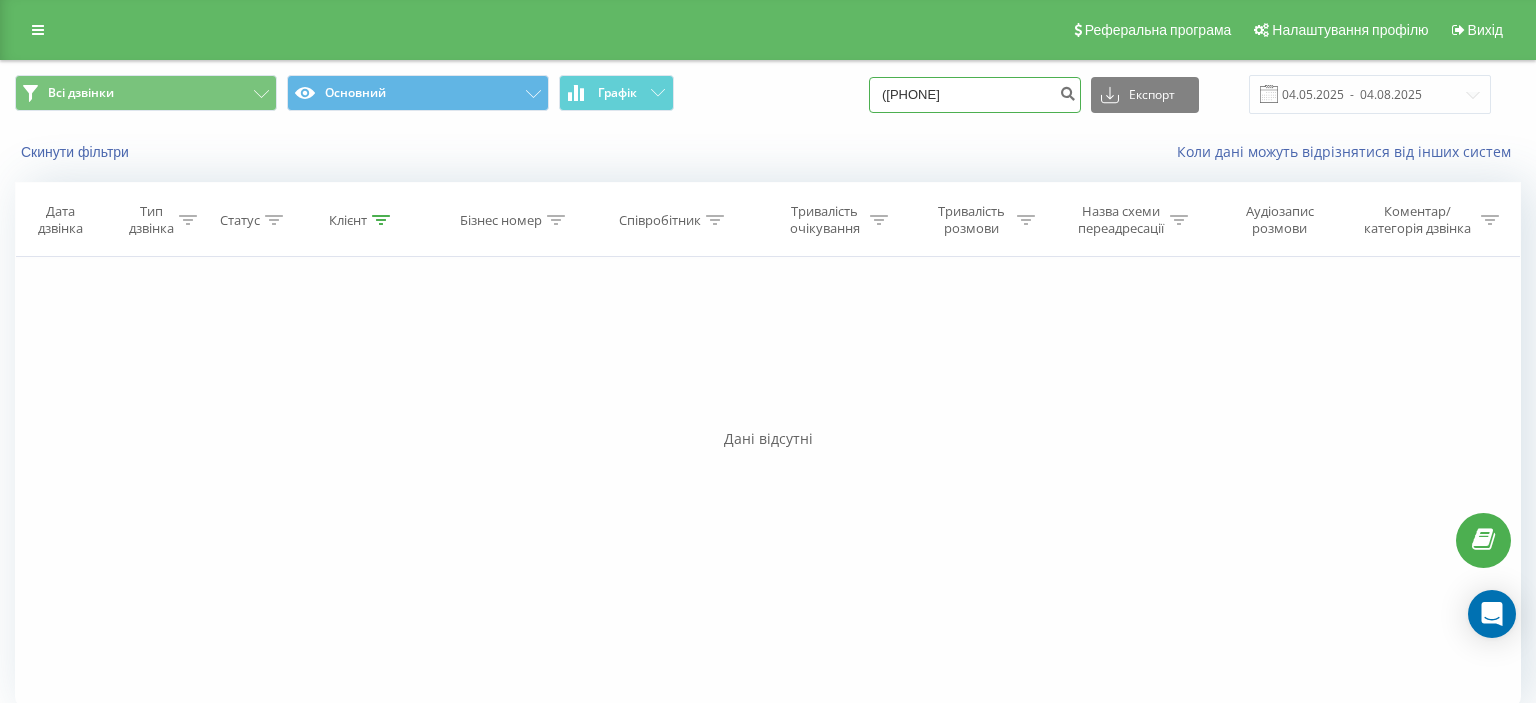 click on "([PHONE]" at bounding box center [975, 95] 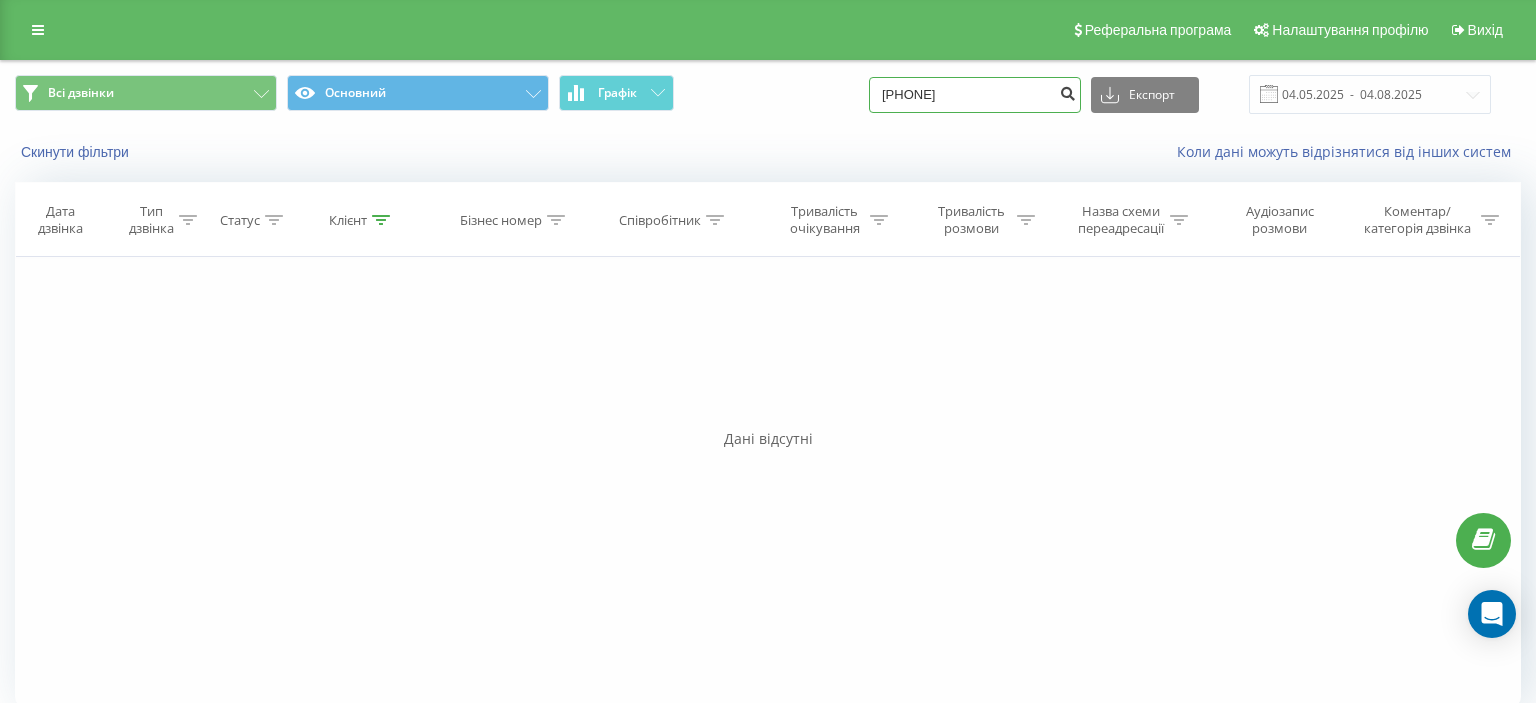 type on "[PHONE]" 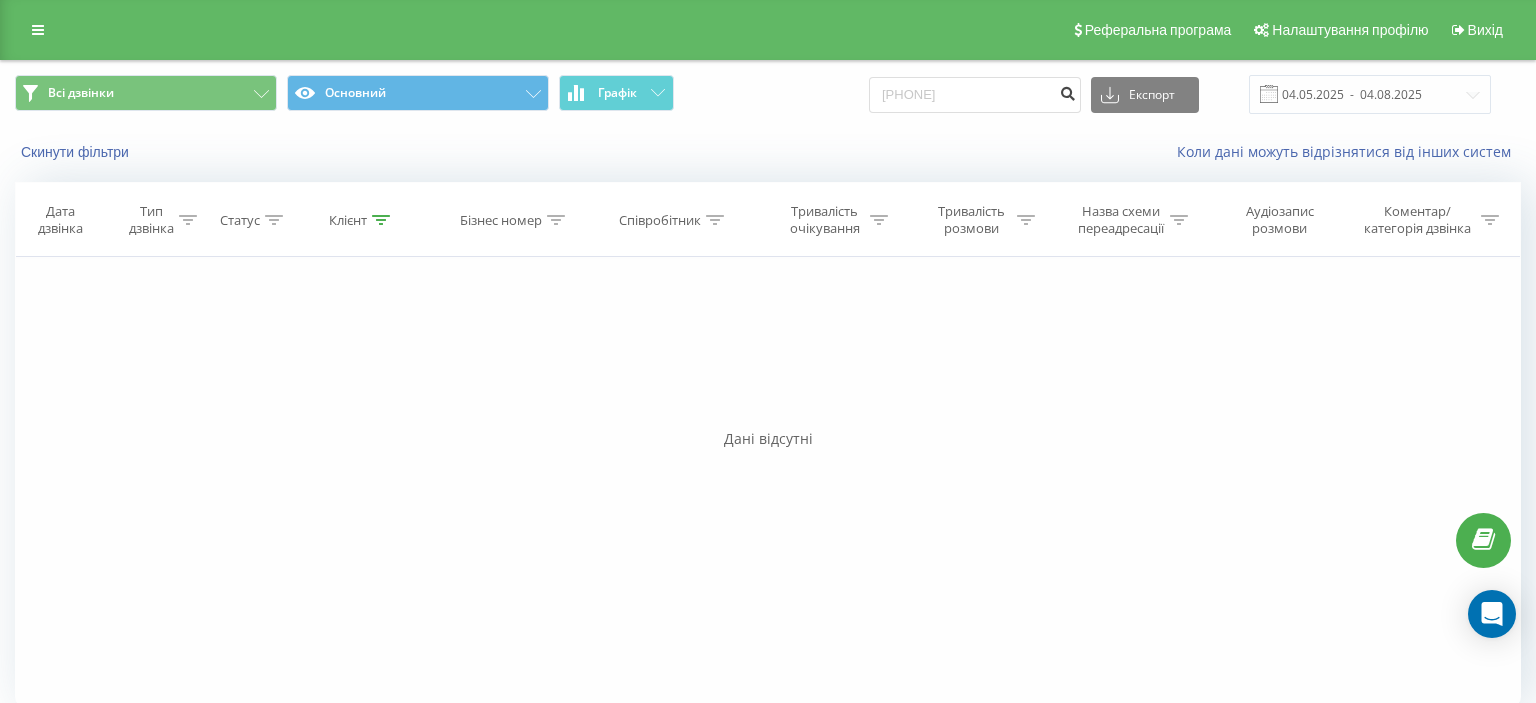click at bounding box center [1067, 91] 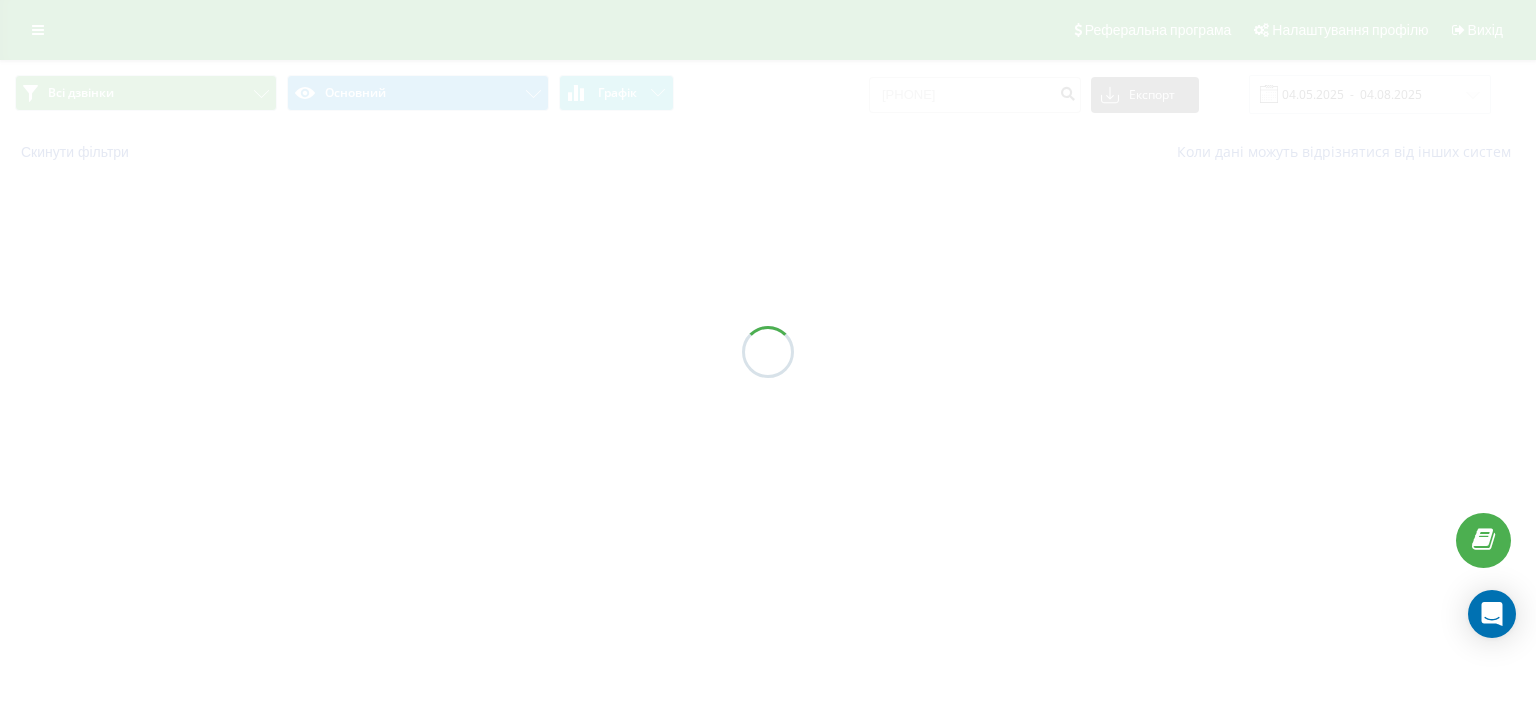 scroll, scrollTop: 0, scrollLeft: 0, axis: both 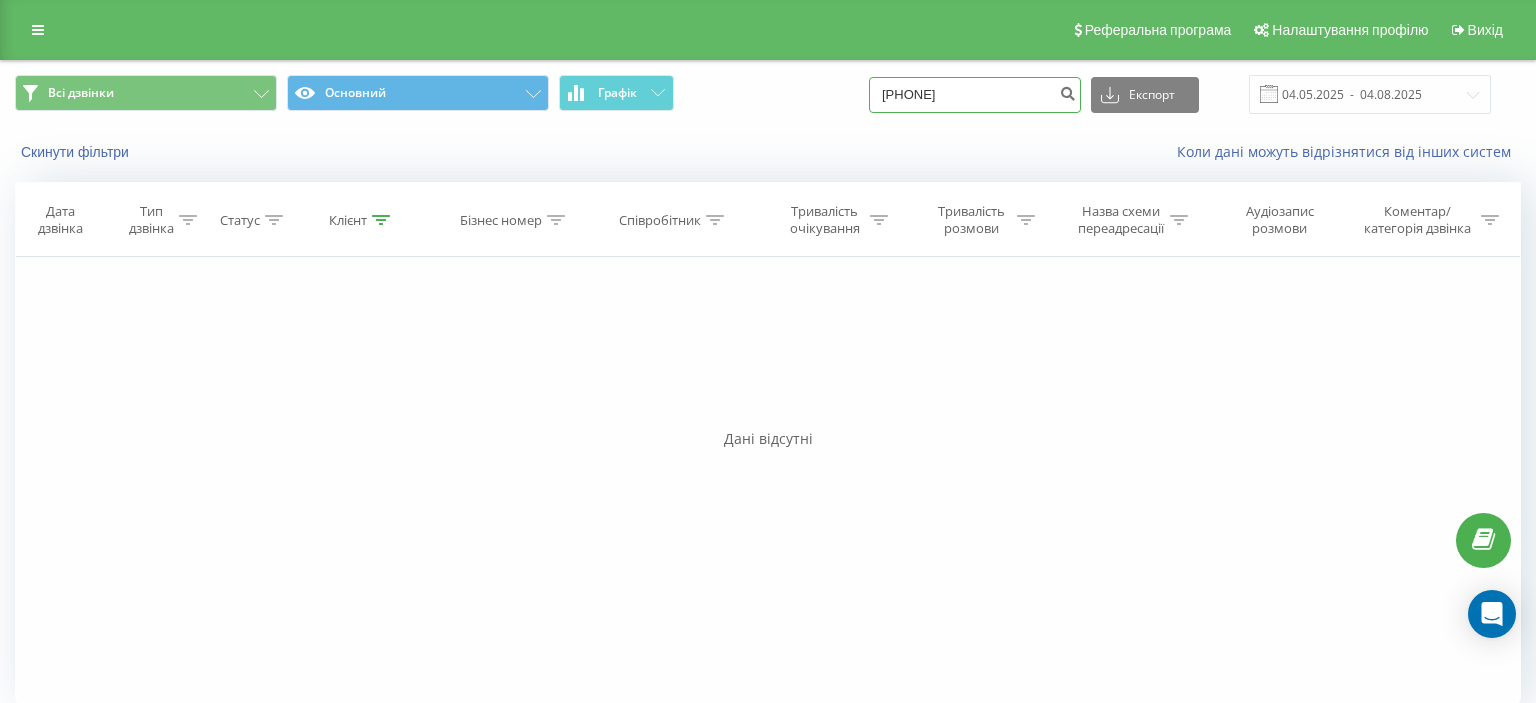 drag, startPoint x: 906, startPoint y: 99, endPoint x: 1018, endPoint y: 100, distance: 112.00446 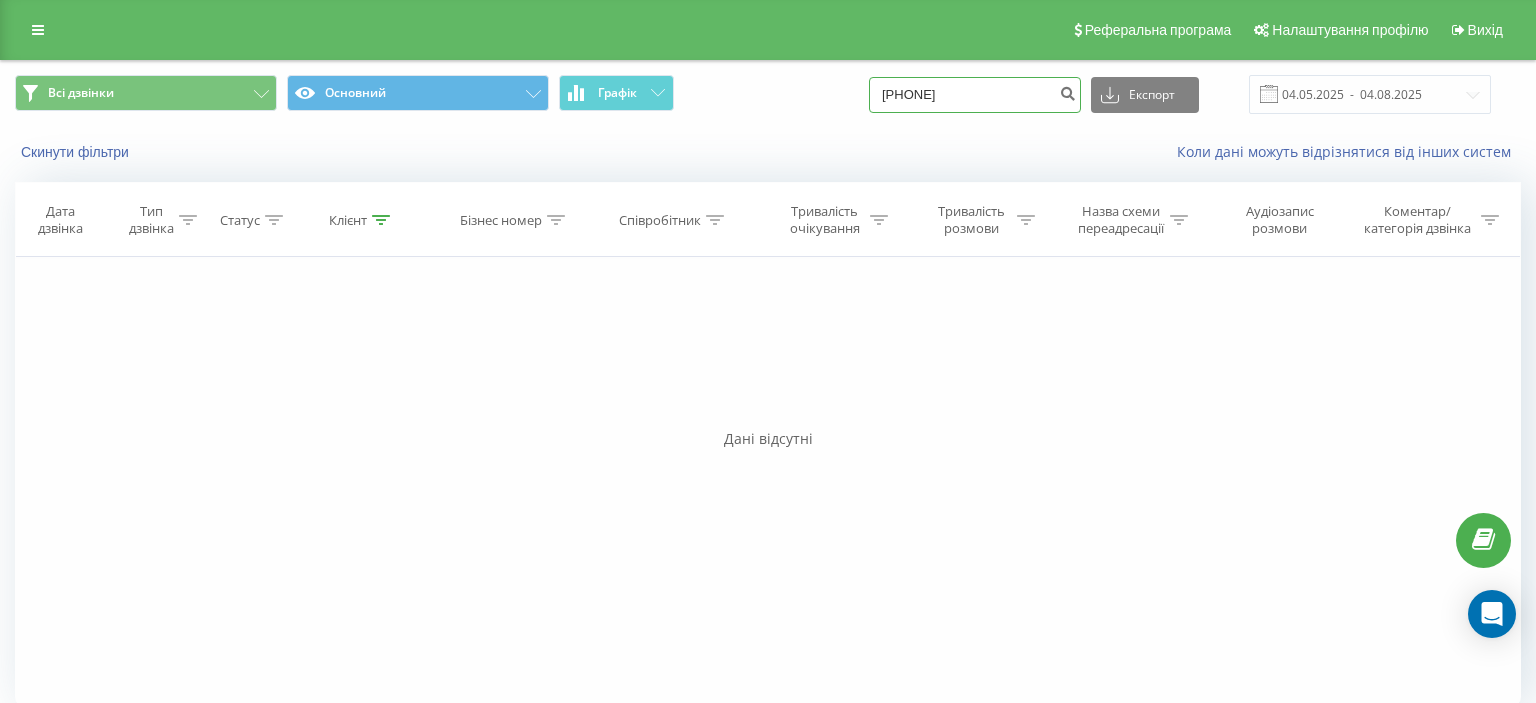 paste on "(097) 685 67 3" 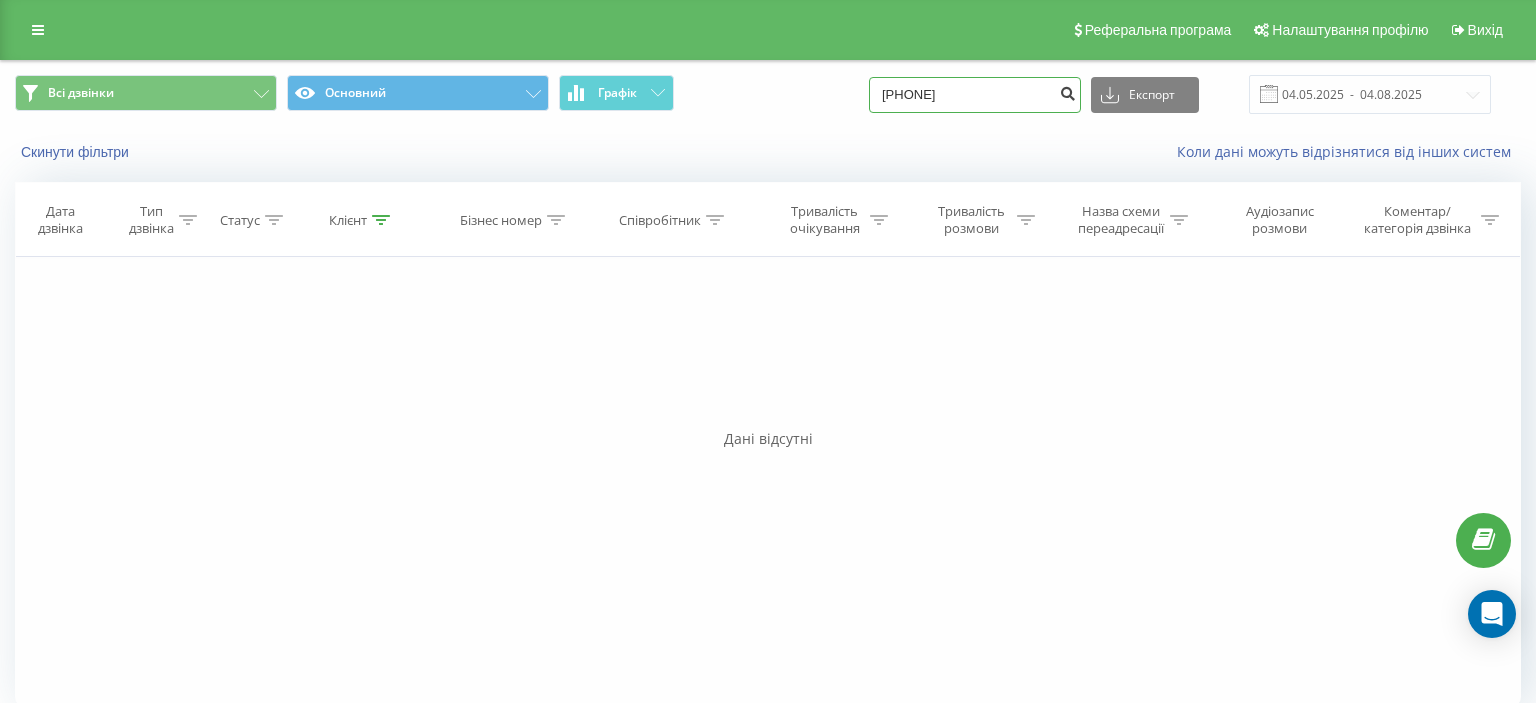 type on "097 685 67 37" 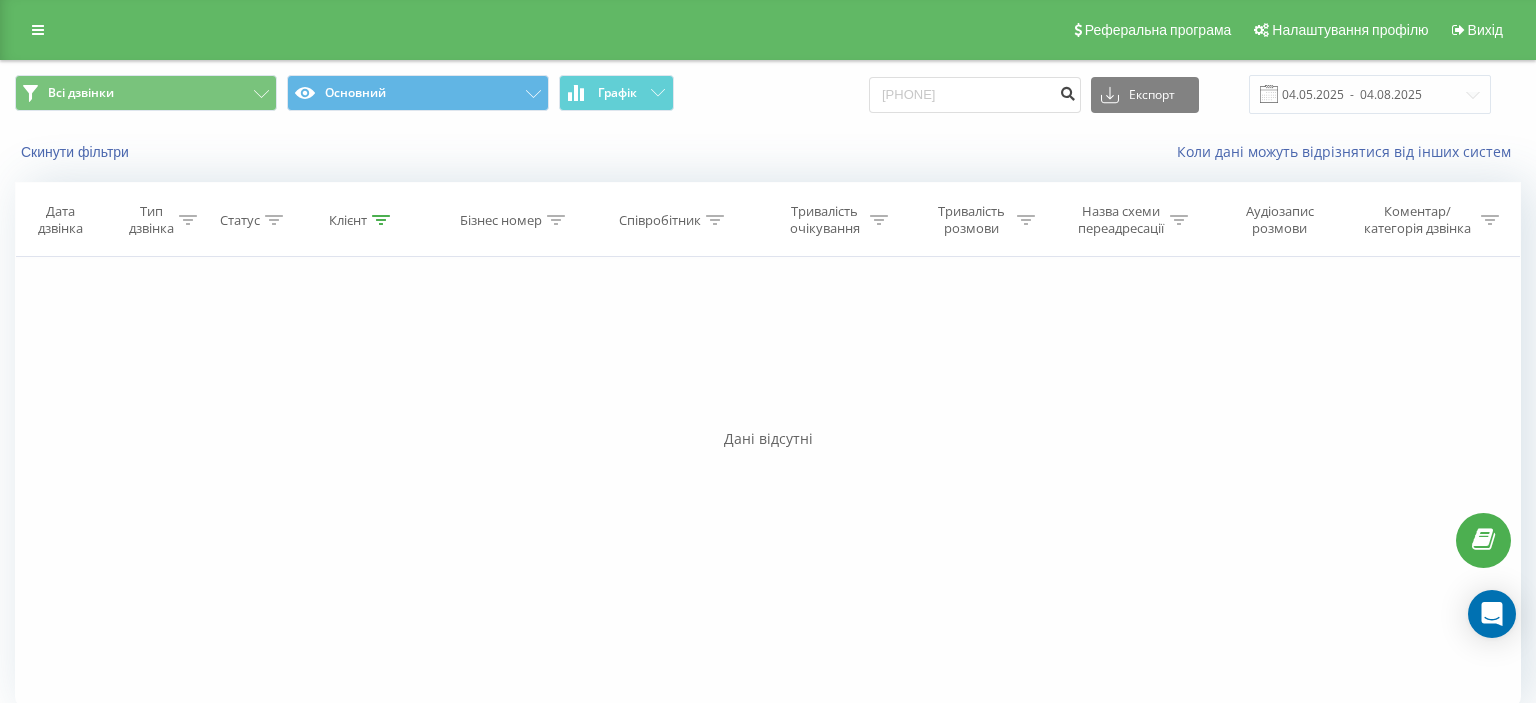 click at bounding box center (1067, 91) 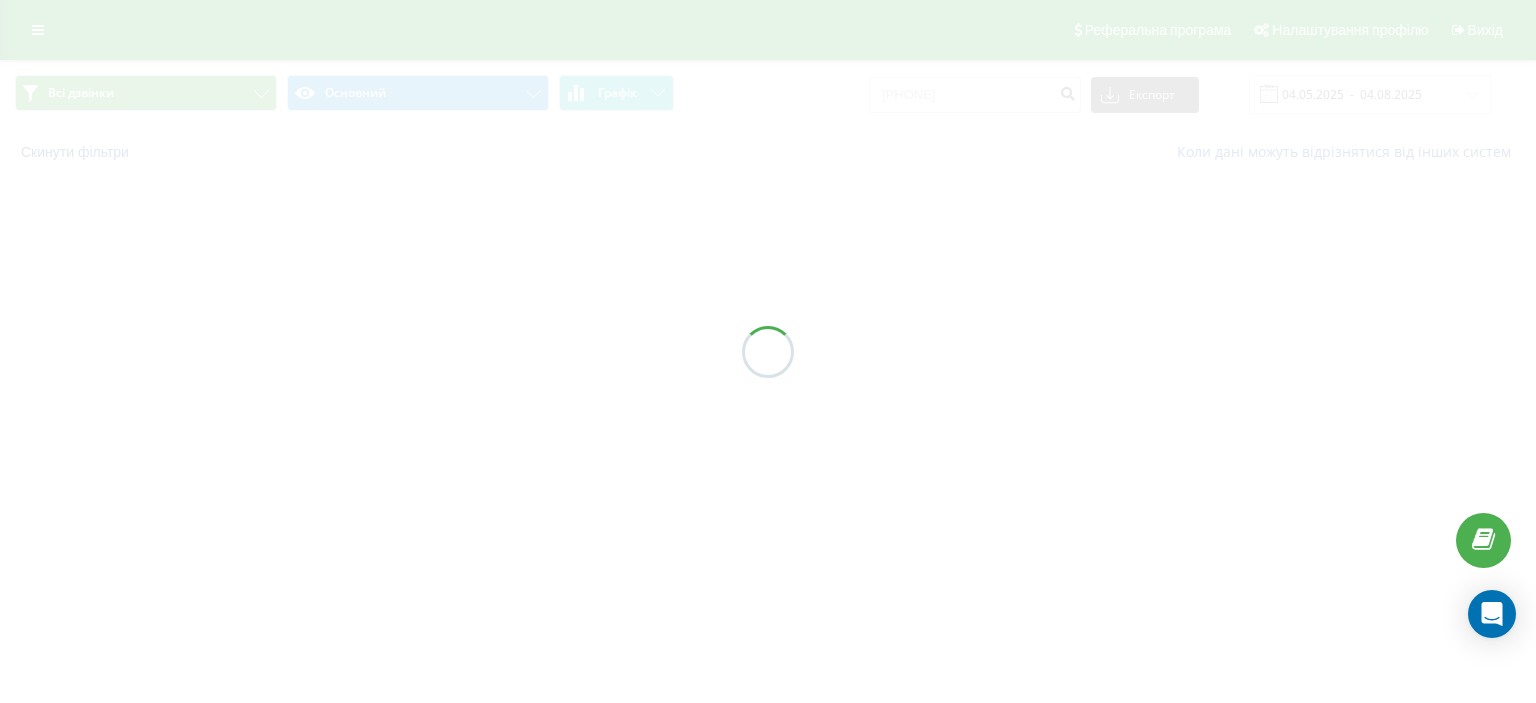 scroll, scrollTop: 0, scrollLeft: 0, axis: both 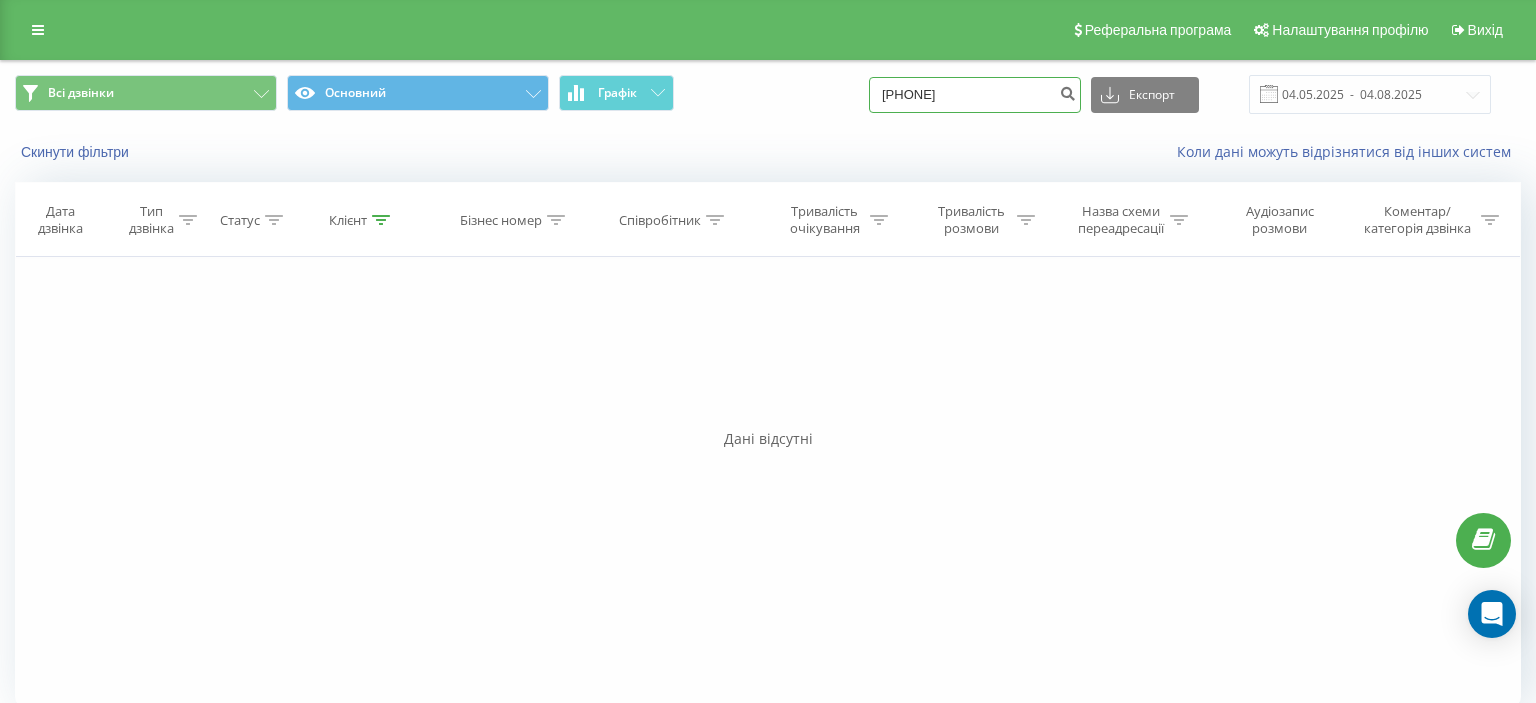 drag, startPoint x: 900, startPoint y: 102, endPoint x: 978, endPoint y: 94, distance: 78.40918 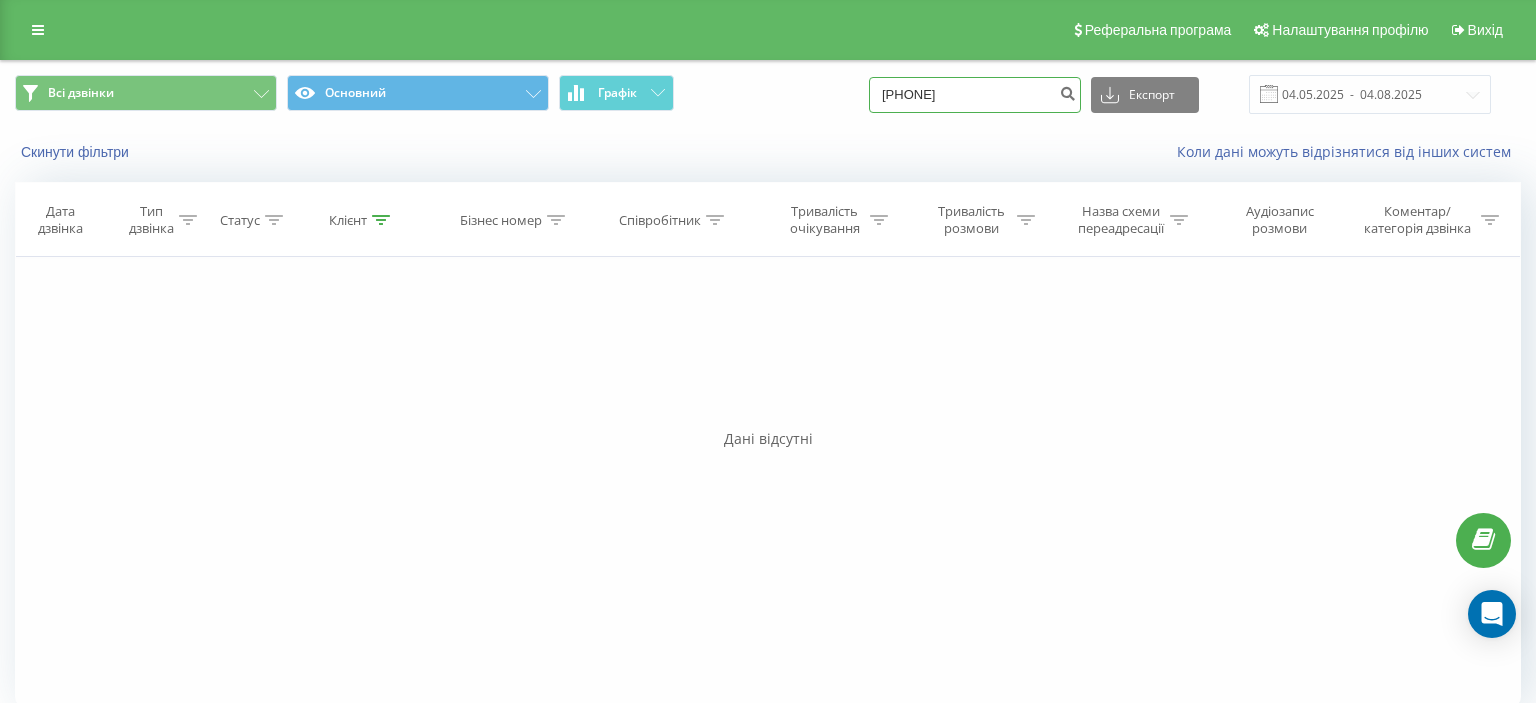 paste on "([PHONE])" 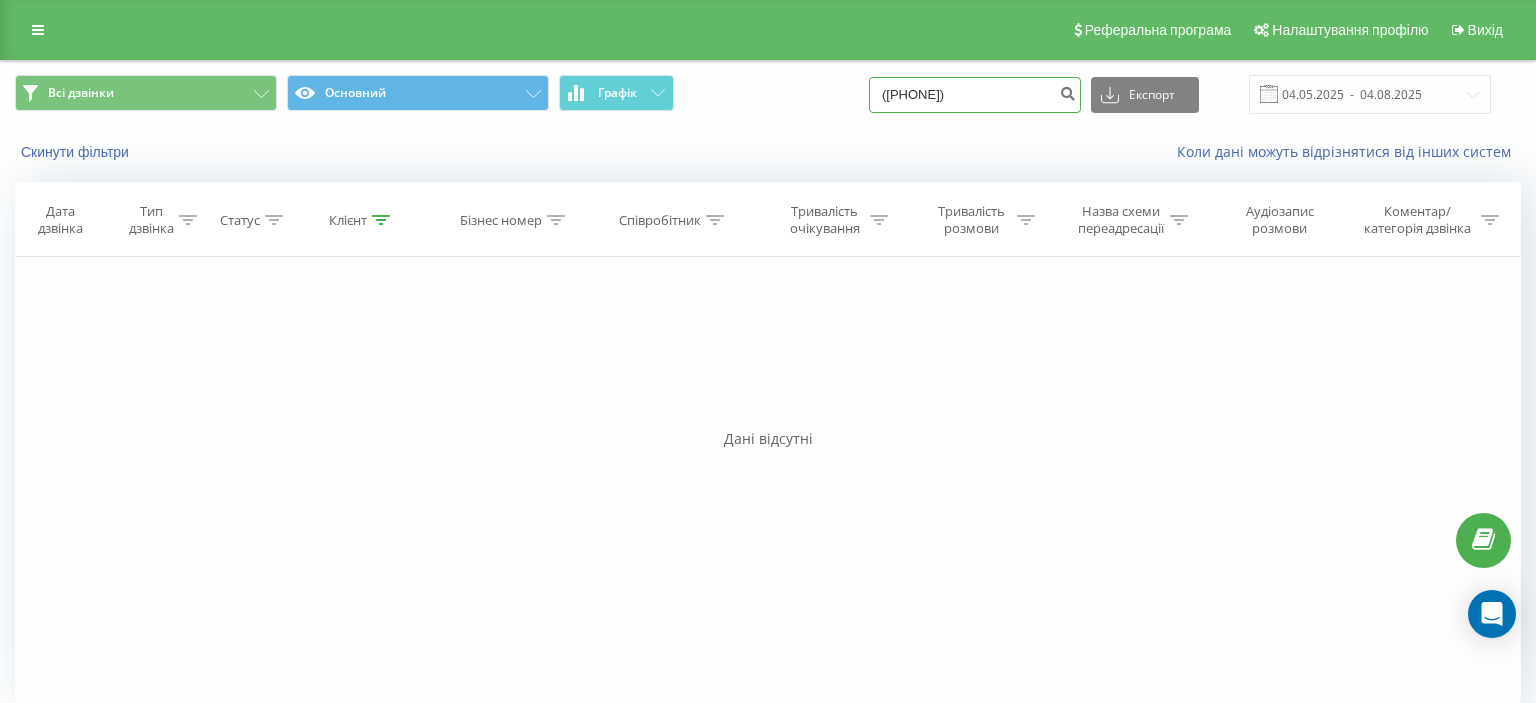 click on "([PHONE])" at bounding box center [975, 95] 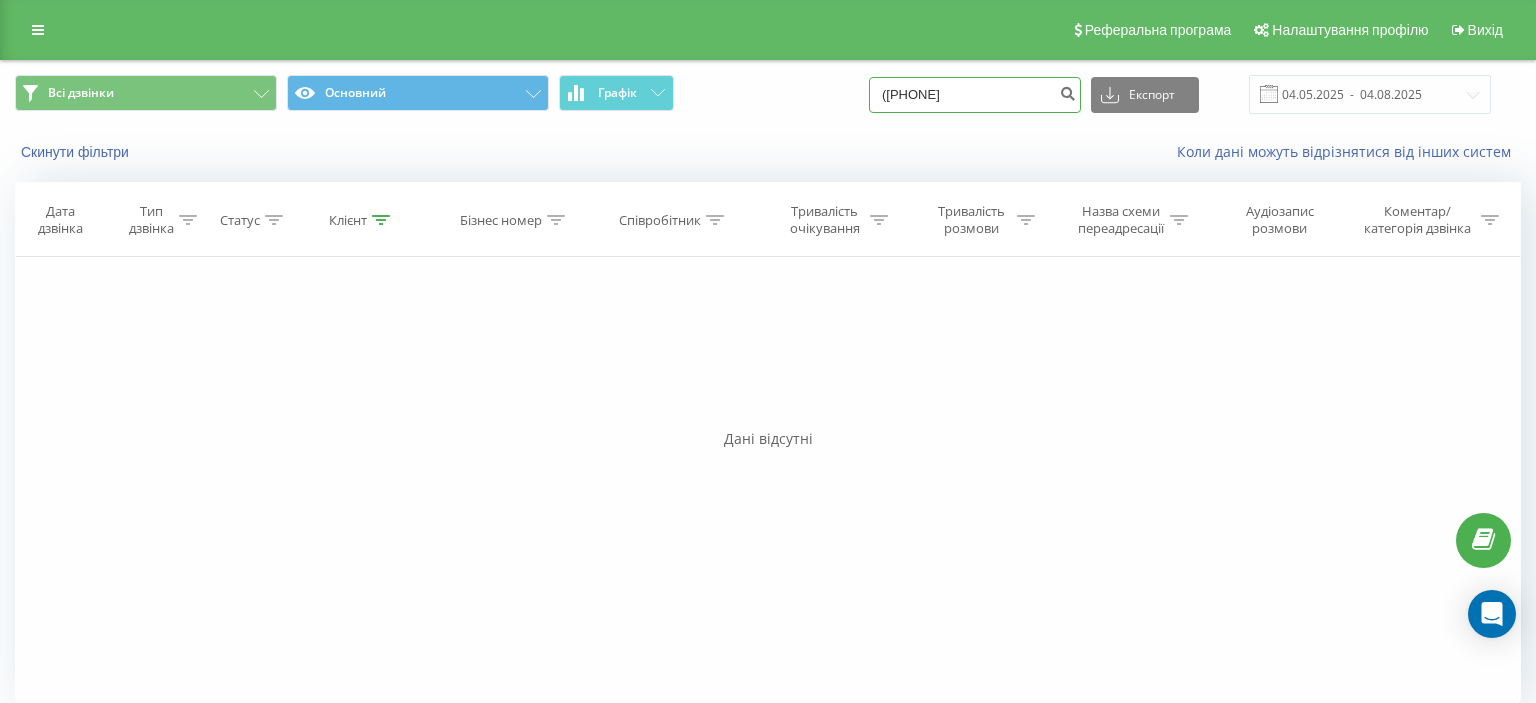 click on "([PHONE]" at bounding box center (975, 95) 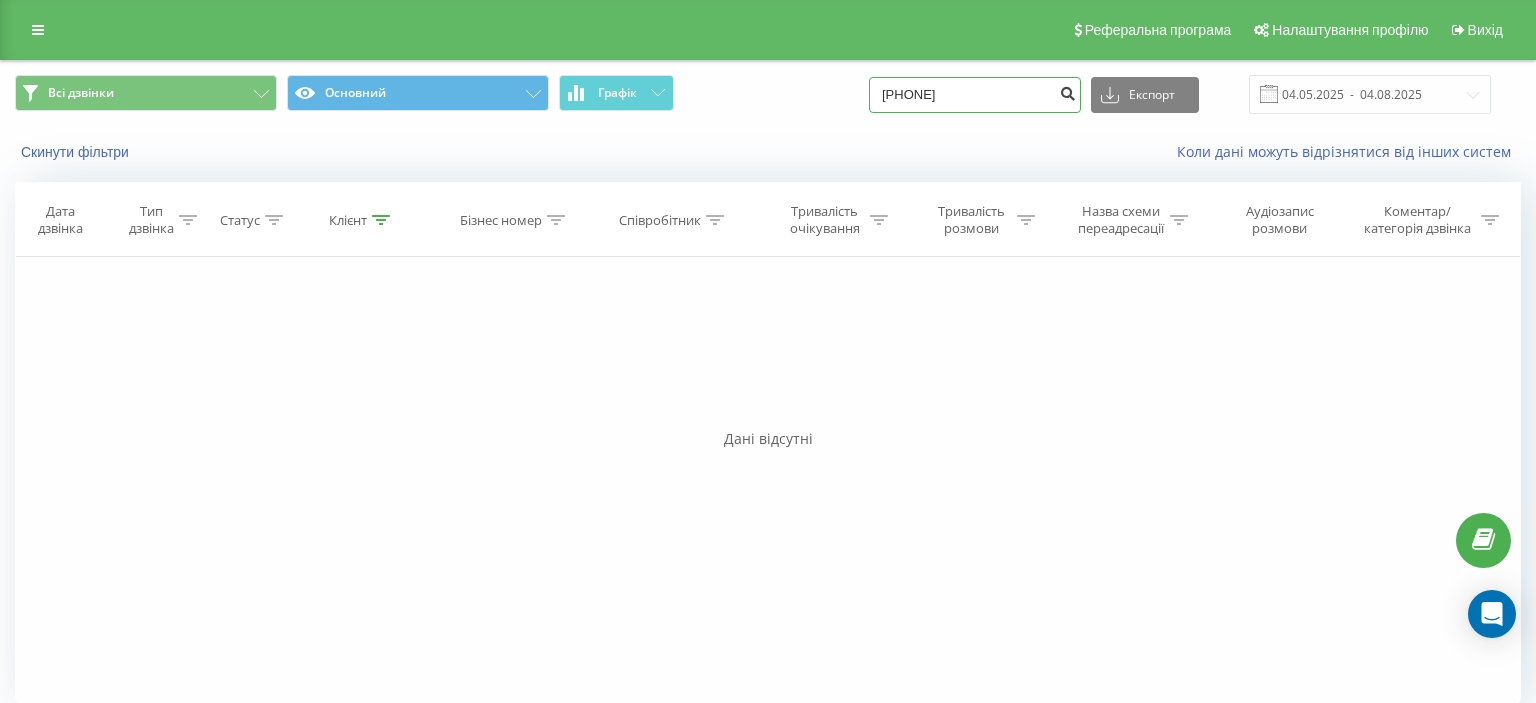 type on "[PHONE]" 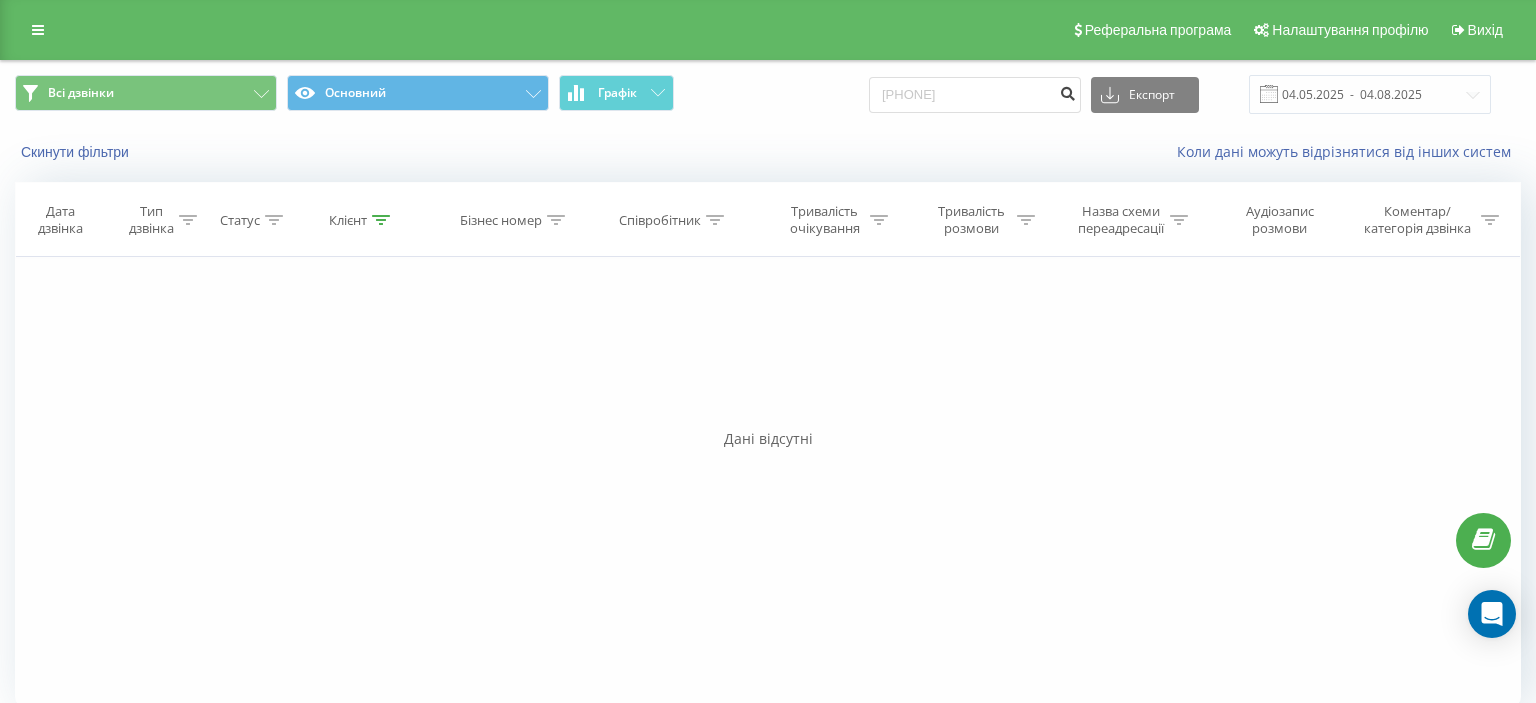 click at bounding box center (1067, 91) 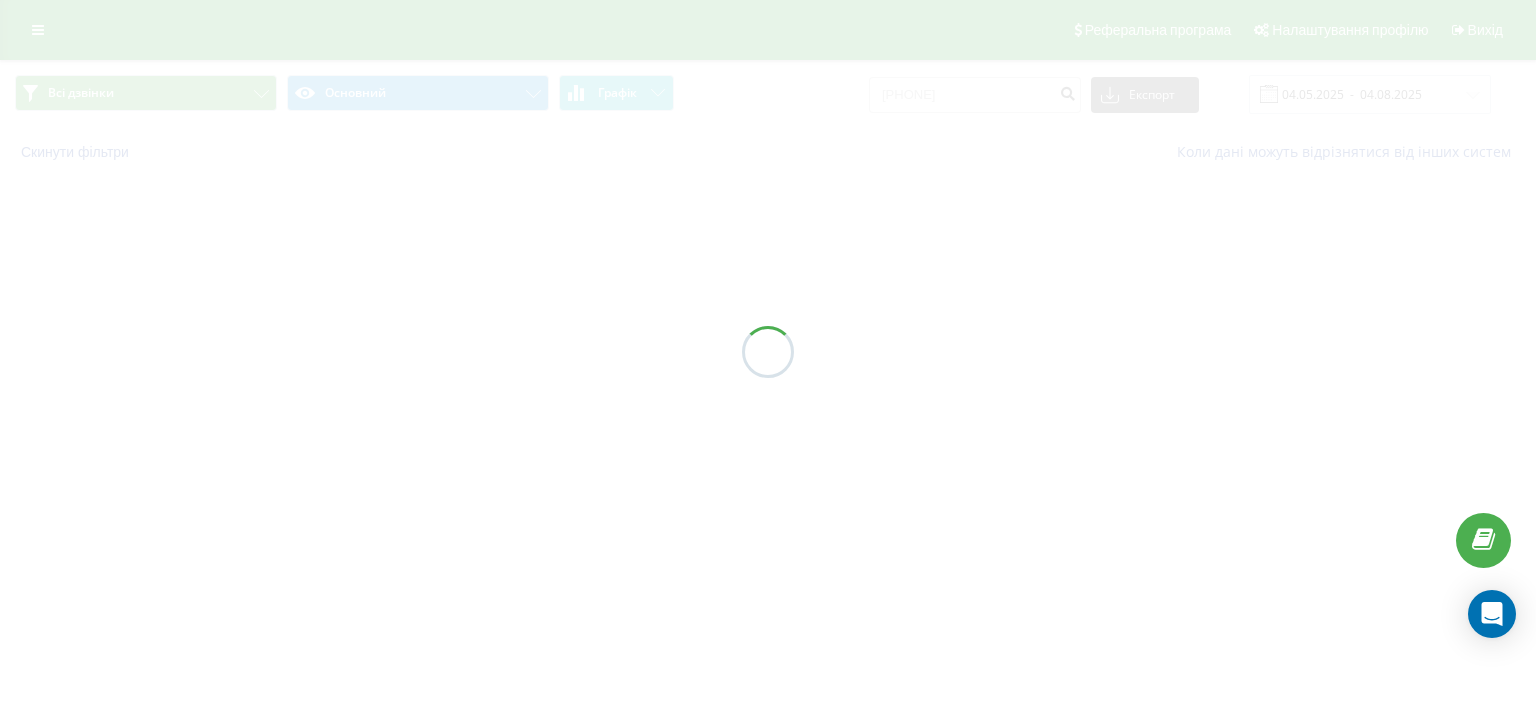 scroll, scrollTop: 0, scrollLeft: 0, axis: both 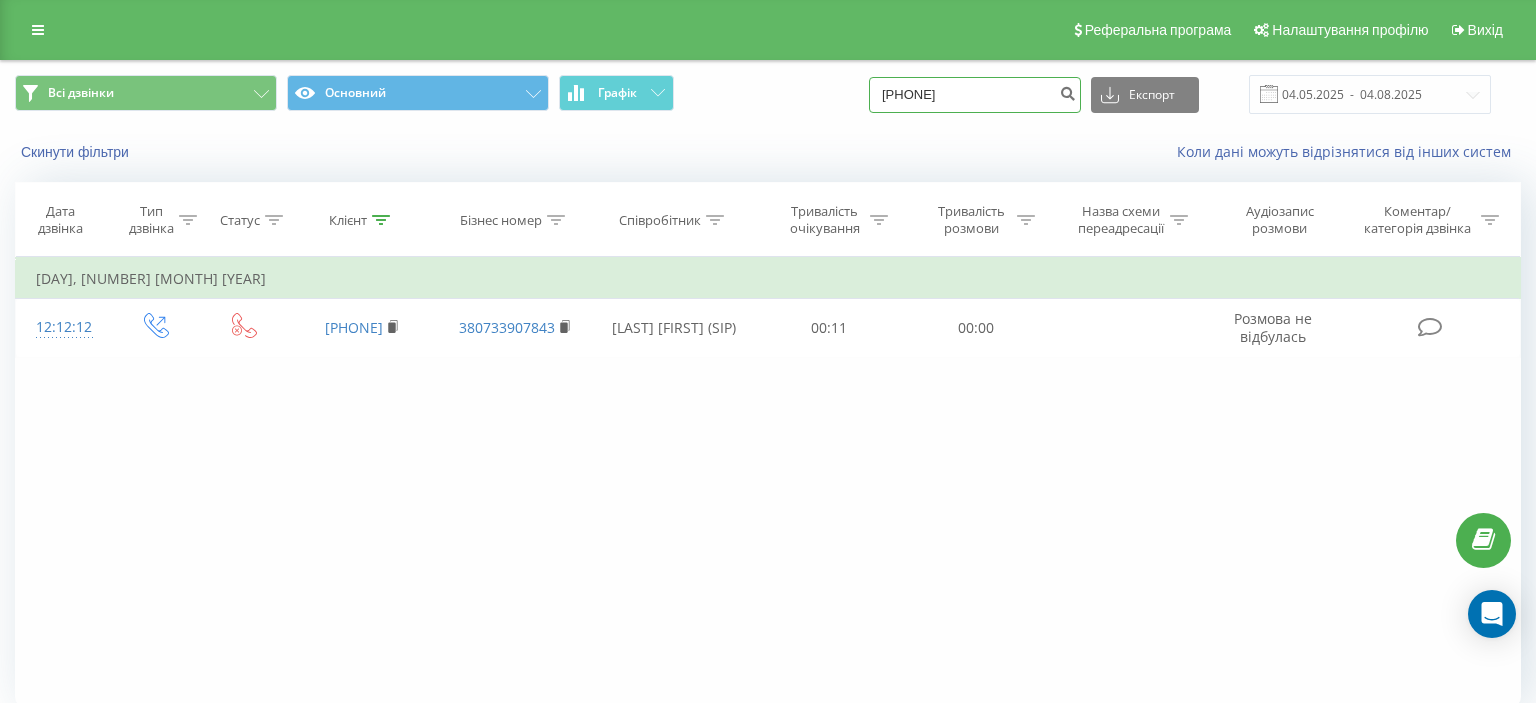 drag, startPoint x: 906, startPoint y: 98, endPoint x: 1034, endPoint y: 98, distance: 128 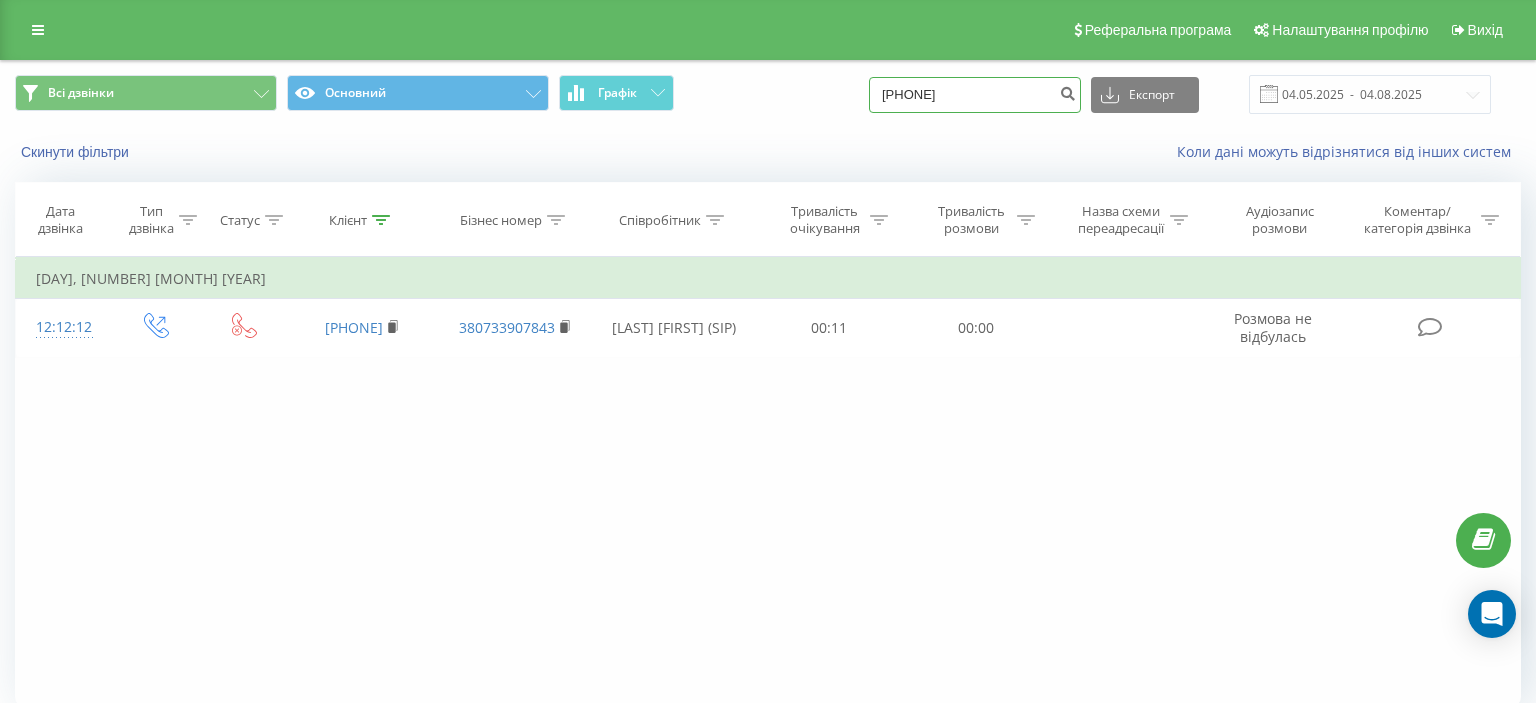 paste on "([PHONE])" 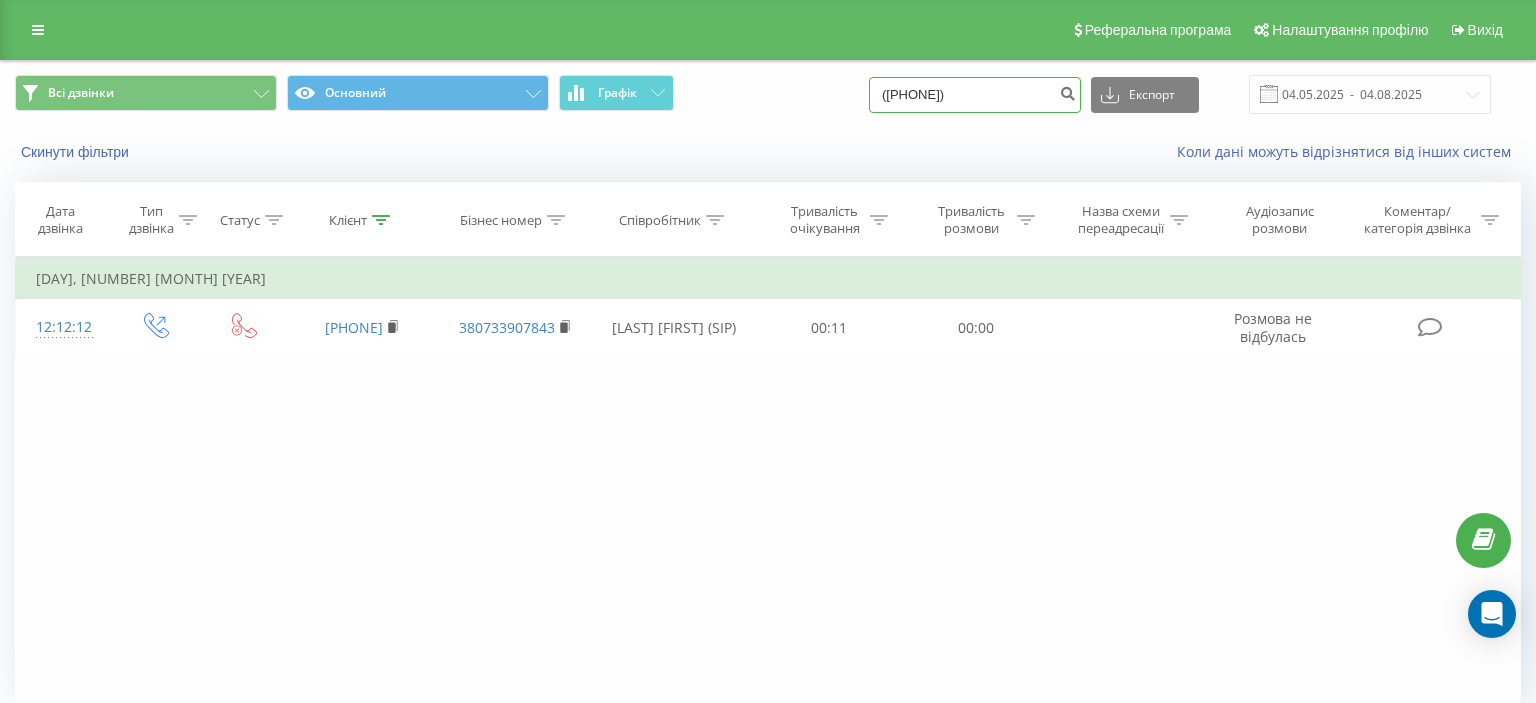 click on "([PHONE])" at bounding box center [975, 95] 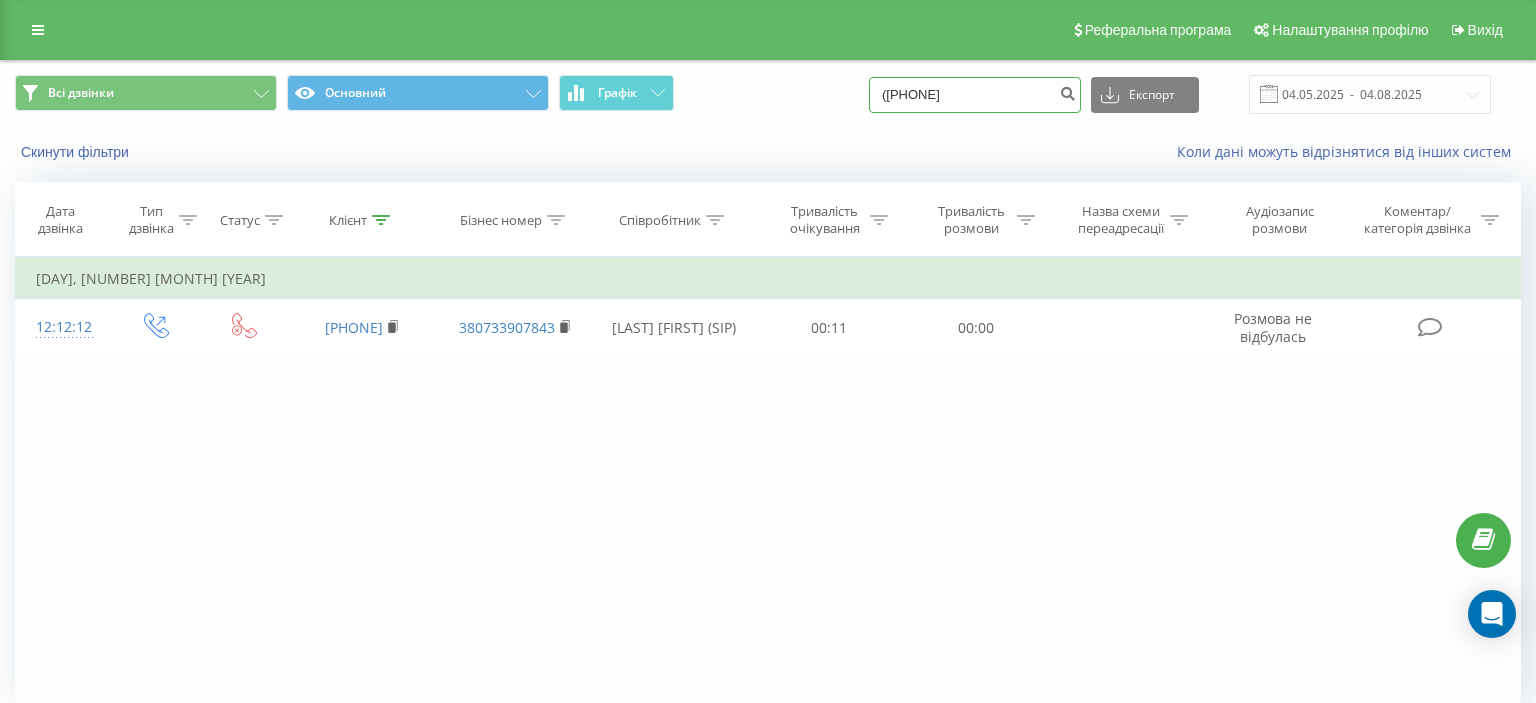 click on "([PHONE]" at bounding box center [975, 95] 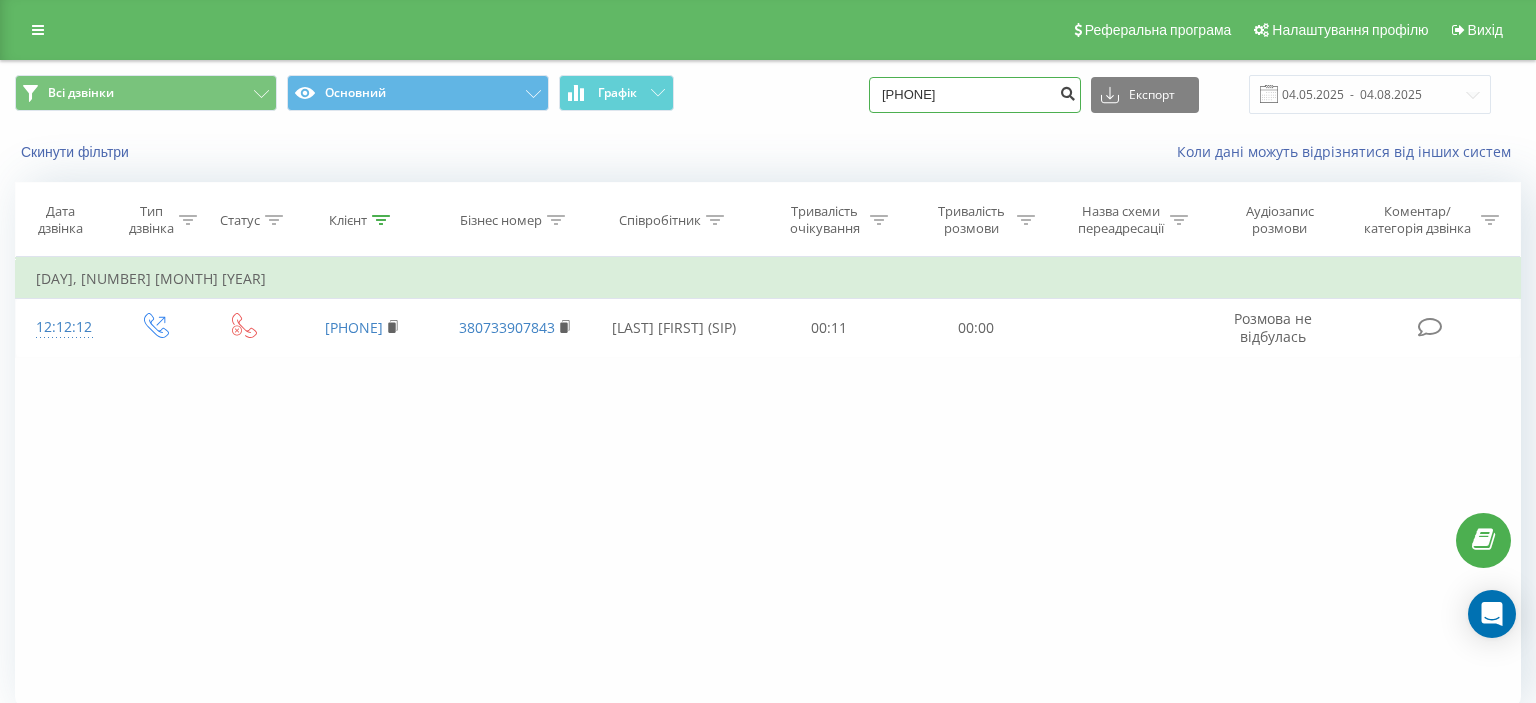type on "[PHONE]" 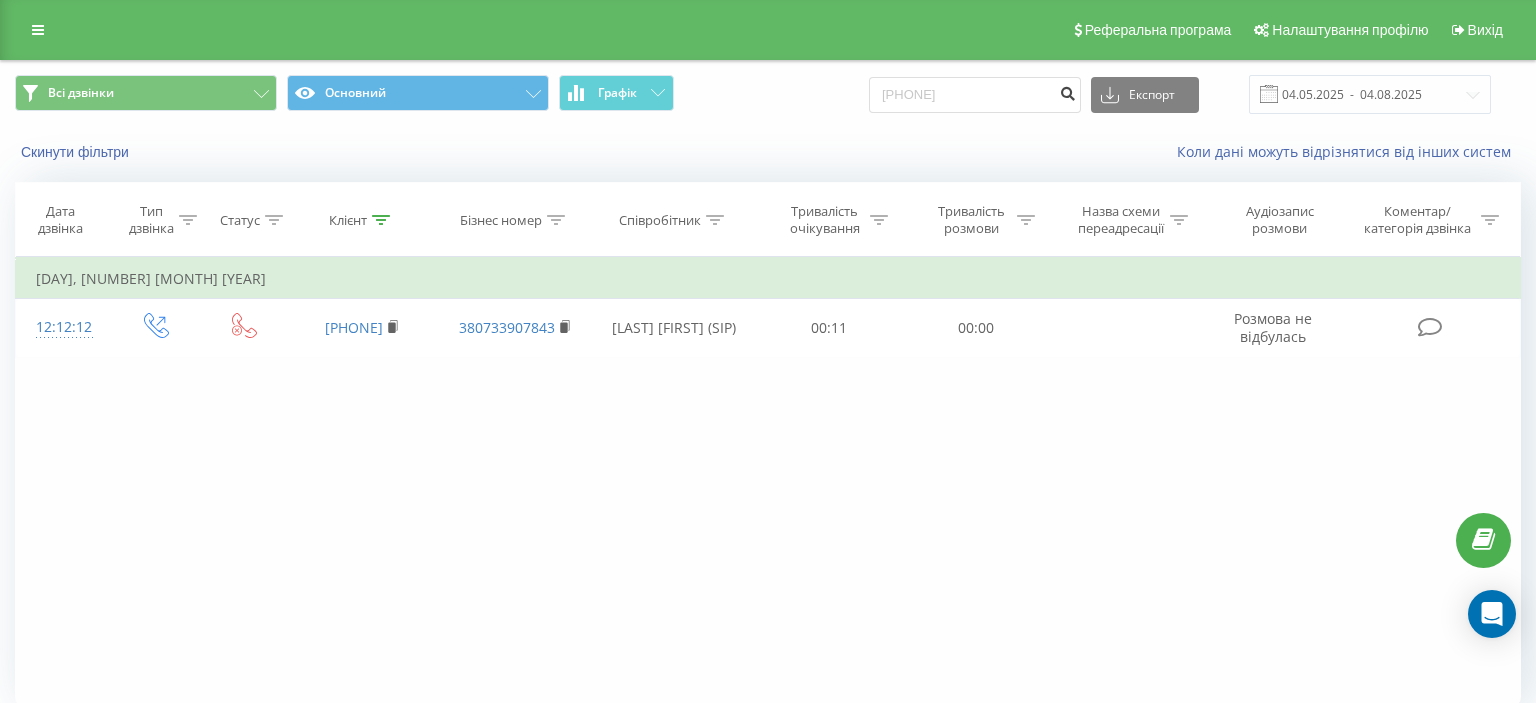 click at bounding box center [1067, 91] 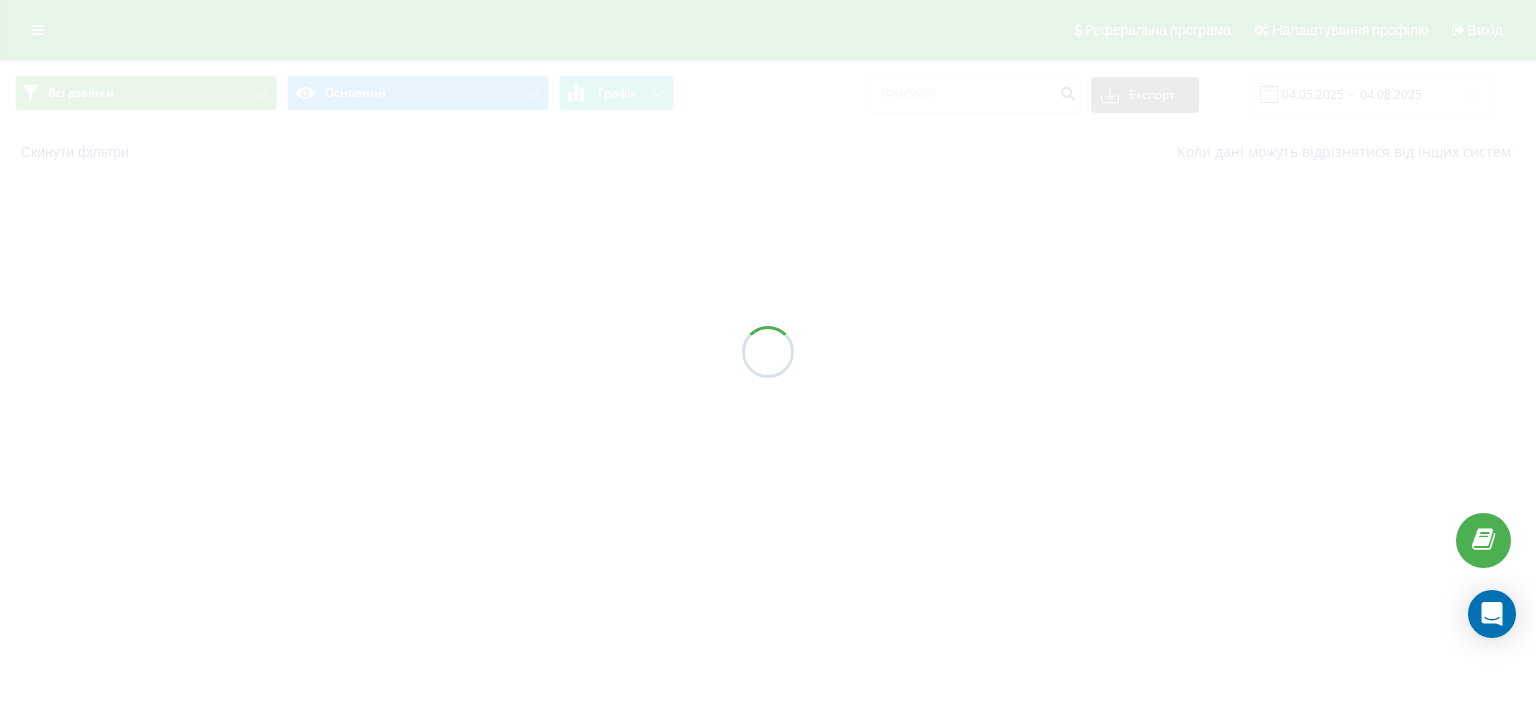 scroll, scrollTop: 0, scrollLeft: 0, axis: both 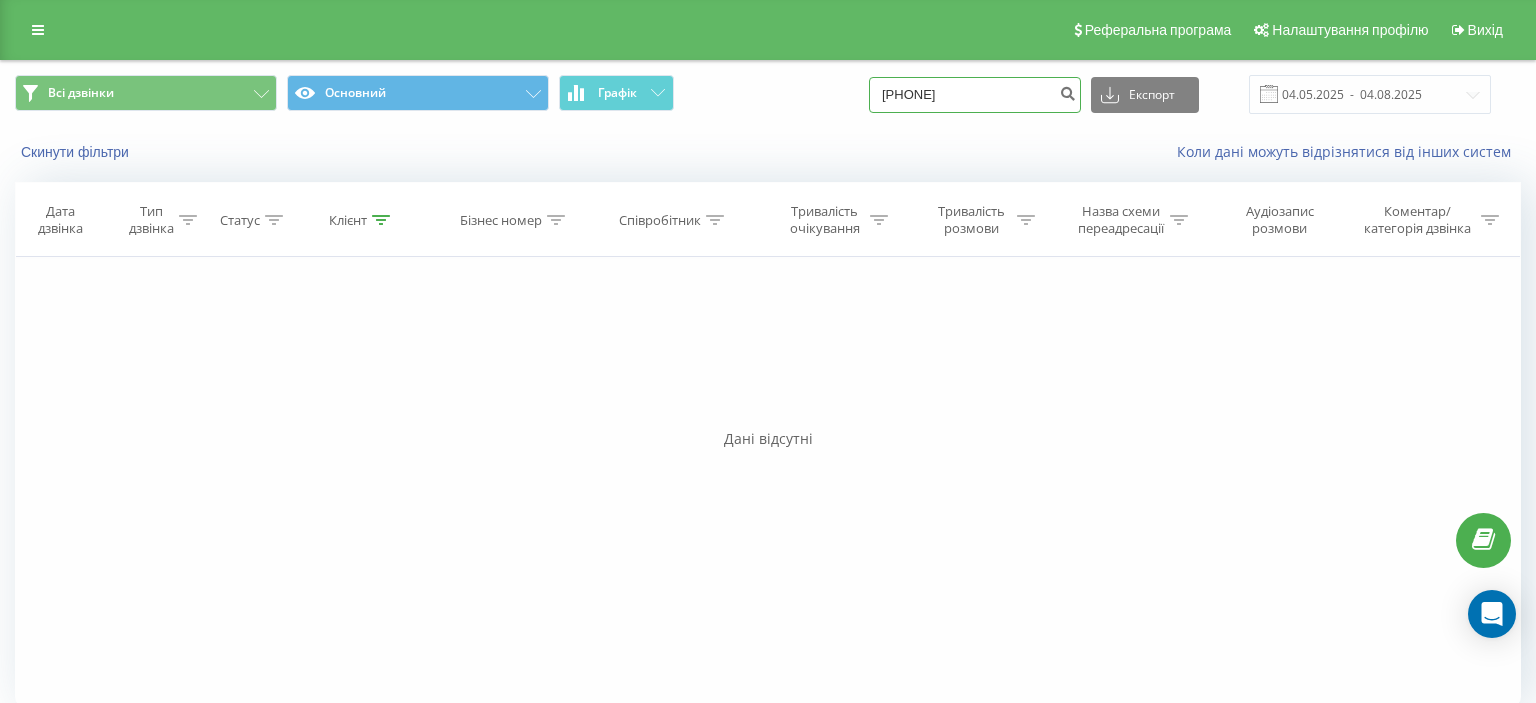 drag, startPoint x: 906, startPoint y: 94, endPoint x: 1024, endPoint y: 95, distance: 118.004234 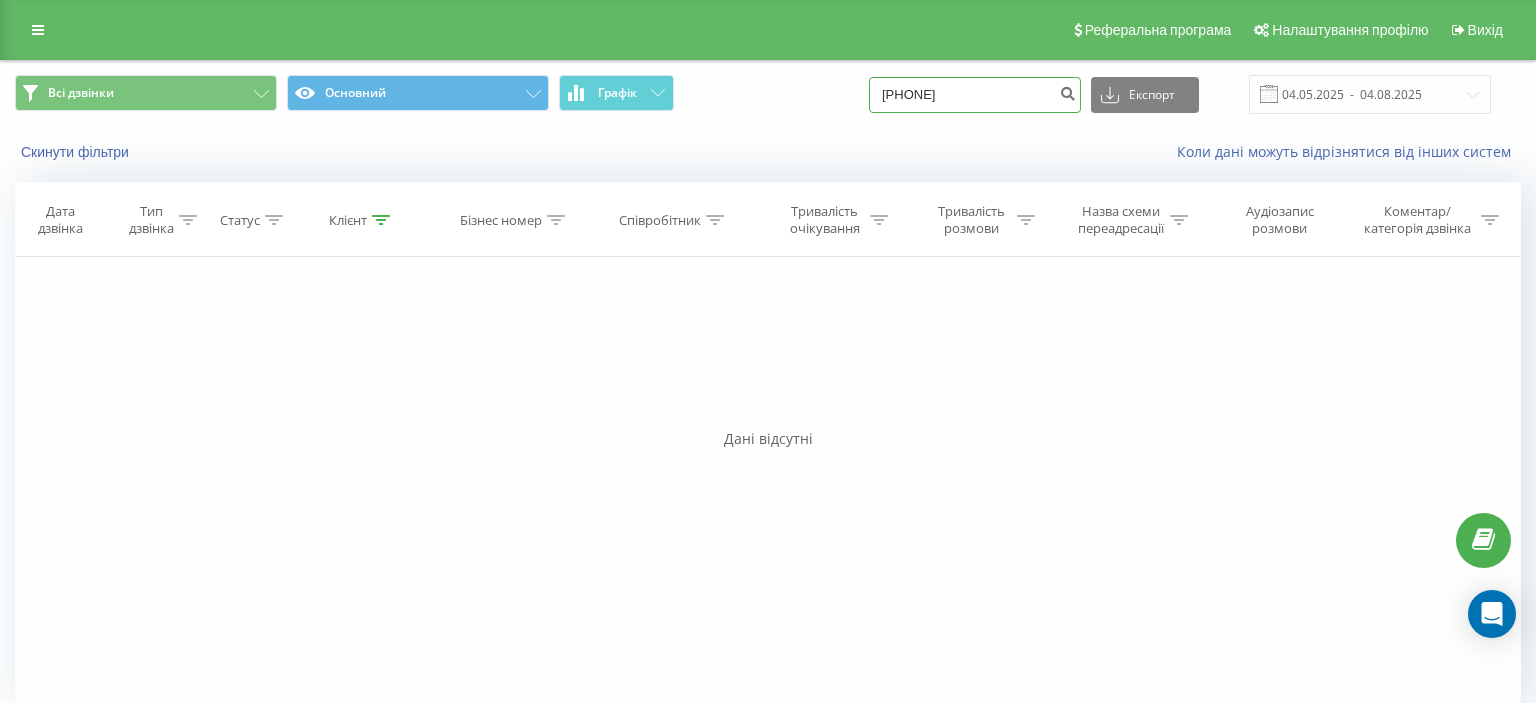 paste on "(097) 653 79 12" 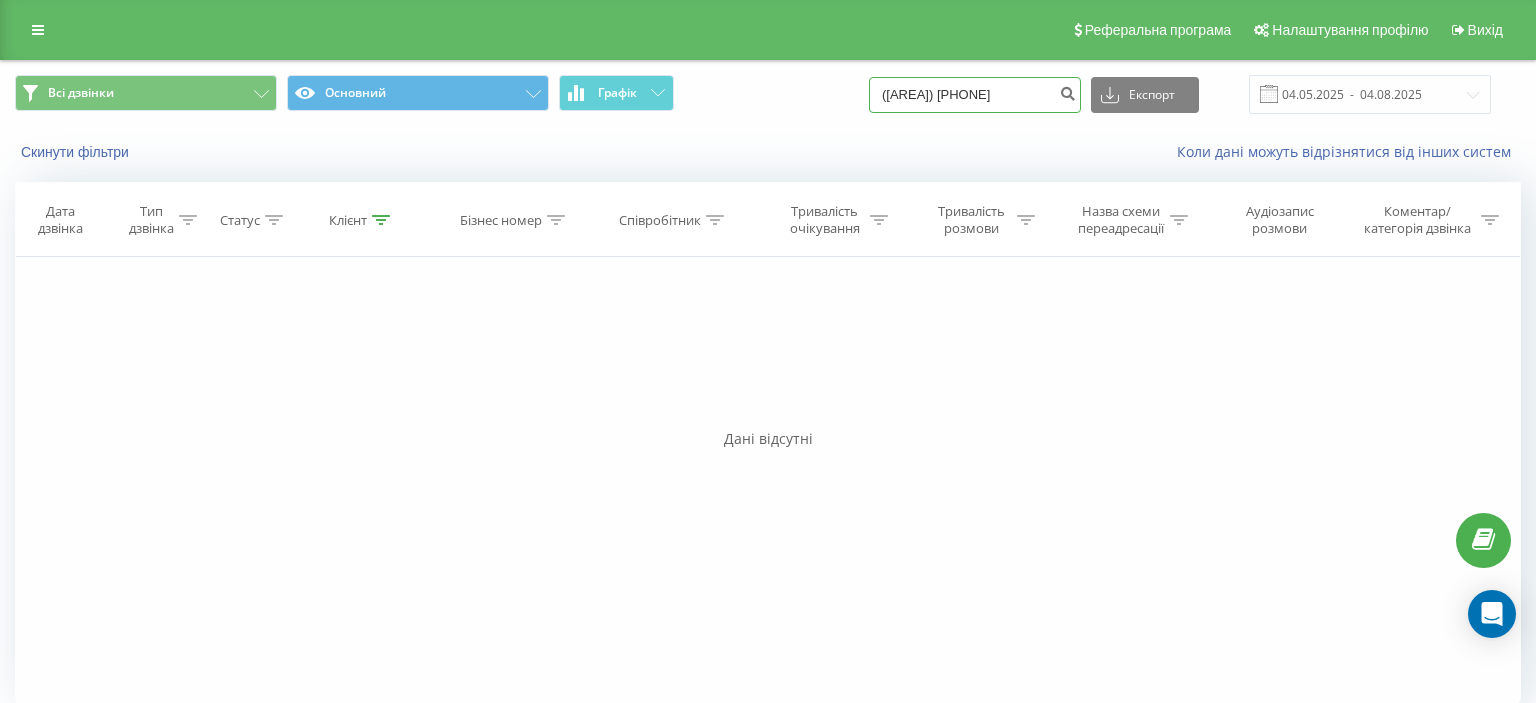click on "(097) 653 79 12" at bounding box center [975, 95] 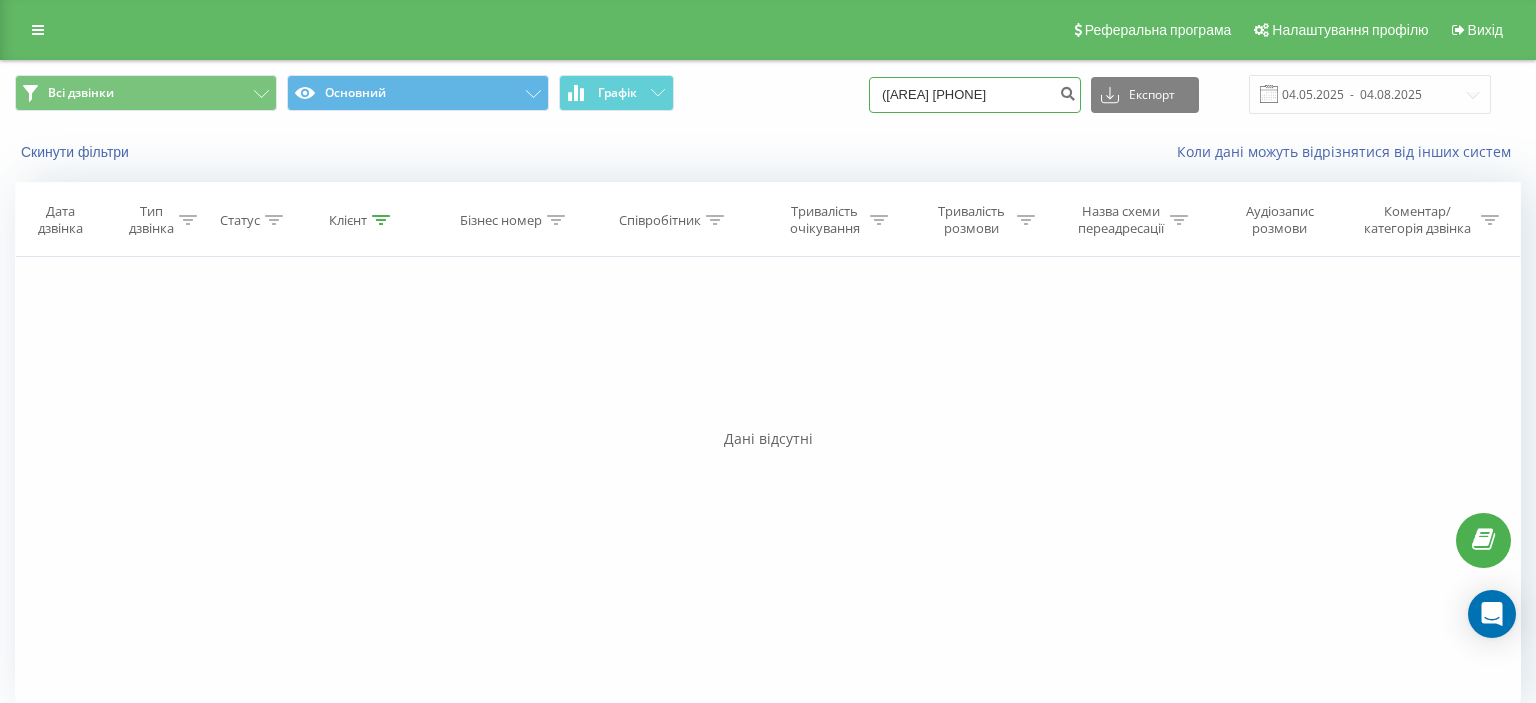 click on "(097 653 79 12" at bounding box center [975, 95] 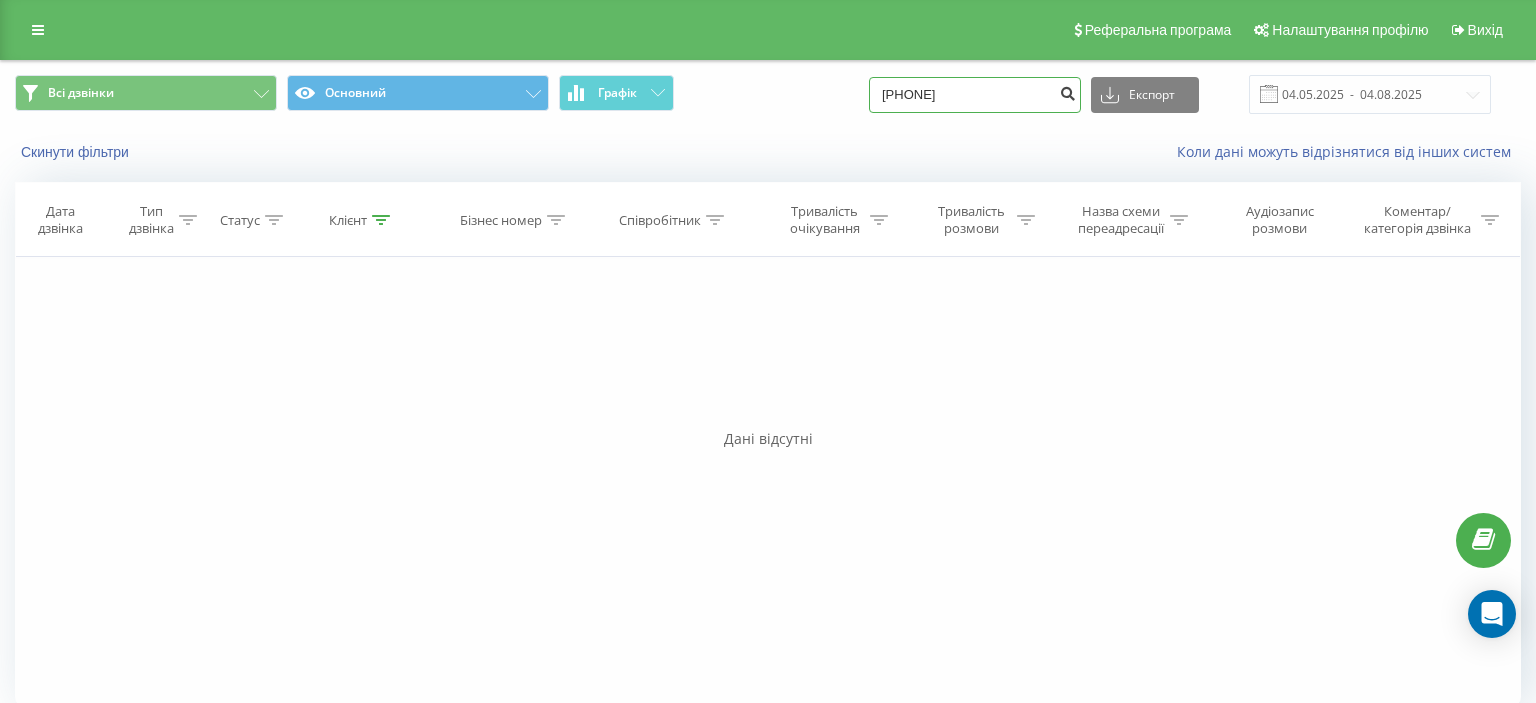 type on "097 653 79 12" 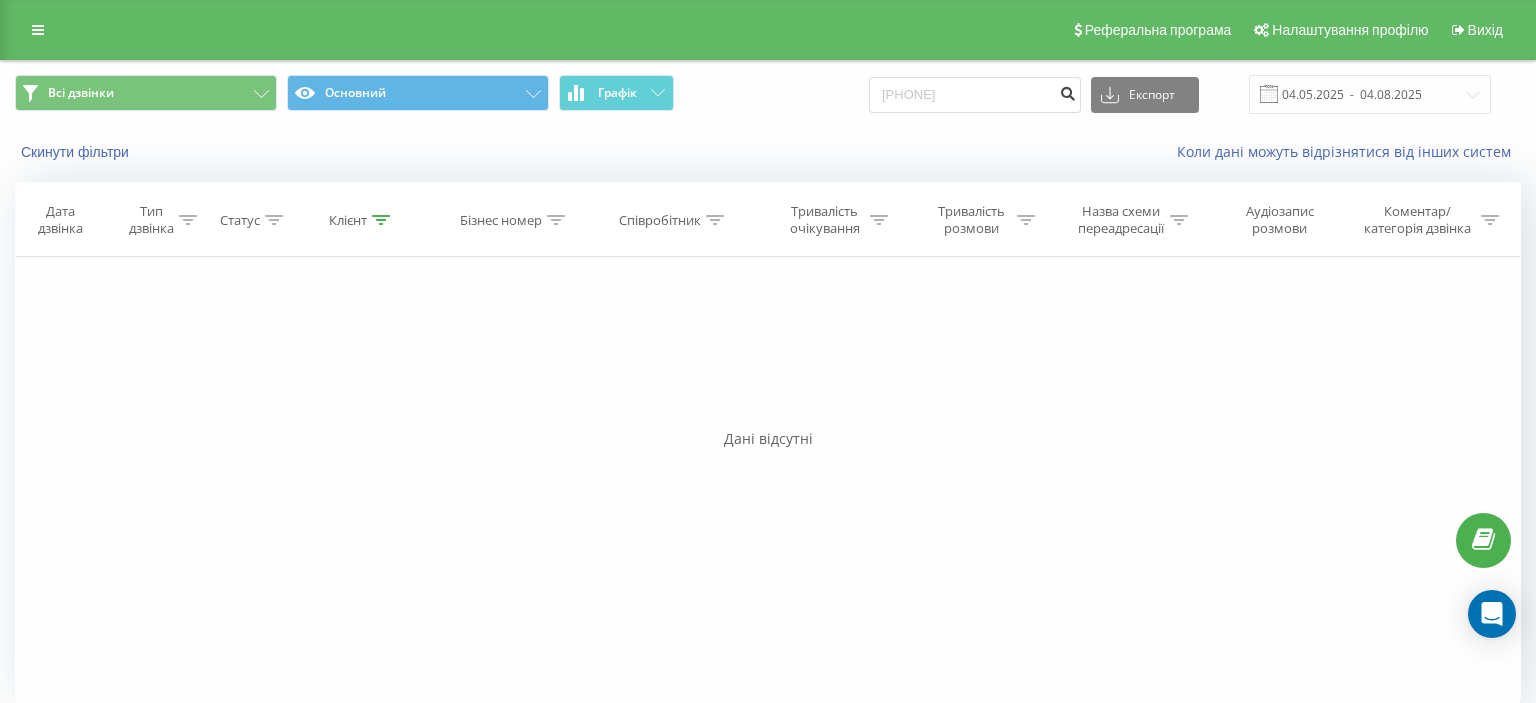 click at bounding box center (1067, 91) 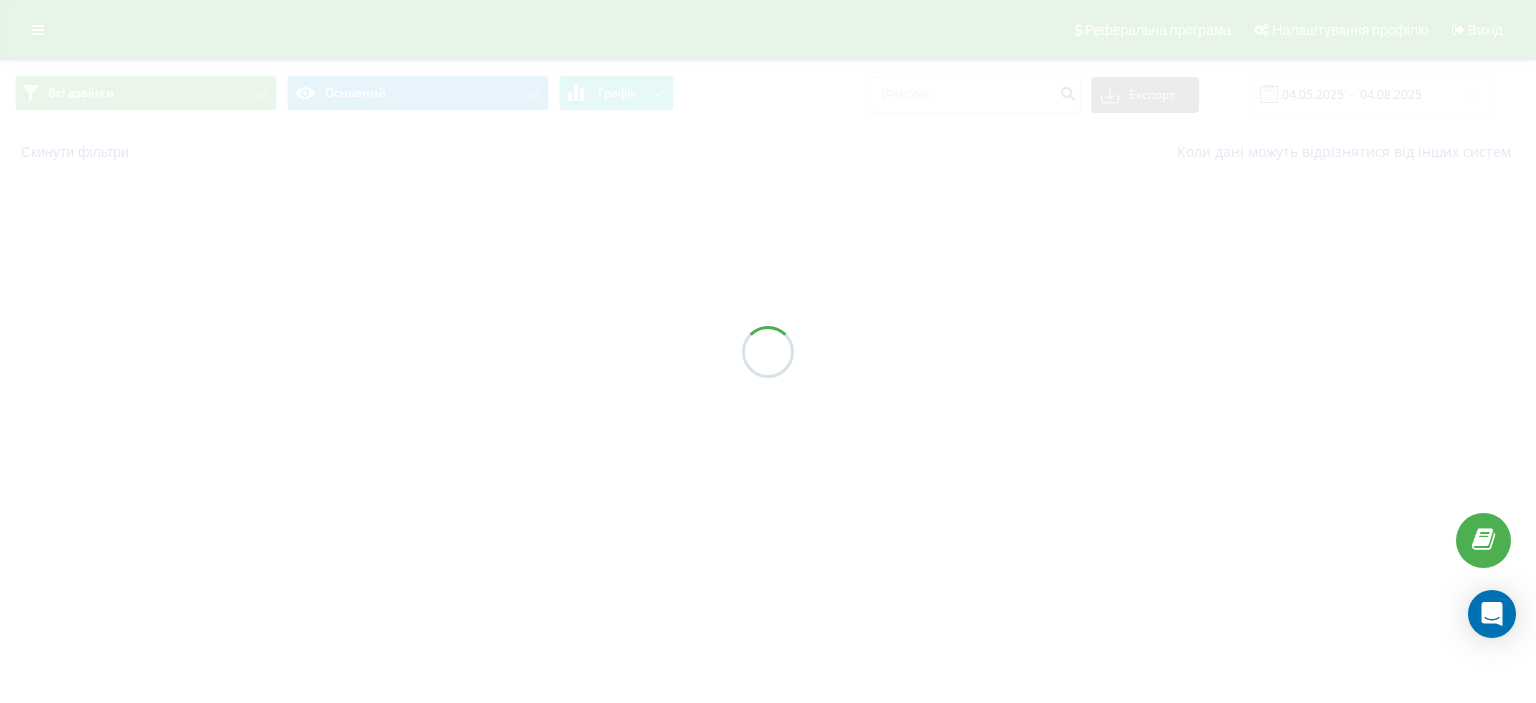 scroll, scrollTop: 0, scrollLeft: 0, axis: both 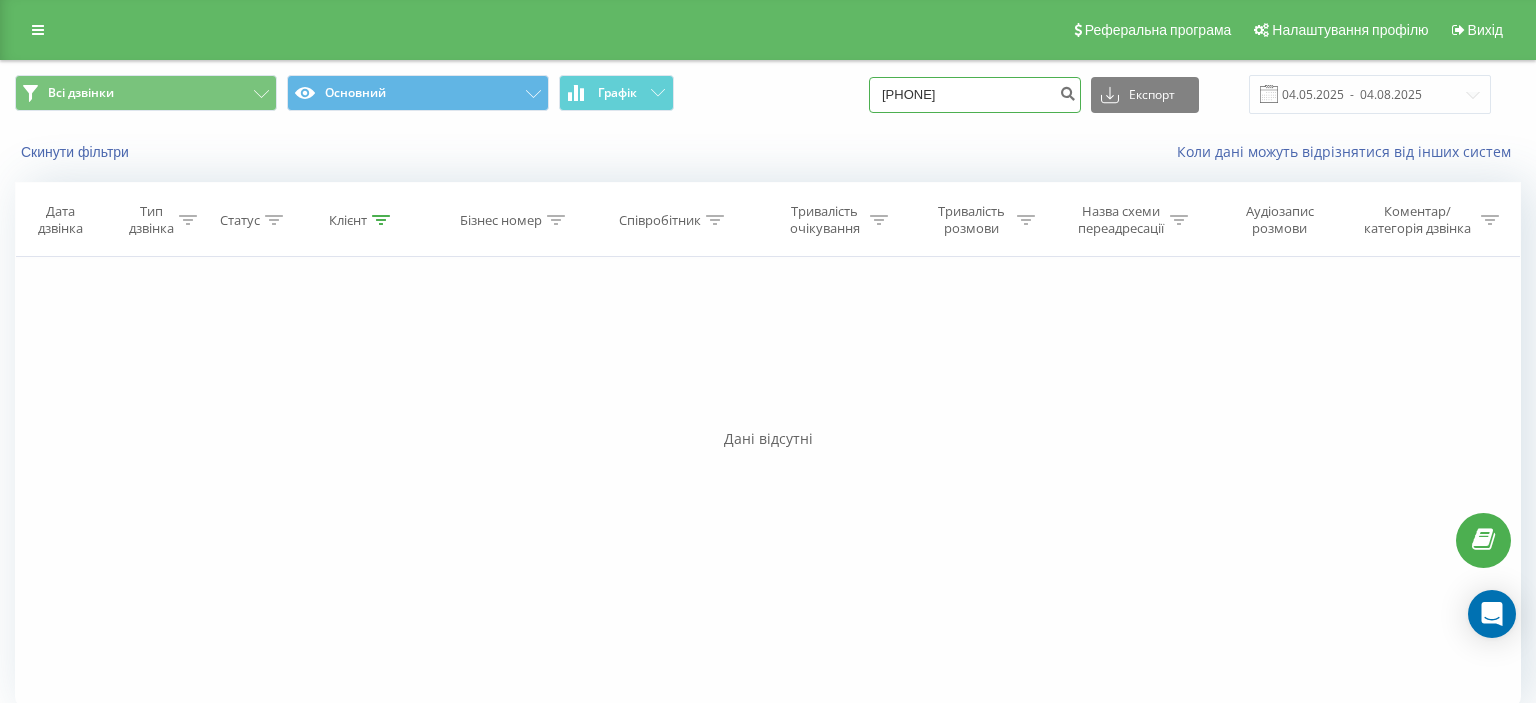drag, startPoint x: 905, startPoint y: 96, endPoint x: 1037, endPoint y: 96, distance: 132 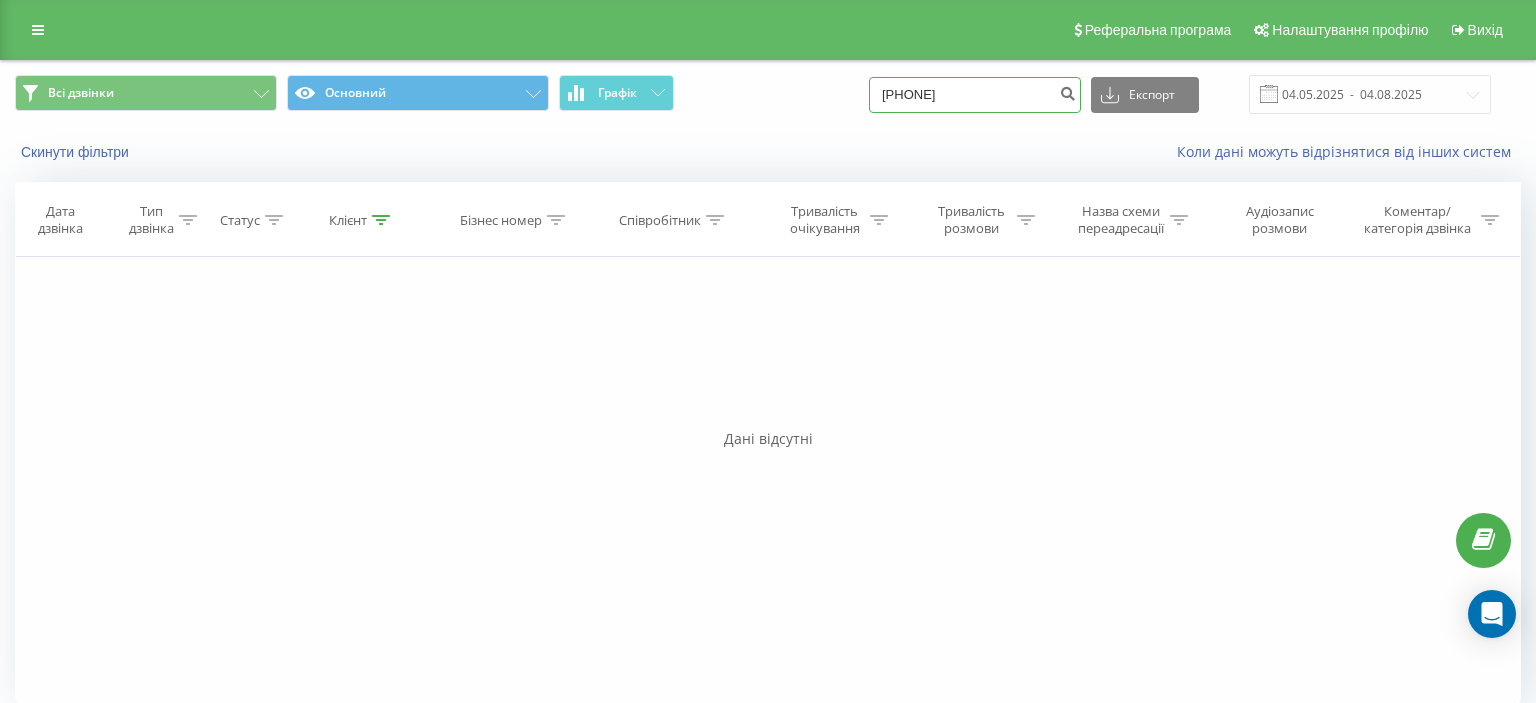 paste on "[PHONE]" 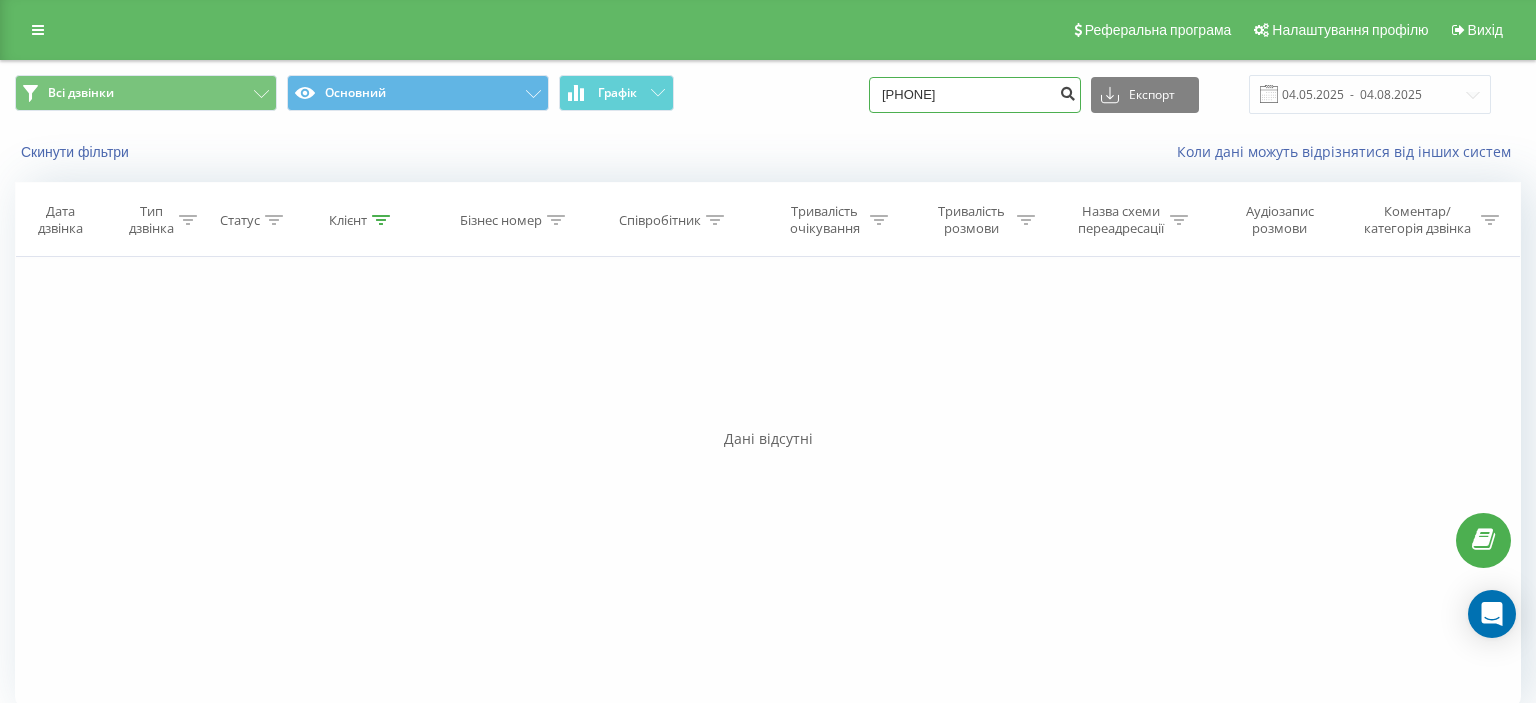 type on "[PHONE]" 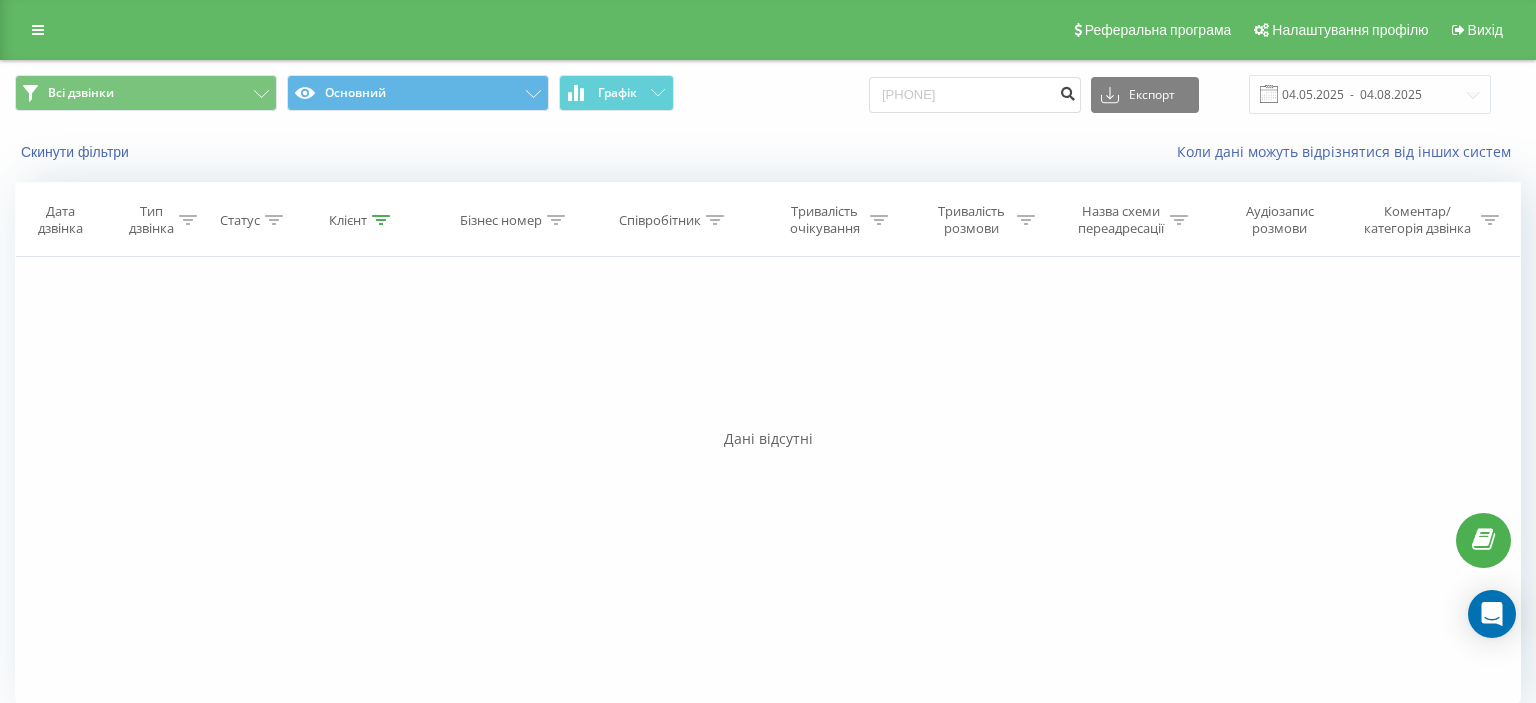 click at bounding box center (1067, 91) 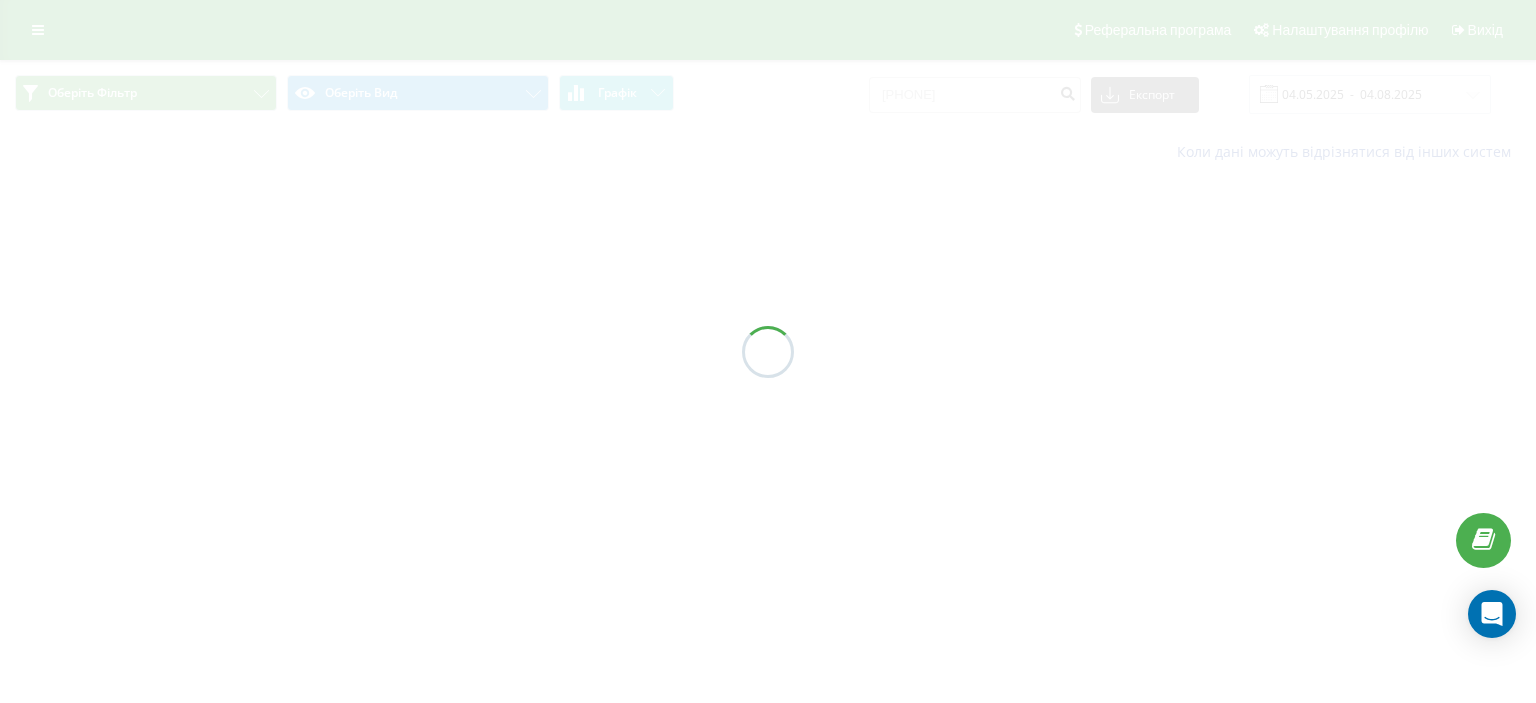 scroll, scrollTop: 0, scrollLeft: 0, axis: both 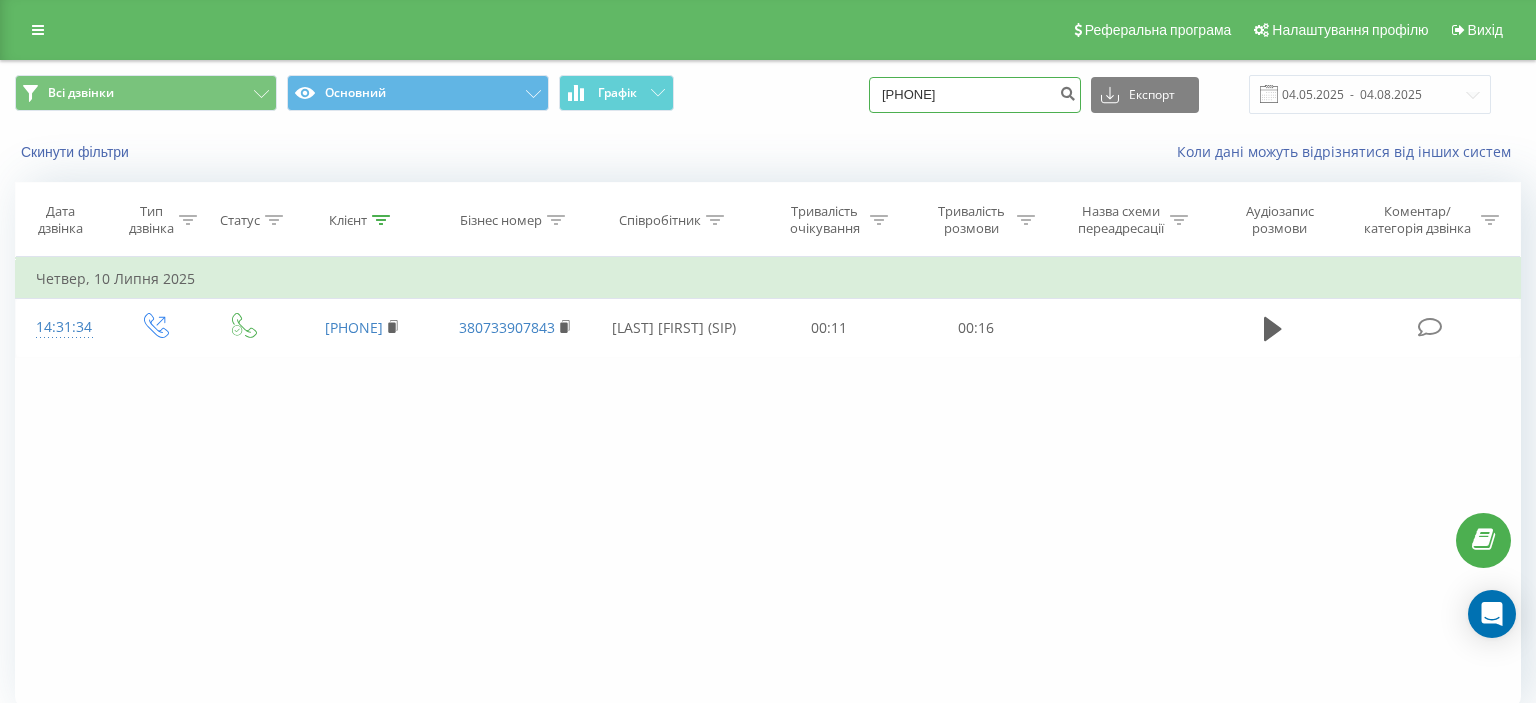 drag, startPoint x: 902, startPoint y: 101, endPoint x: 1036, endPoint y: 101, distance: 134 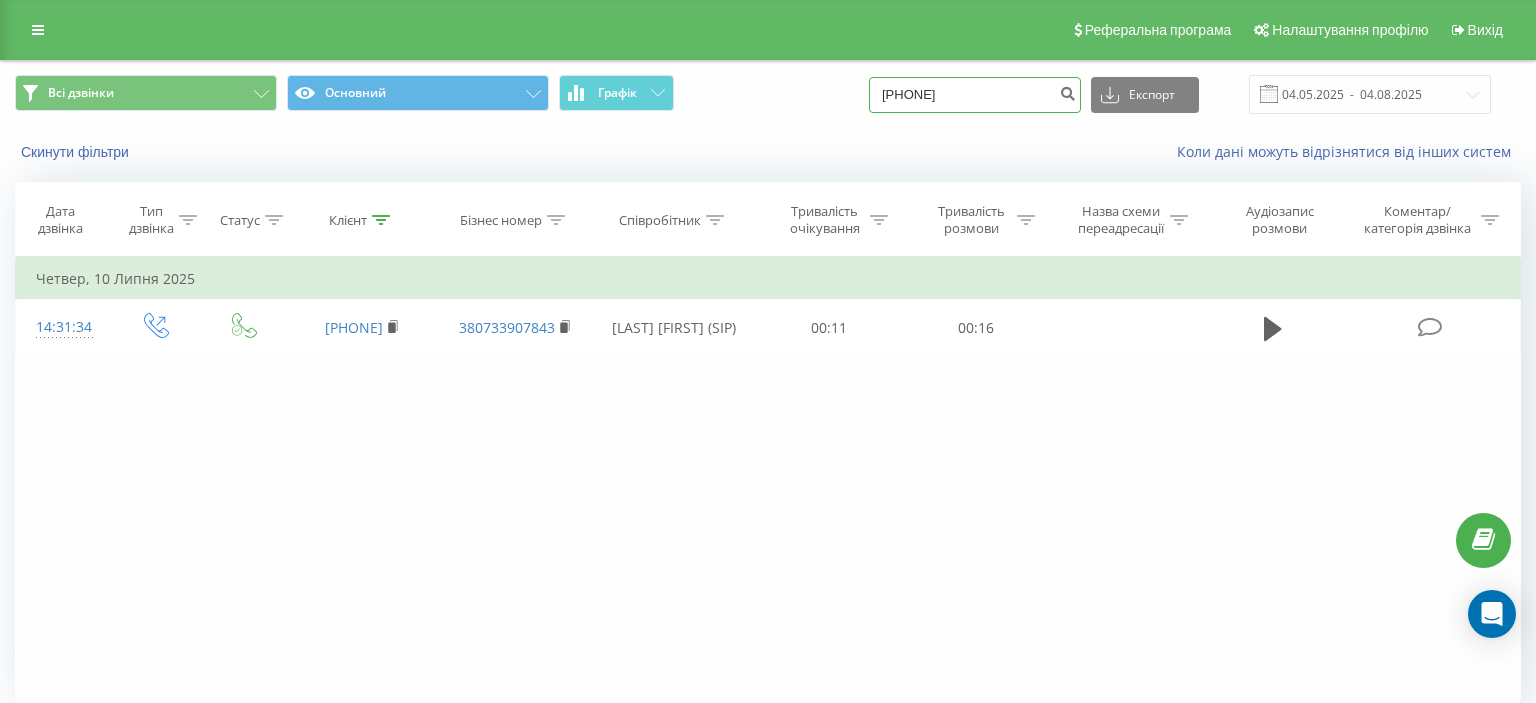 paste on "[PHONE]" 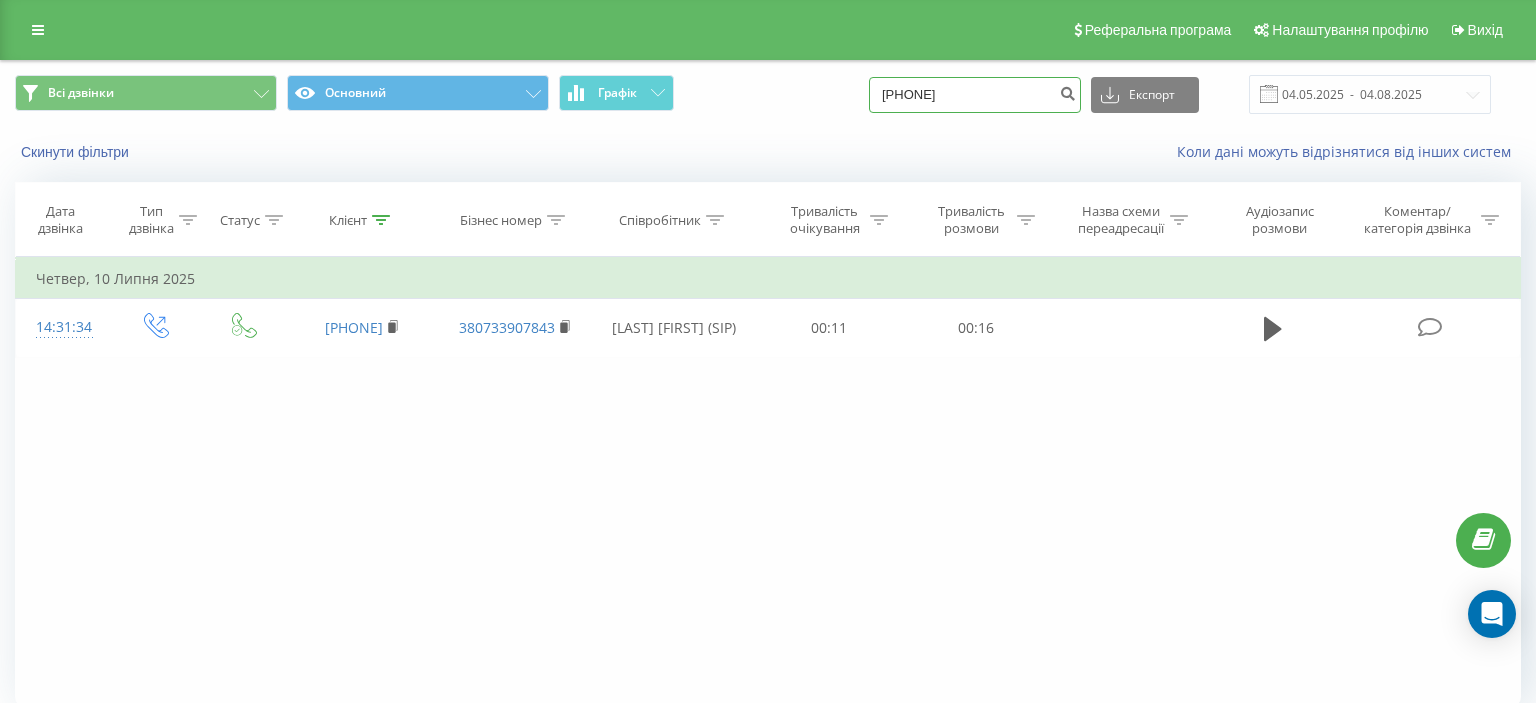 click on "(073) 051 09 17" at bounding box center (975, 95) 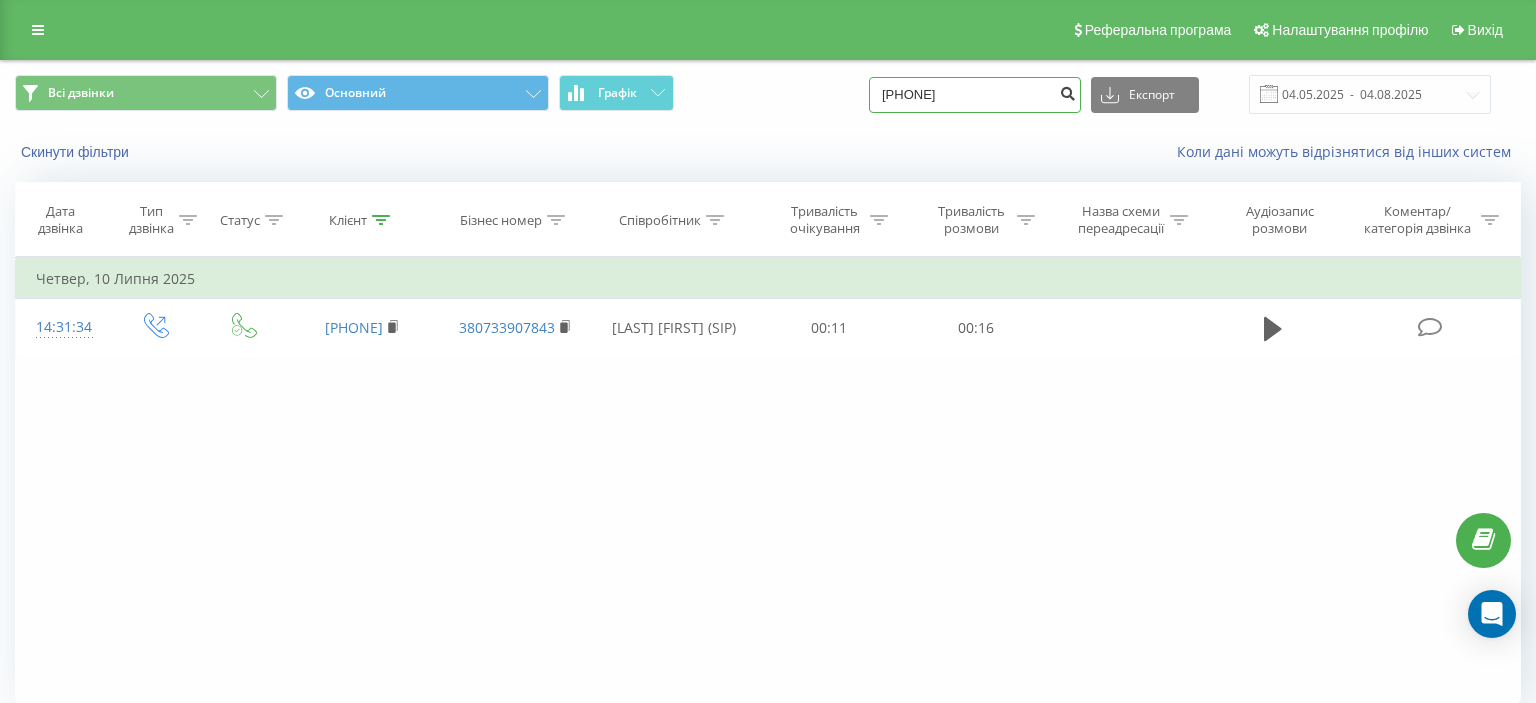 type on "073 051 09 17" 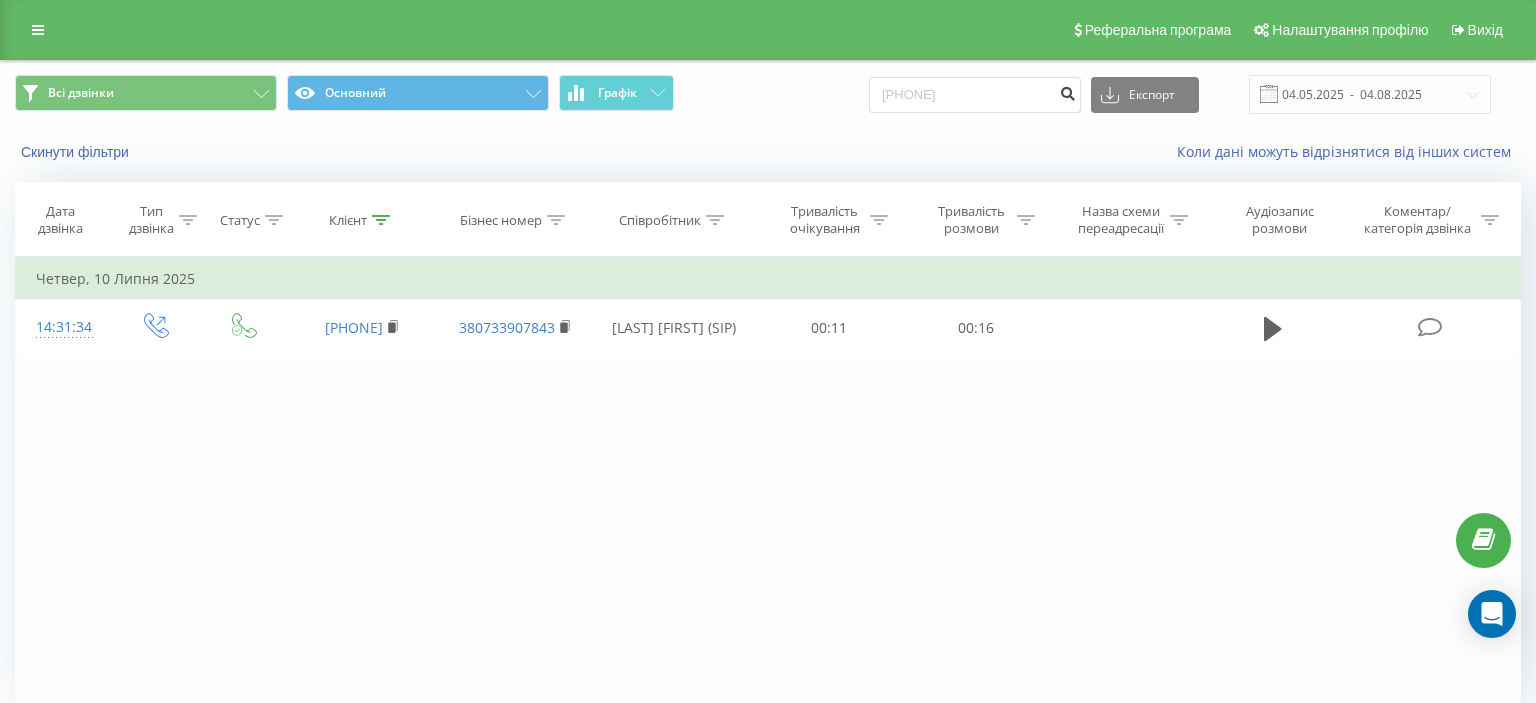 drag, startPoint x: 1075, startPoint y: 91, endPoint x: 1063, endPoint y: 91, distance: 12 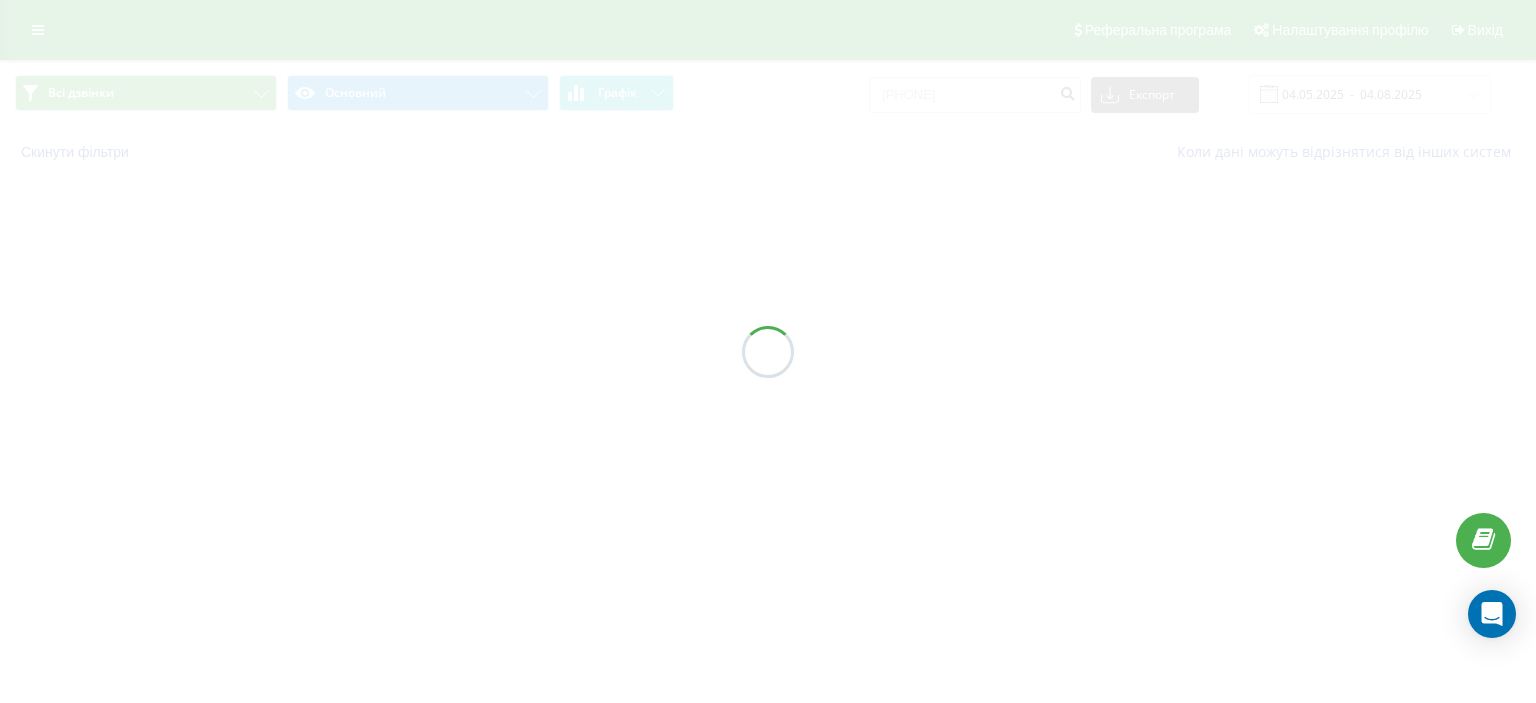 scroll, scrollTop: 0, scrollLeft: 0, axis: both 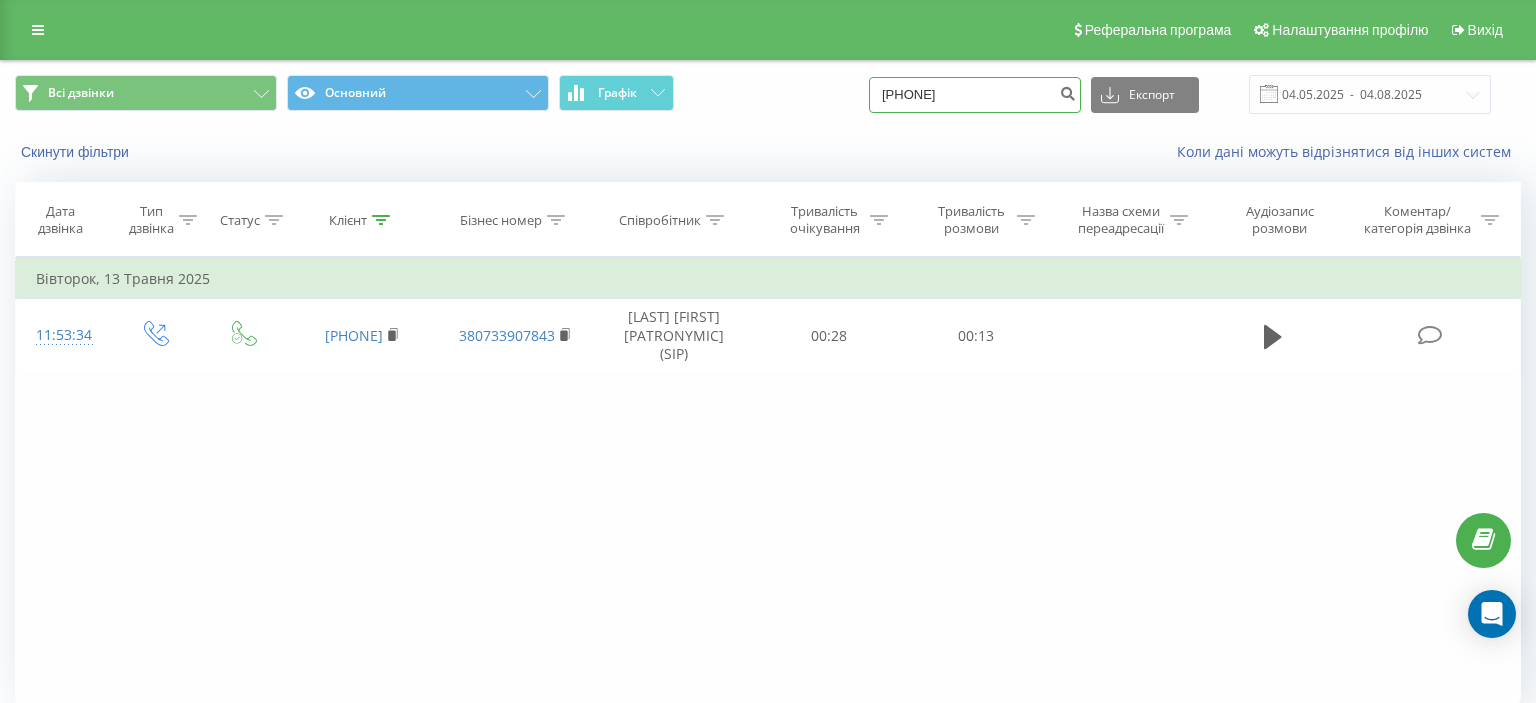 drag, startPoint x: 906, startPoint y: 95, endPoint x: 1034, endPoint y: 95, distance: 128 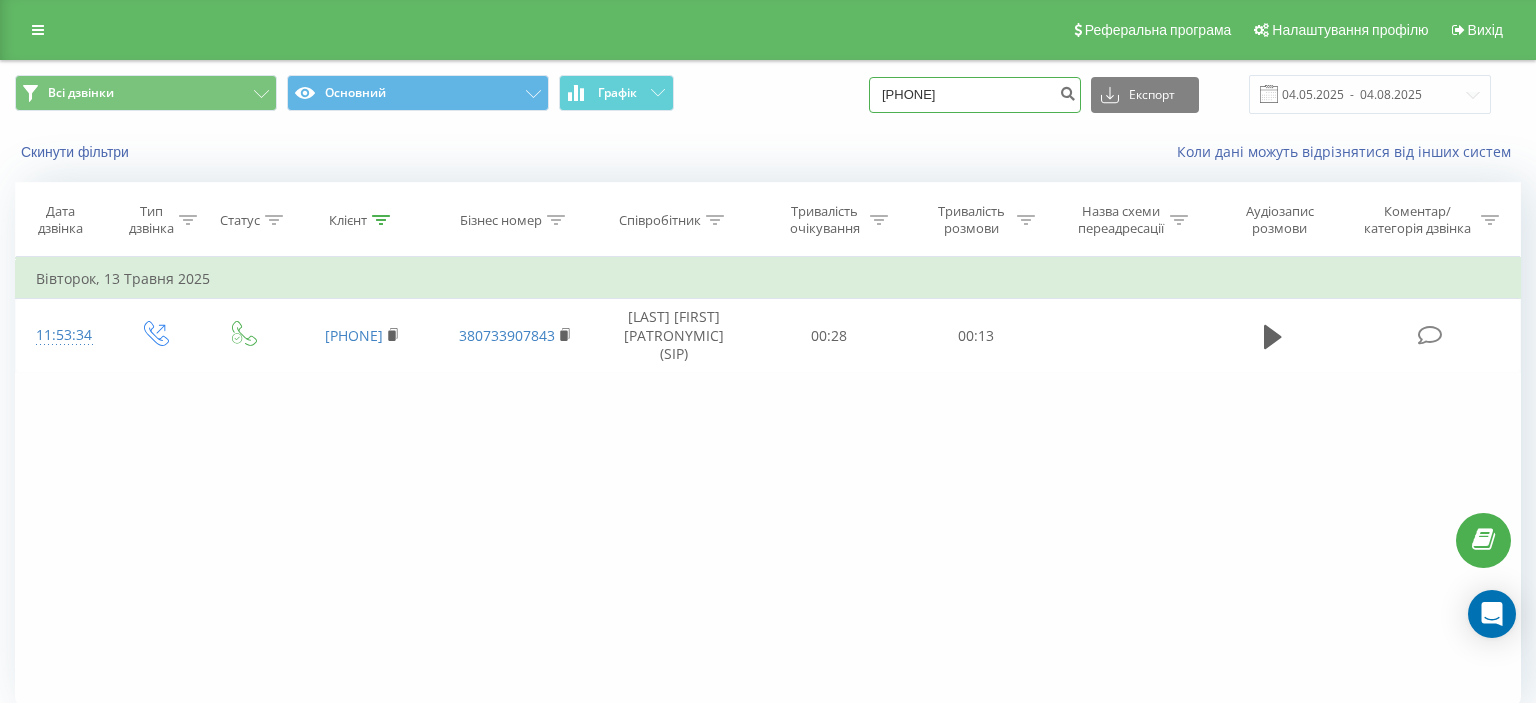 paste on "([PHONE]" 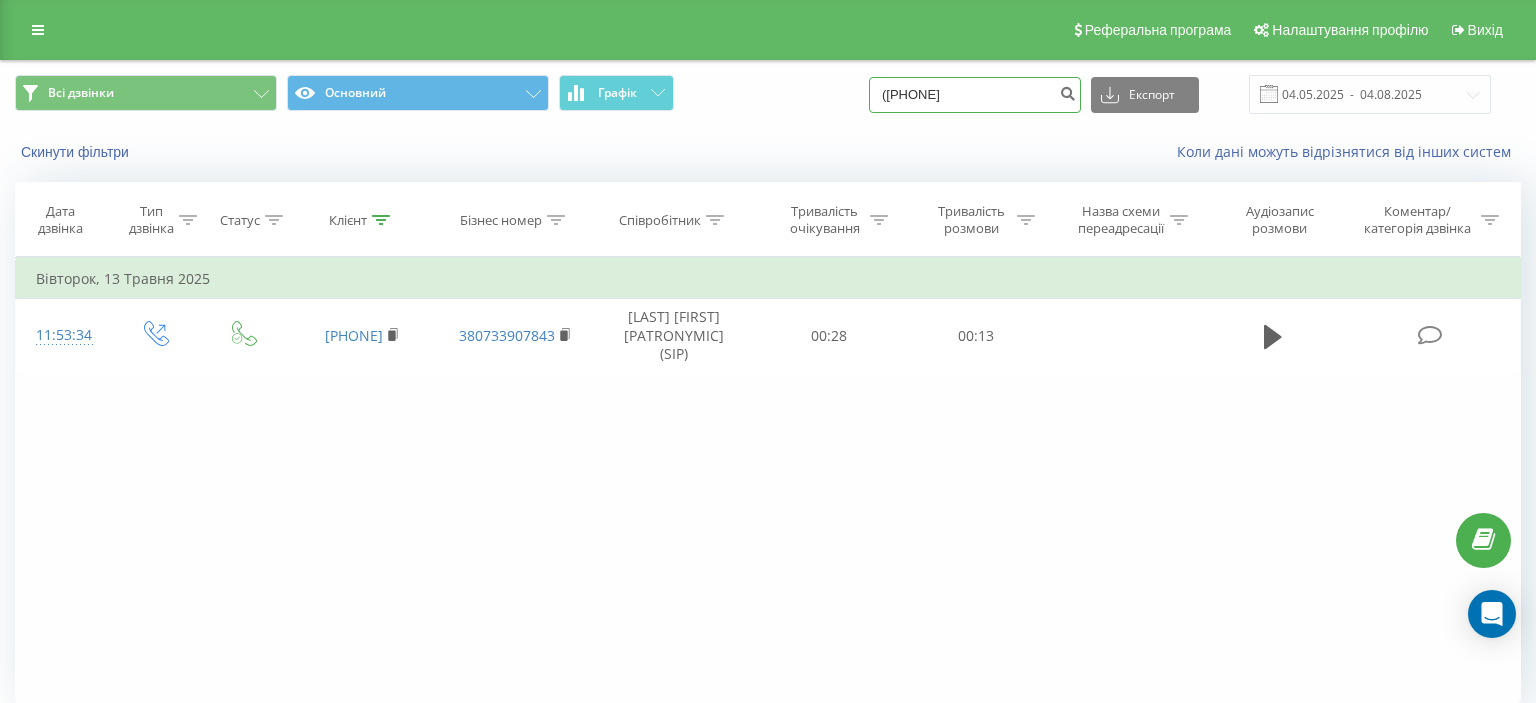 click on "([PHONE]" at bounding box center (975, 95) 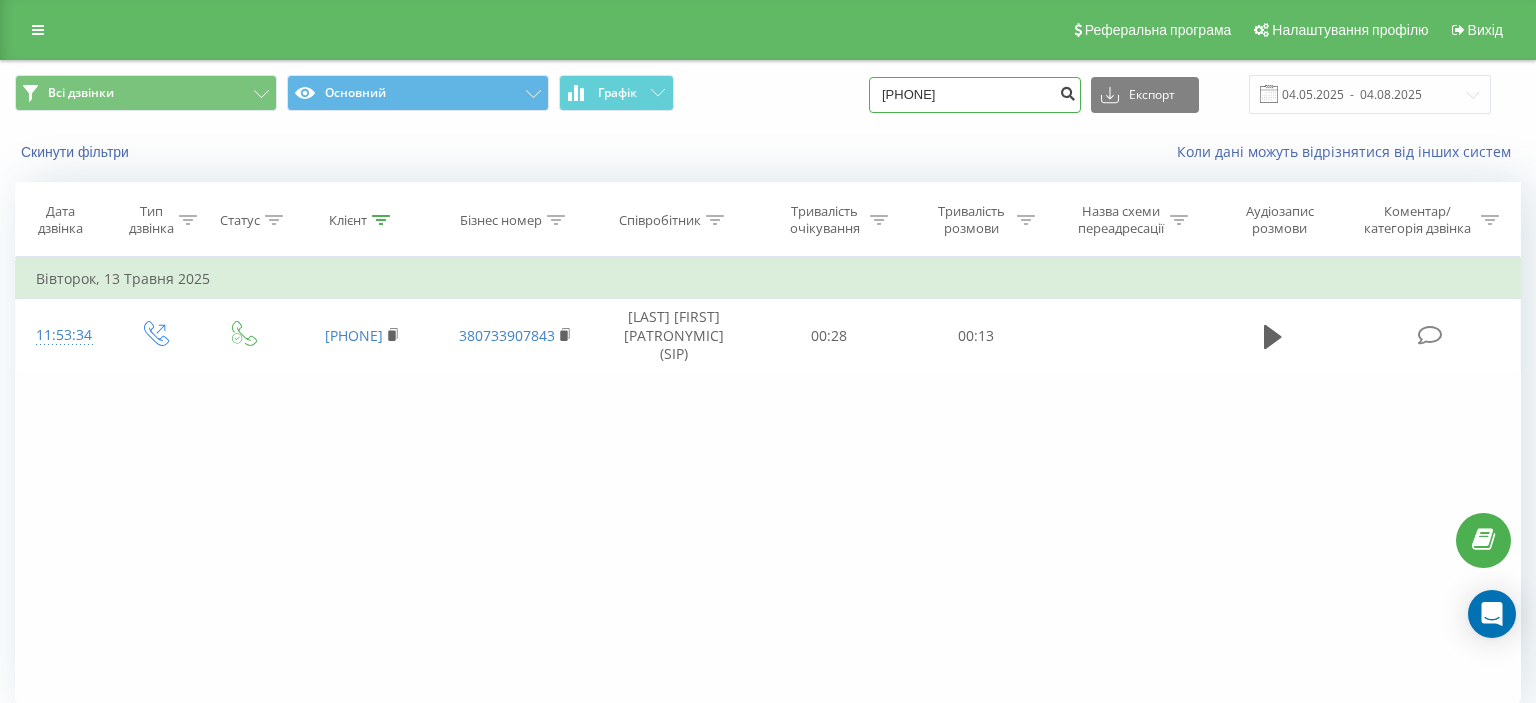 type on "[PHONE]" 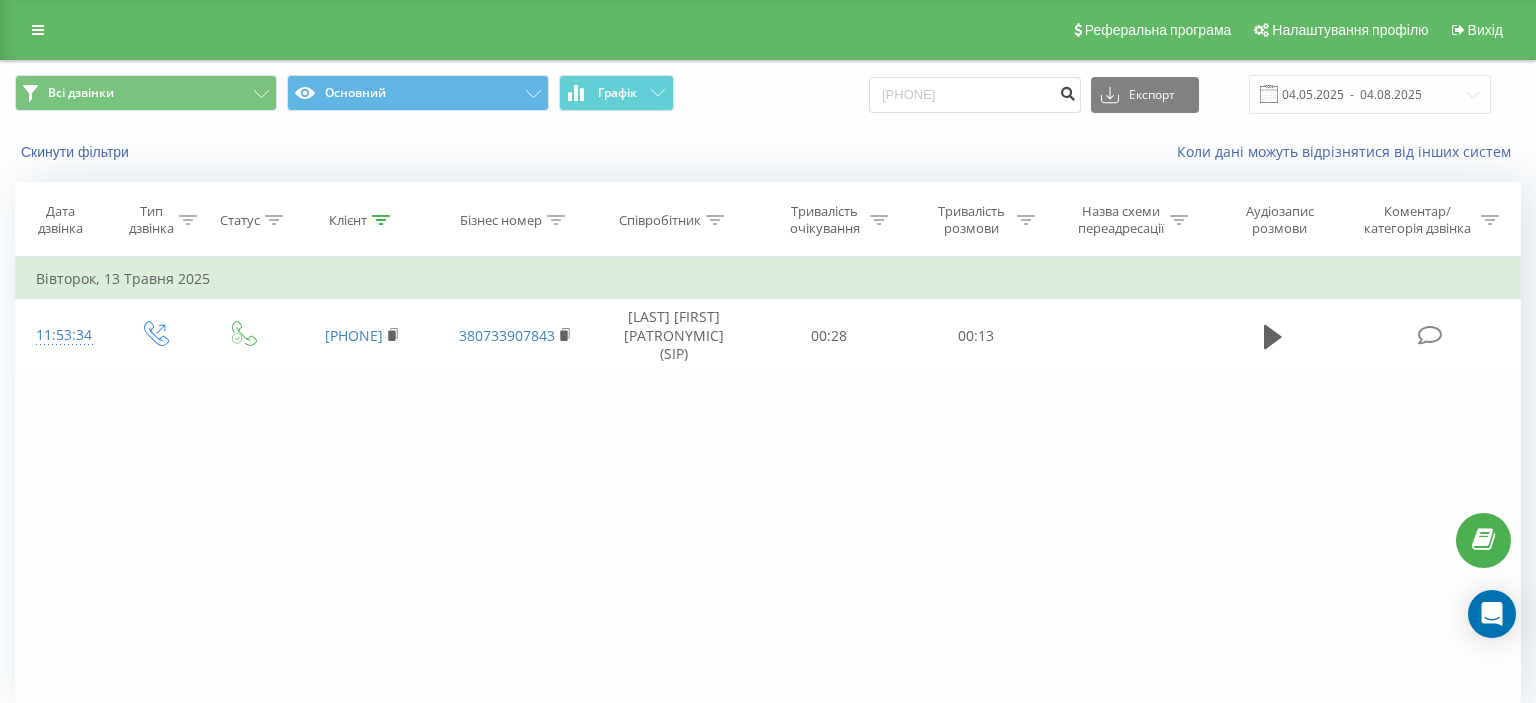 click at bounding box center (1067, 91) 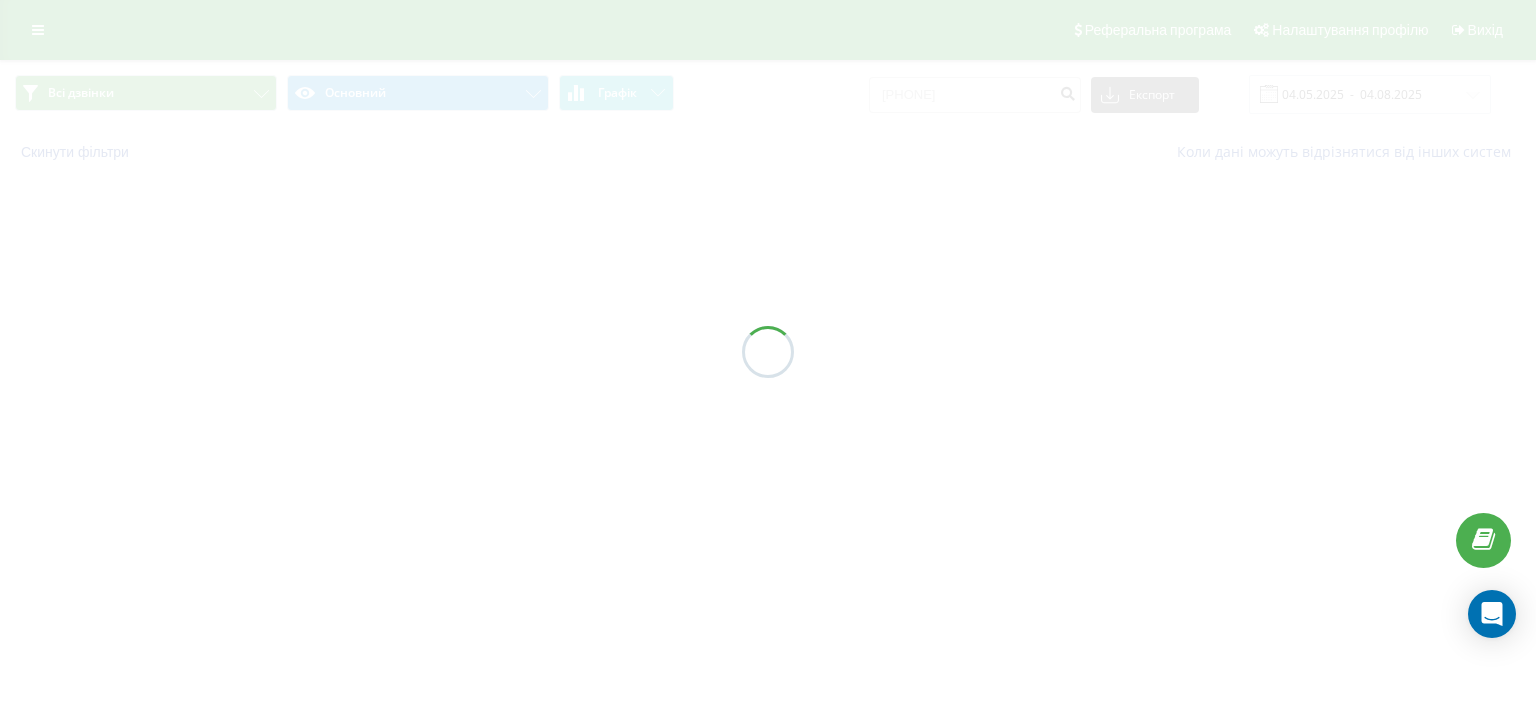 scroll, scrollTop: 0, scrollLeft: 0, axis: both 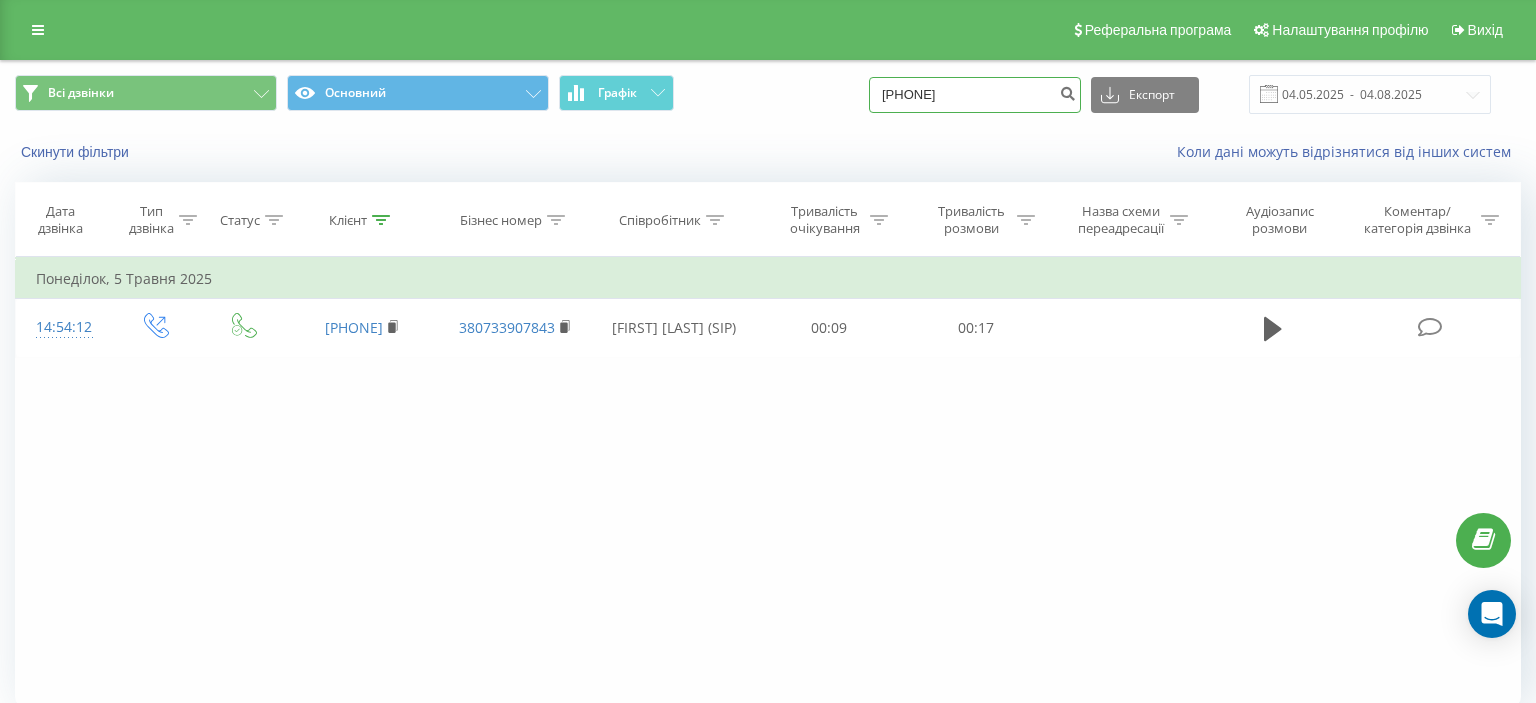 drag, startPoint x: 906, startPoint y: 99, endPoint x: 1041, endPoint y: 76, distance: 136.94525 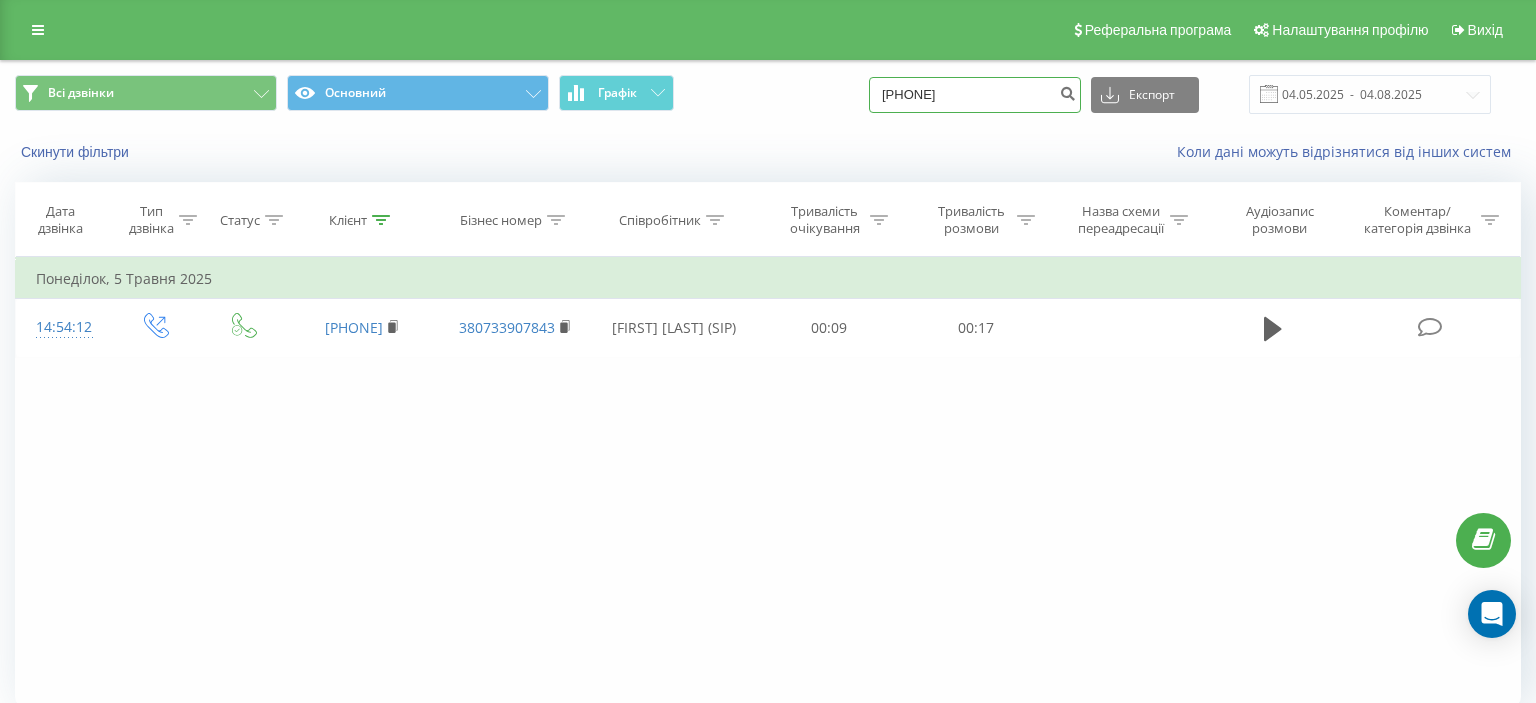 paste on "(099) 388 02 43" 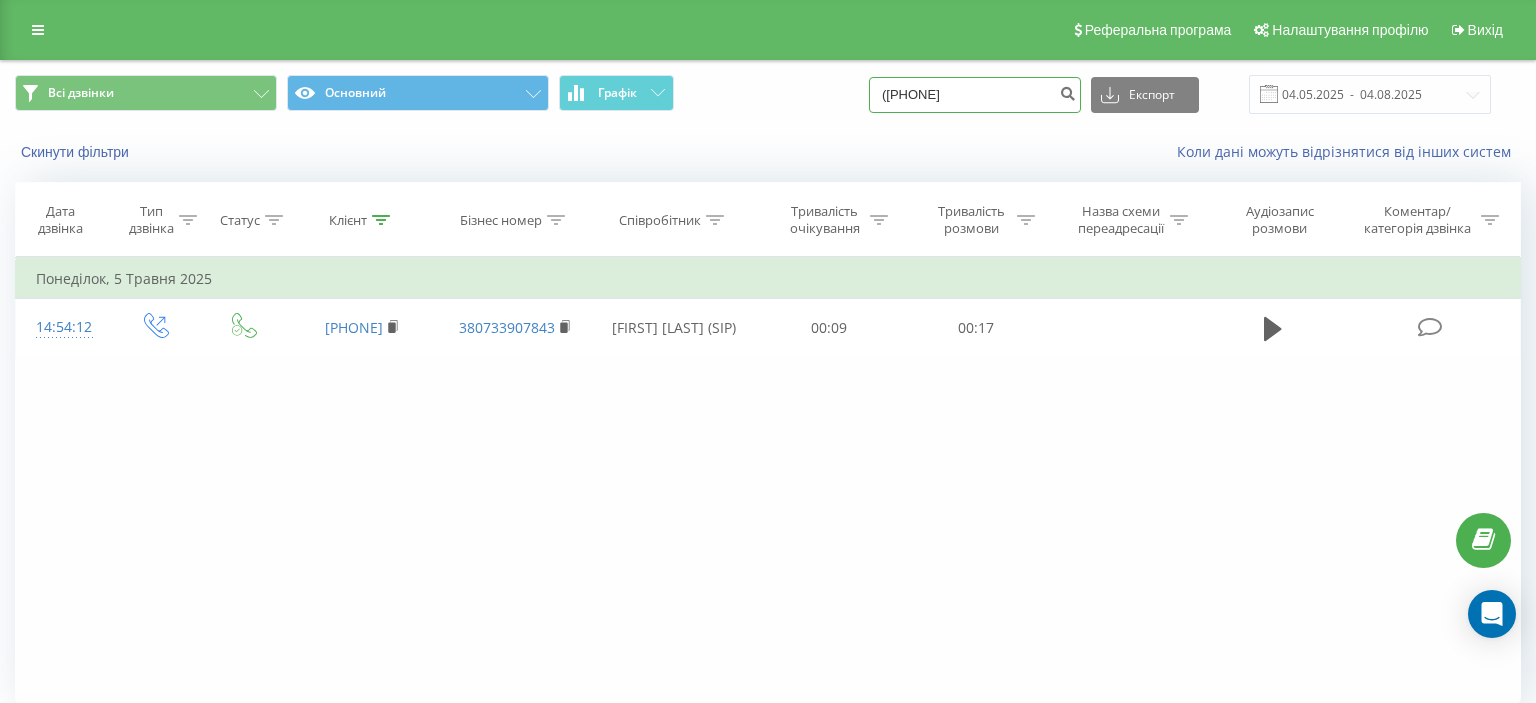 click on "(099) 388 02 43" at bounding box center (975, 95) 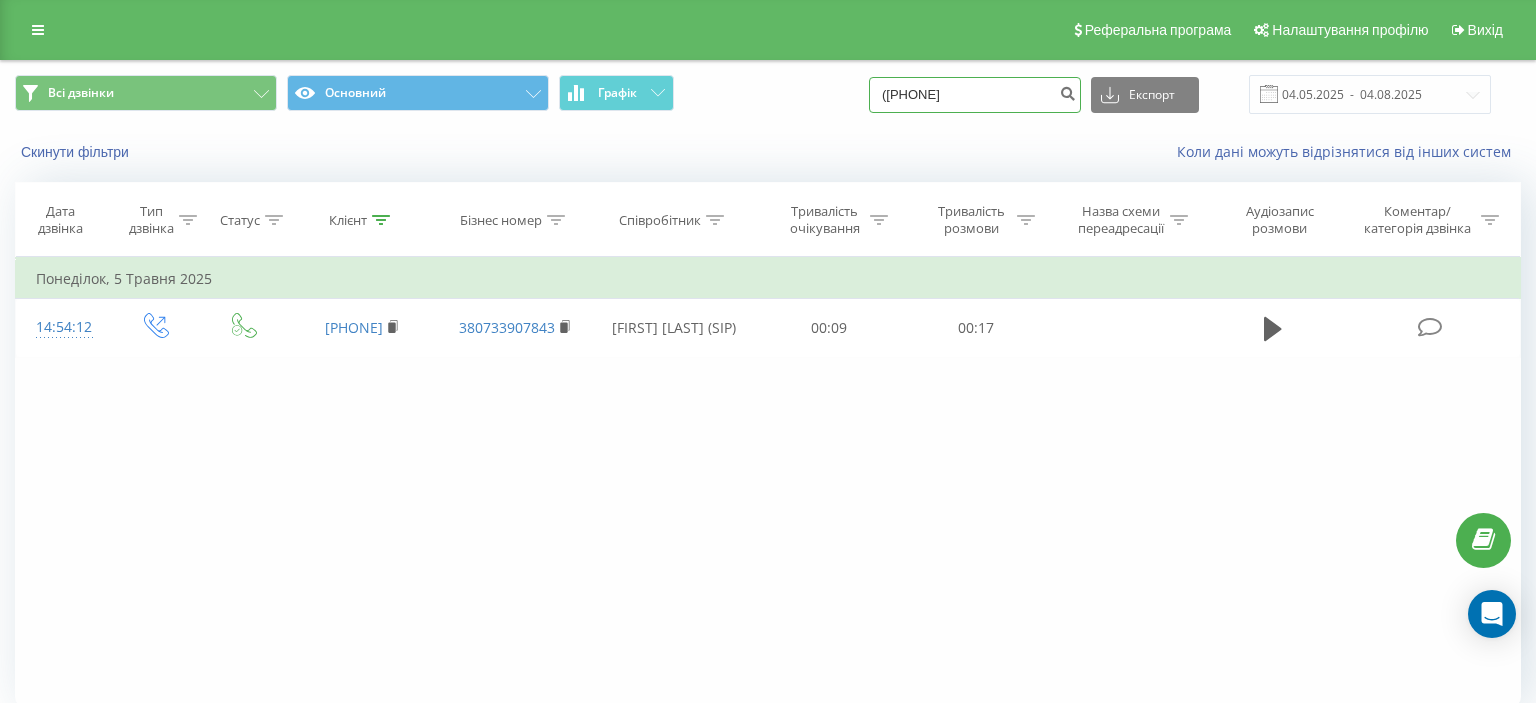 click on "(099) 388 02 43" at bounding box center [975, 95] 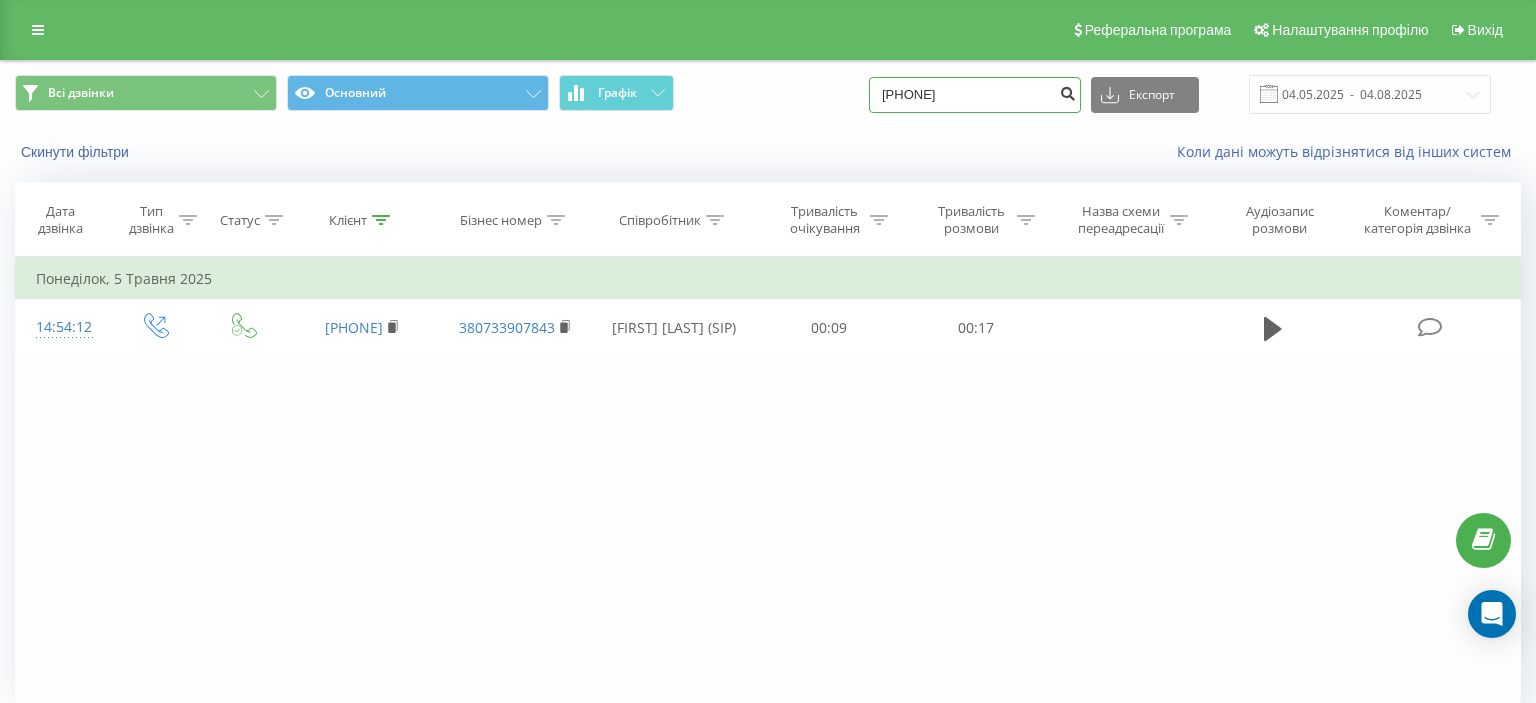 type on "099 388 02 43" 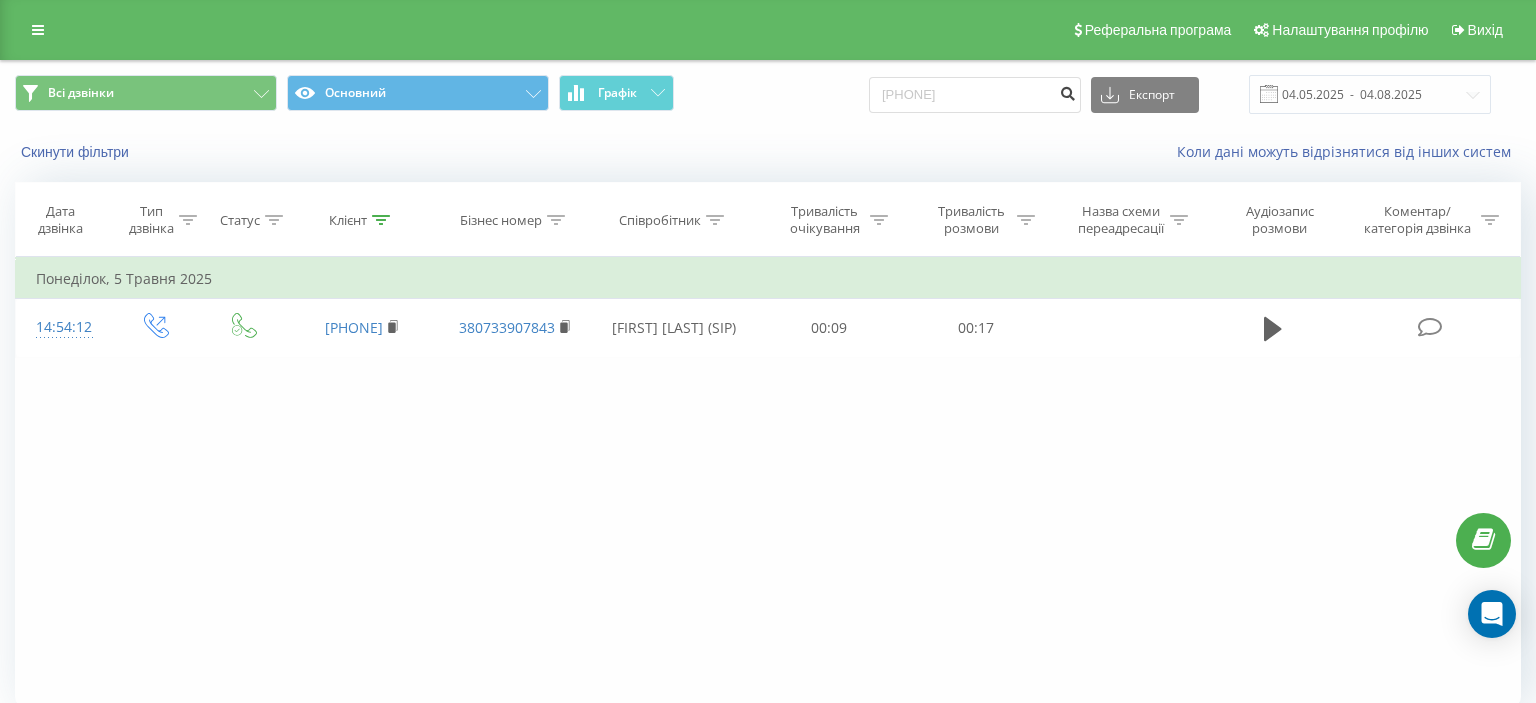 click at bounding box center (1067, 91) 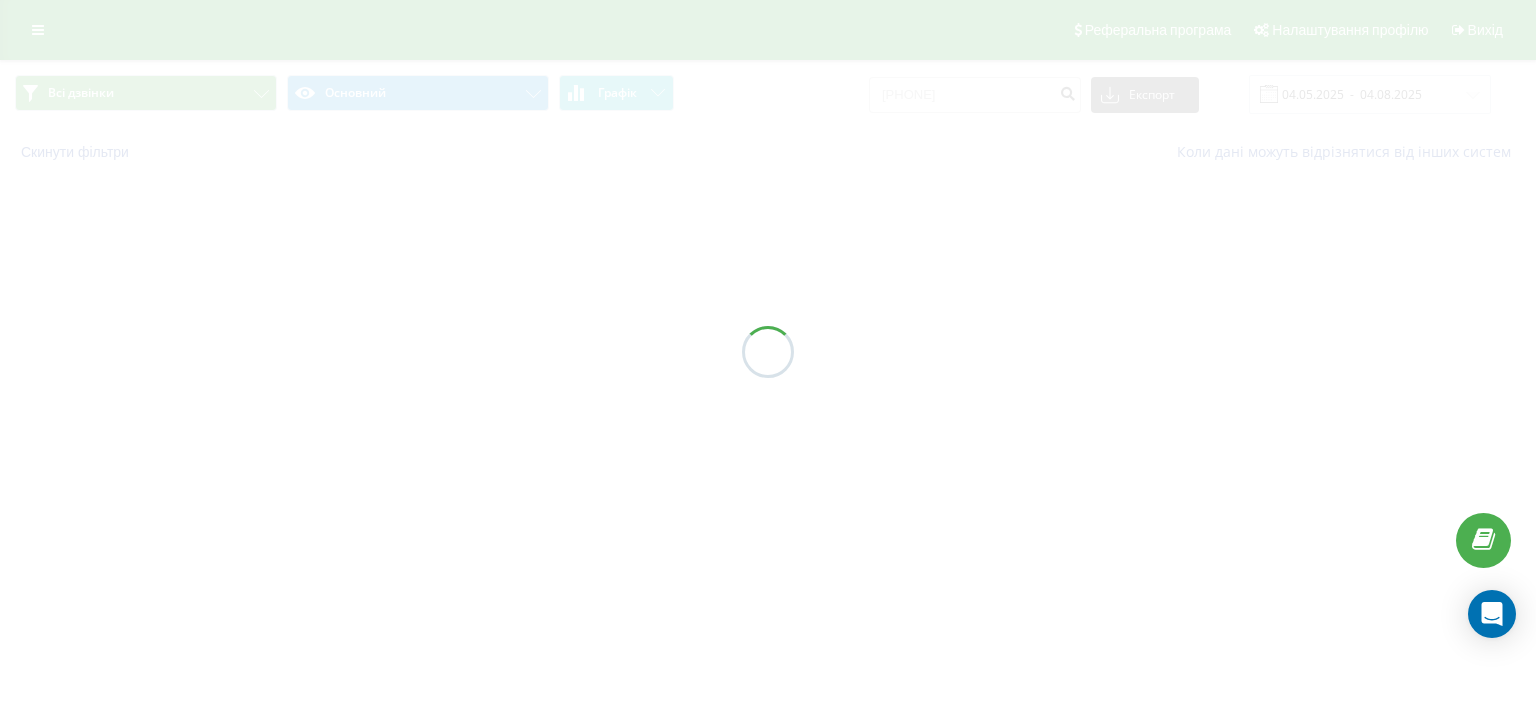 scroll, scrollTop: 0, scrollLeft: 0, axis: both 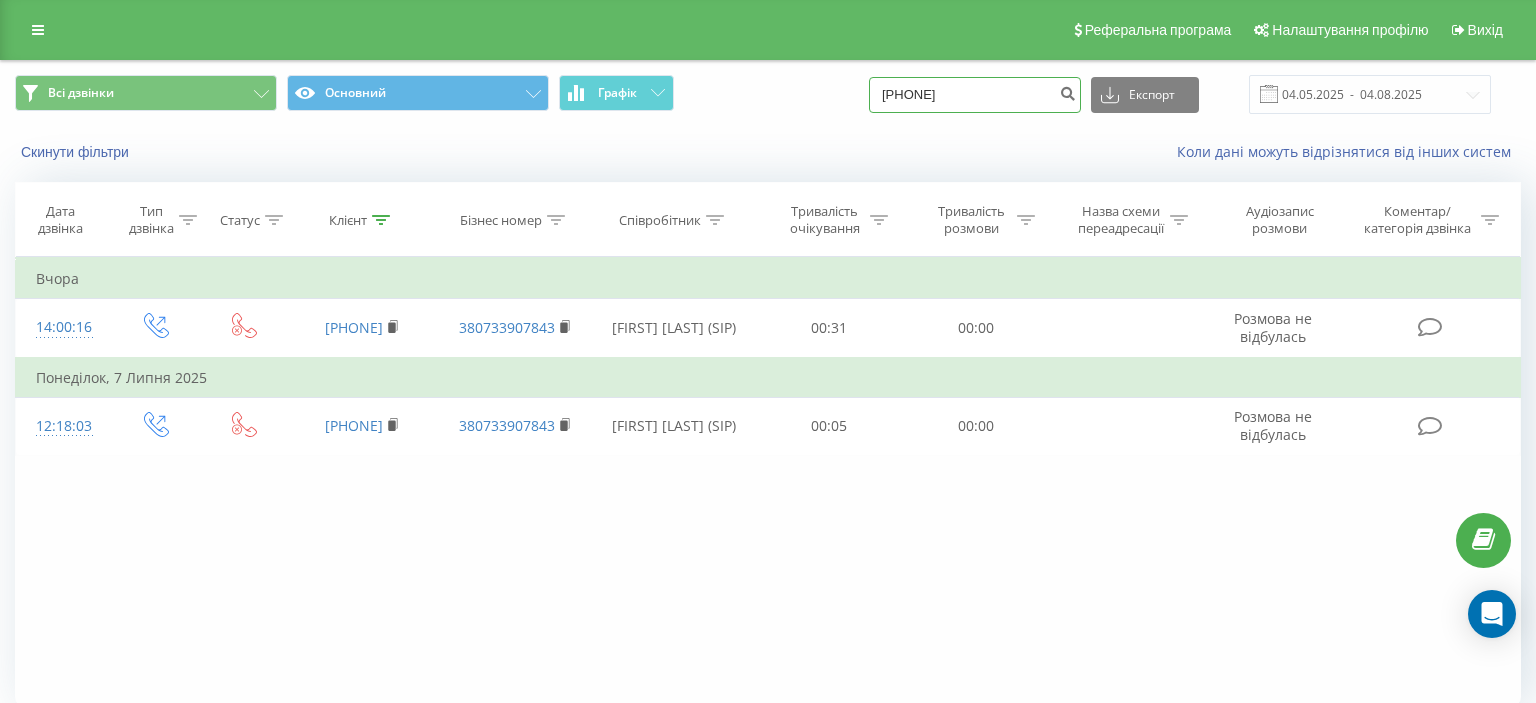 drag, startPoint x: 906, startPoint y: 96, endPoint x: 1011, endPoint y: 93, distance: 105.04285 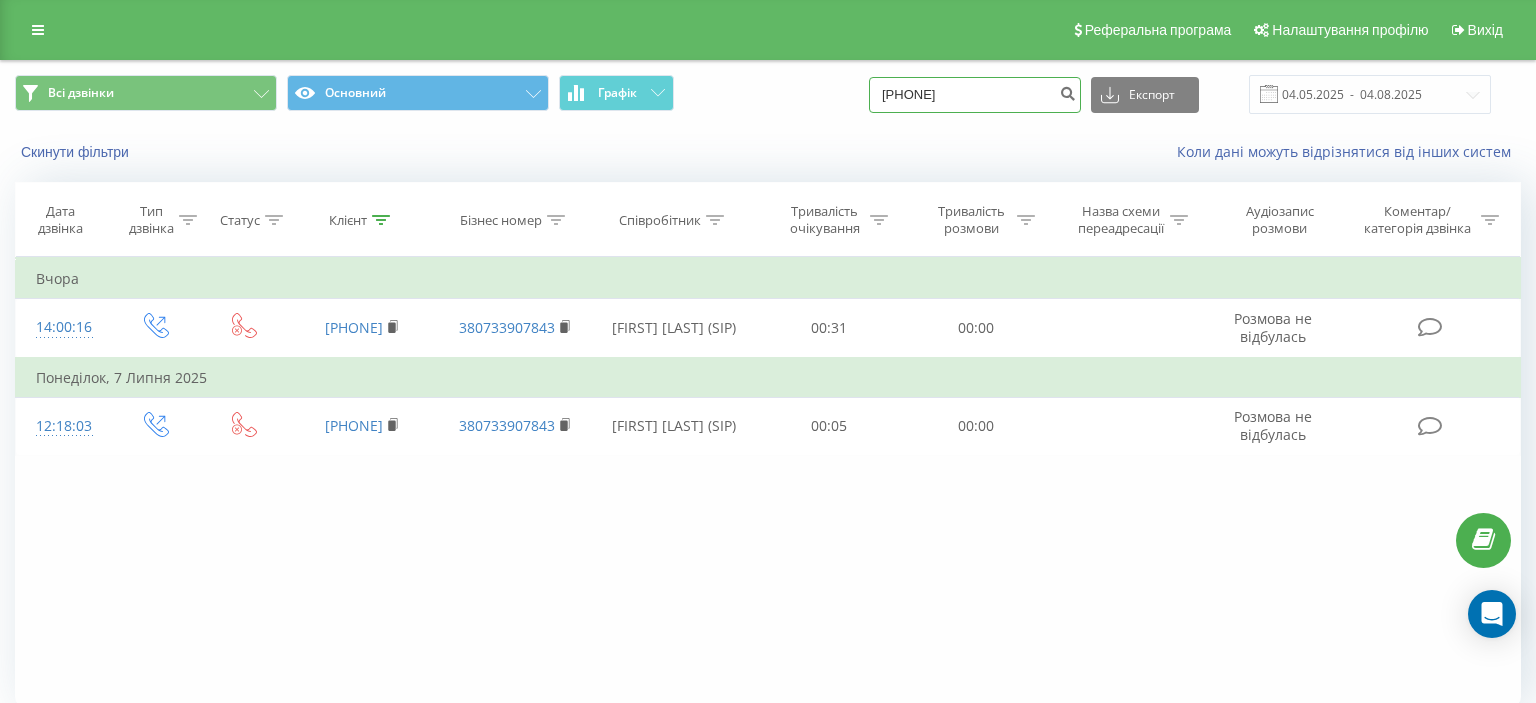paste on "(050) 512 17" 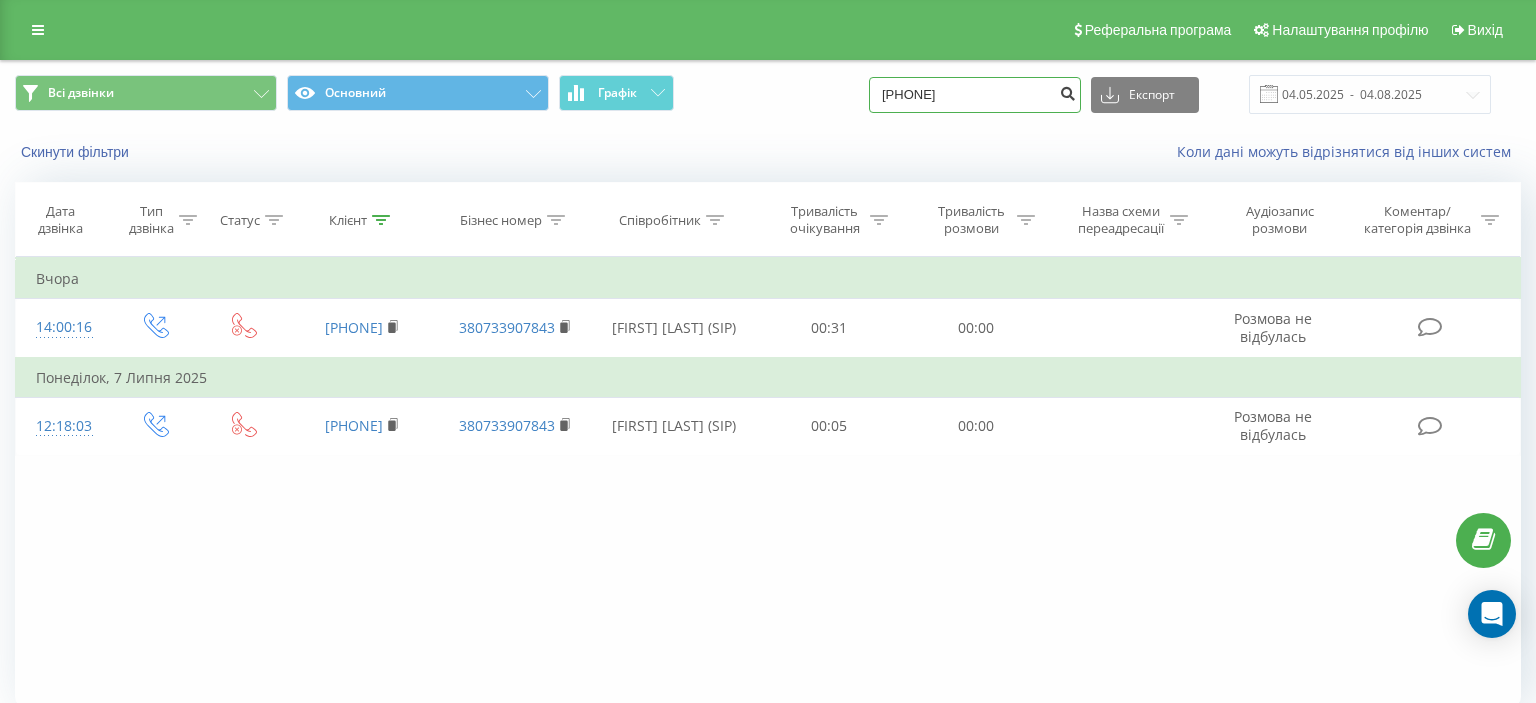 type on "050512 17 43" 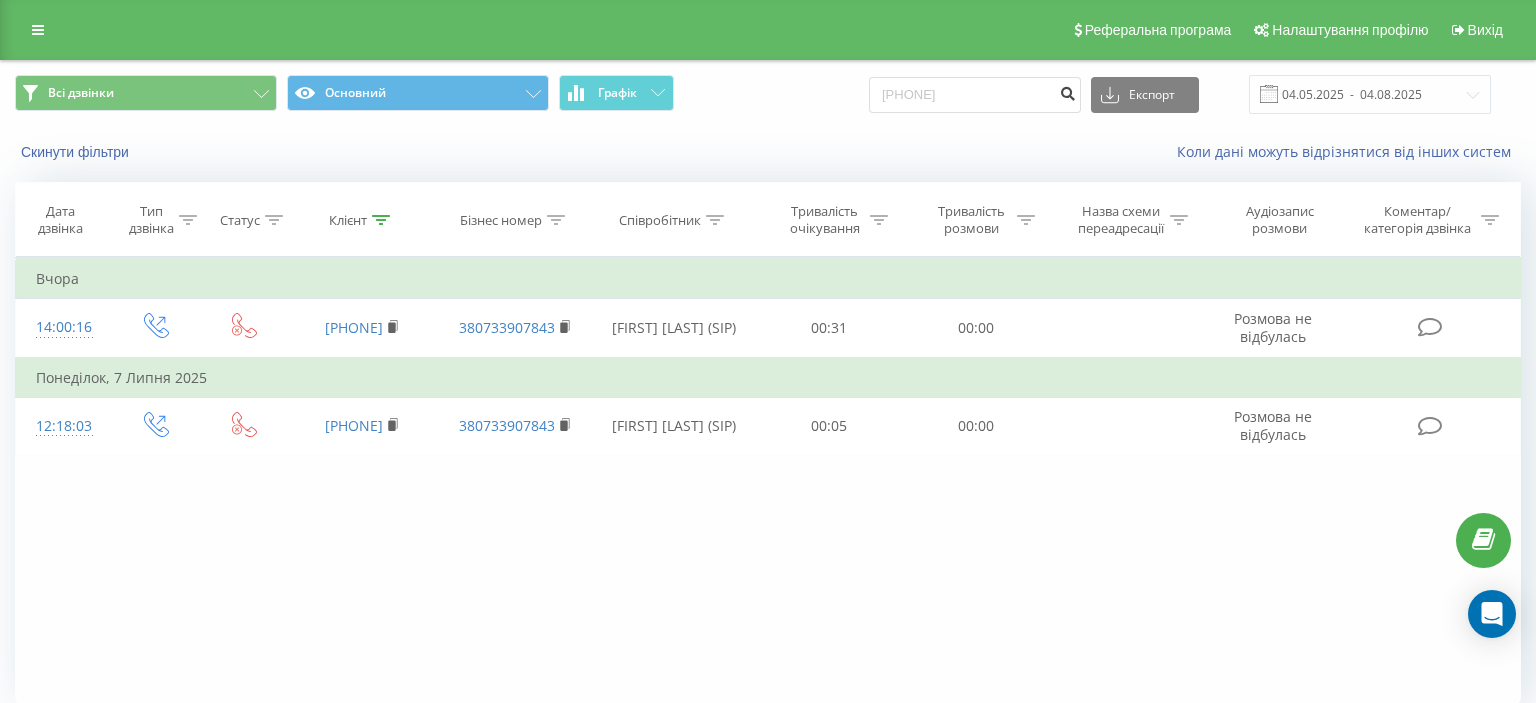 click at bounding box center (1067, 91) 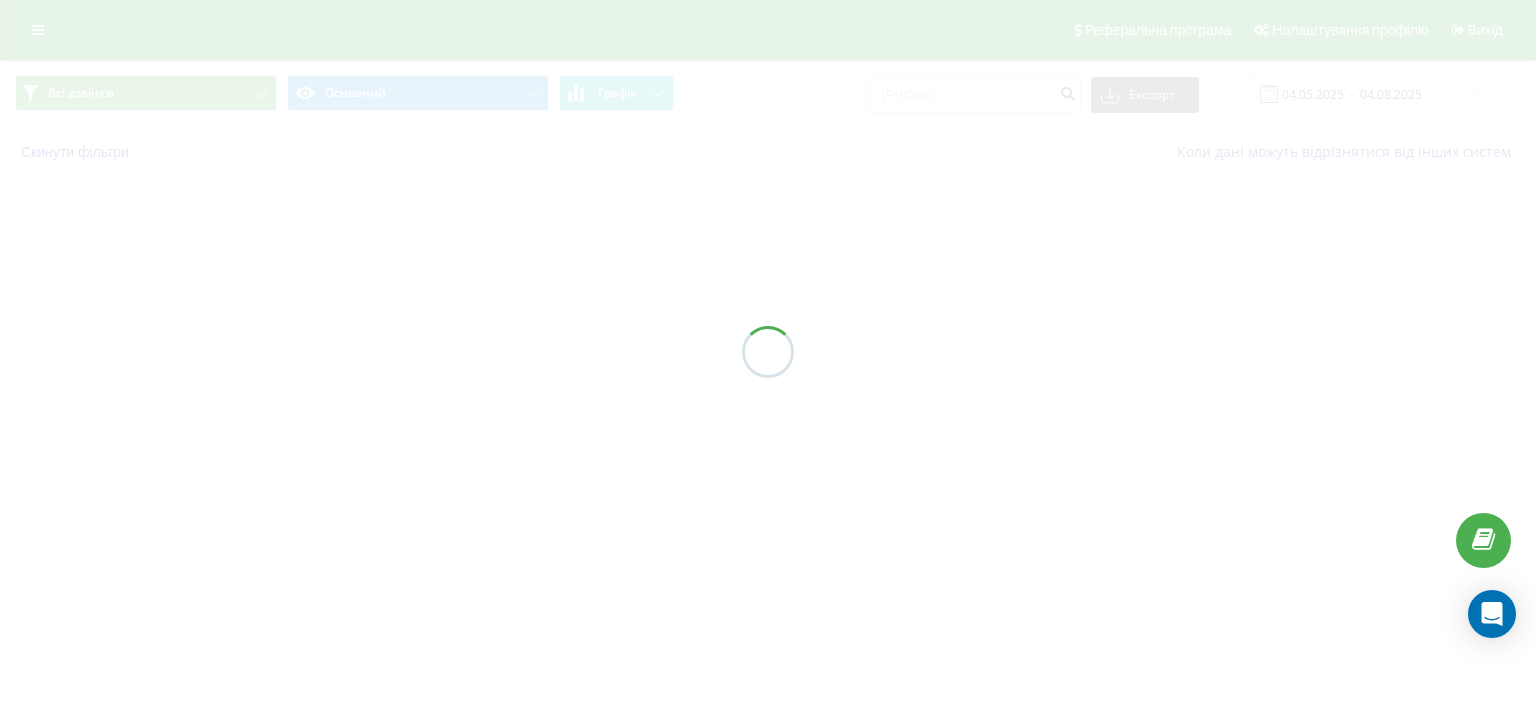 scroll, scrollTop: 0, scrollLeft: 0, axis: both 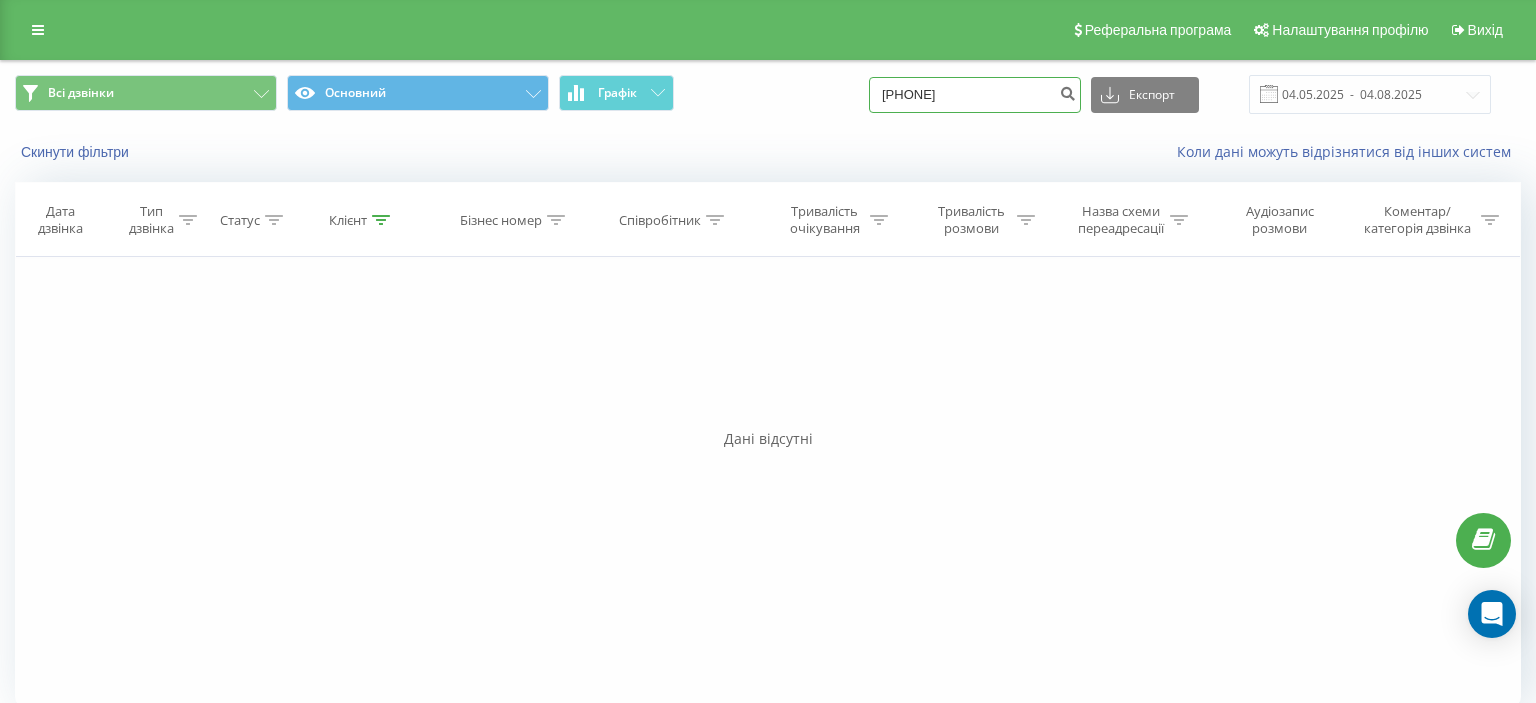 drag, startPoint x: 905, startPoint y: 92, endPoint x: 1046, endPoint y: 92, distance: 141 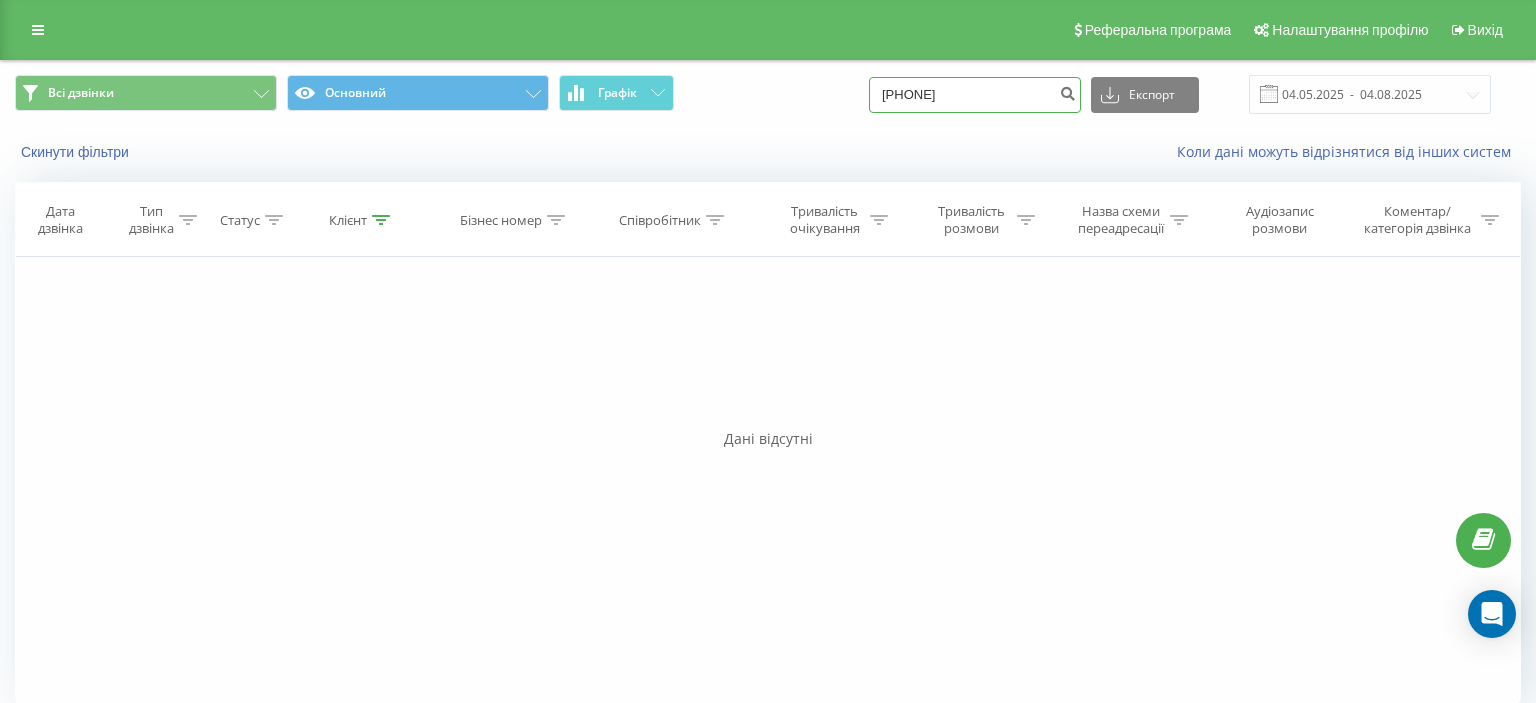 paste on "[PHONE]" 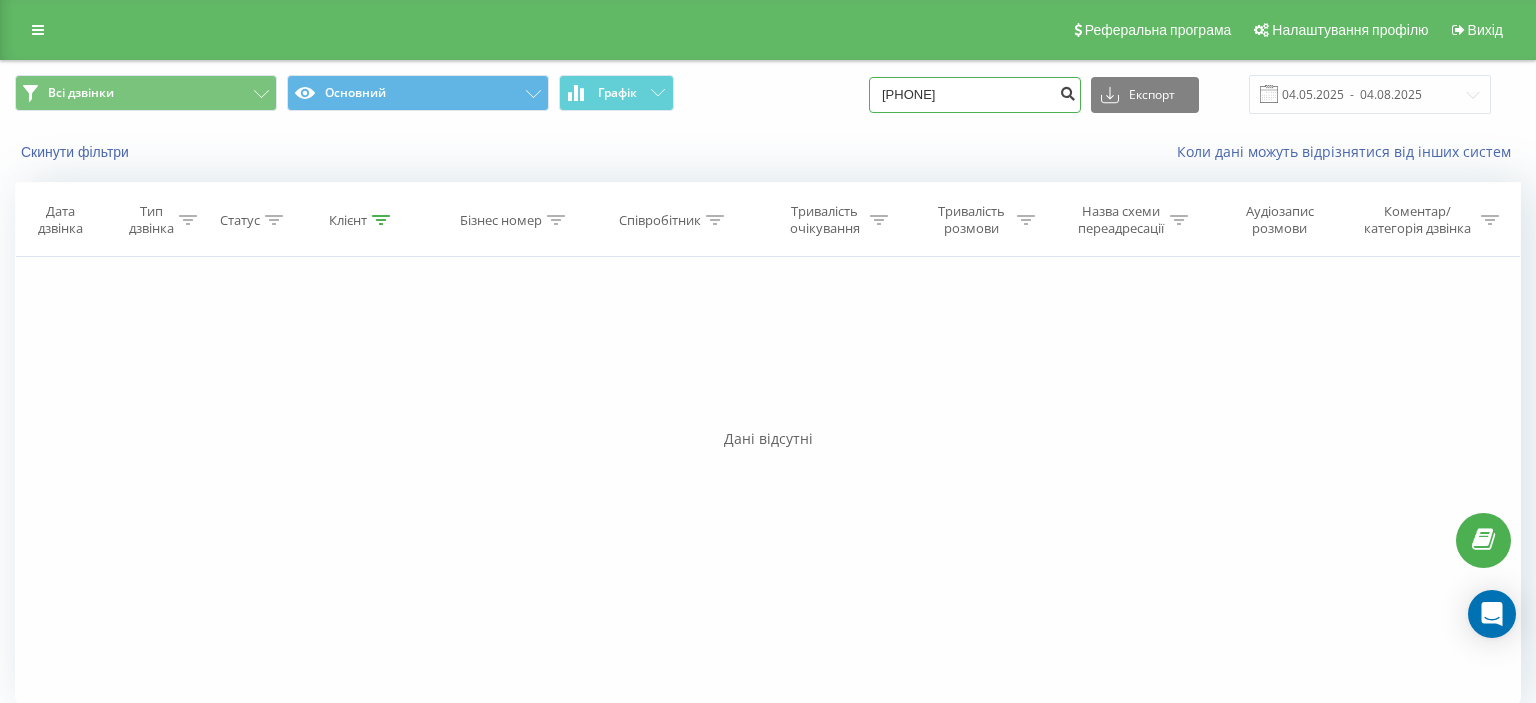 type on "[PHONE]" 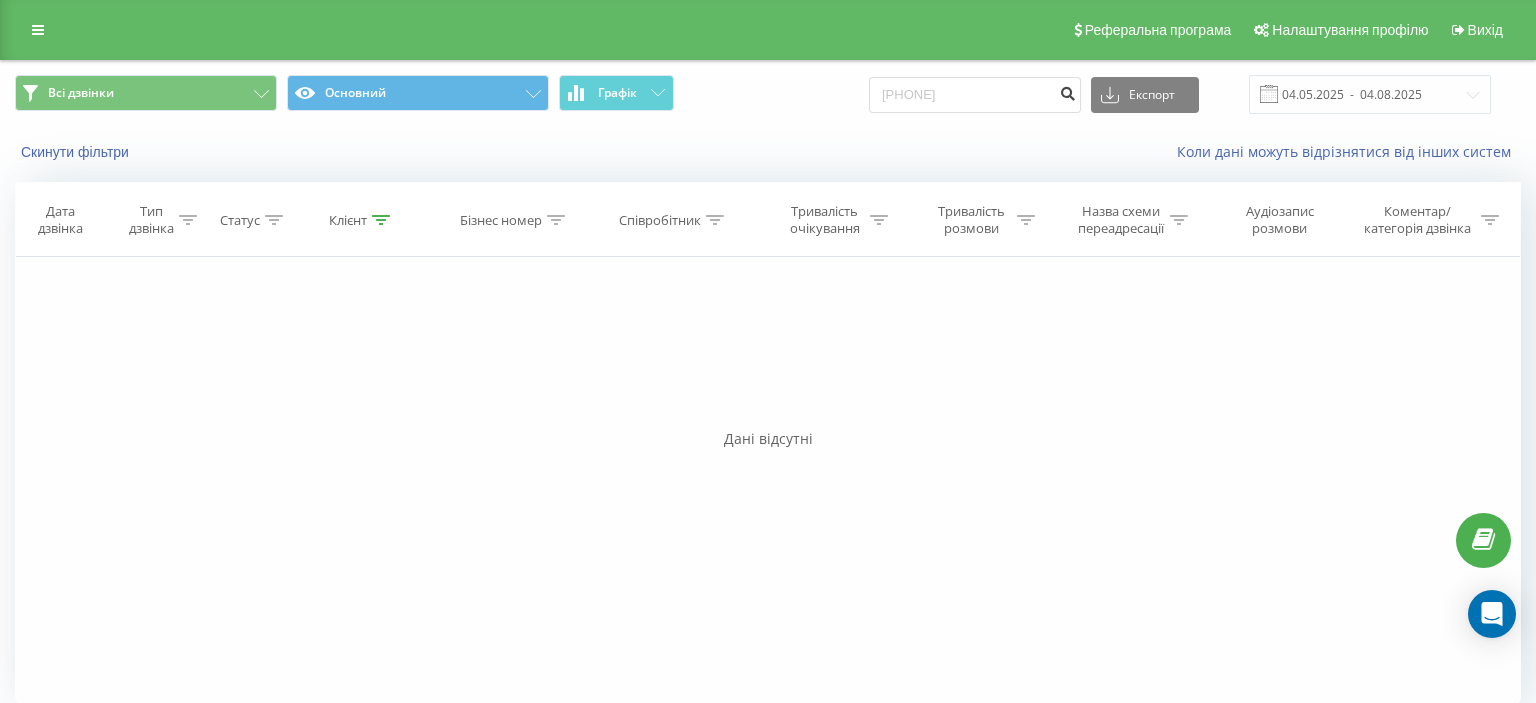 click at bounding box center (1067, 91) 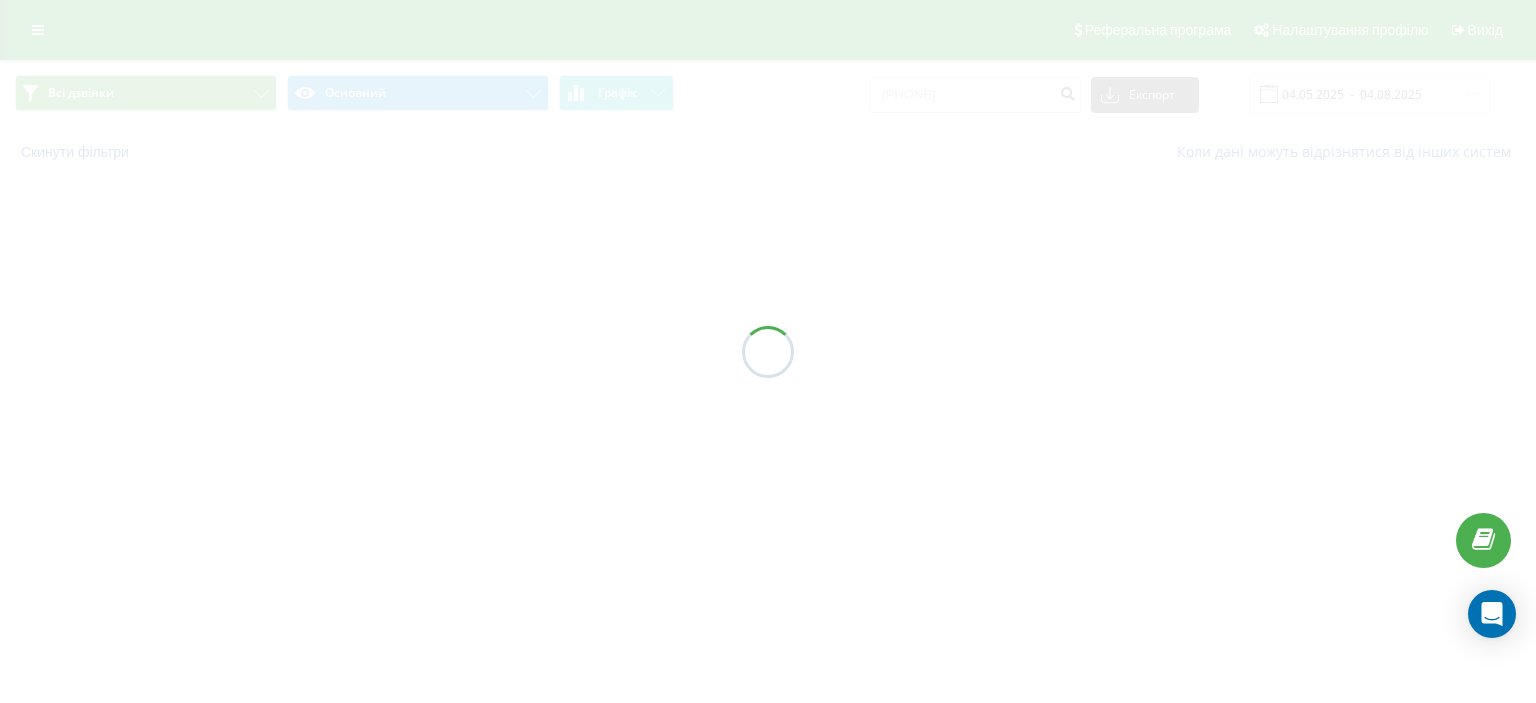scroll, scrollTop: 0, scrollLeft: 0, axis: both 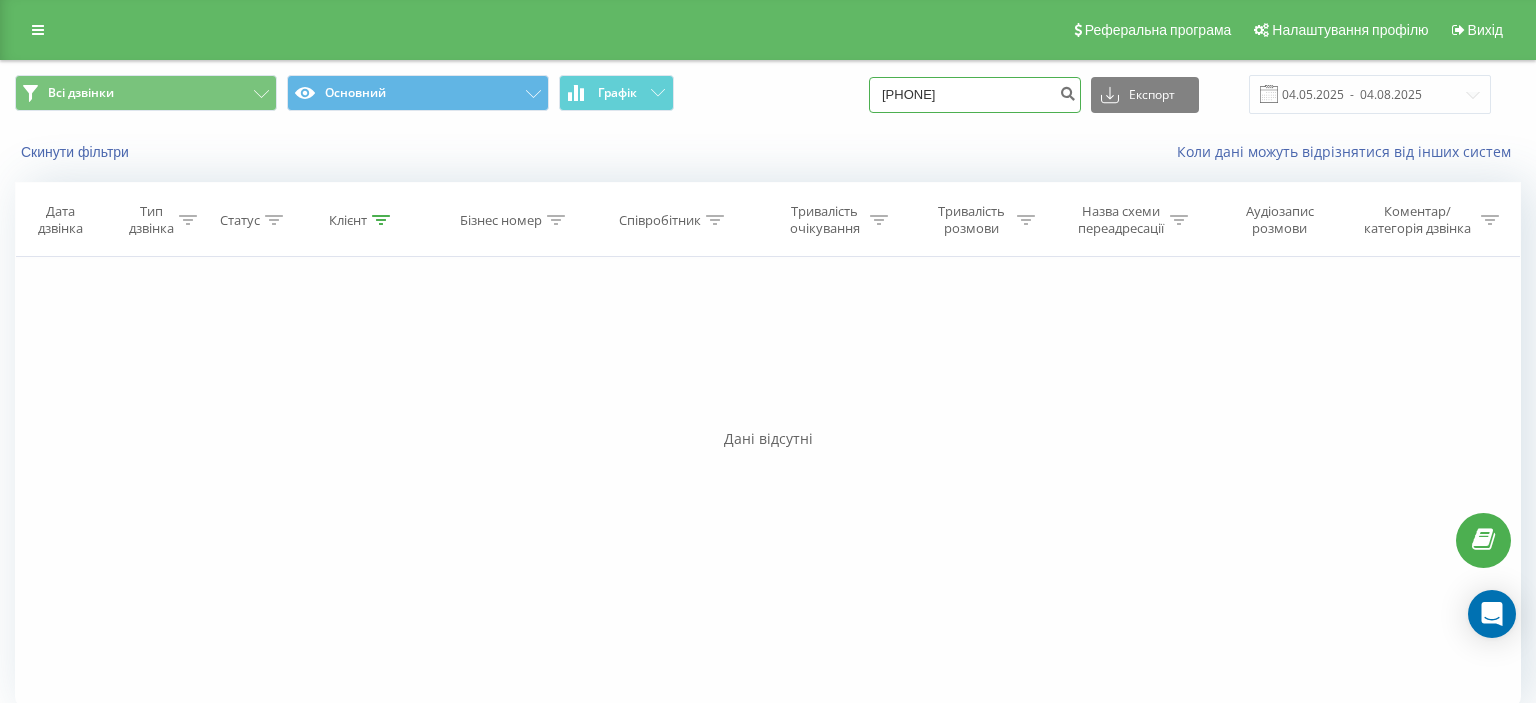 click on "0634239234" at bounding box center [975, 95] 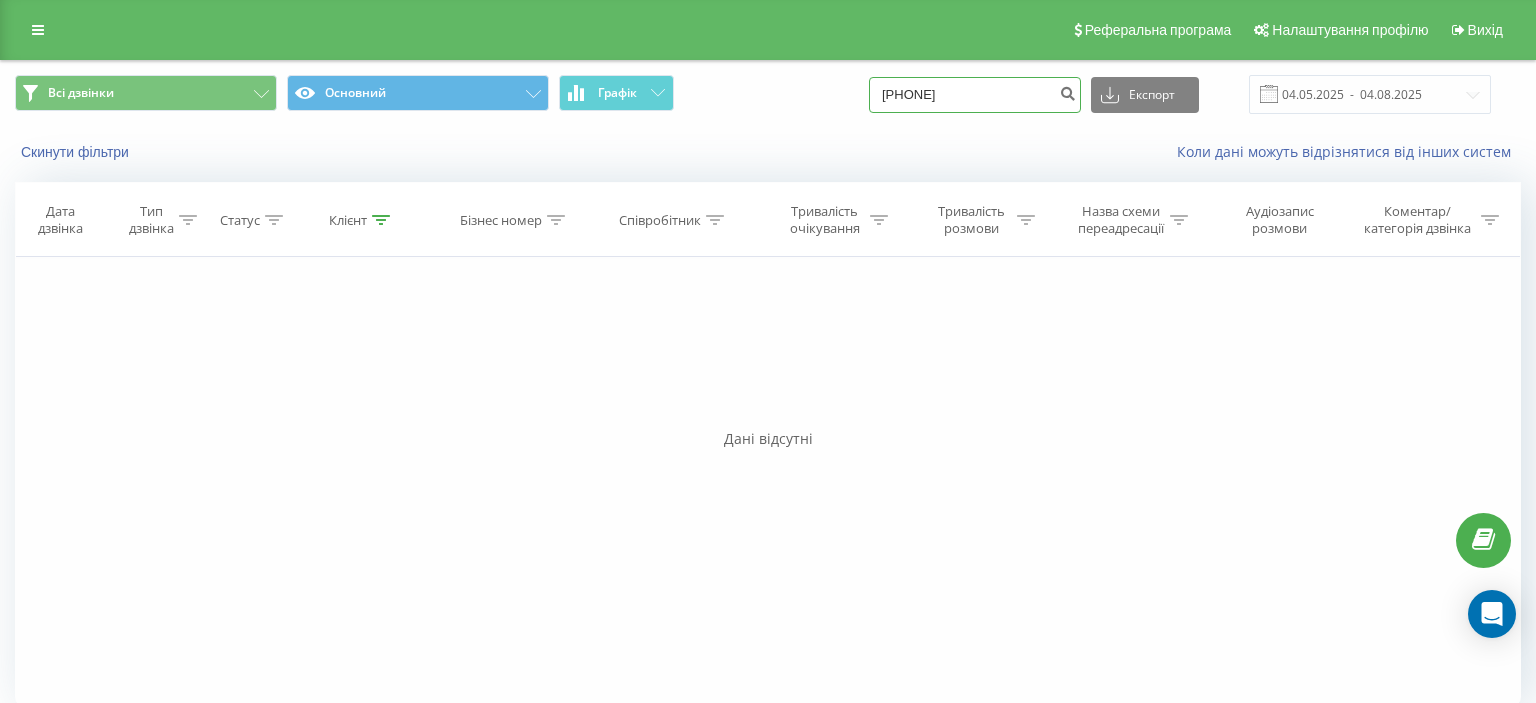 click on "0634239234" 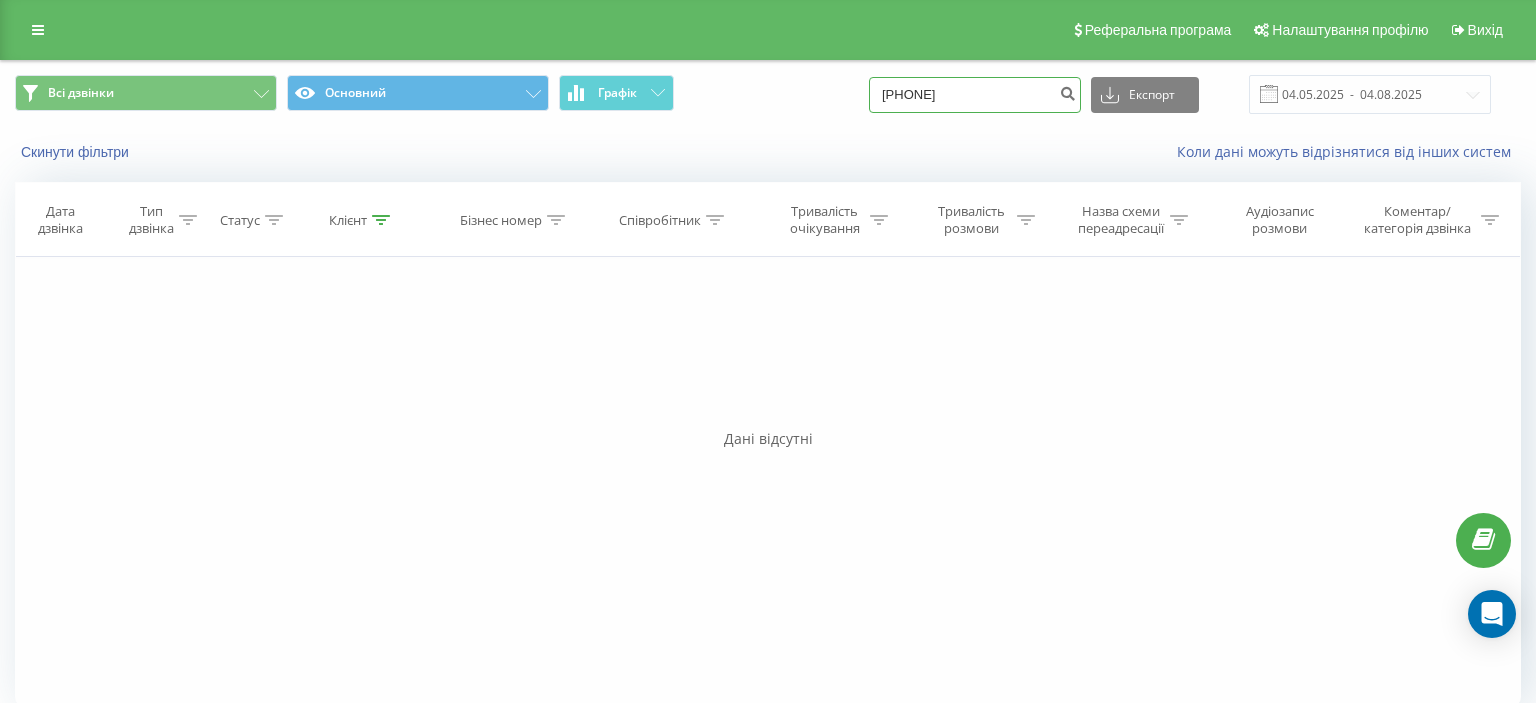 paste on "(095) 732 32 73" 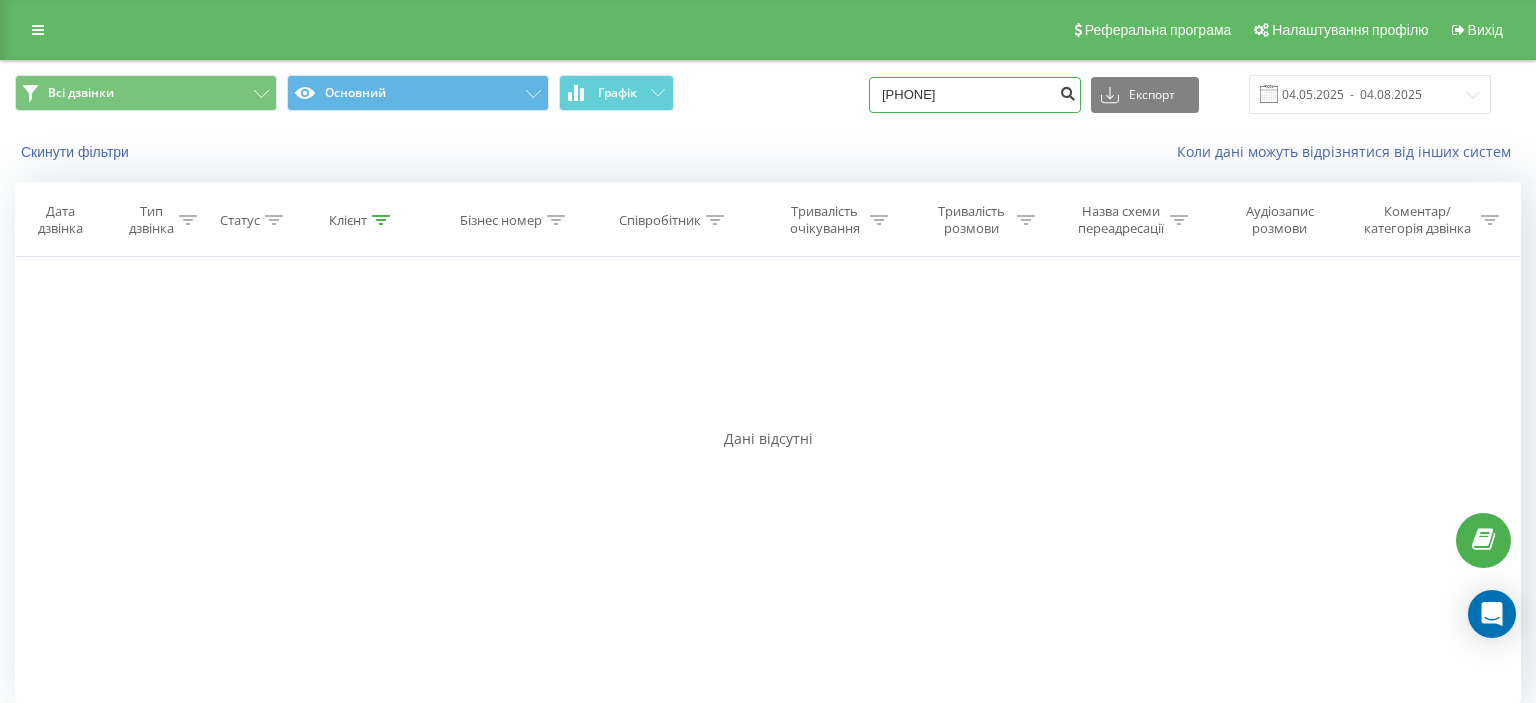type on "095 732 32 73" 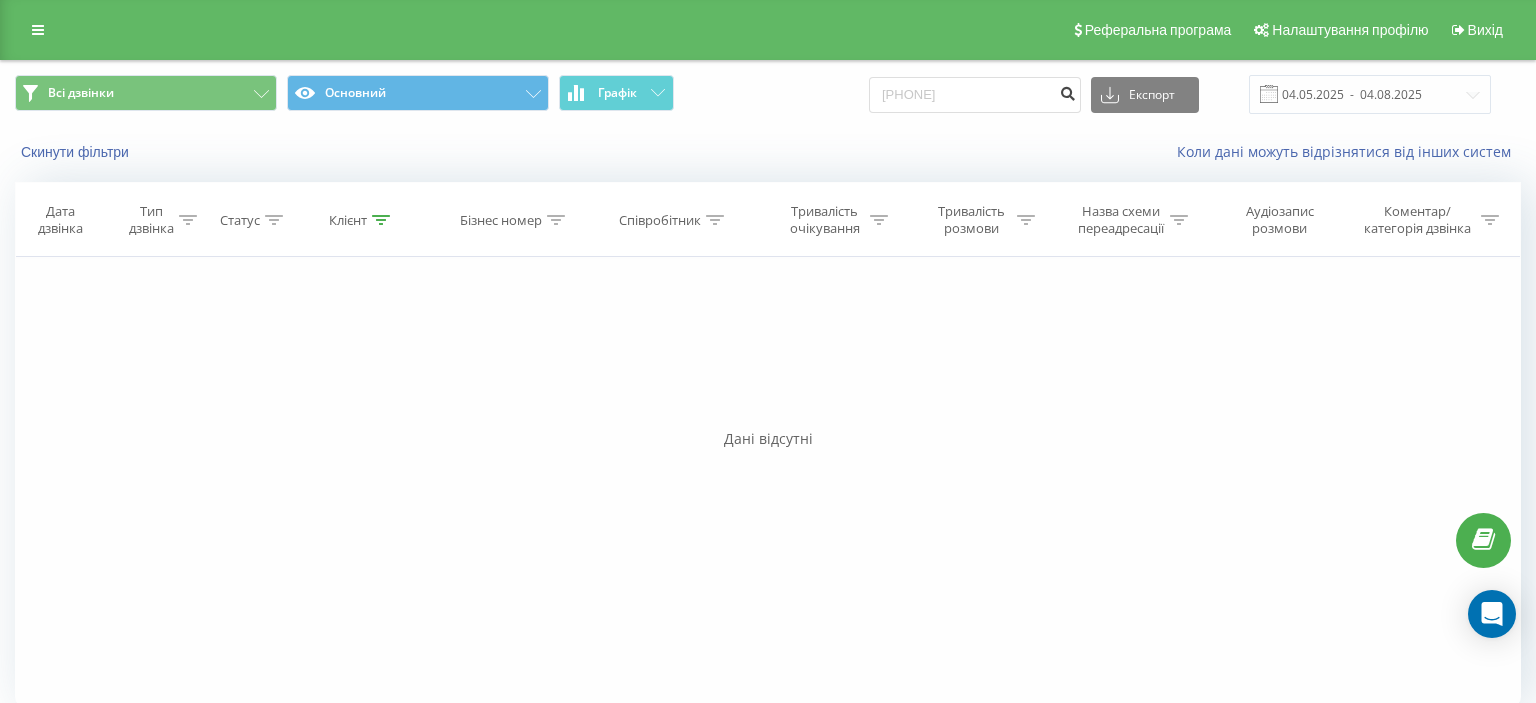 click 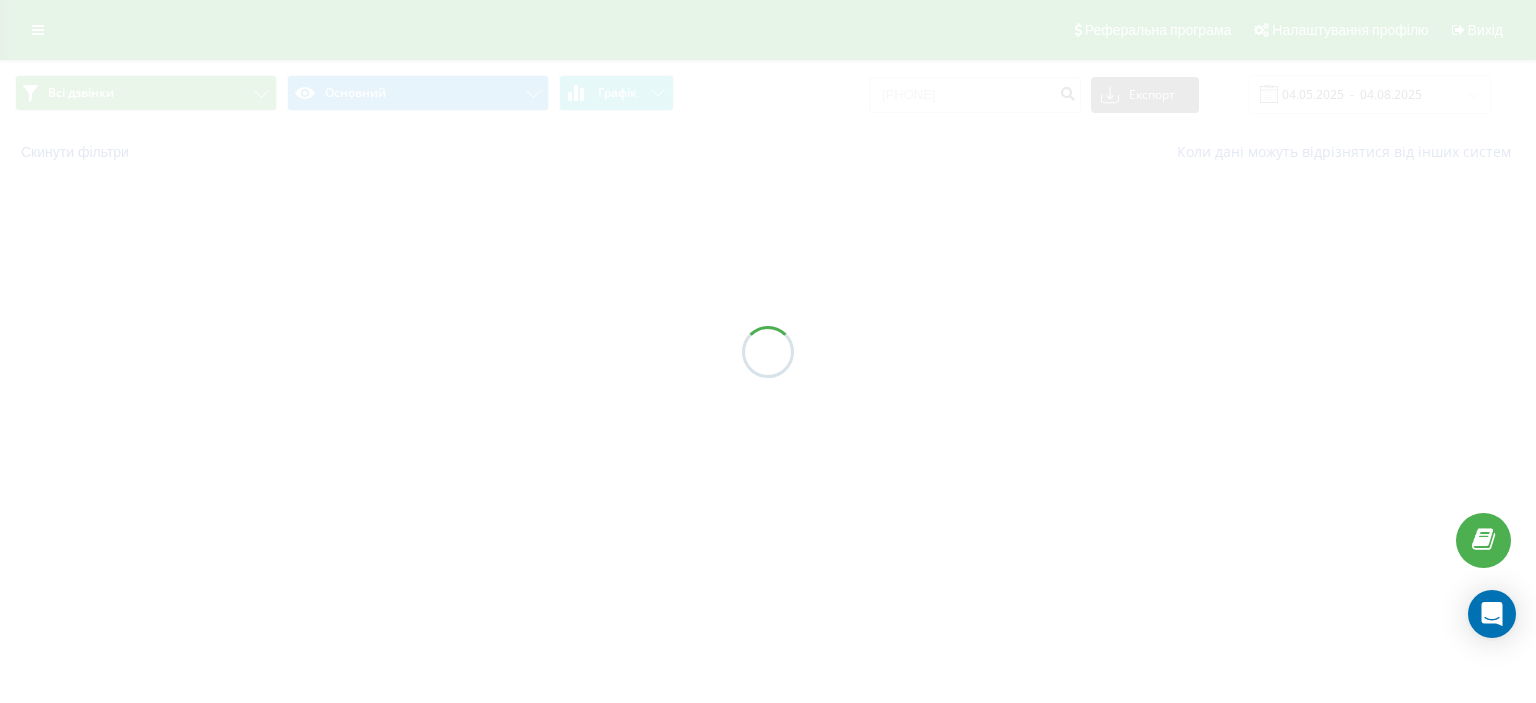 scroll, scrollTop: 0, scrollLeft: 0, axis: both 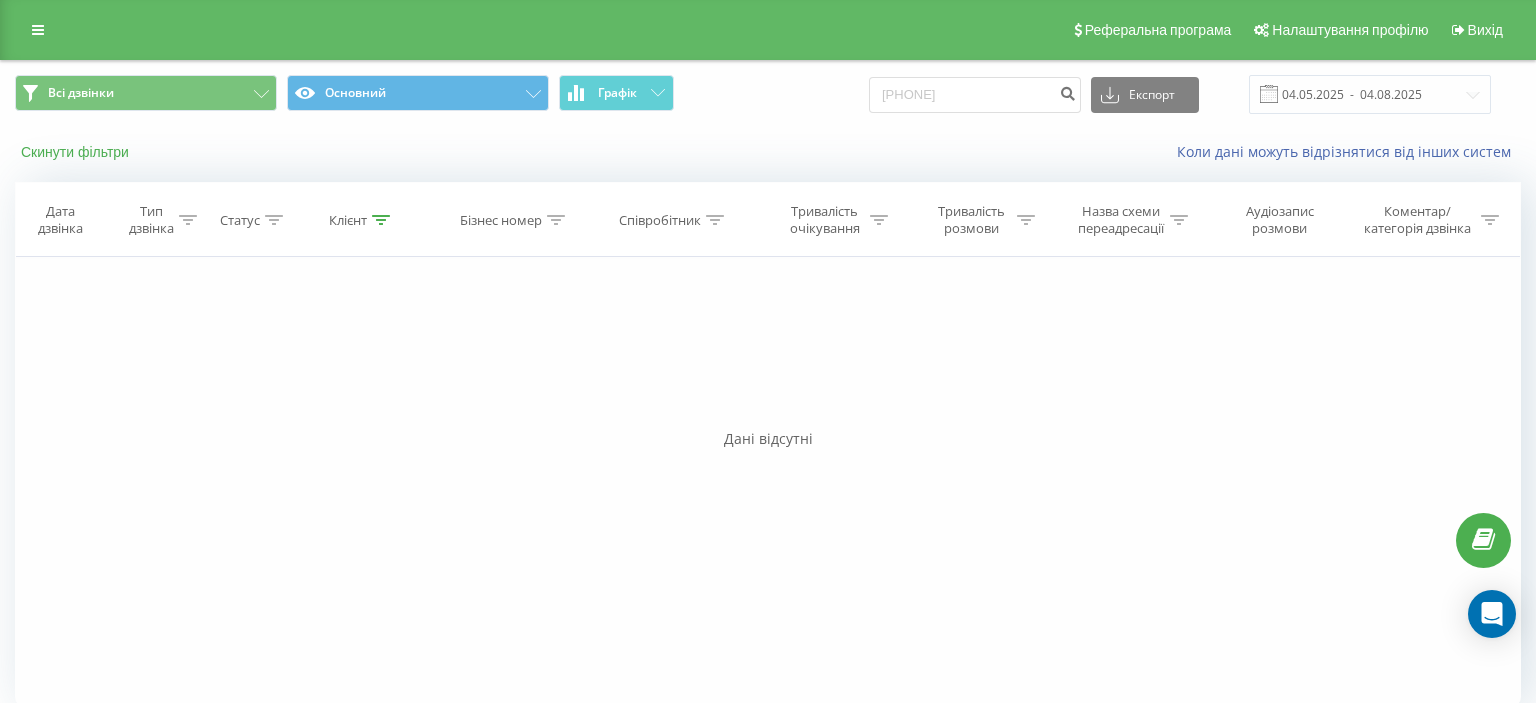 click on "Скинути фільтри" at bounding box center [77, 152] 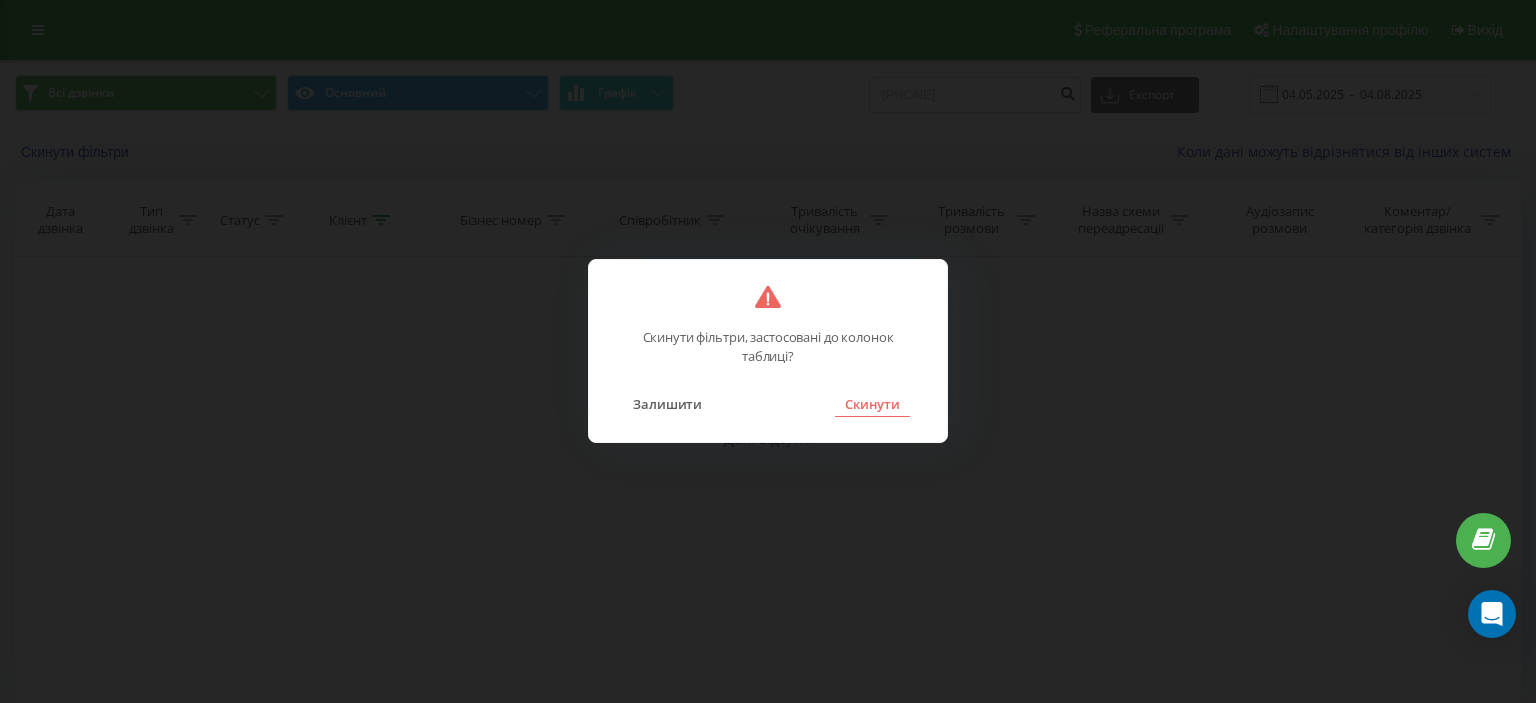 click on "Скинути" at bounding box center [872, 404] 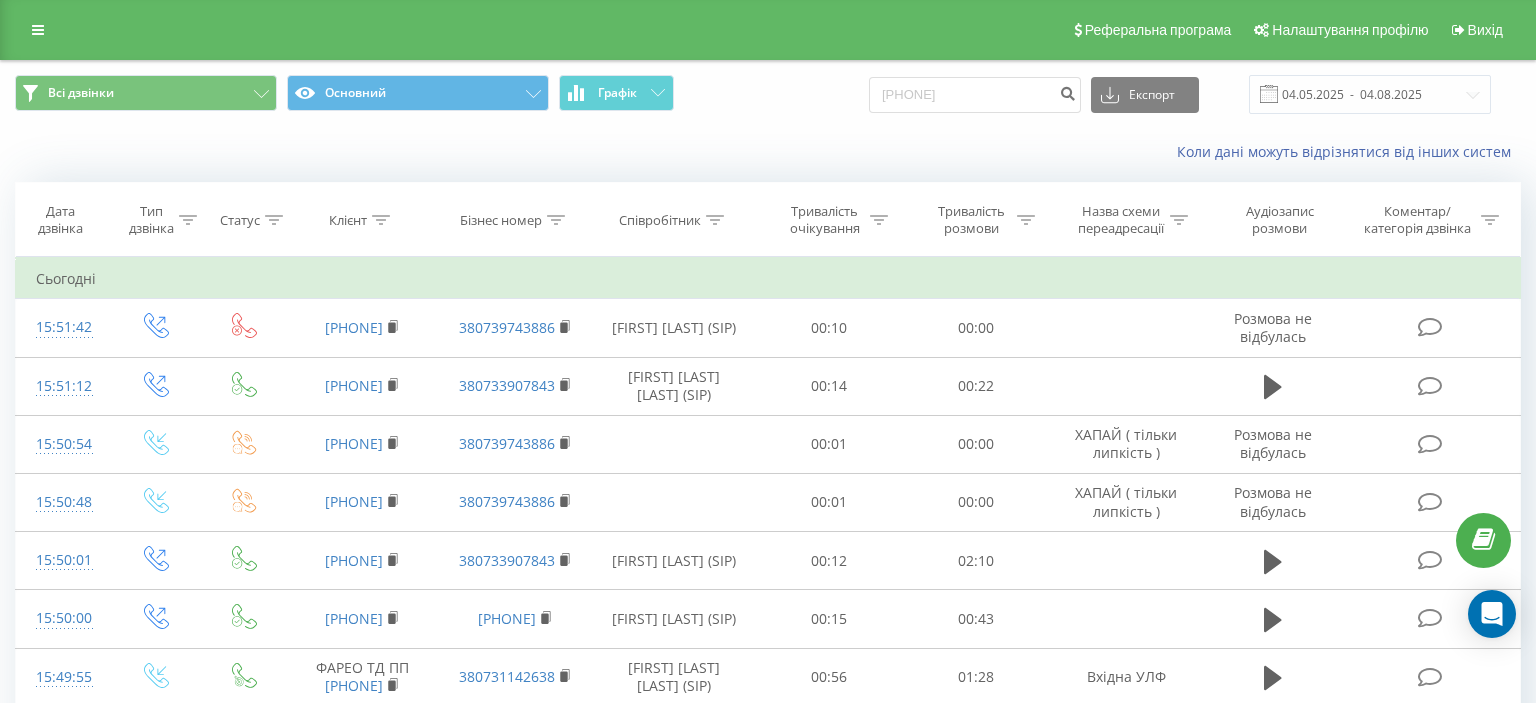 click 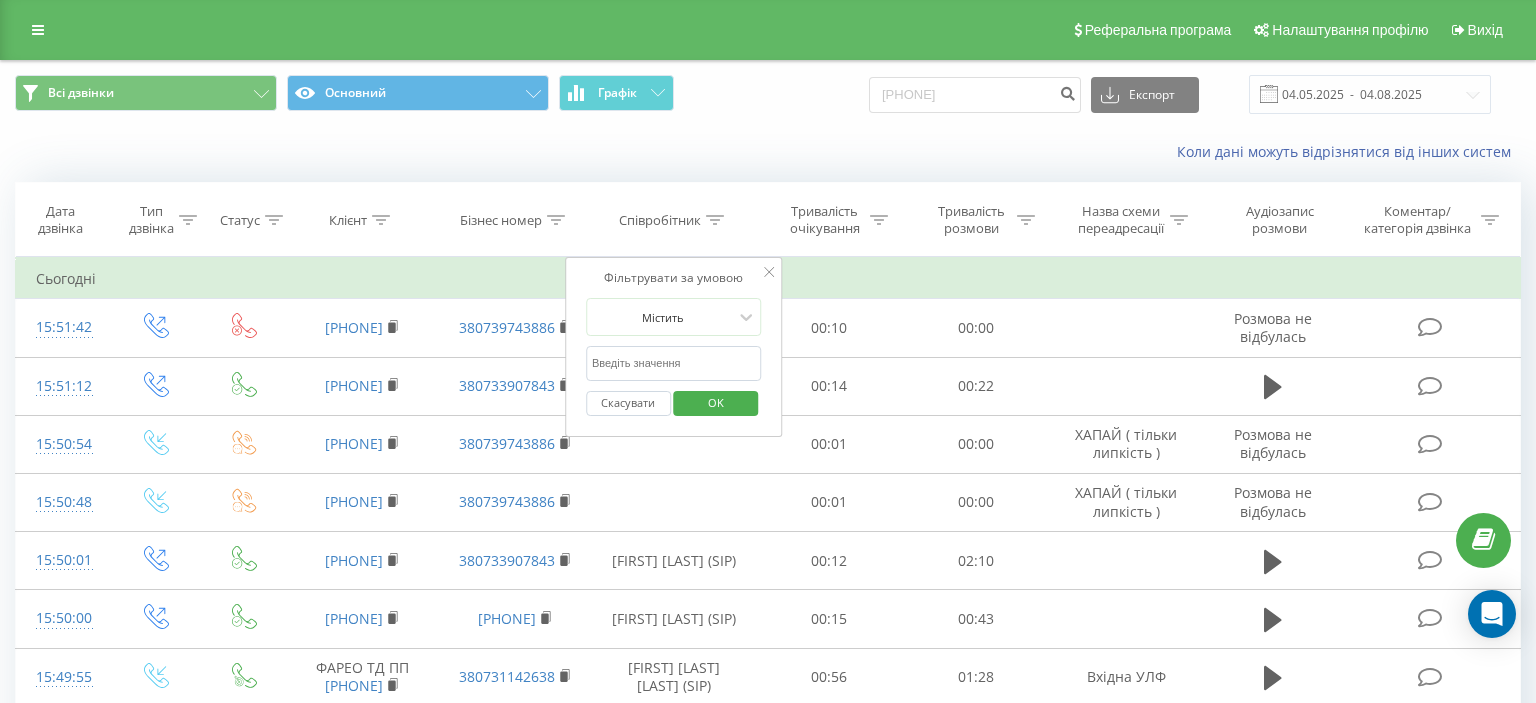 click at bounding box center [674, 363] 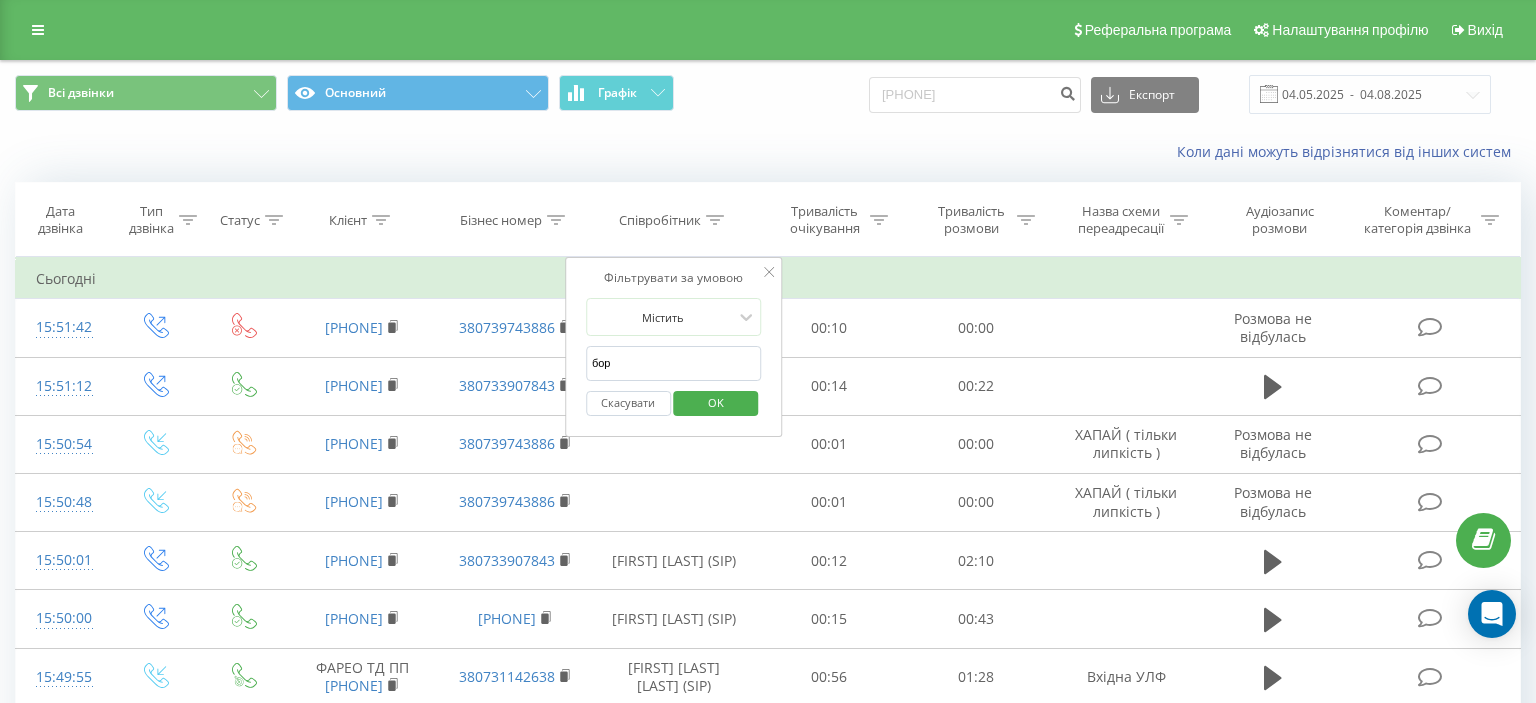 type on "[LAST]" 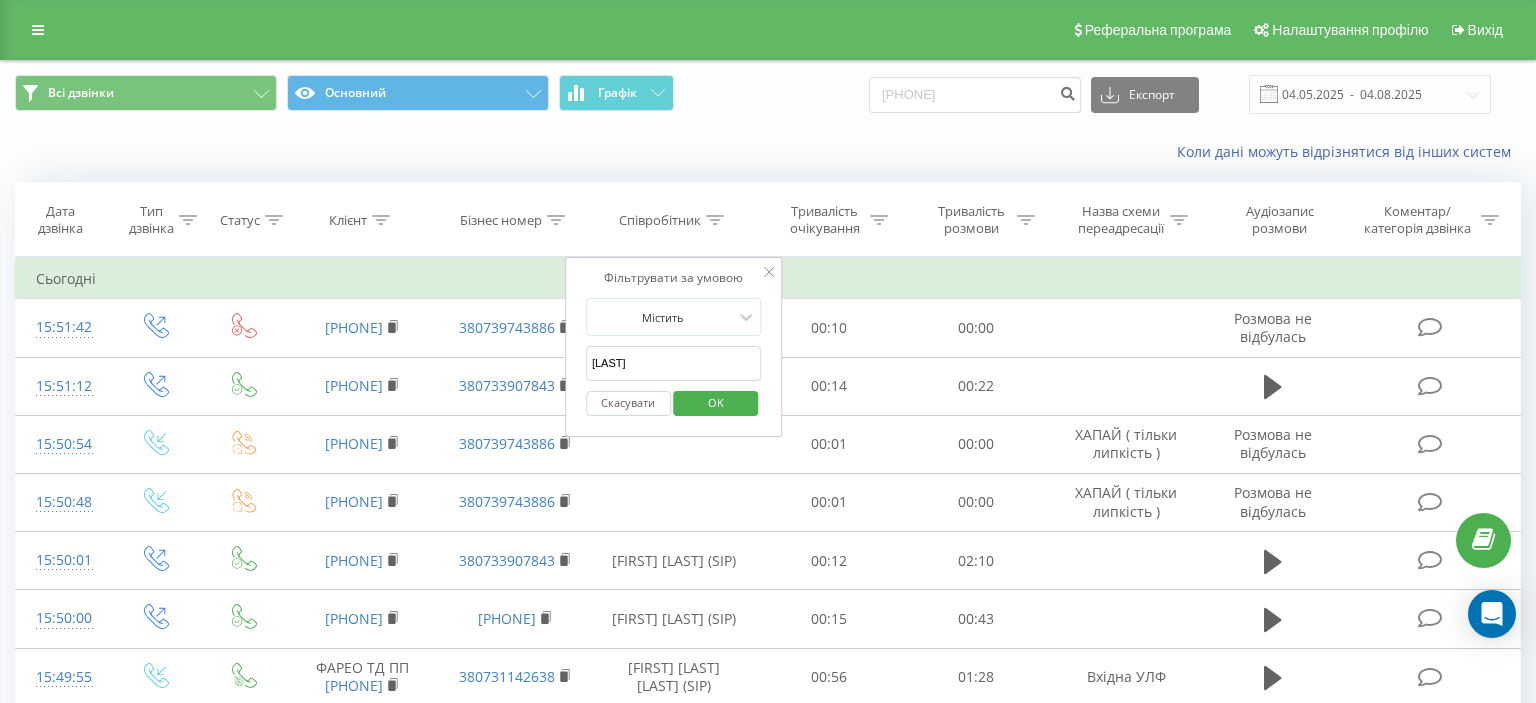click on "OK" at bounding box center (716, 402) 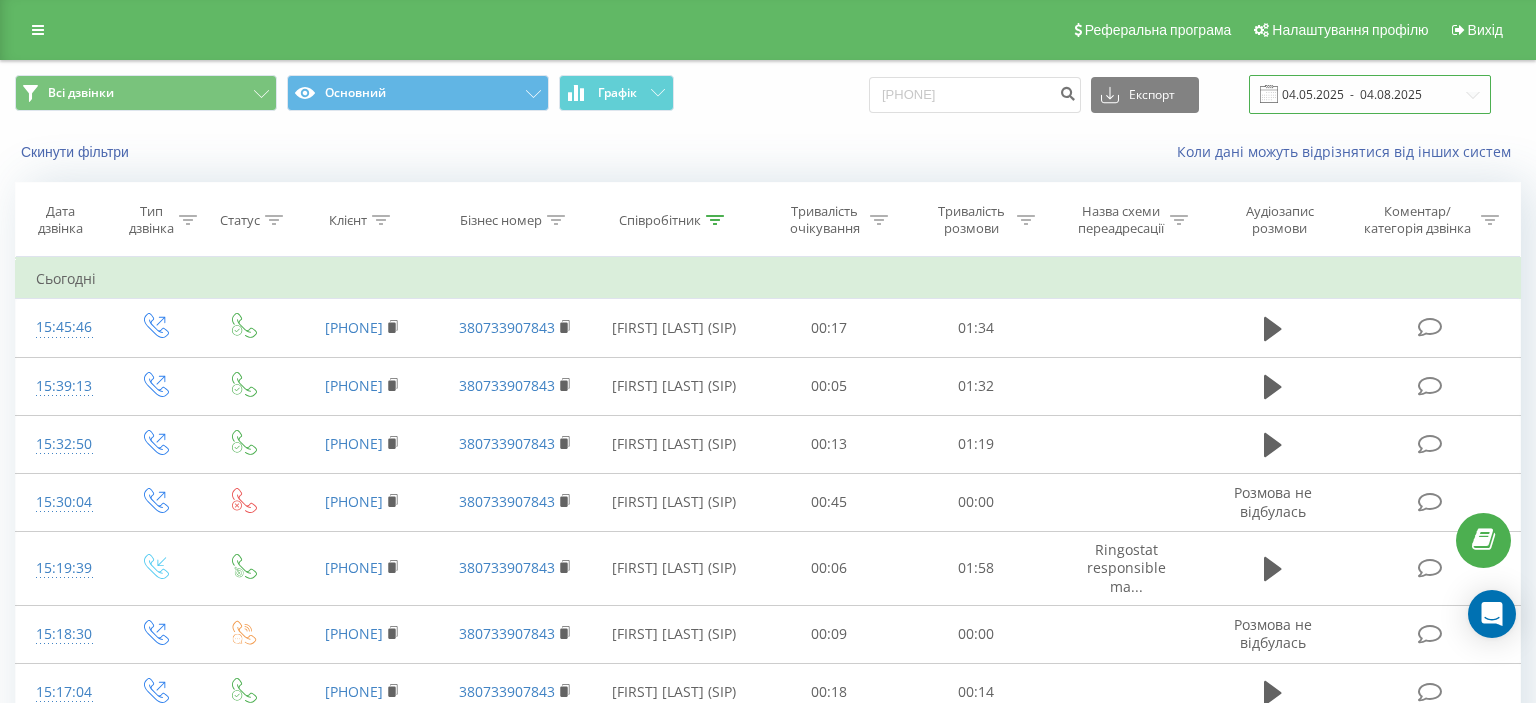 click on "04.05.2025  -  04.08.2025" at bounding box center (1370, 94) 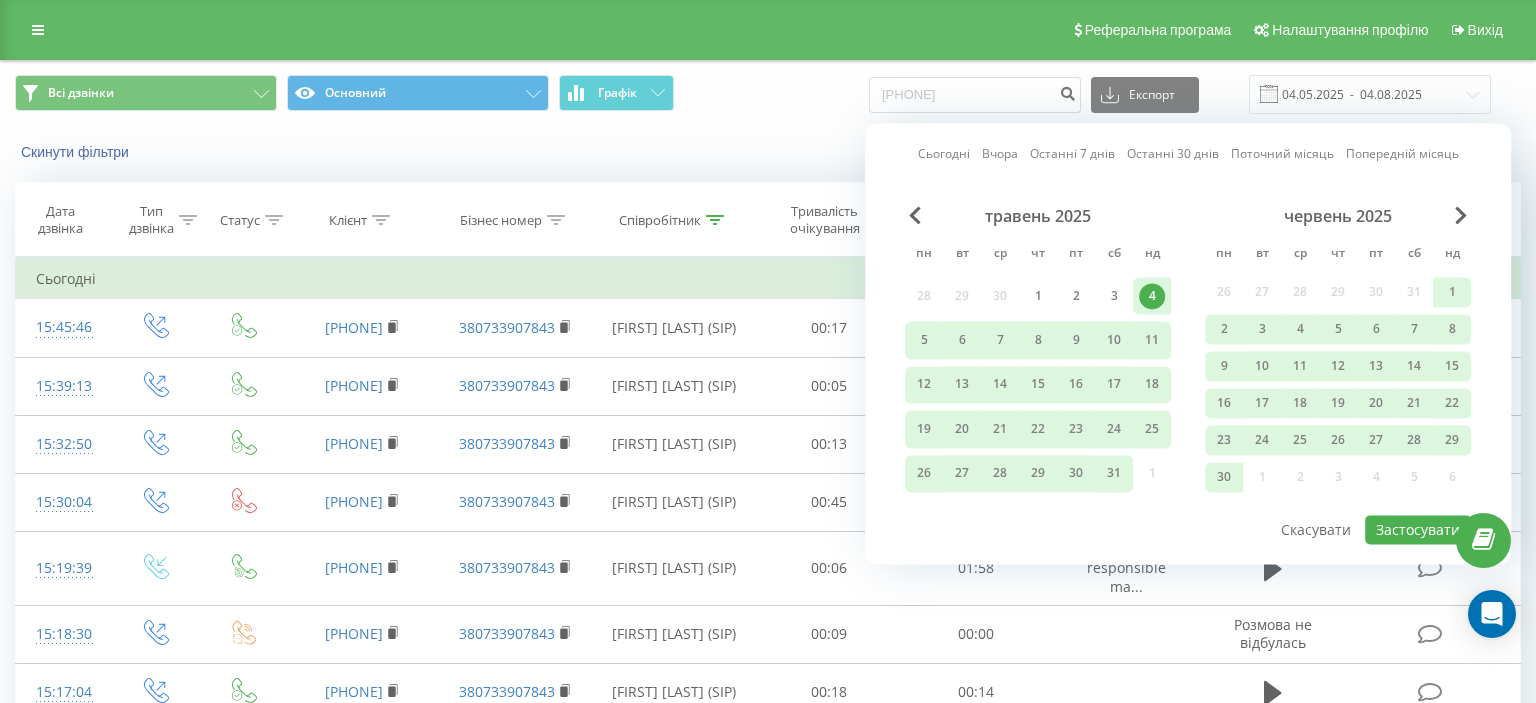 click on "Сьогодні" at bounding box center [944, 154] 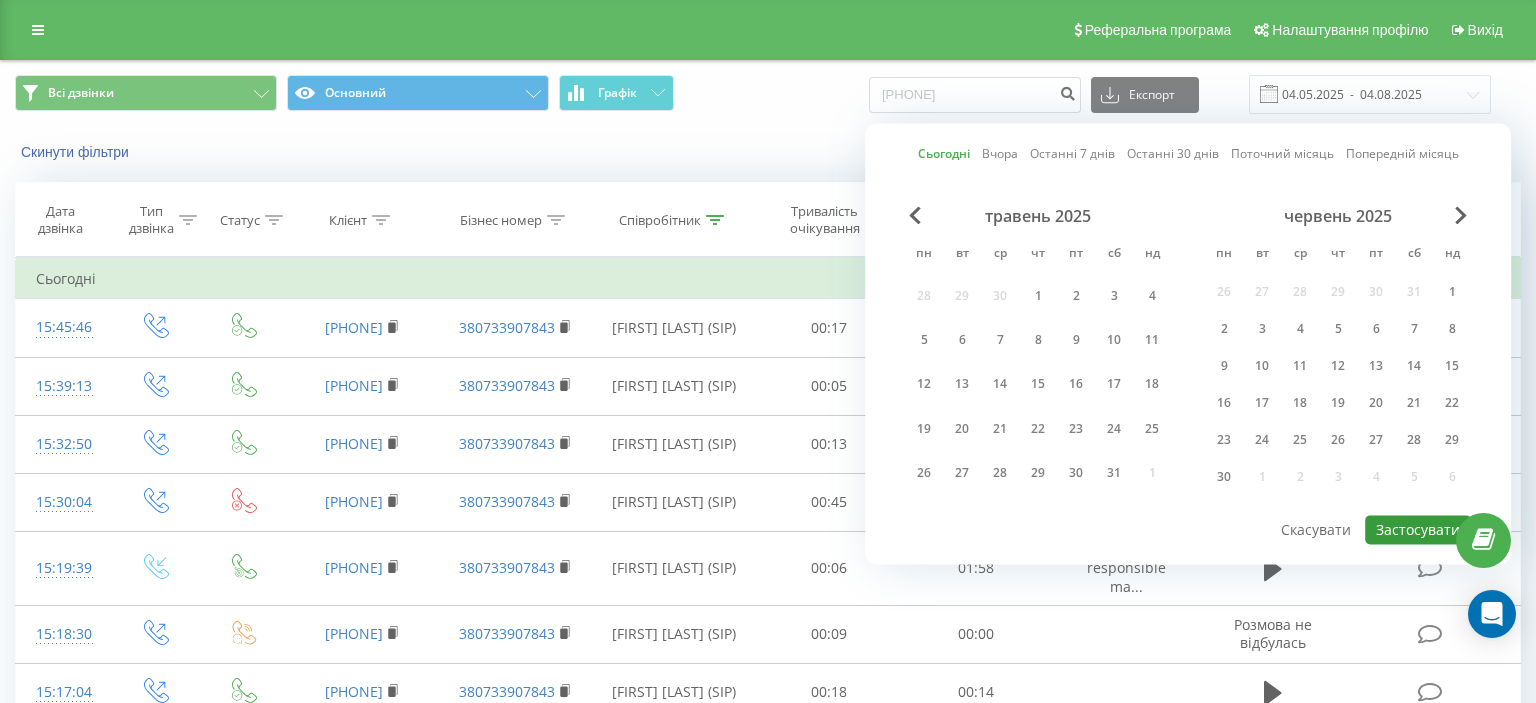 click on "Застосувати" at bounding box center [1418, 529] 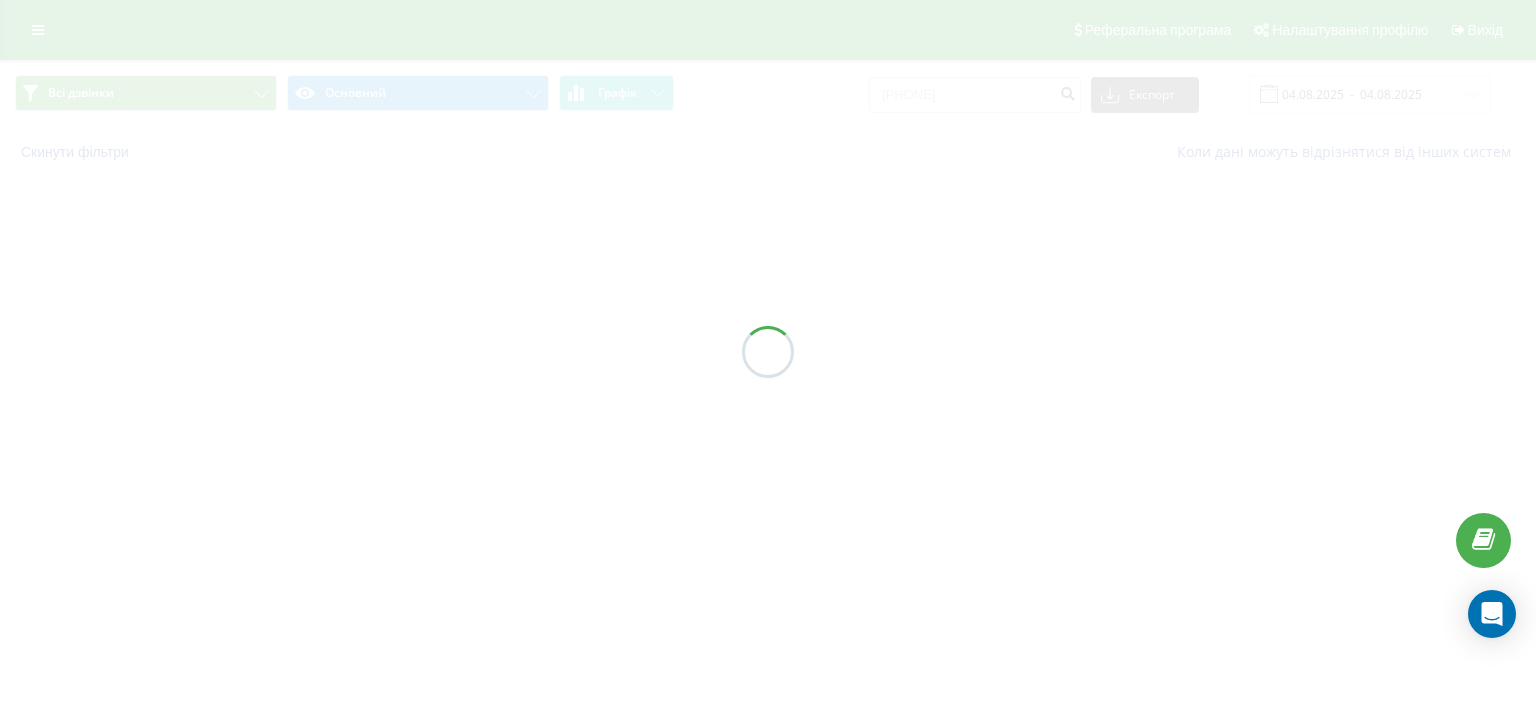 type on "04.08.2025  -  04.08.2025" 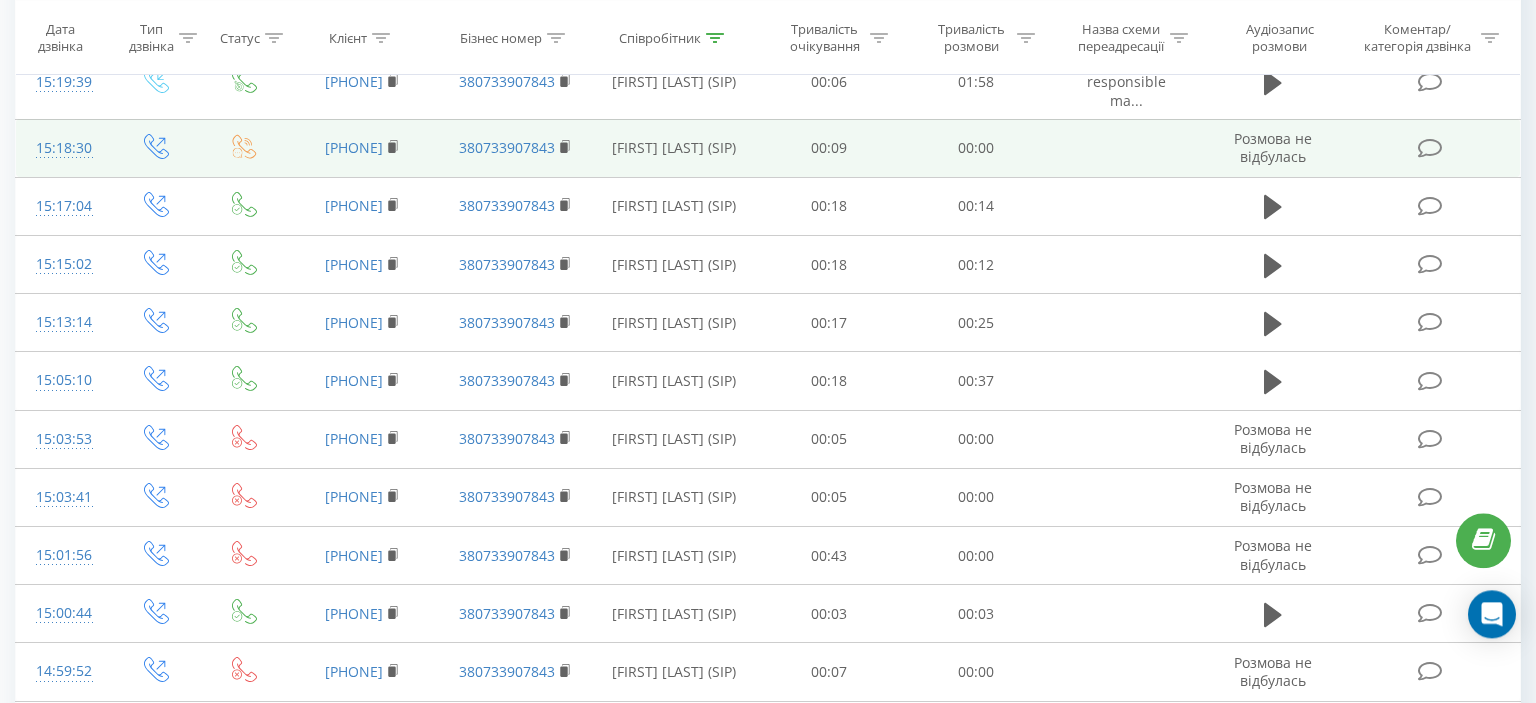 scroll, scrollTop: 0, scrollLeft: 0, axis: both 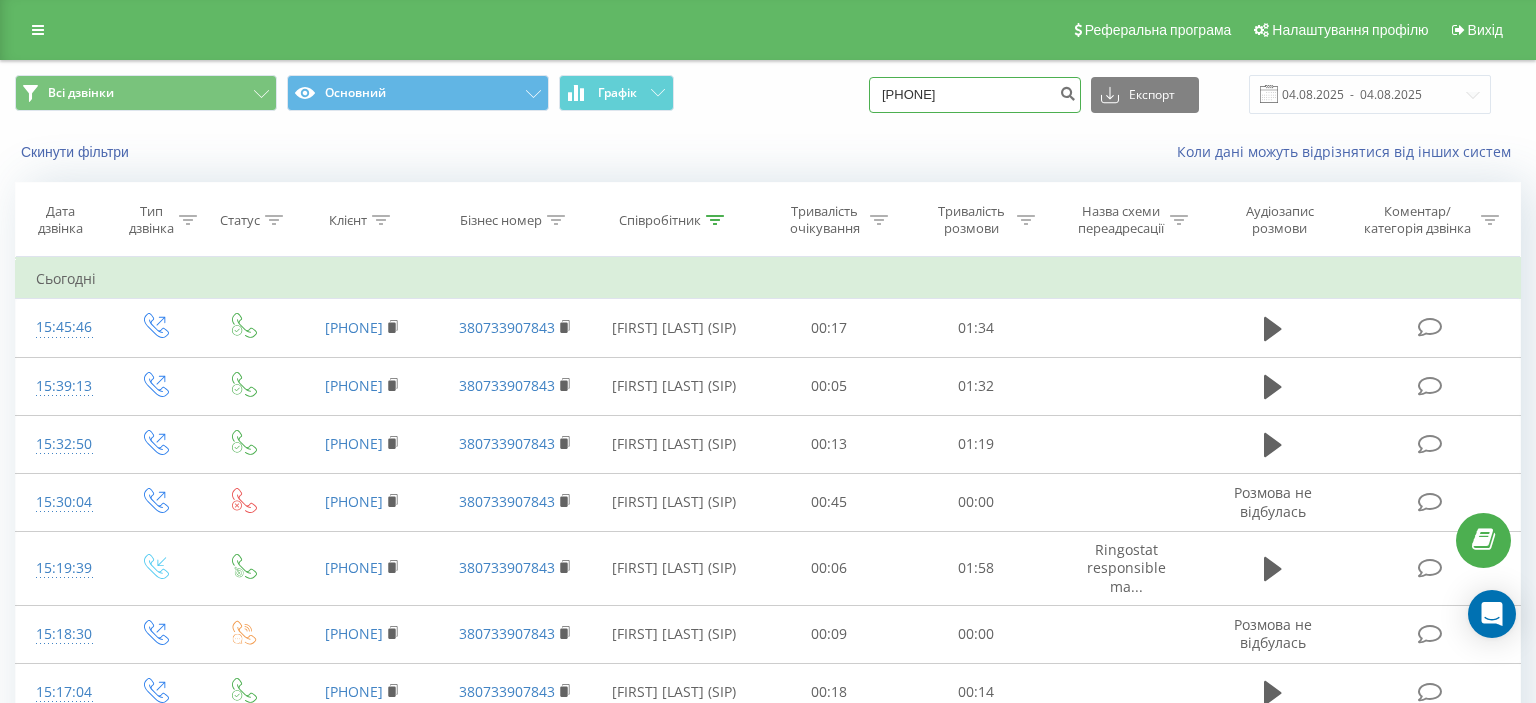 drag, startPoint x: 906, startPoint y: 90, endPoint x: 1038, endPoint y: 94, distance: 132.0606 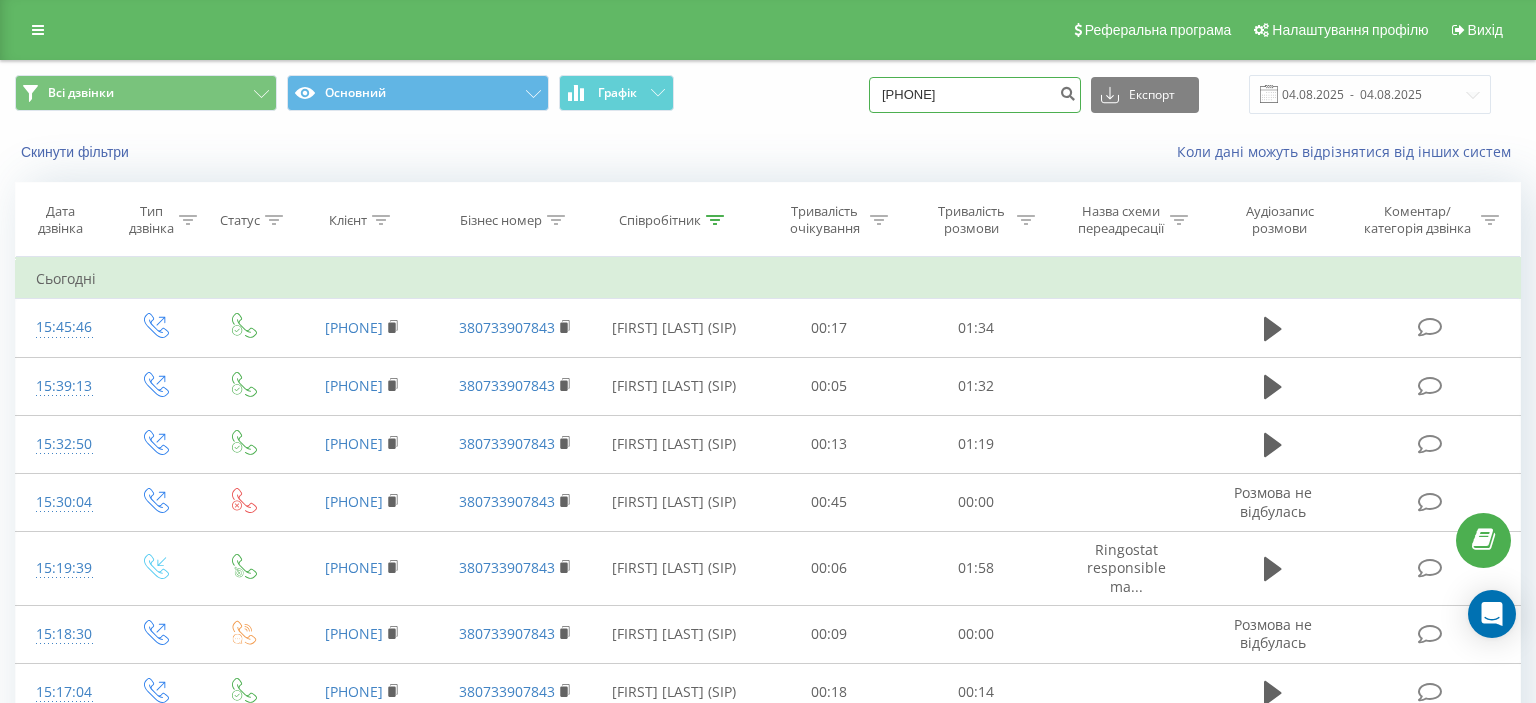 paste on "(097) 712 42 70" 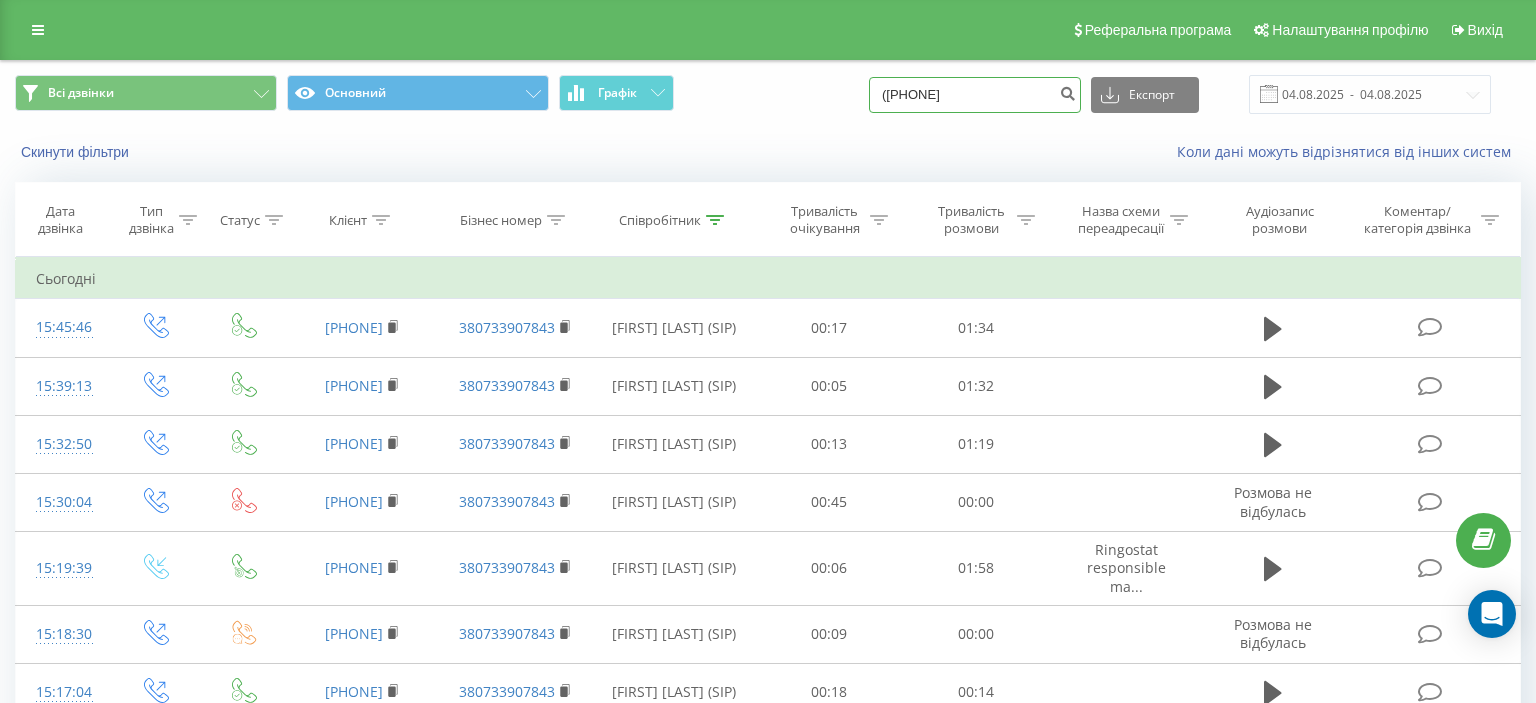 click on "(097) 712 42 70" at bounding box center [975, 95] 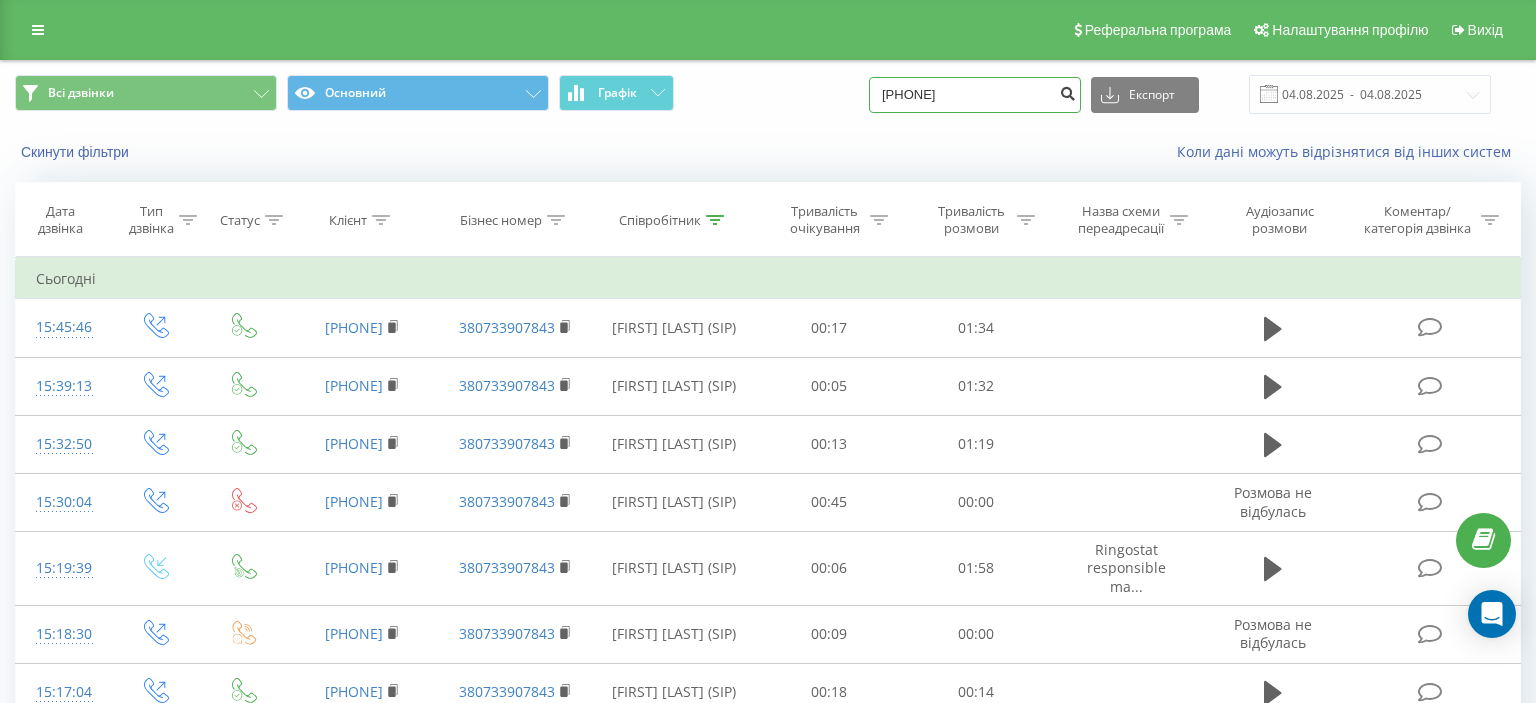 type on "097 712 42 70" 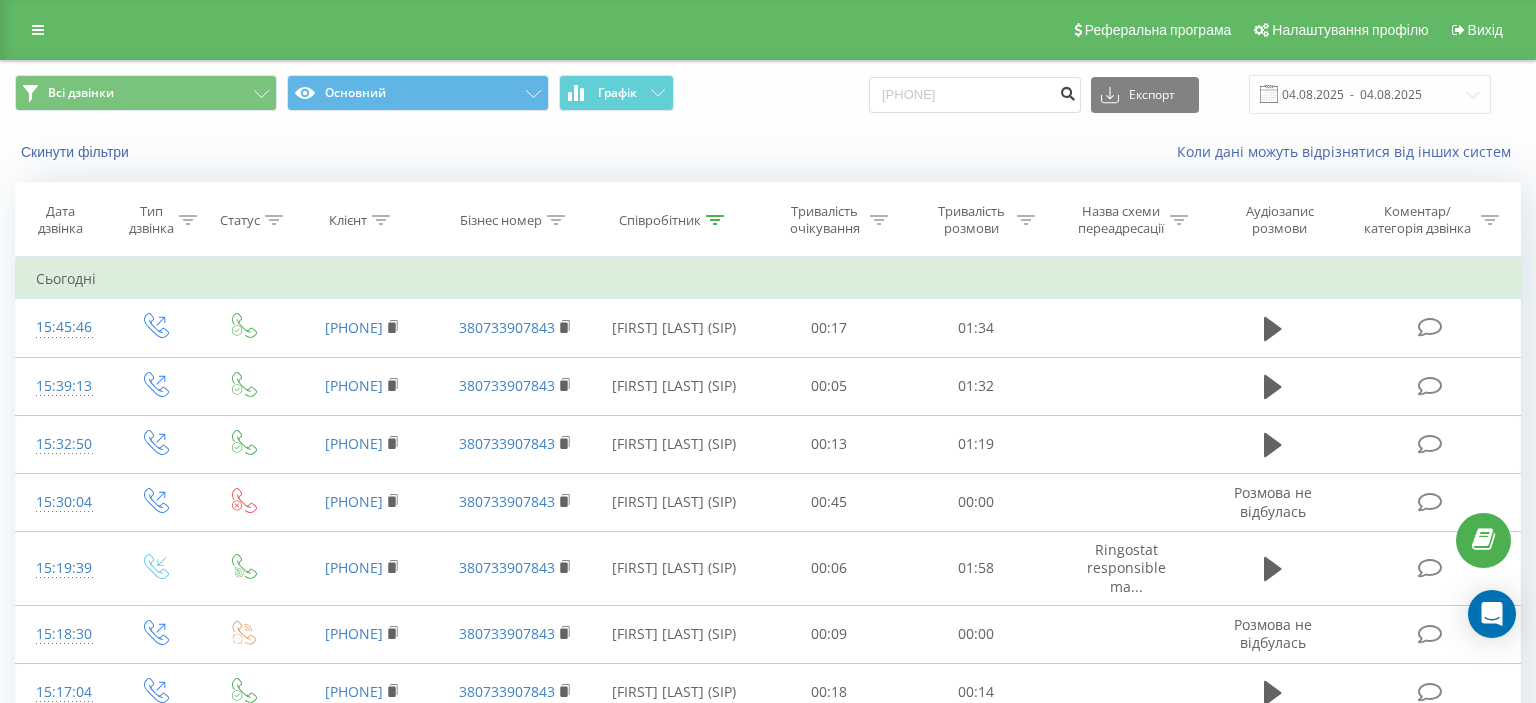 click at bounding box center (1067, 91) 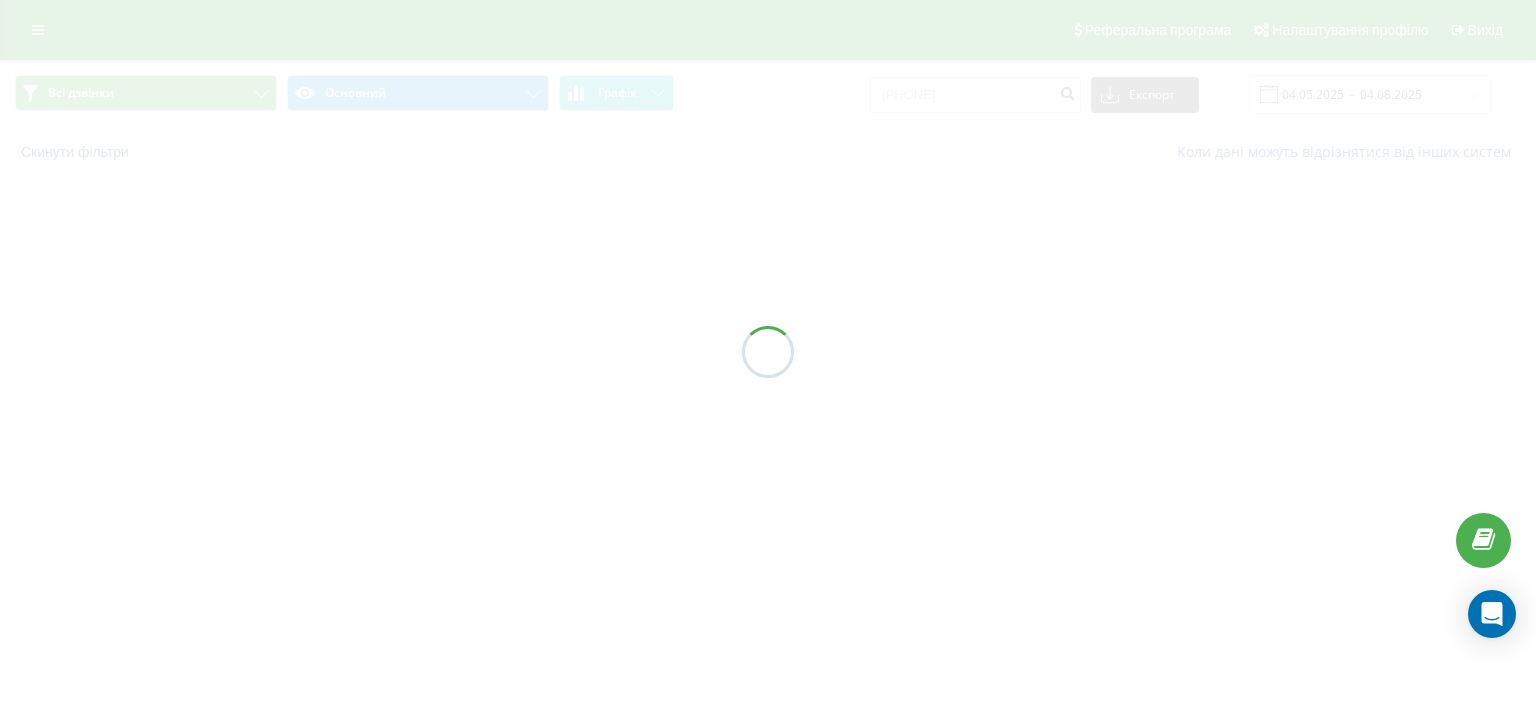 scroll, scrollTop: 0, scrollLeft: 0, axis: both 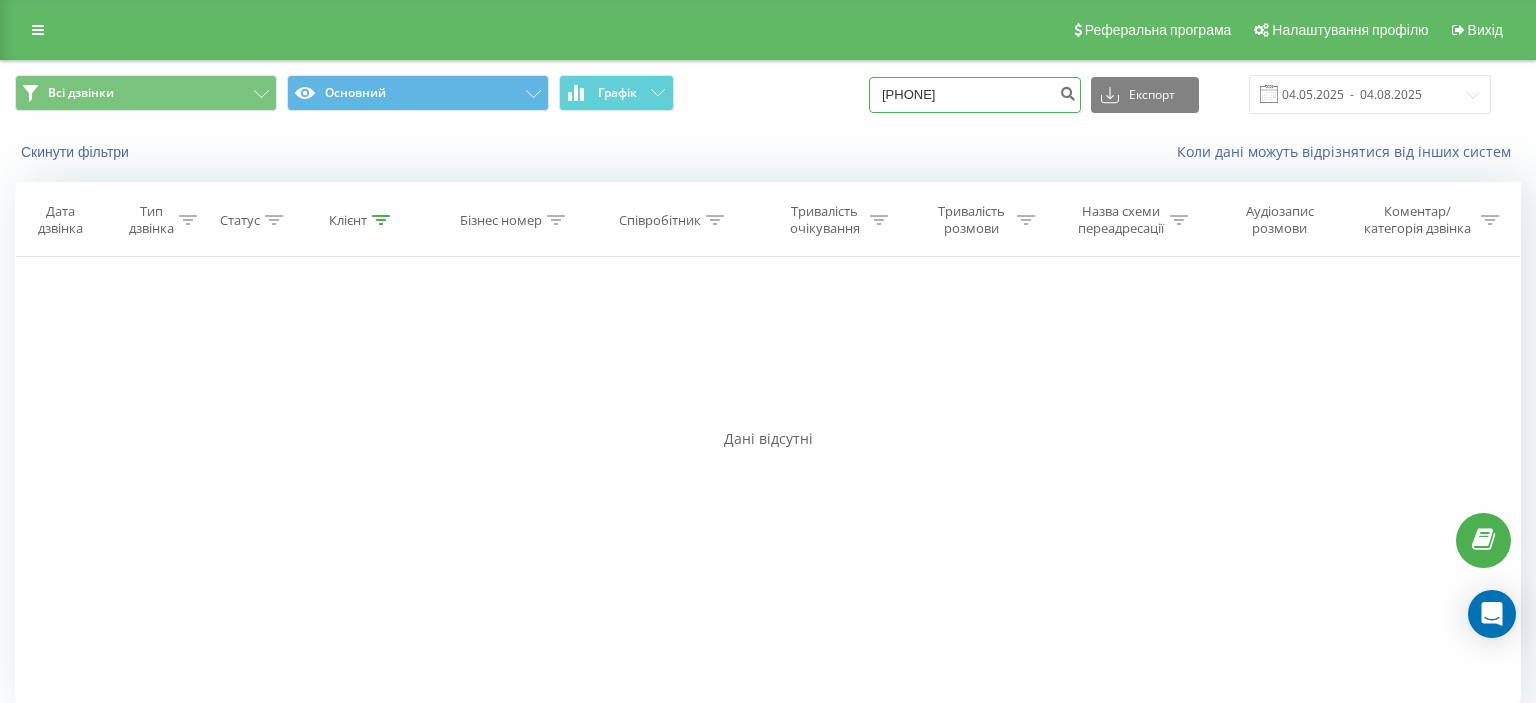 drag, startPoint x: 899, startPoint y: 98, endPoint x: 1038, endPoint y: 98, distance: 139 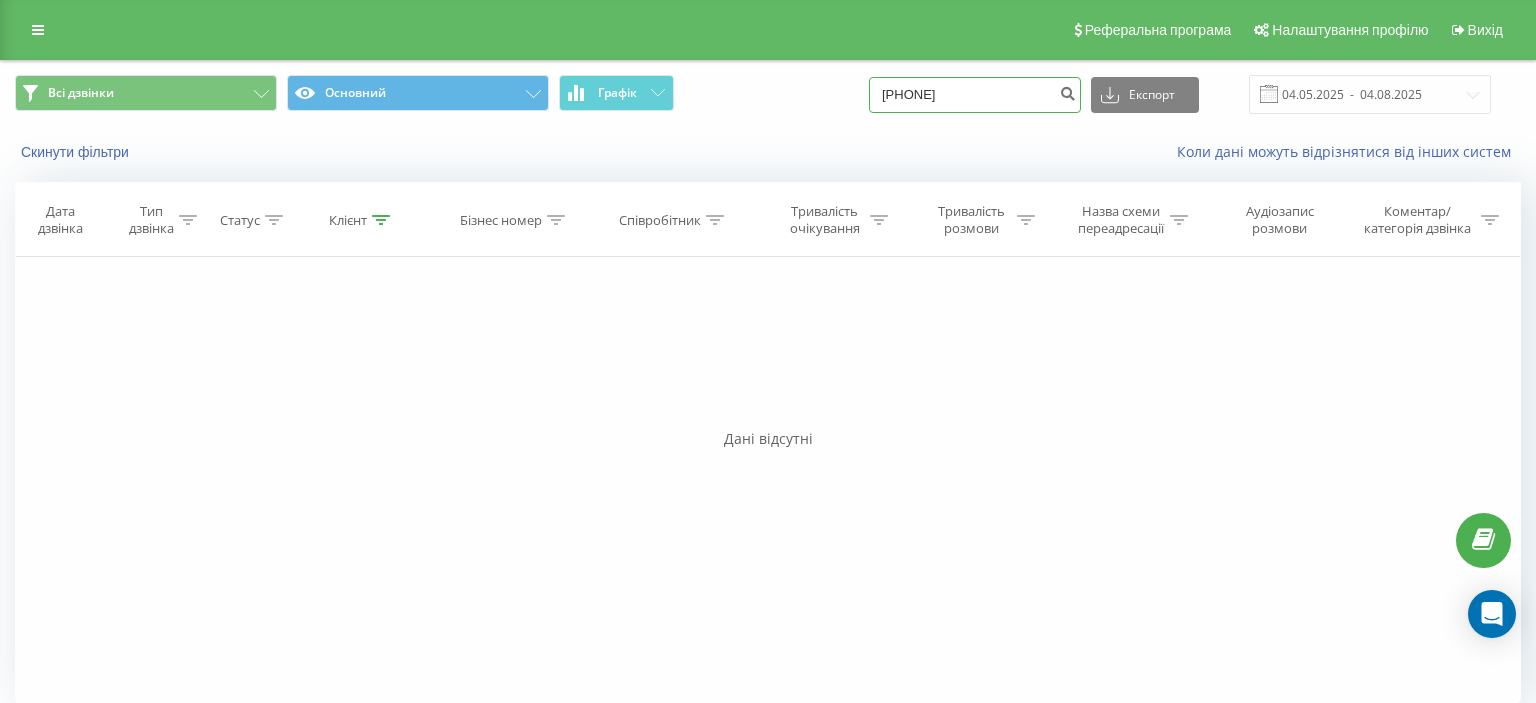 paste on "[PHONE]" 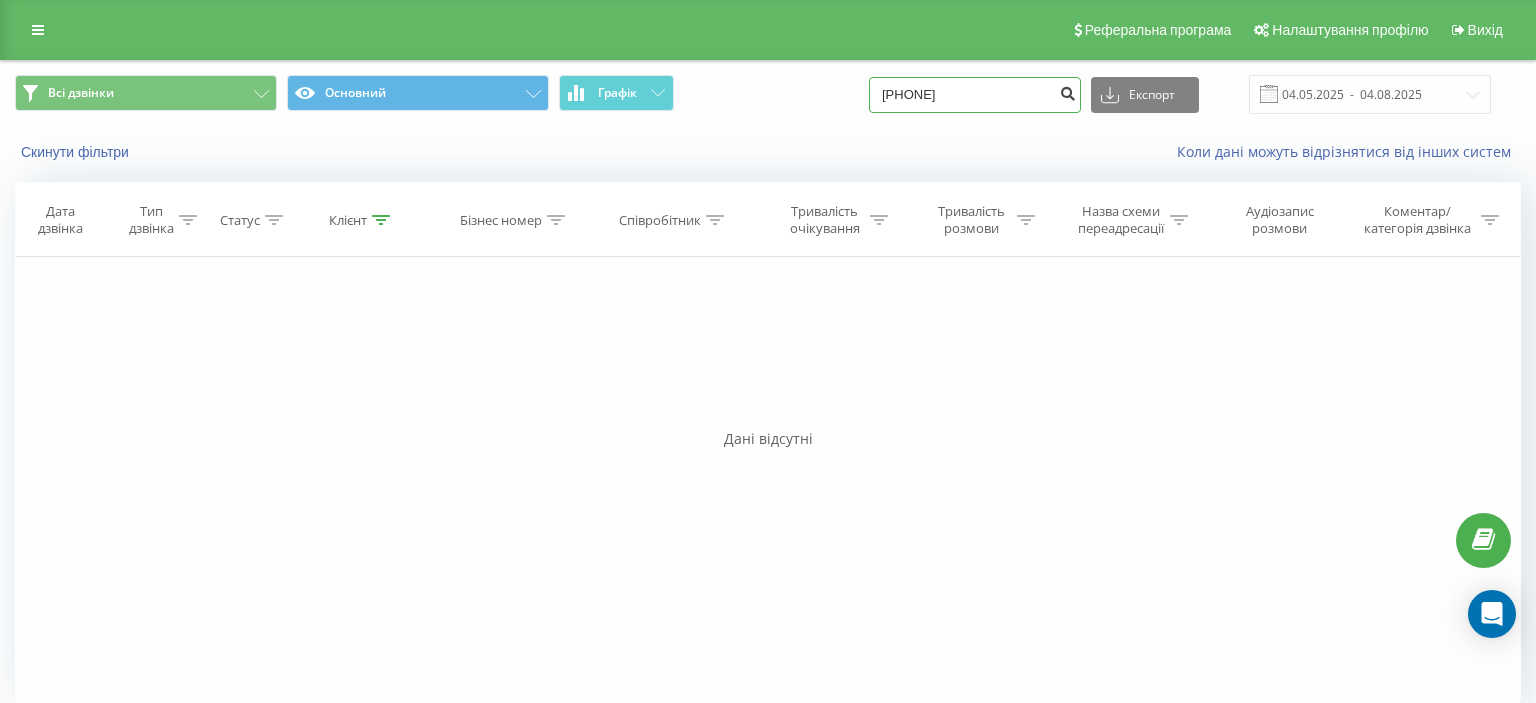 type on "[PHONE]" 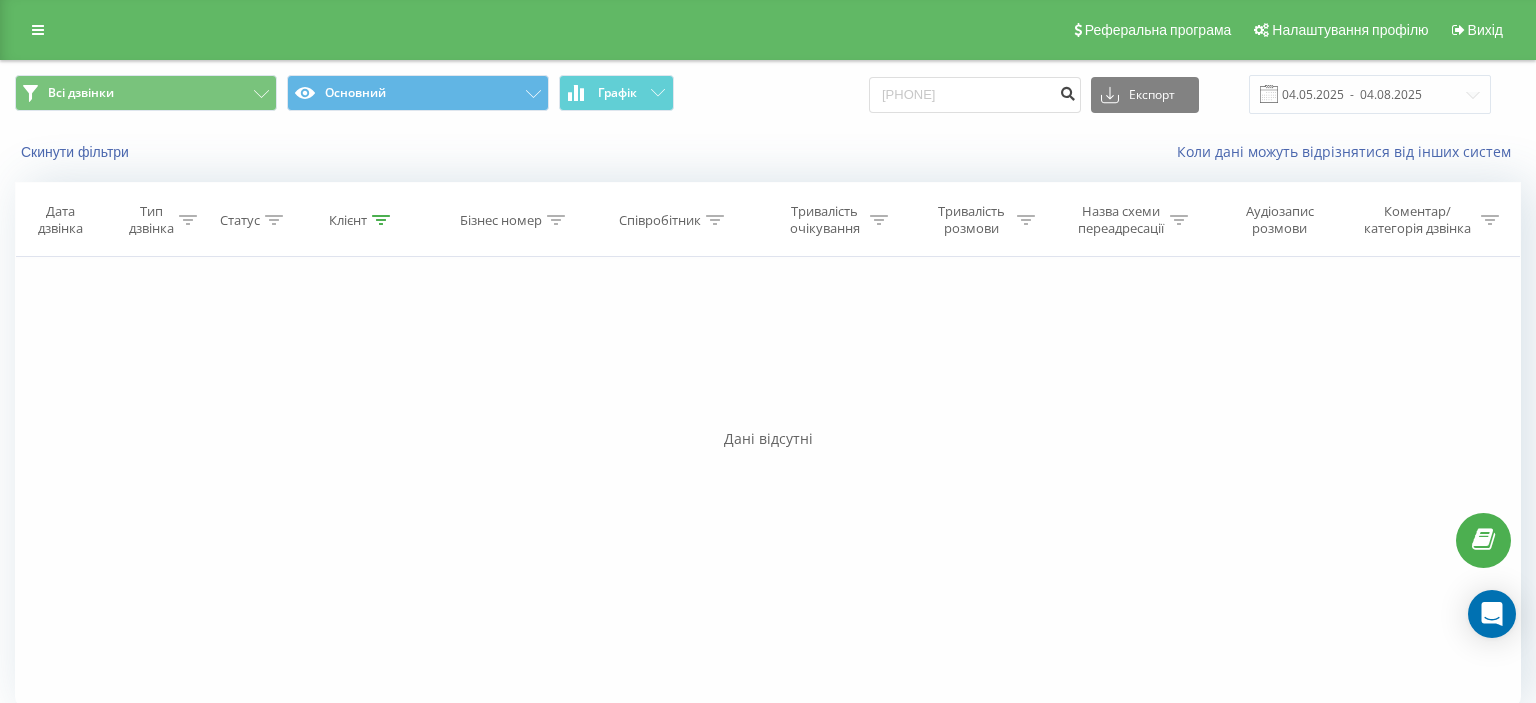 click at bounding box center [1067, 91] 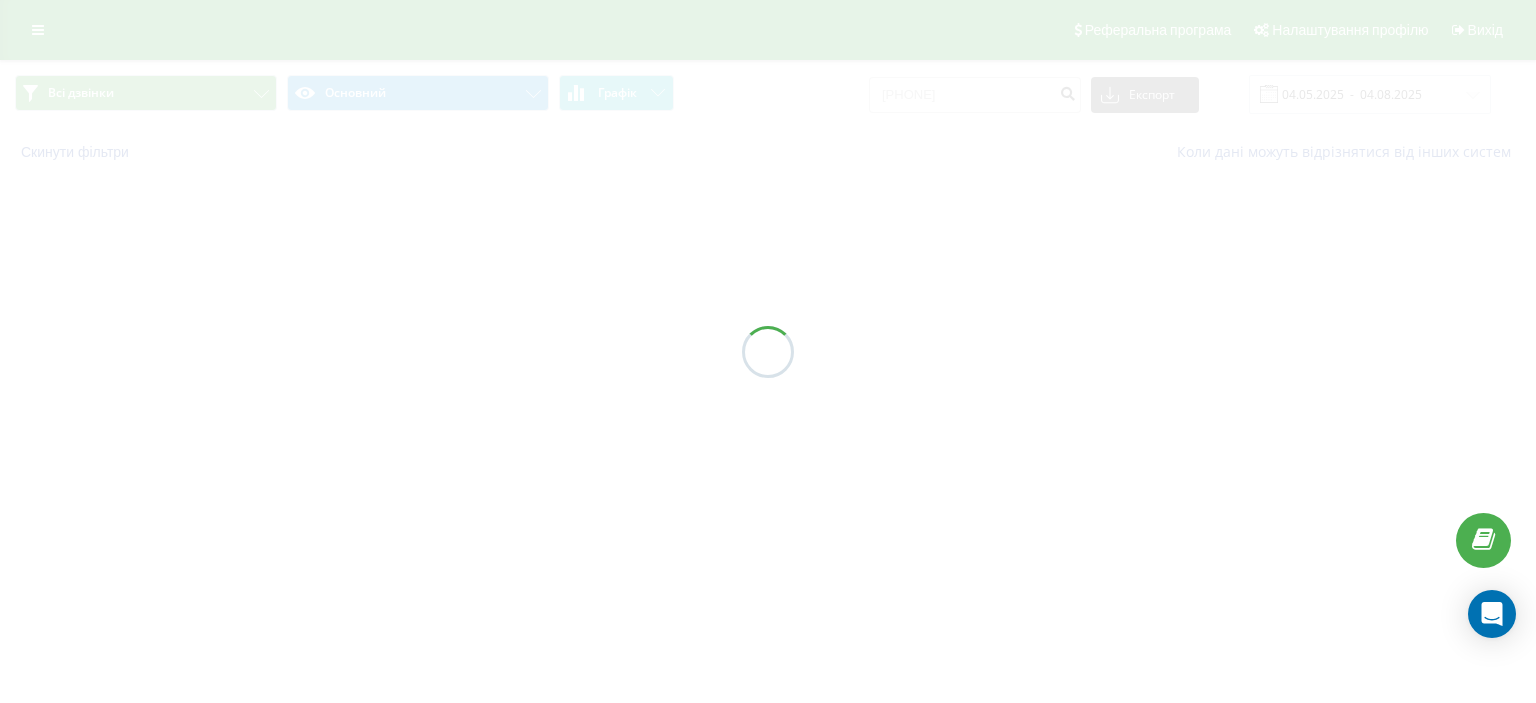 scroll, scrollTop: 0, scrollLeft: 0, axis: both 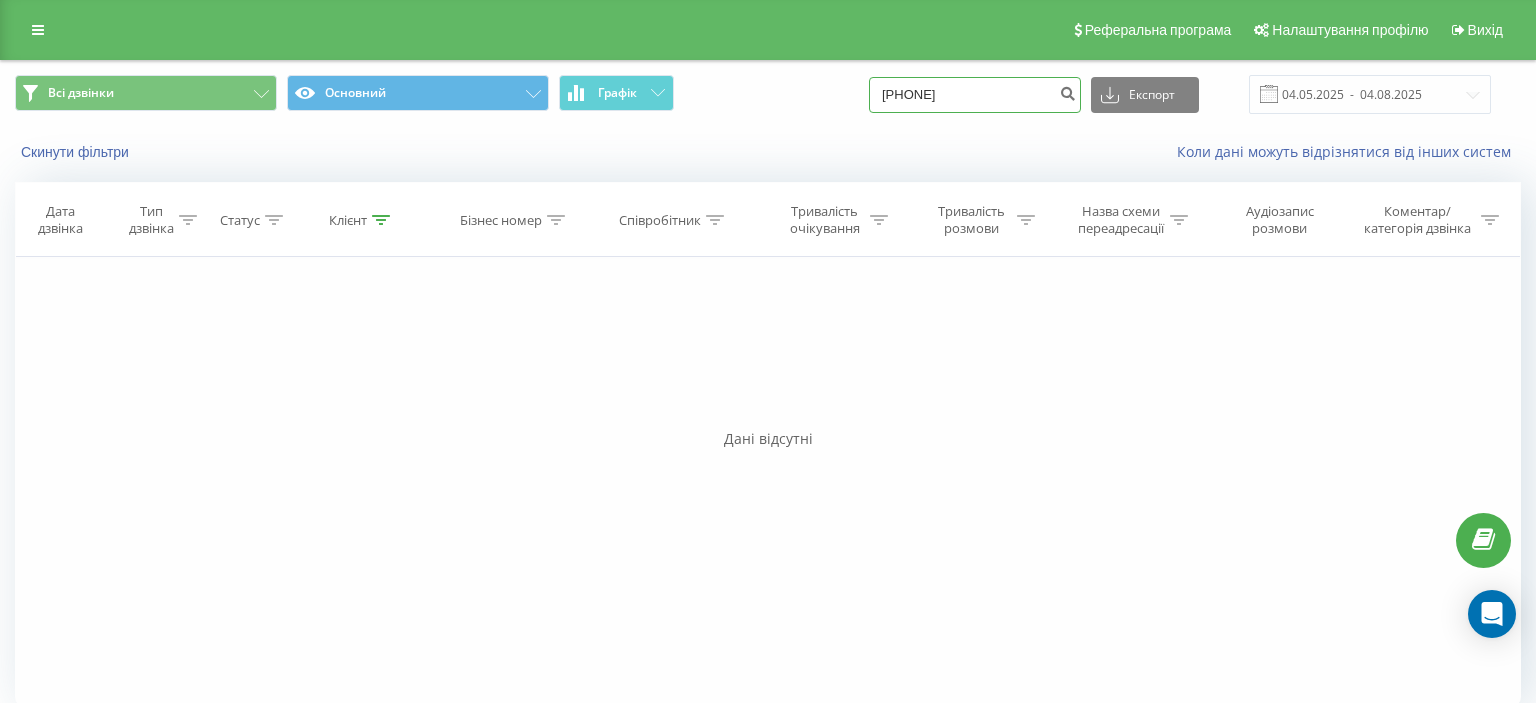 click on "[PHONE]" at bounding box center [975, 95] 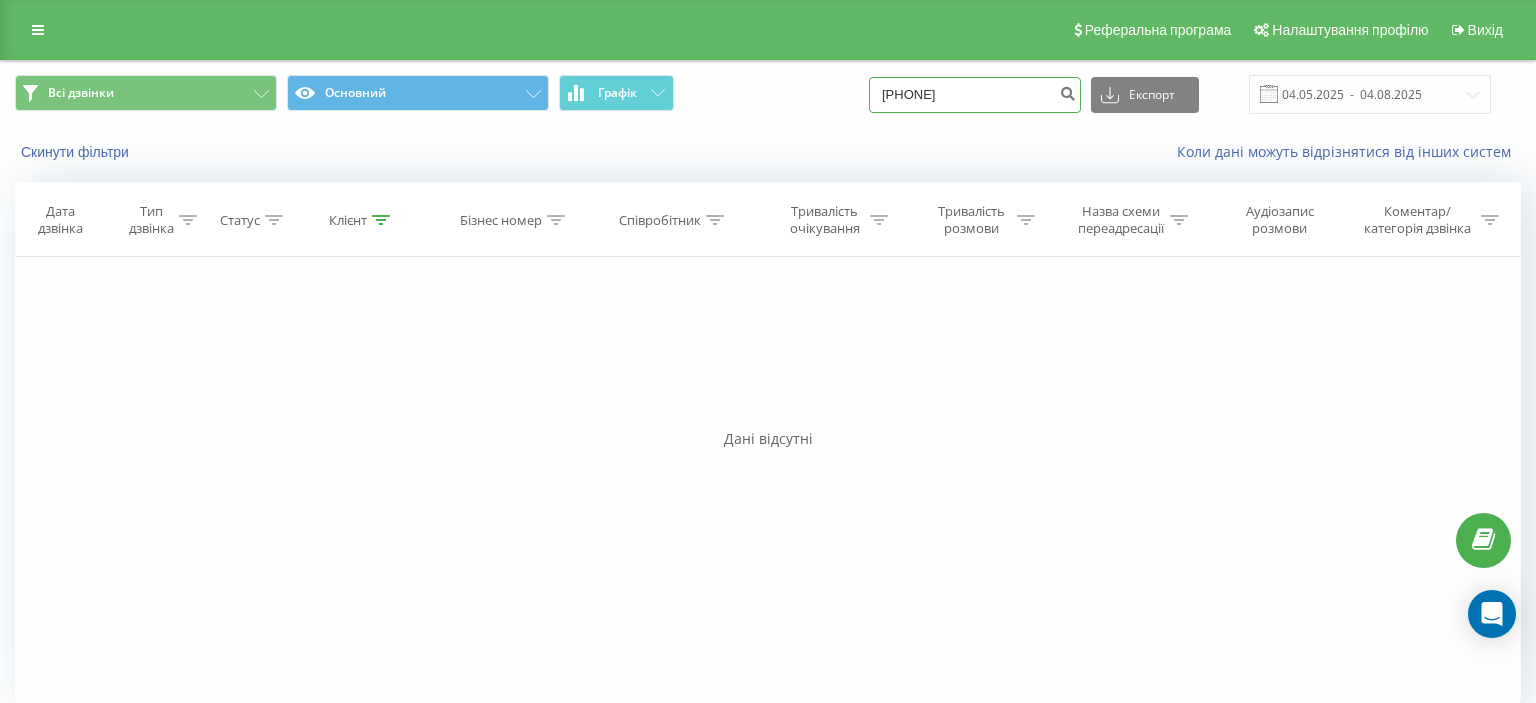 paste on "[PHONE]" 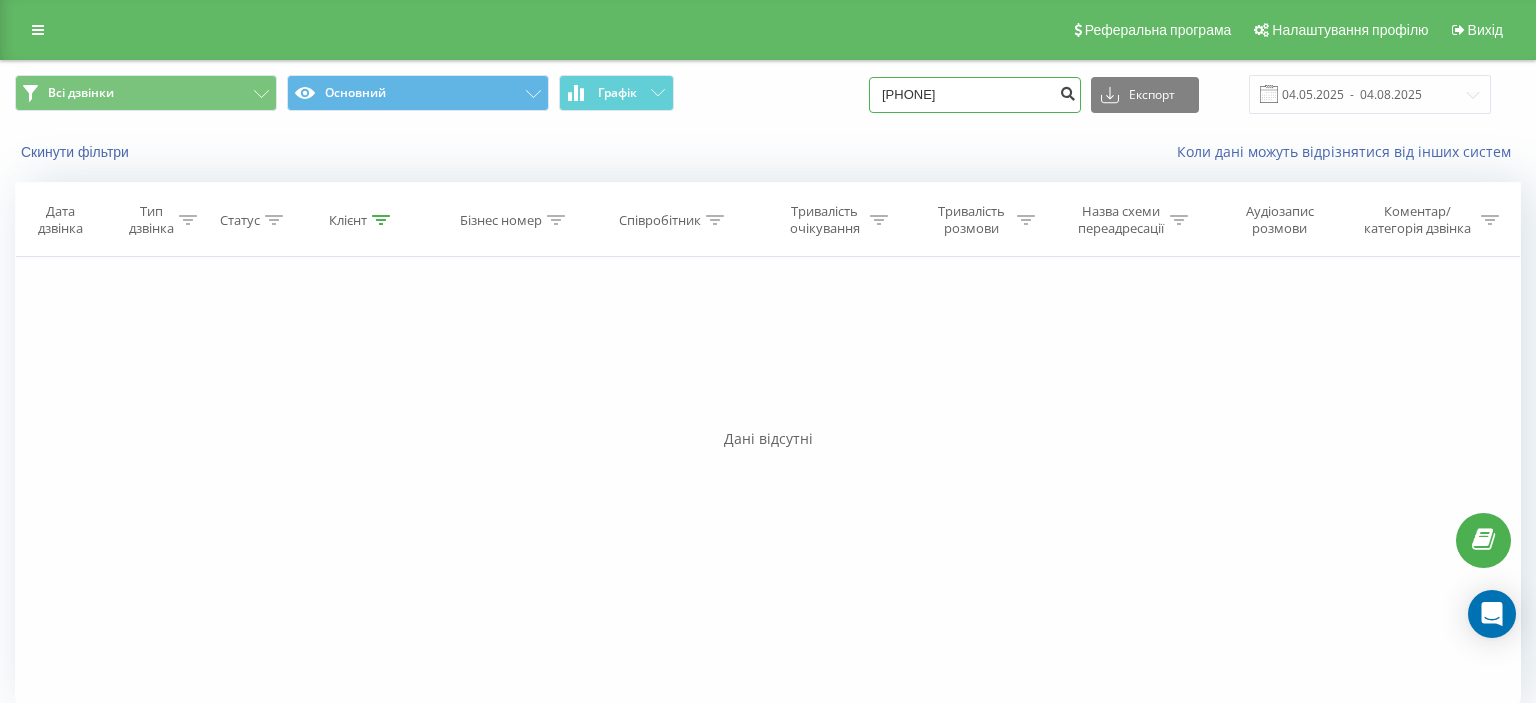 type on "050 382 68 21" 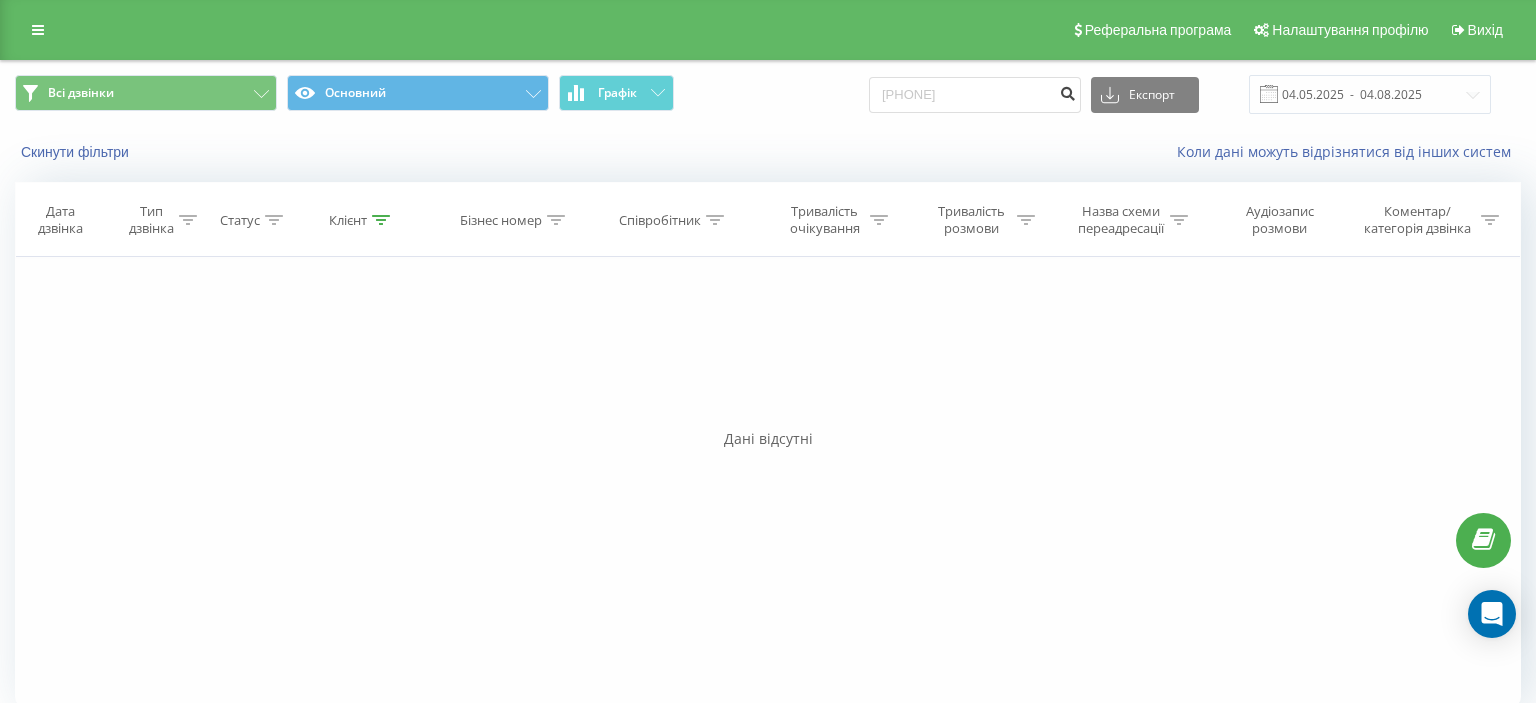 click at bounding box center (1067, 91) 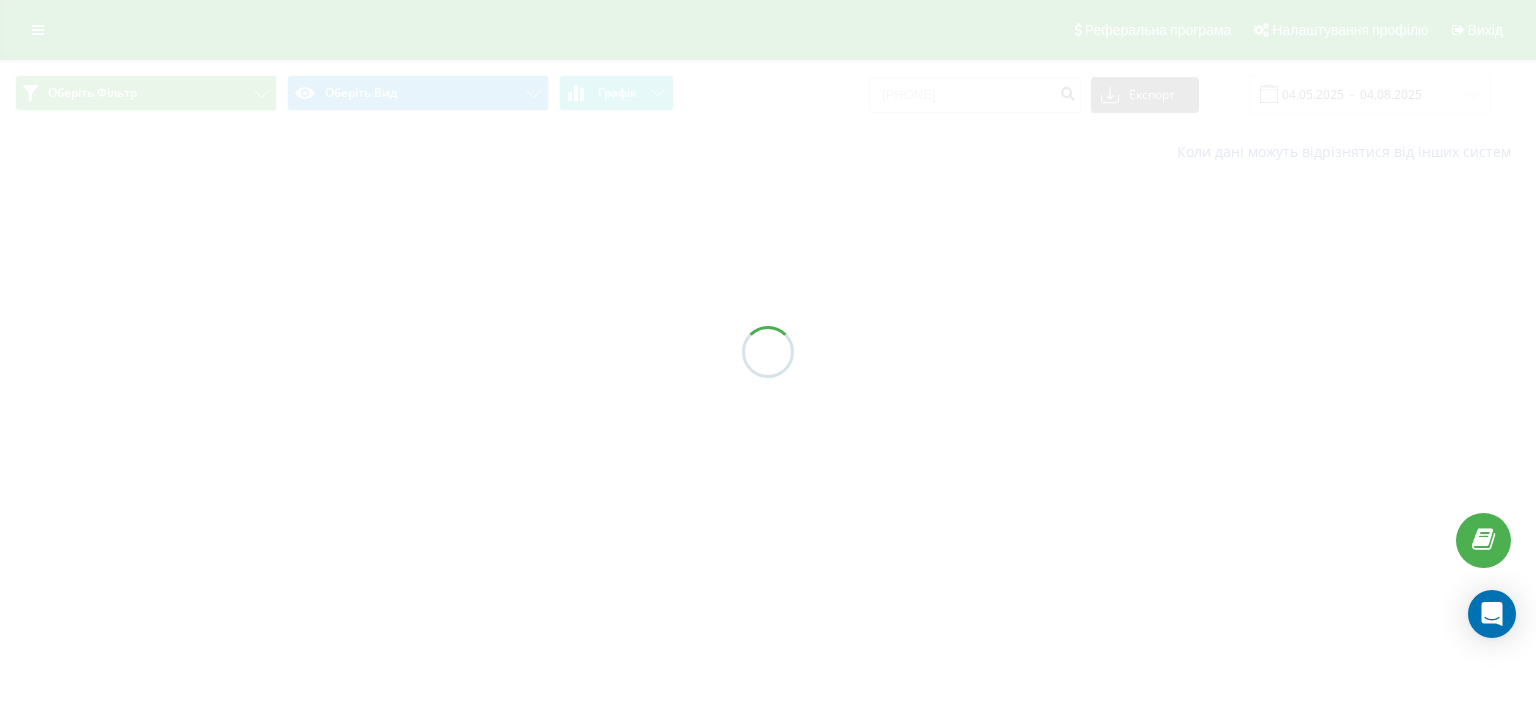scroll, scrollTop: 0, scrollLeft: 0, axis: both 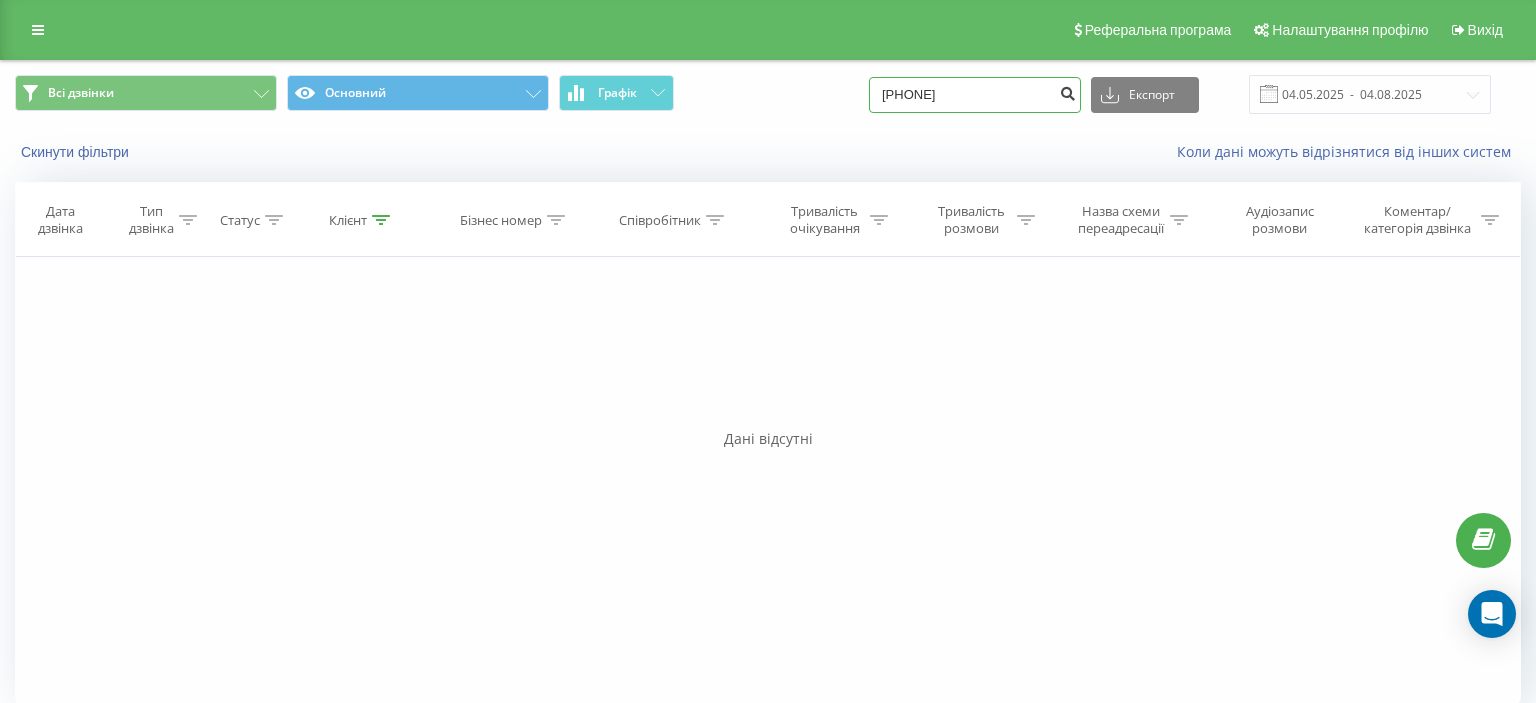 drag, startPoint x: 902, startPoint y: 94, endPoint x: 1066, endPoint y: 86, distance: 164.195 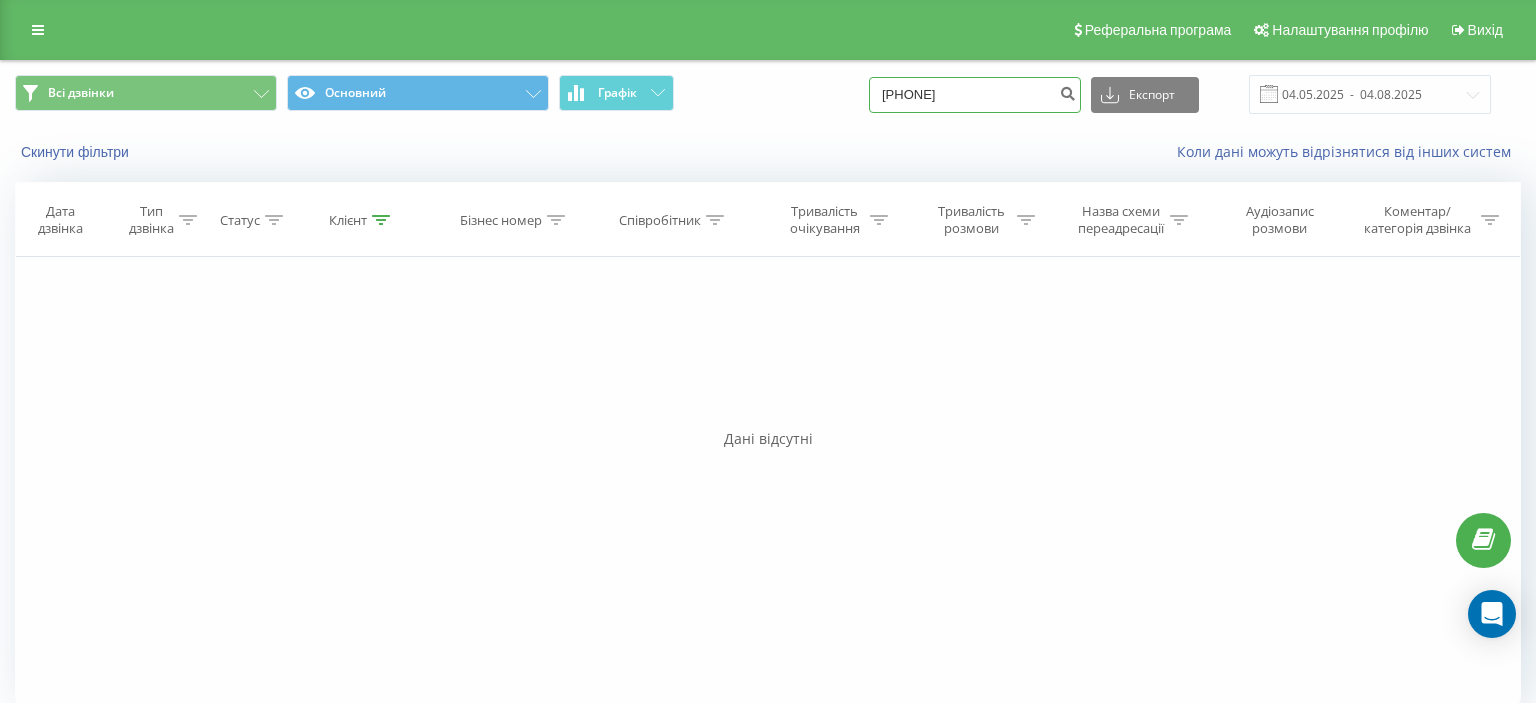 paste on "[PHONE]" 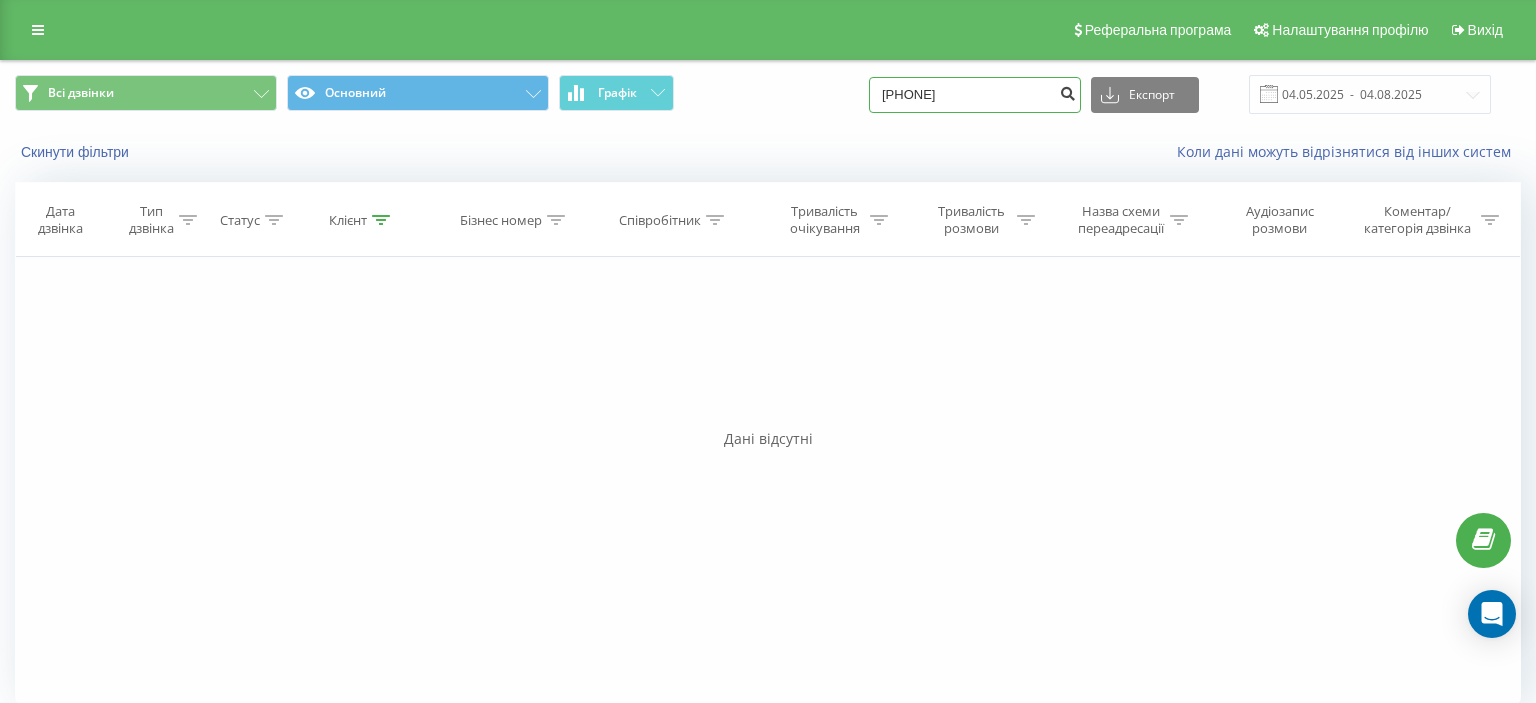 type on "067 494 90 52" 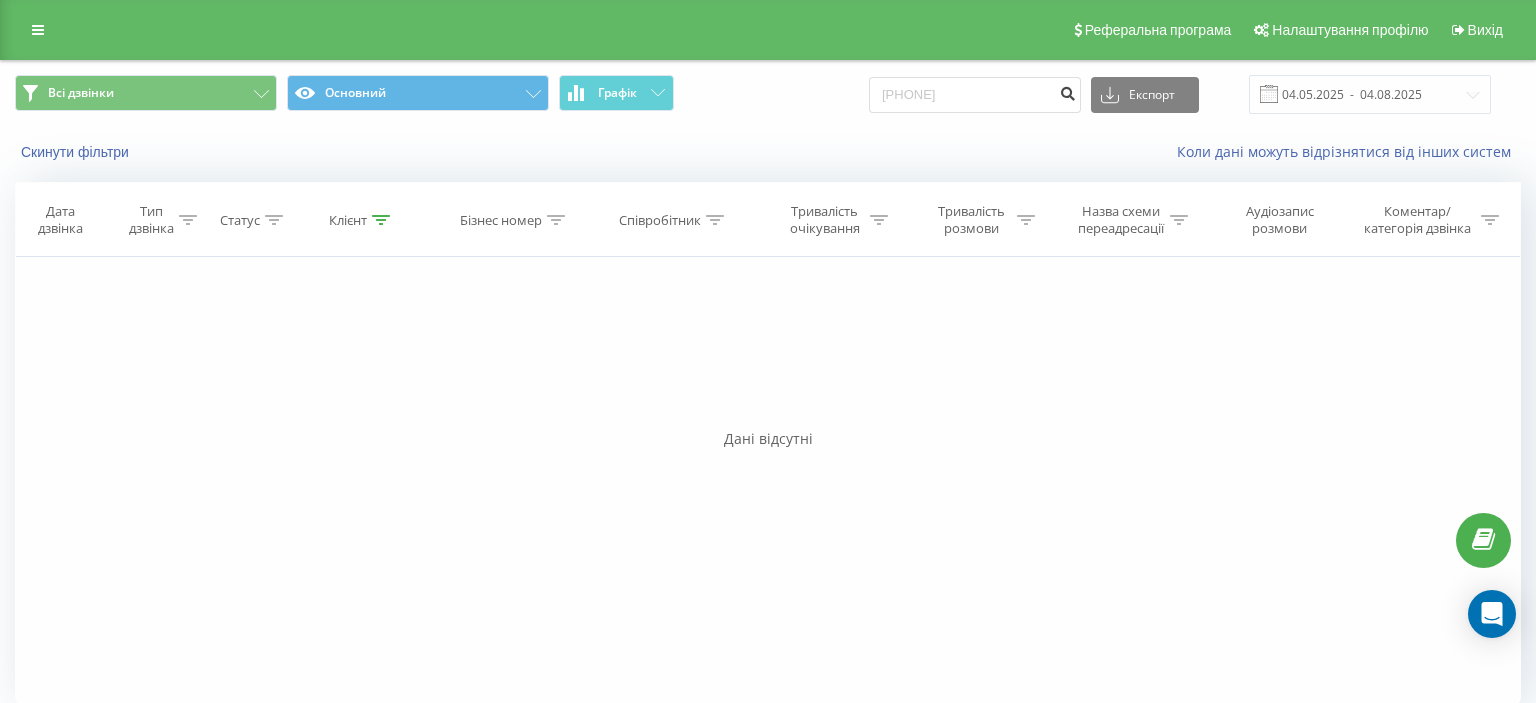 click at bounding box center [1067, 91] 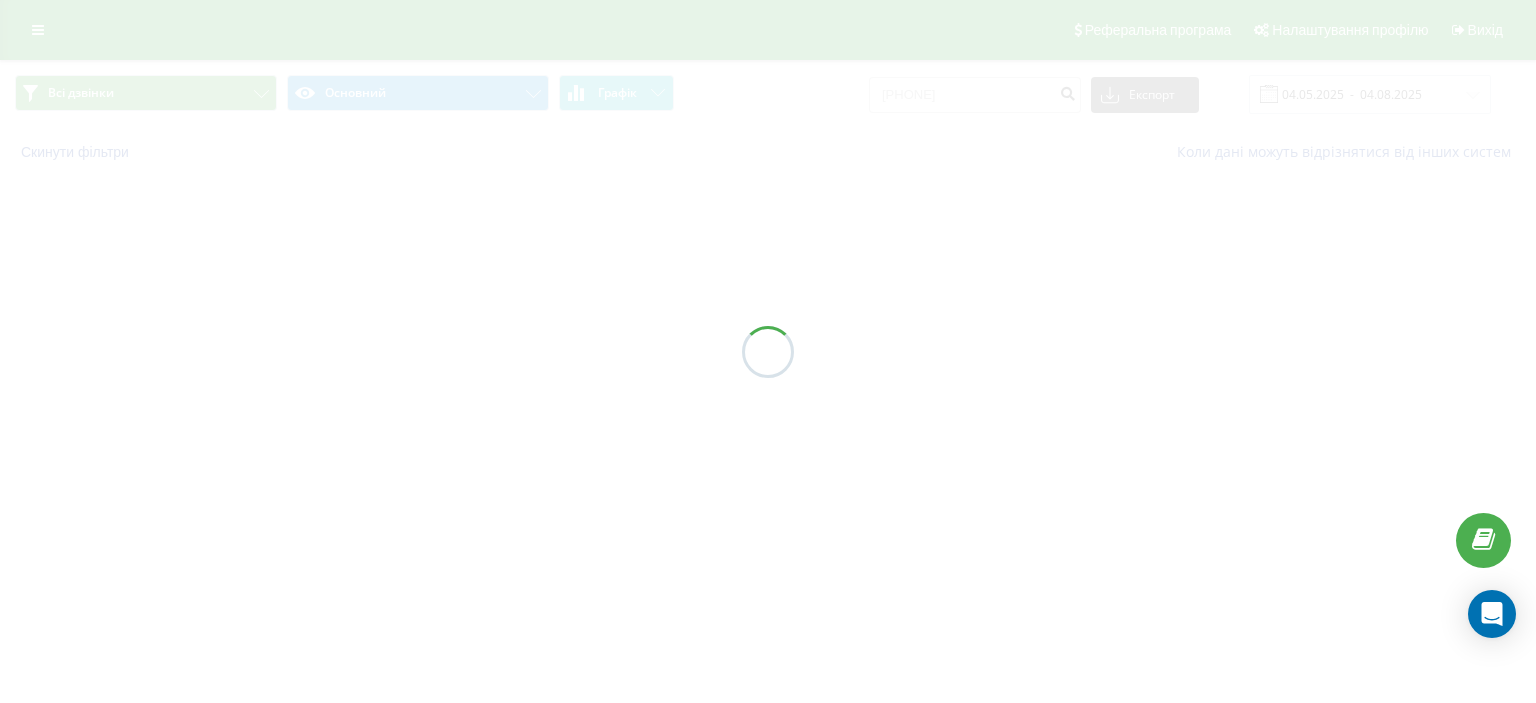 scroll, scrollTop: 0, scrollLeft: 0, axis: both 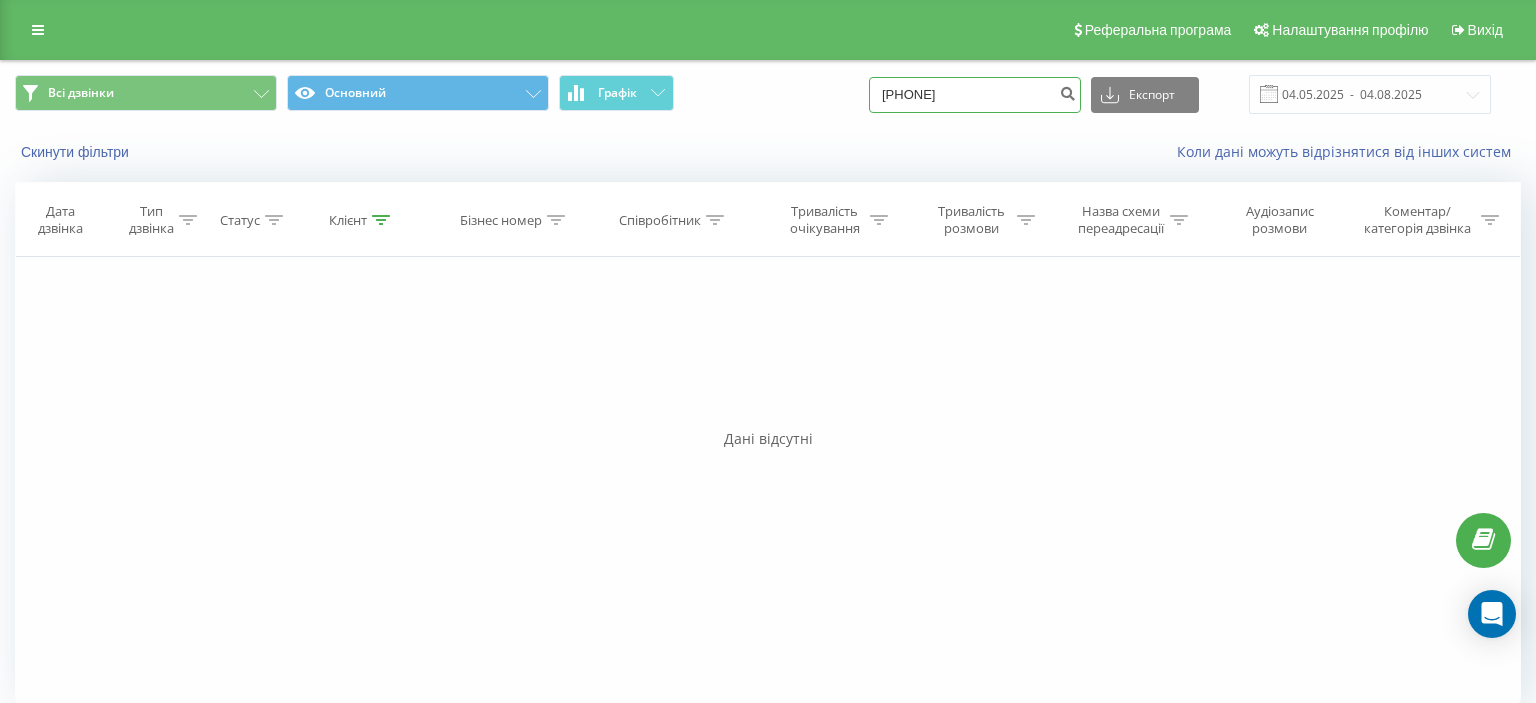 drag, startPoint x: 907, startPoint y: 96, endPoint x: 1015, endPoint y: 96, distance: 108 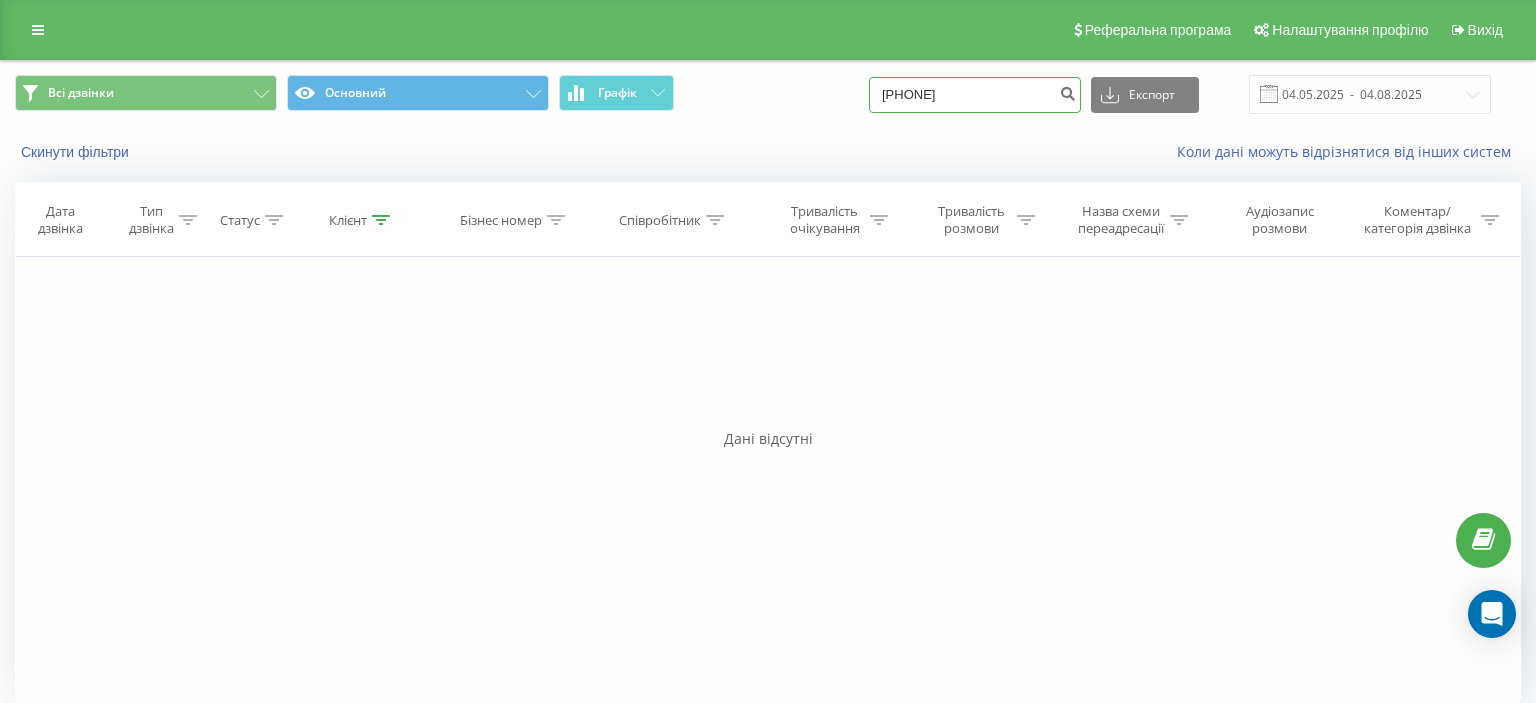 paste on "(066) 803 72 3" 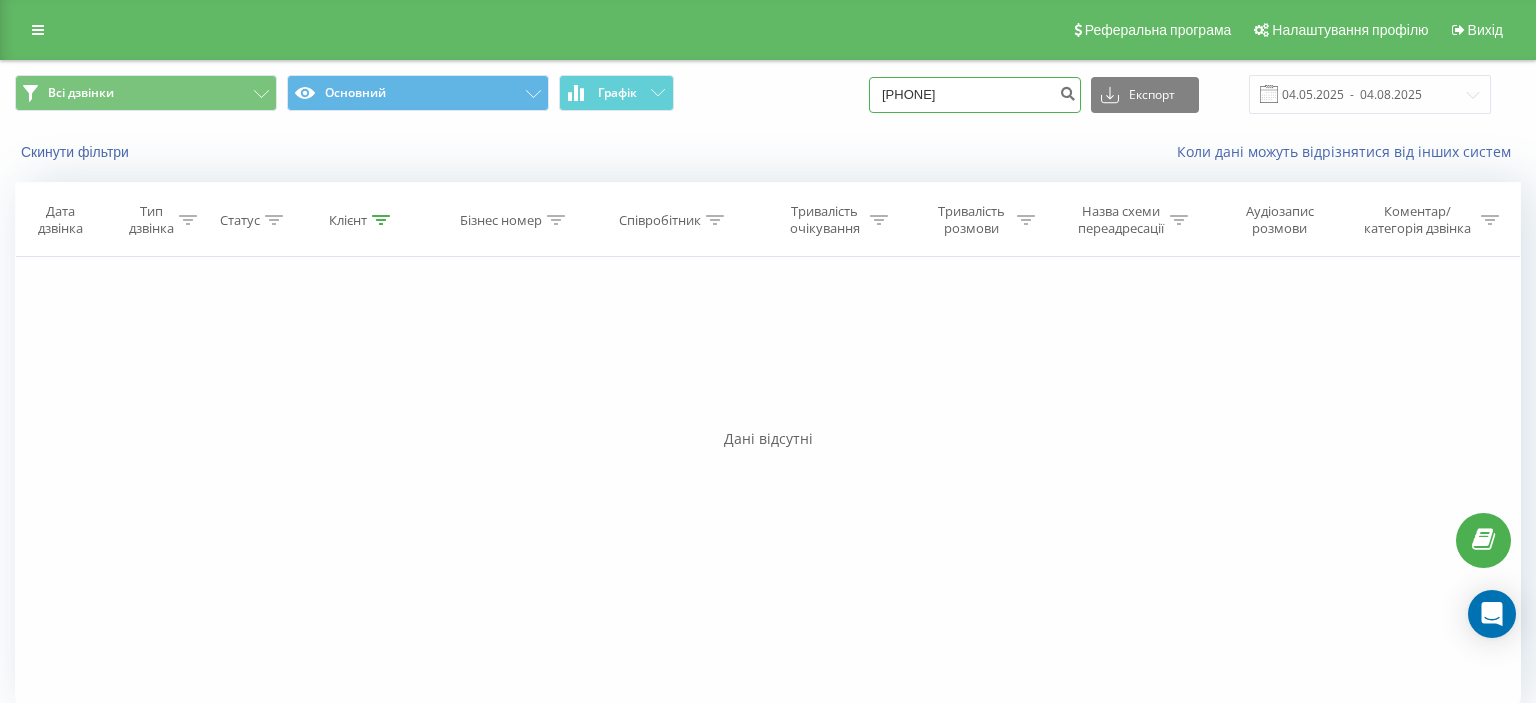 click on "(066) 803 72 32" at bounding box center [975, 95] 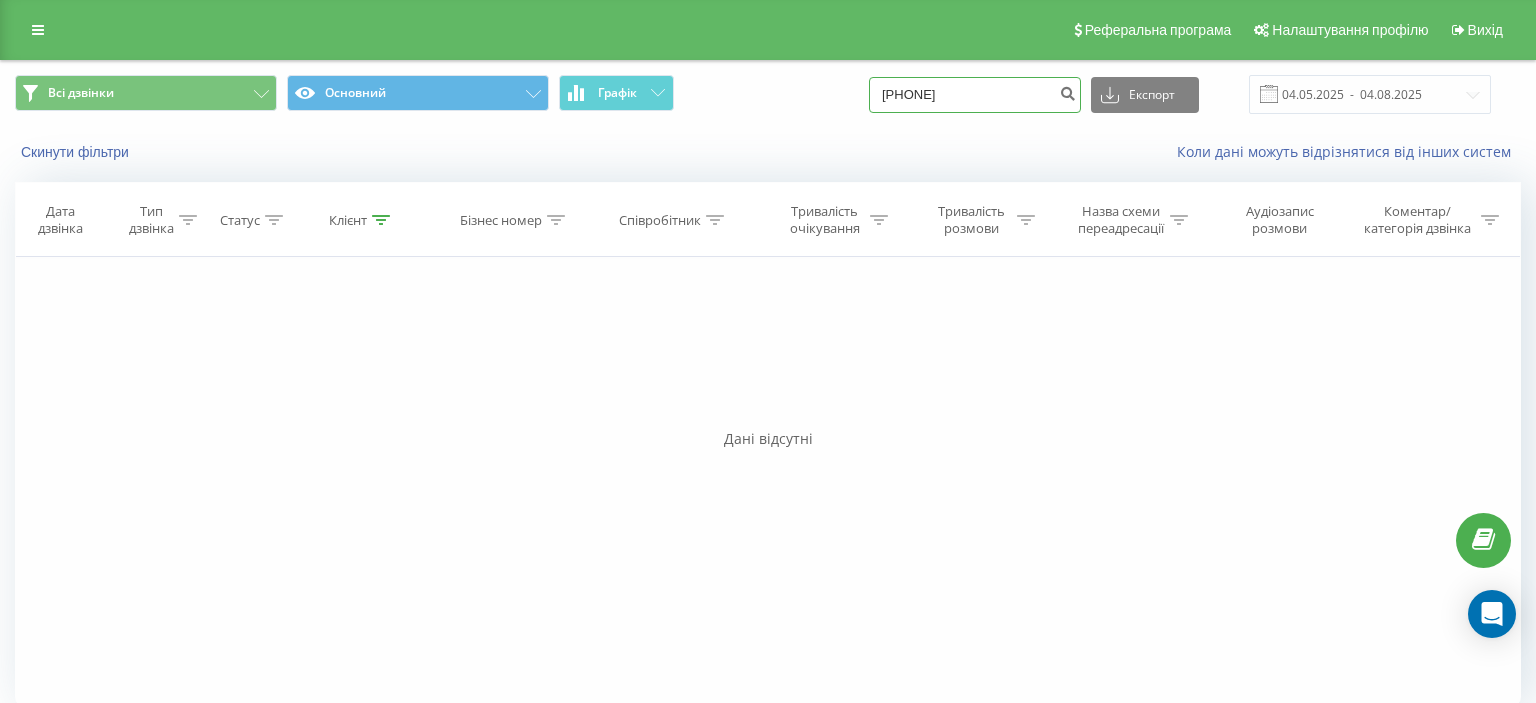 click on "(066 803 72 32" at bounding box center (975, 95) 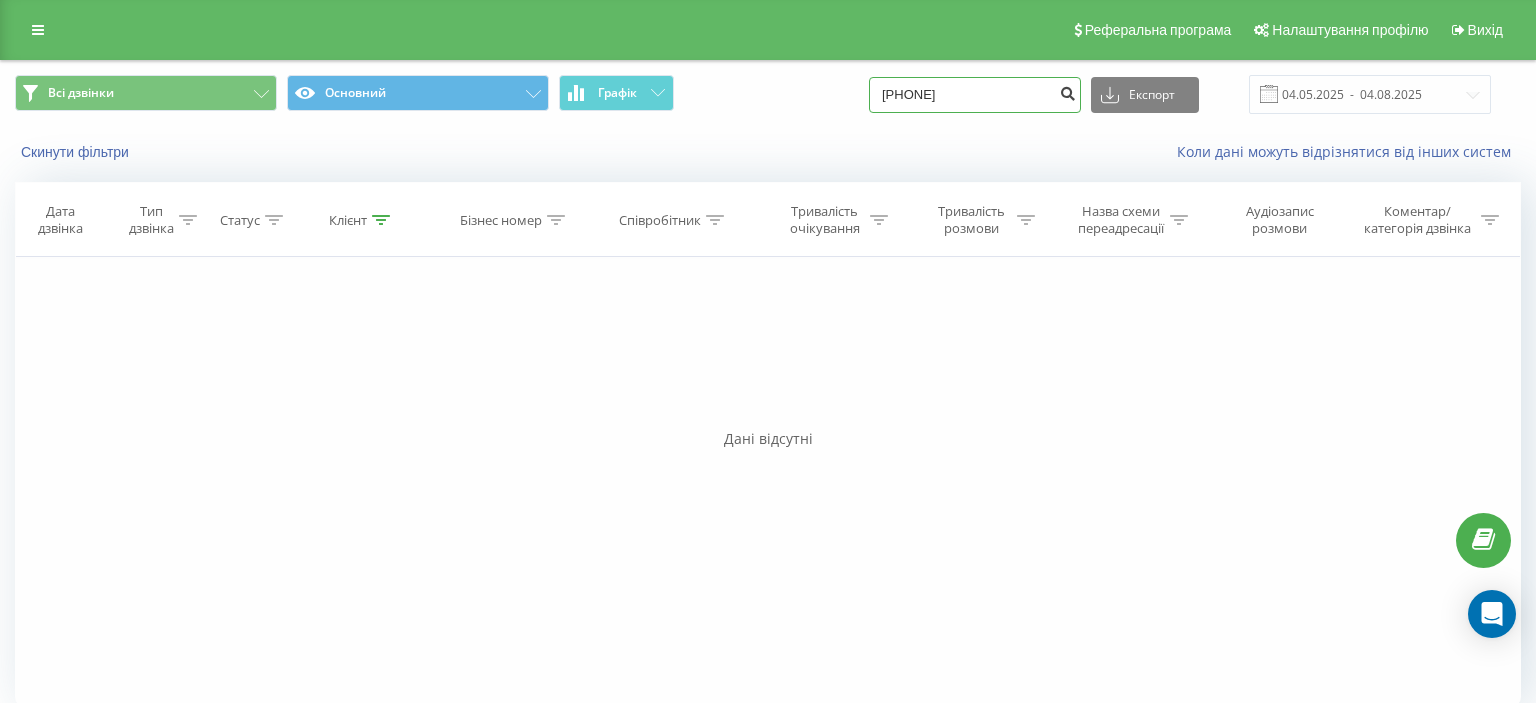 type on "066 803 72 32" 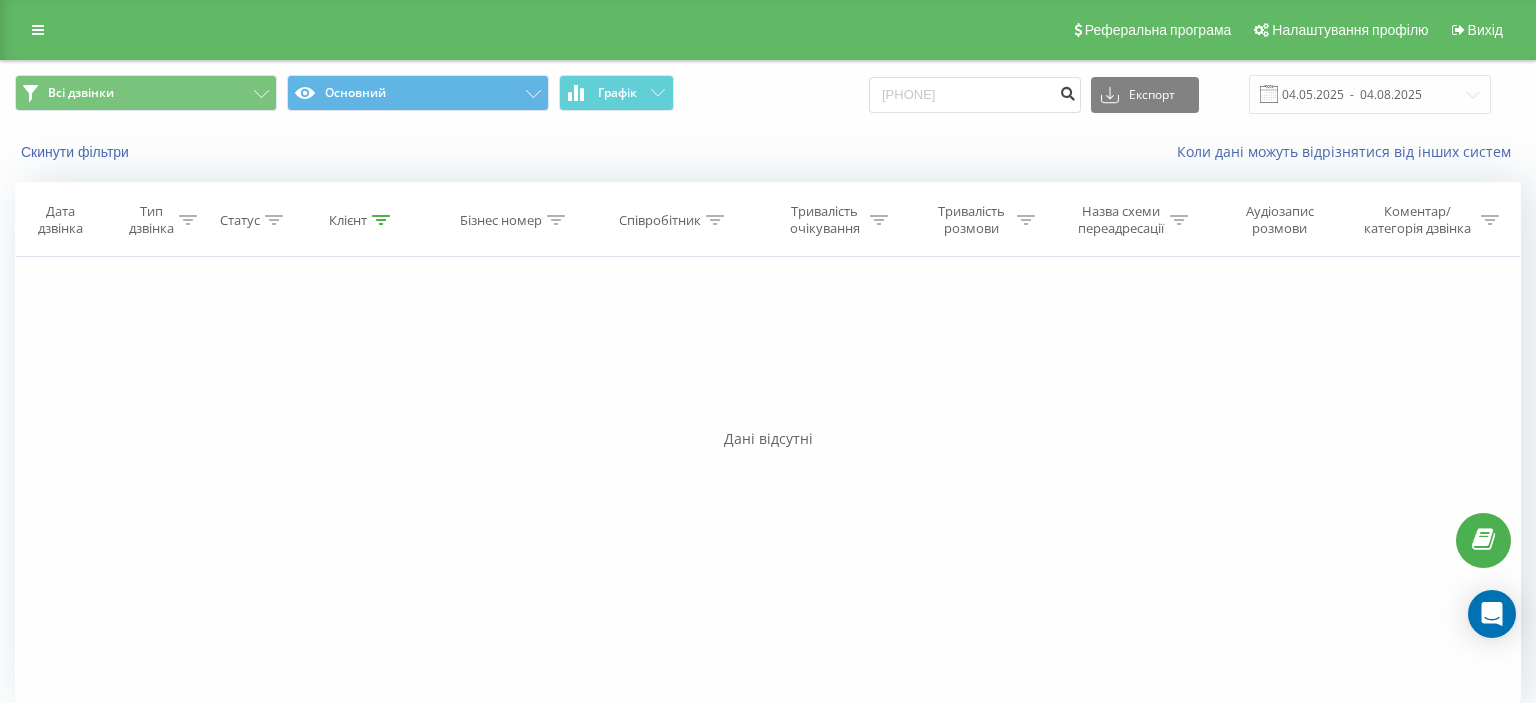 click at bounding box center [1067, 91] 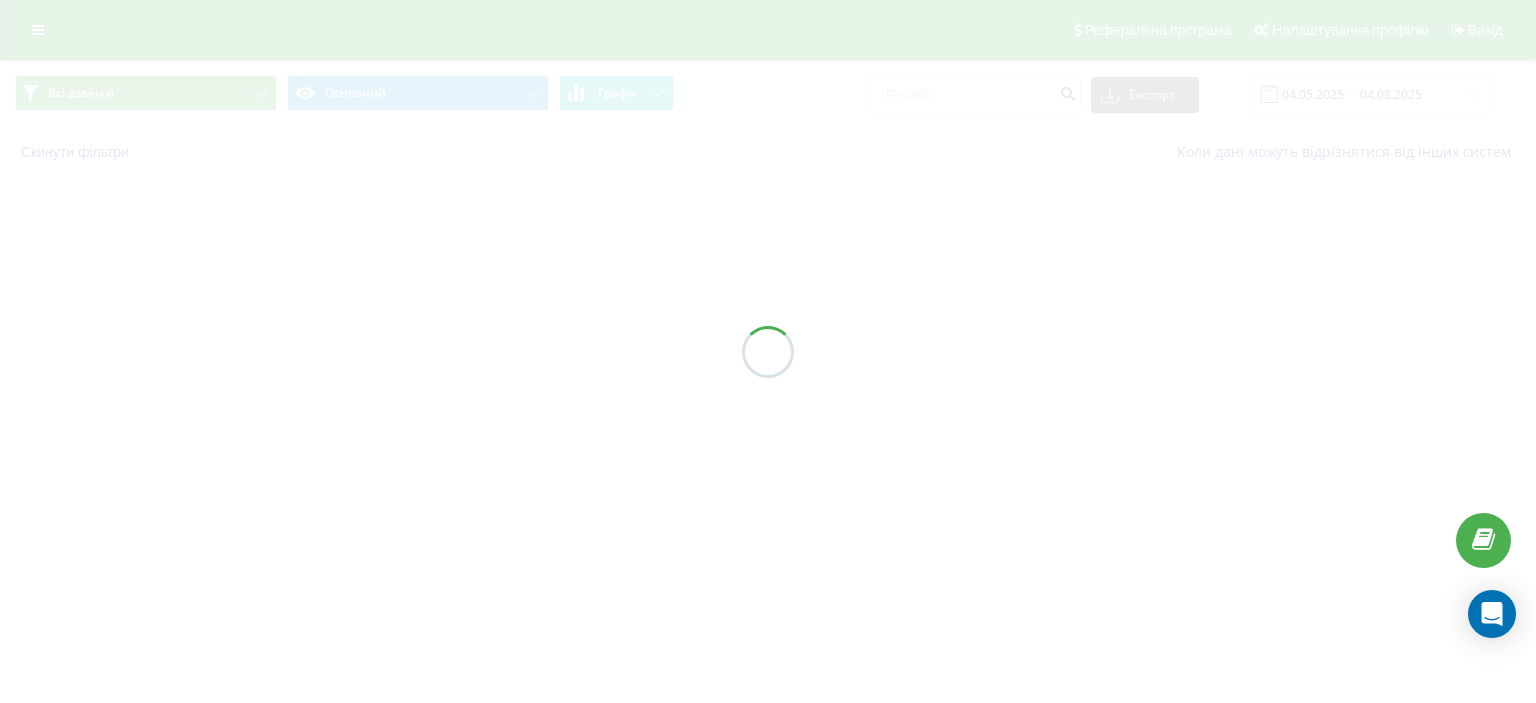 scroll, scrollTop: 0, scrollLeft: 0, axis: both 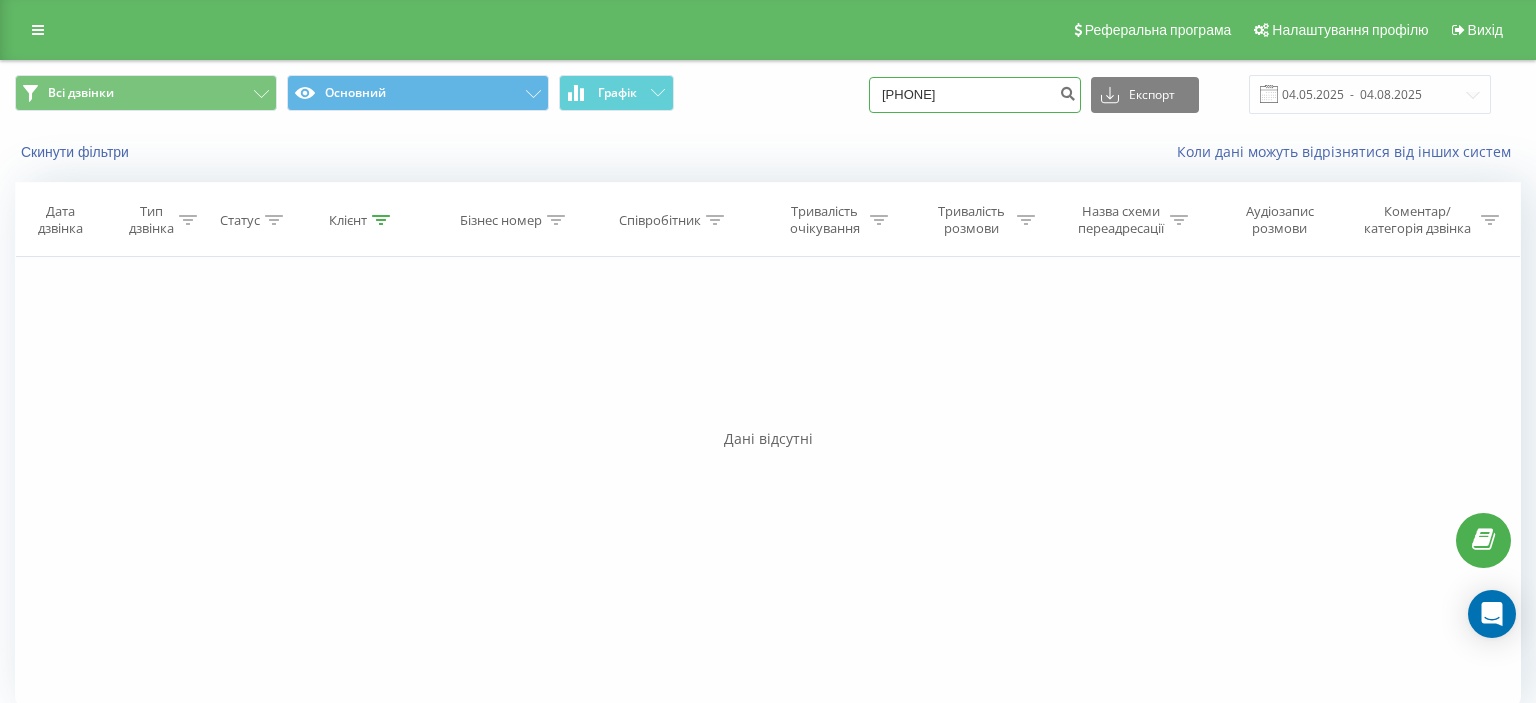 drag, startPoint x: 899, startPoint y: 101, endPoint x: 1010, endPoint y: 98, distance: 111.040535 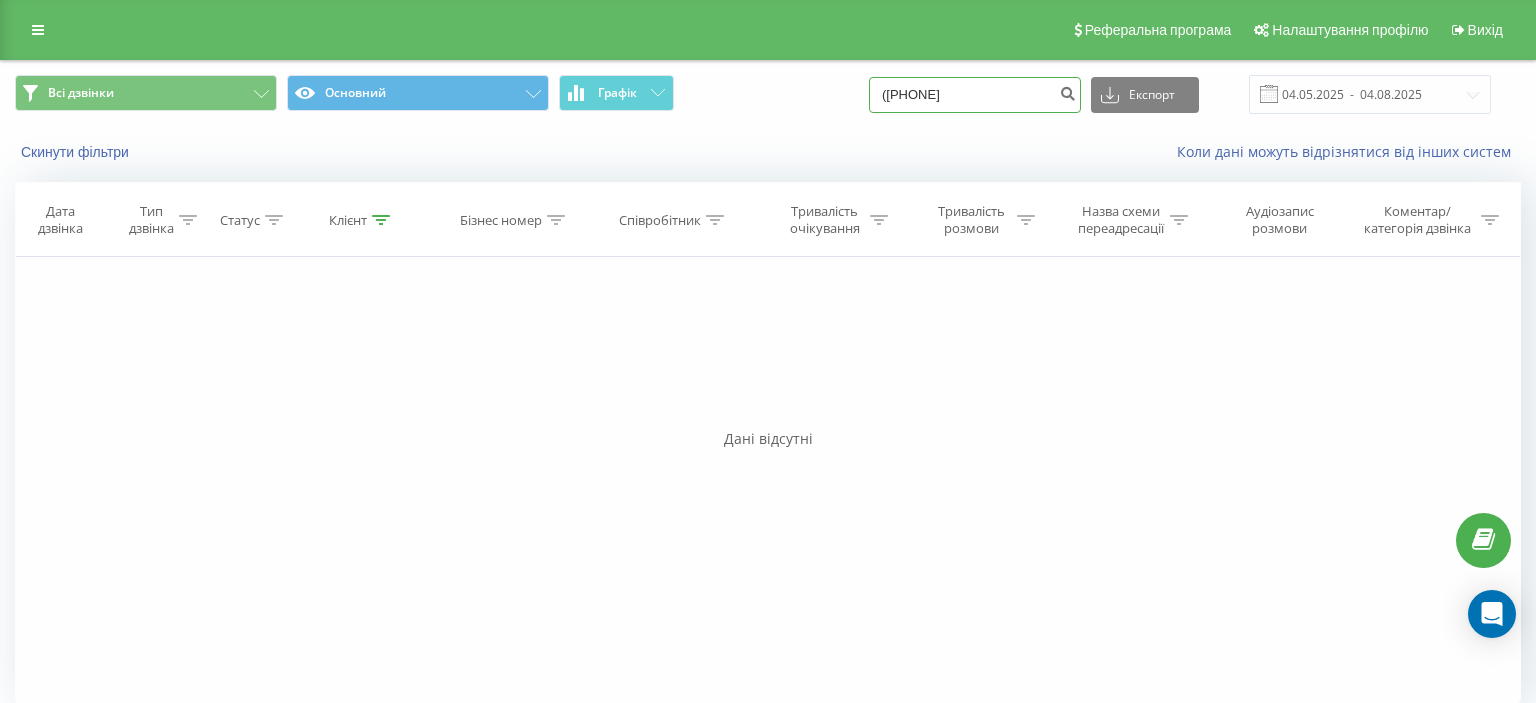 click on "([PHONE]" at bounding box center (975, 95) 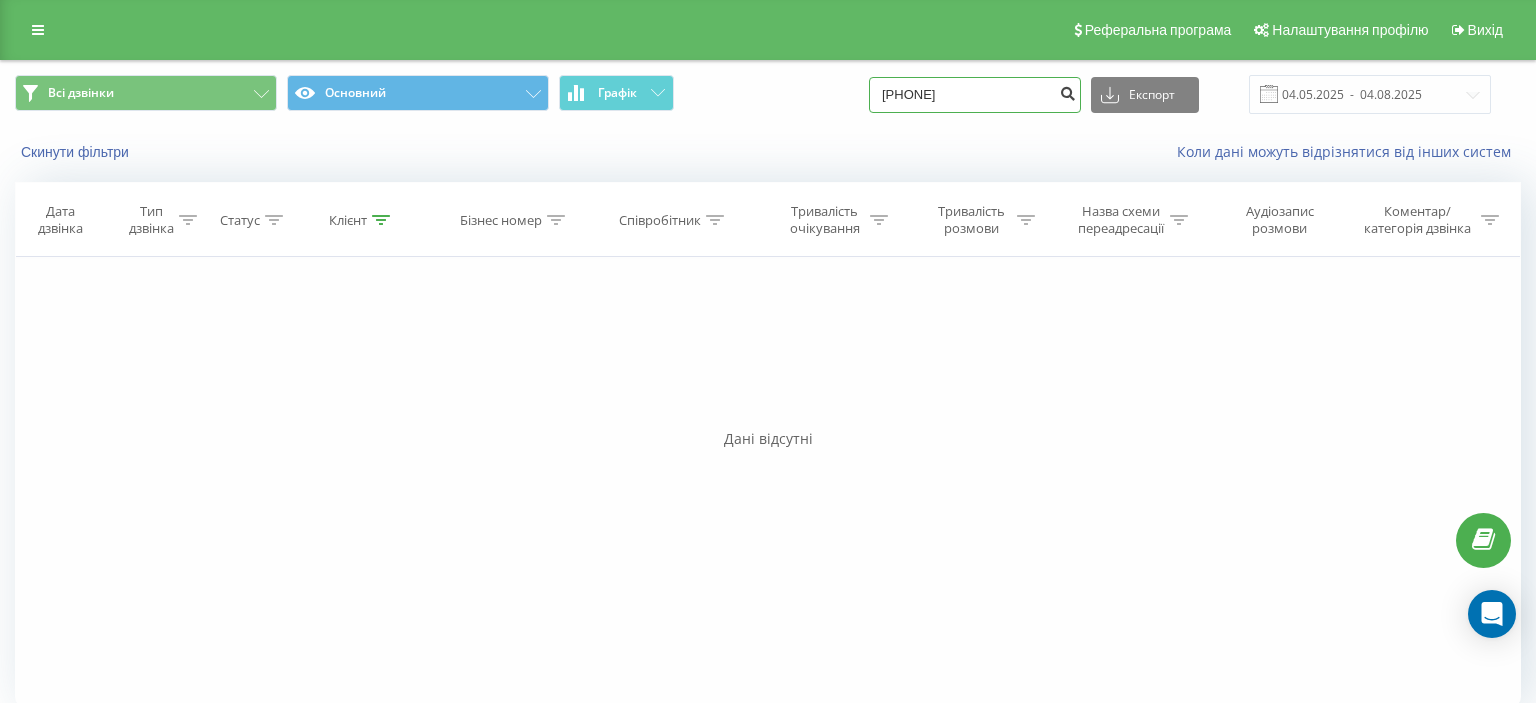 type on "[PHONE]" 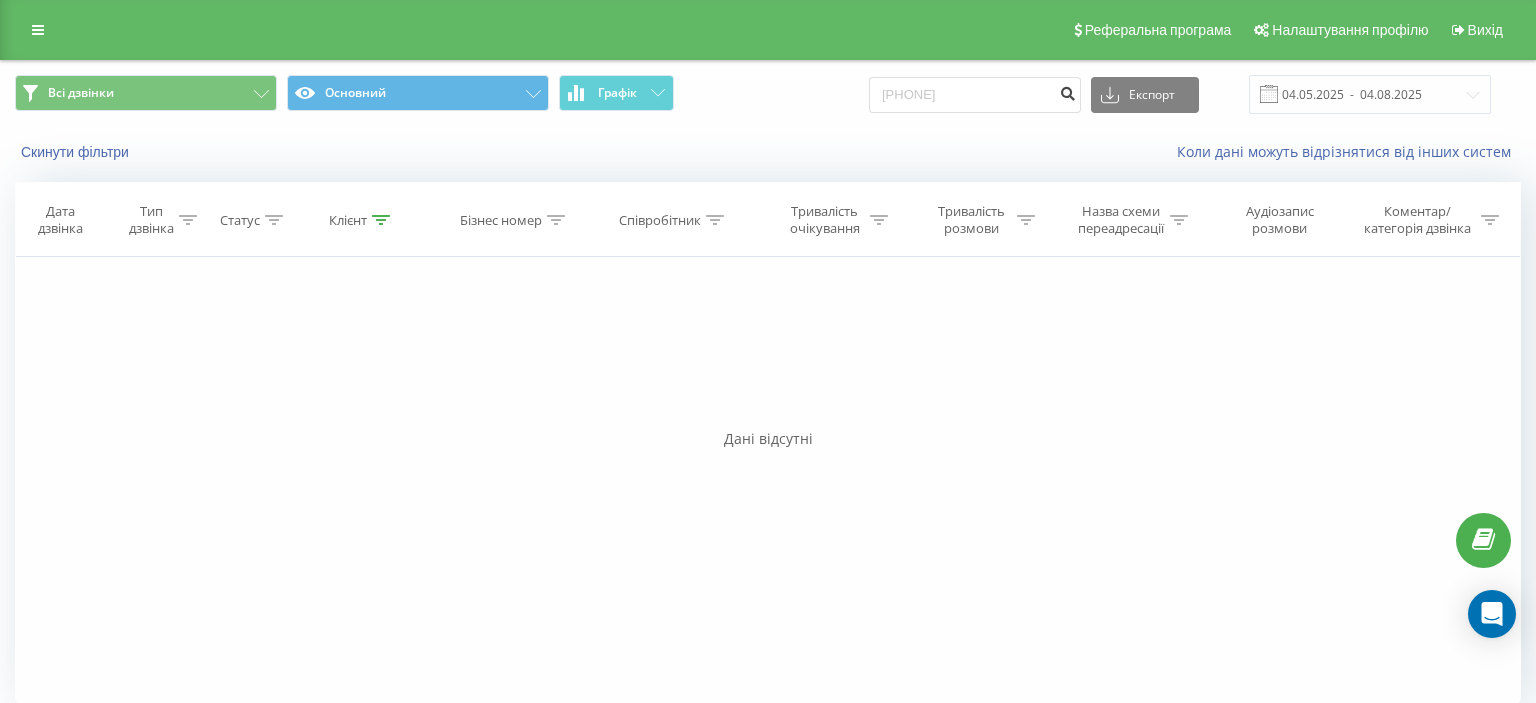 click at bounding box center (1067, 91) 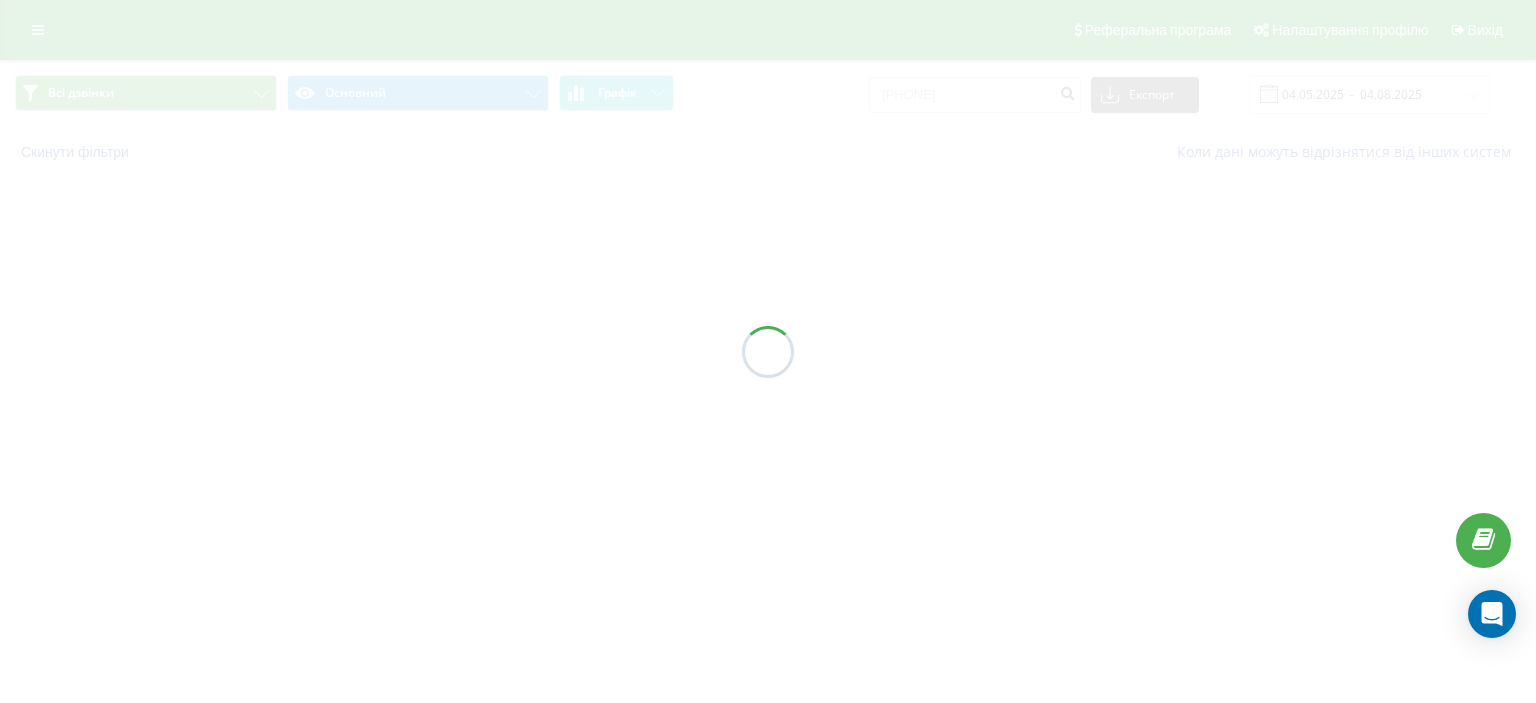 scroll, scrollTop: 0, scrollLeft: 0, axis: both 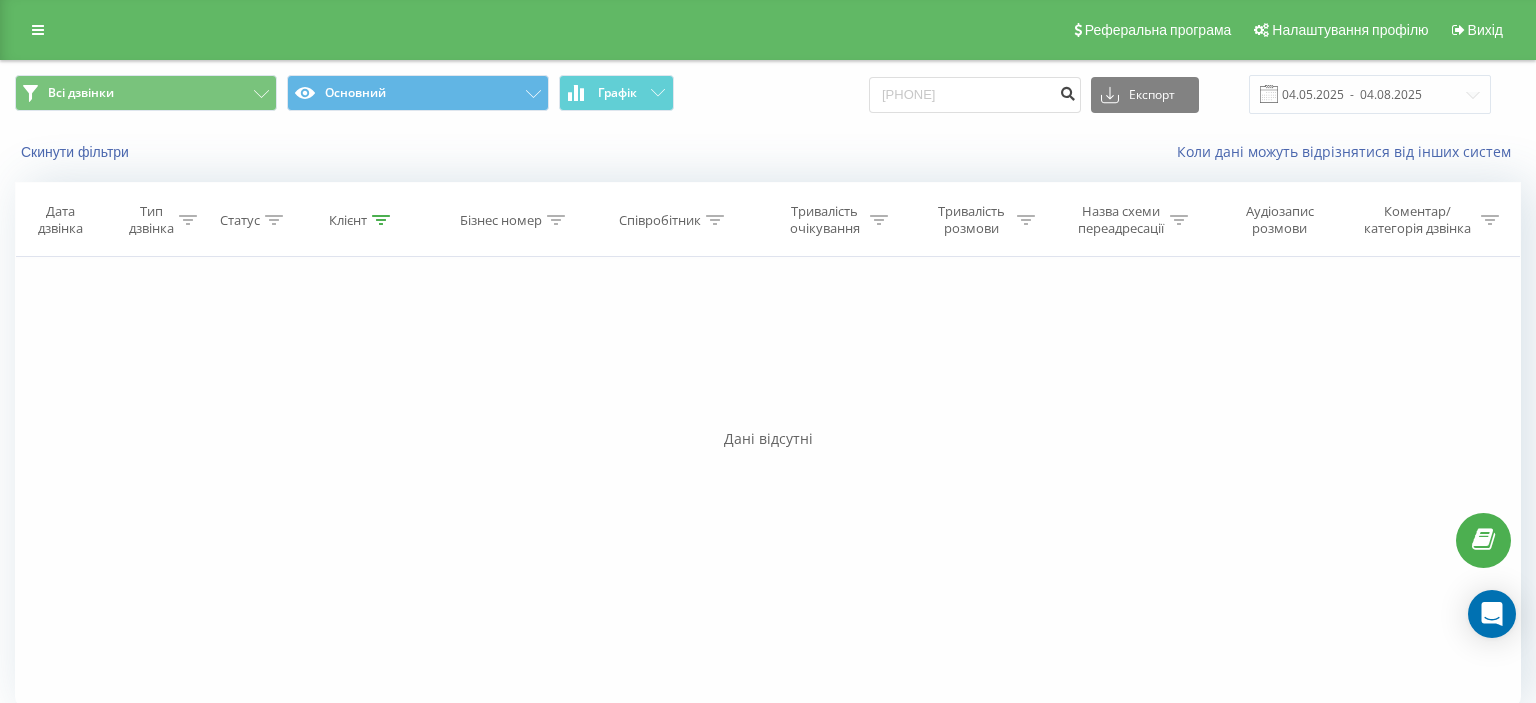 drag, startPoint x: 1075, startPoint y: 93, endPoint x: 1064, endPoint y: 95, distance: 11.18034 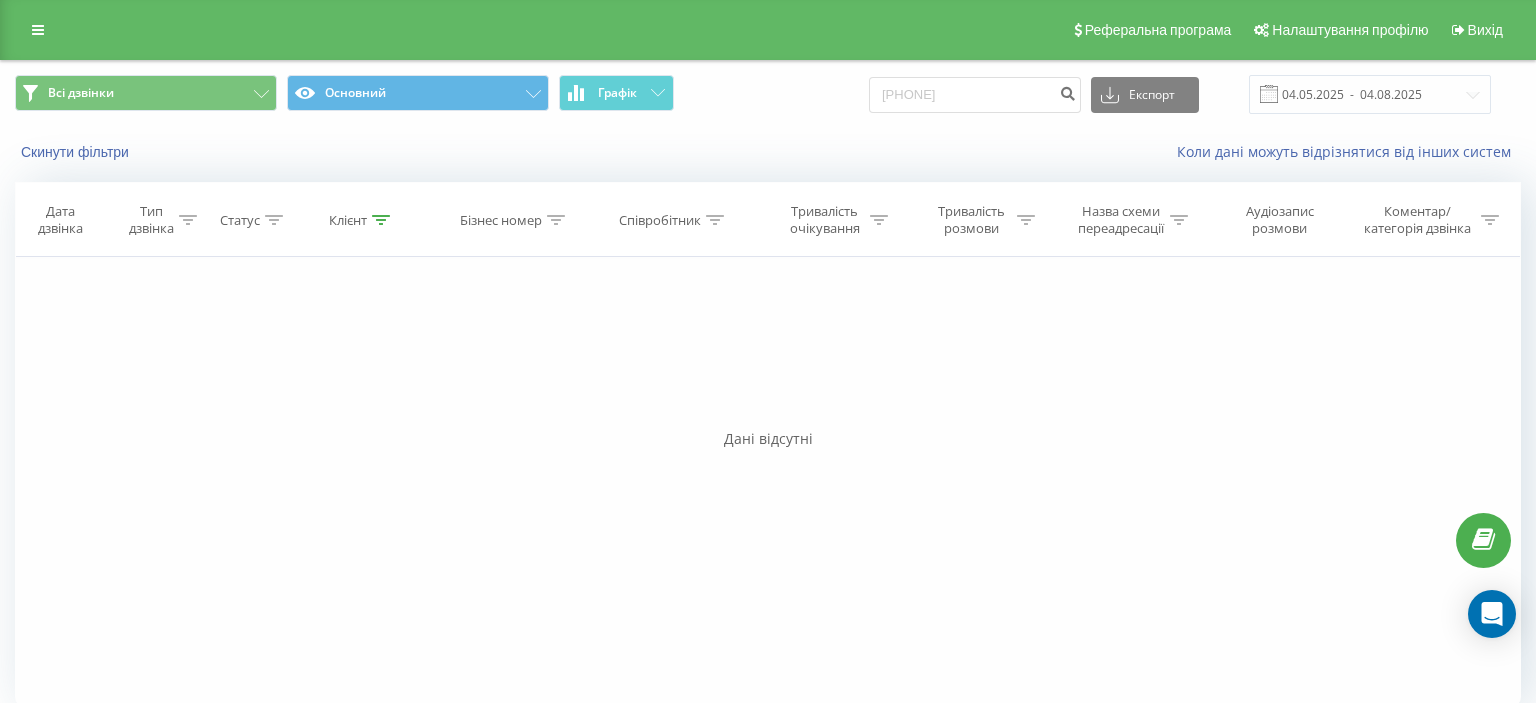 scroll, scrollTop: 0, scrollLeft: 0, axis: both 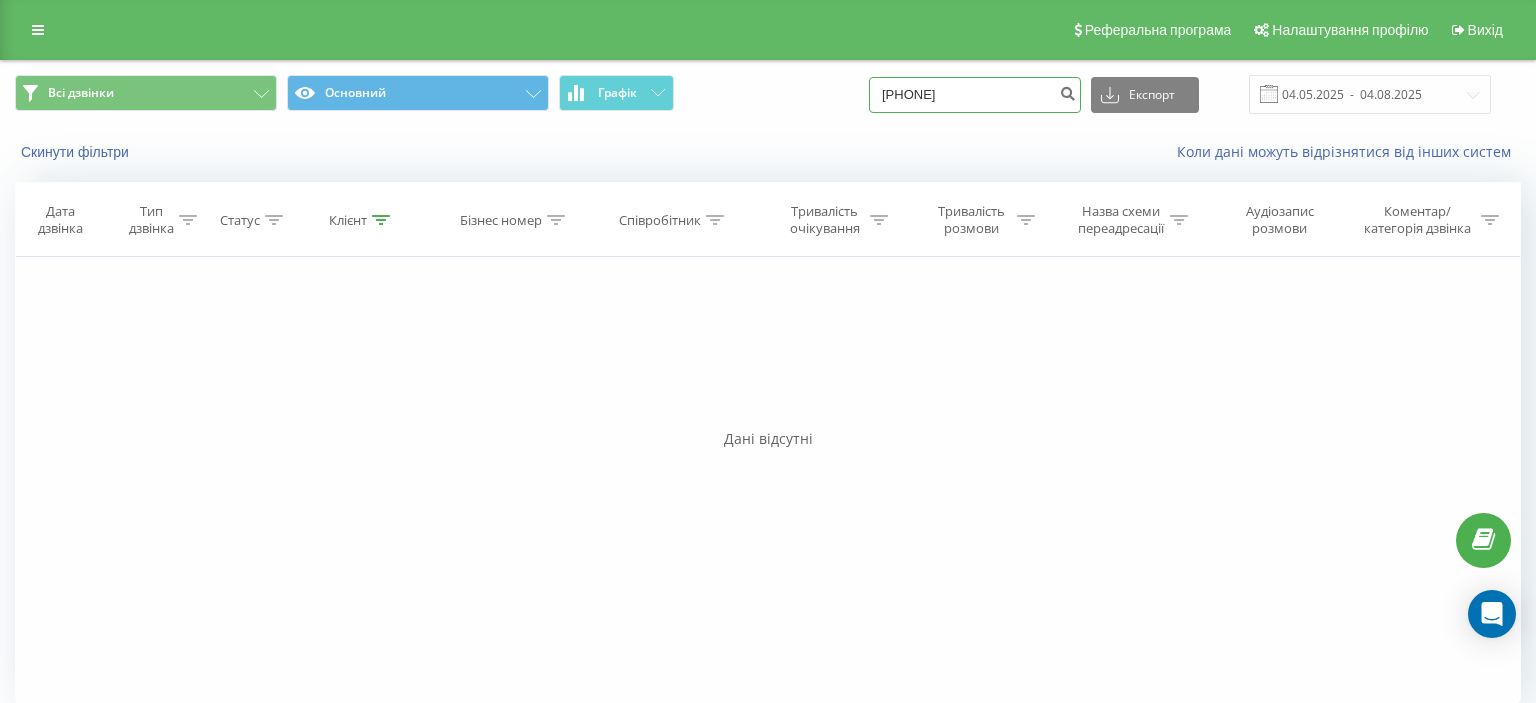 drag, startPoint x: 906, startPoint y: 95, endPoint x: 1046, endPoint y: 79, distance: 140.91132 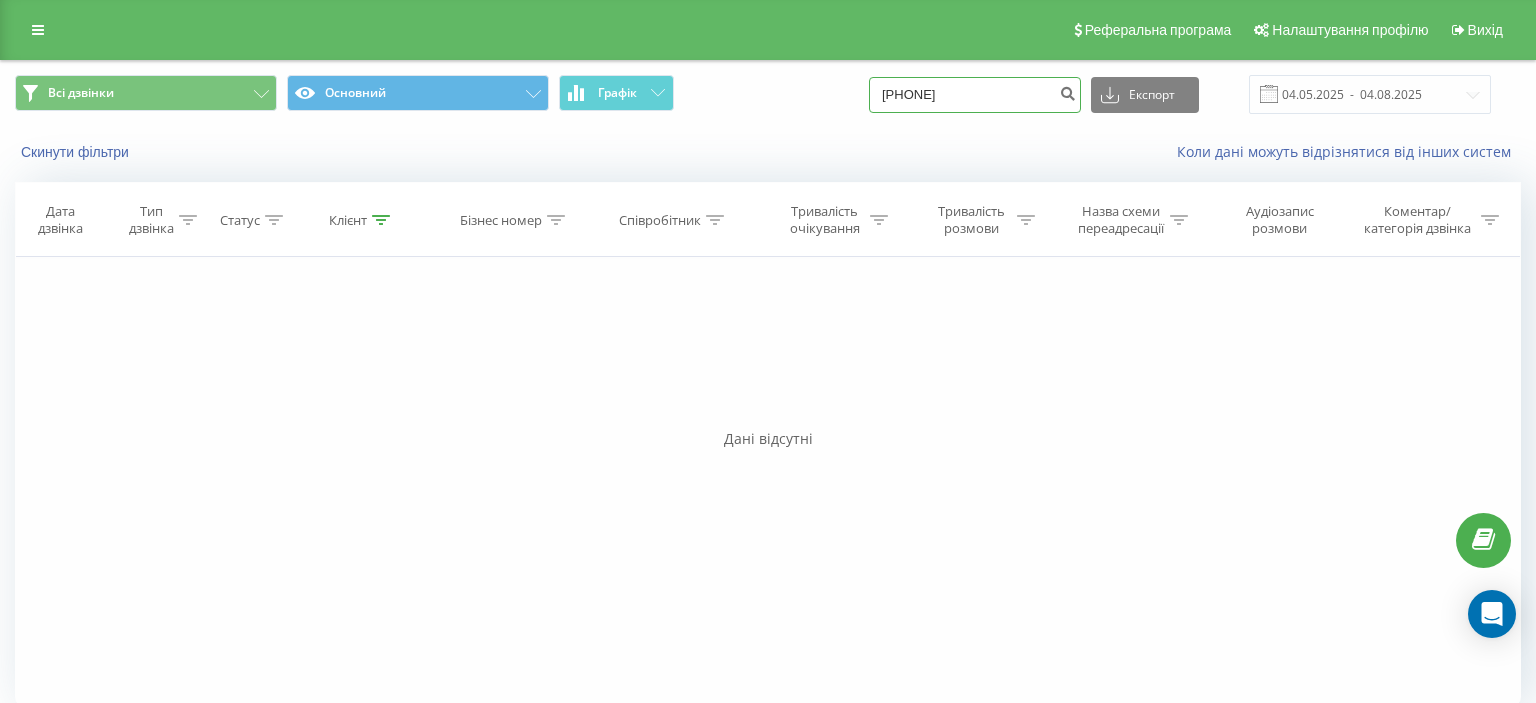 paste on "[PHONE]" 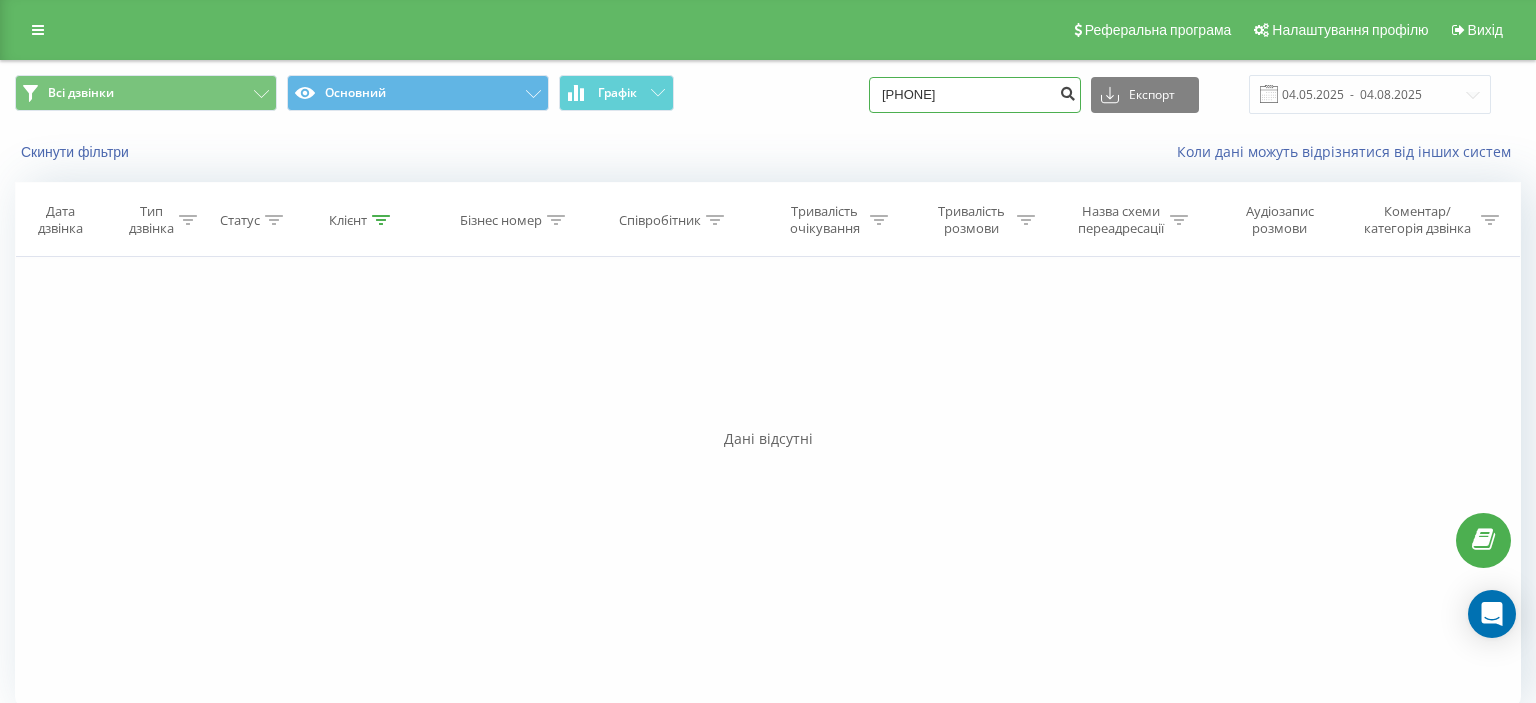 type on "[PHONE]" 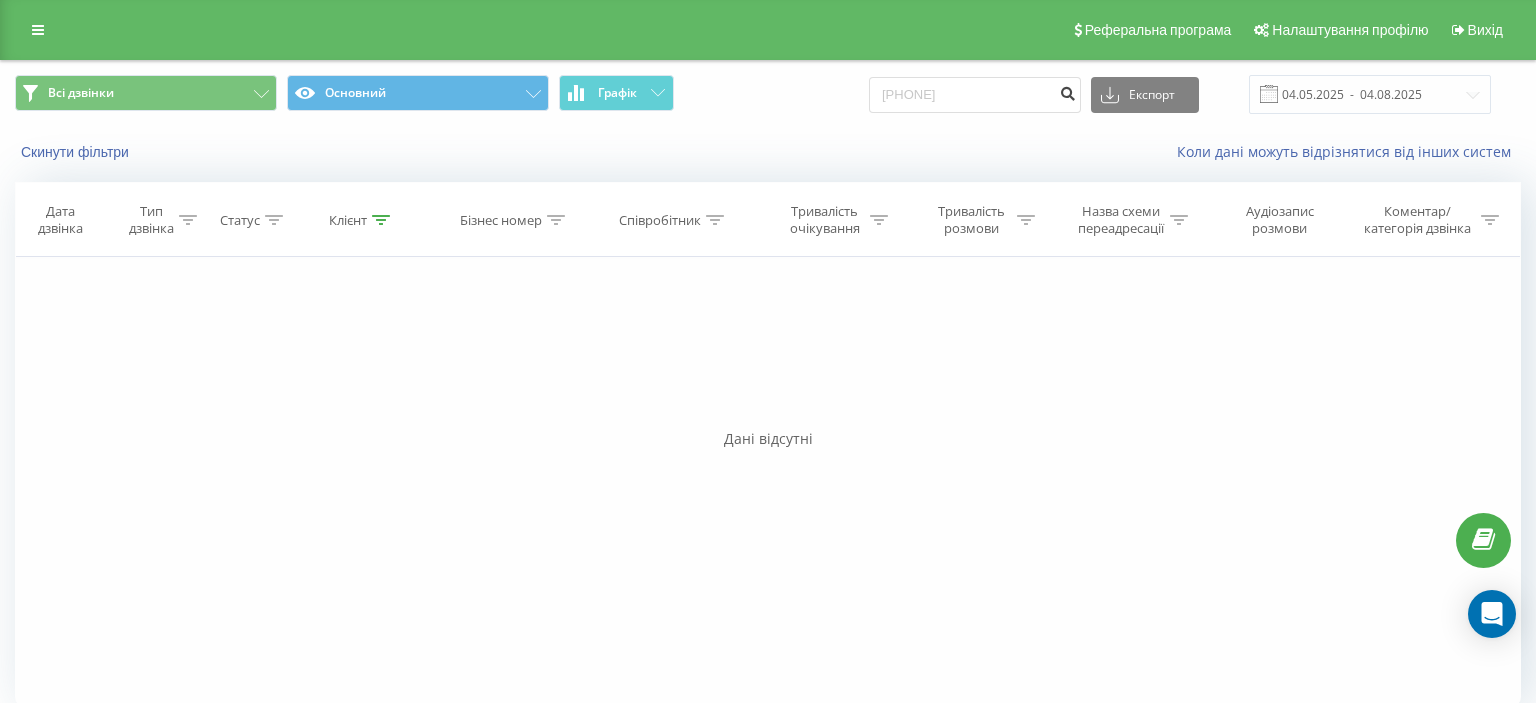 click at bounding box center [1067, 91] 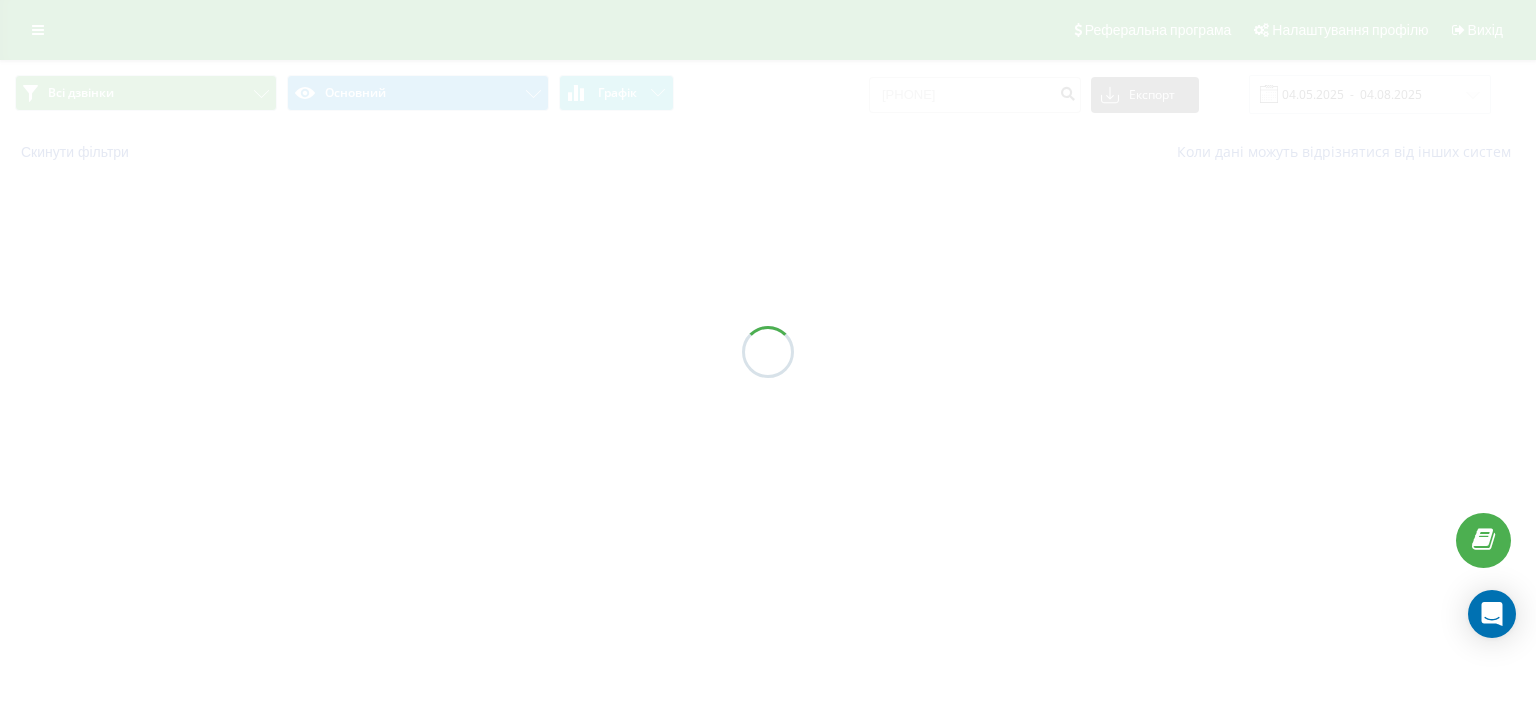 scroll, scrollTop: 0, scrollLeft: 0, axis: both 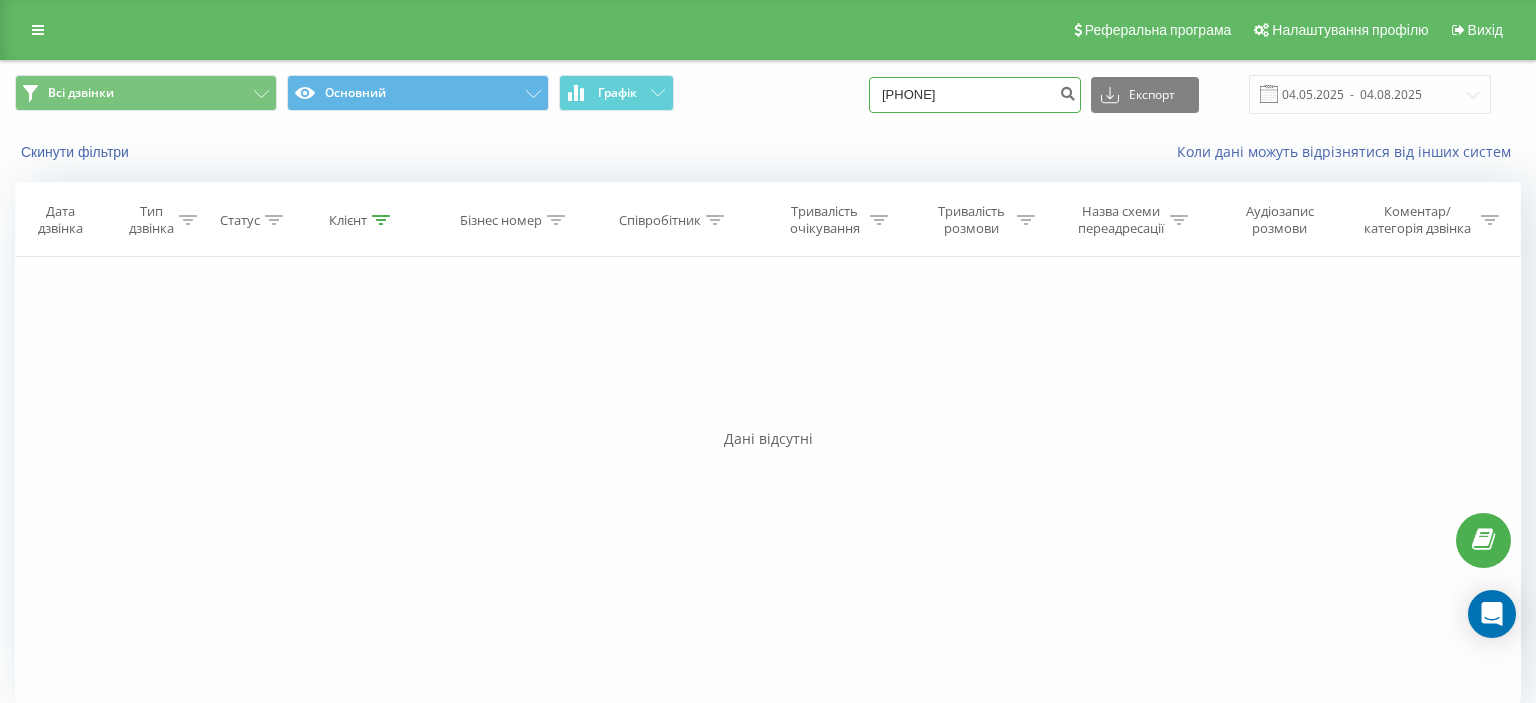 click on "0679629929" at bounding box center [975, 95] 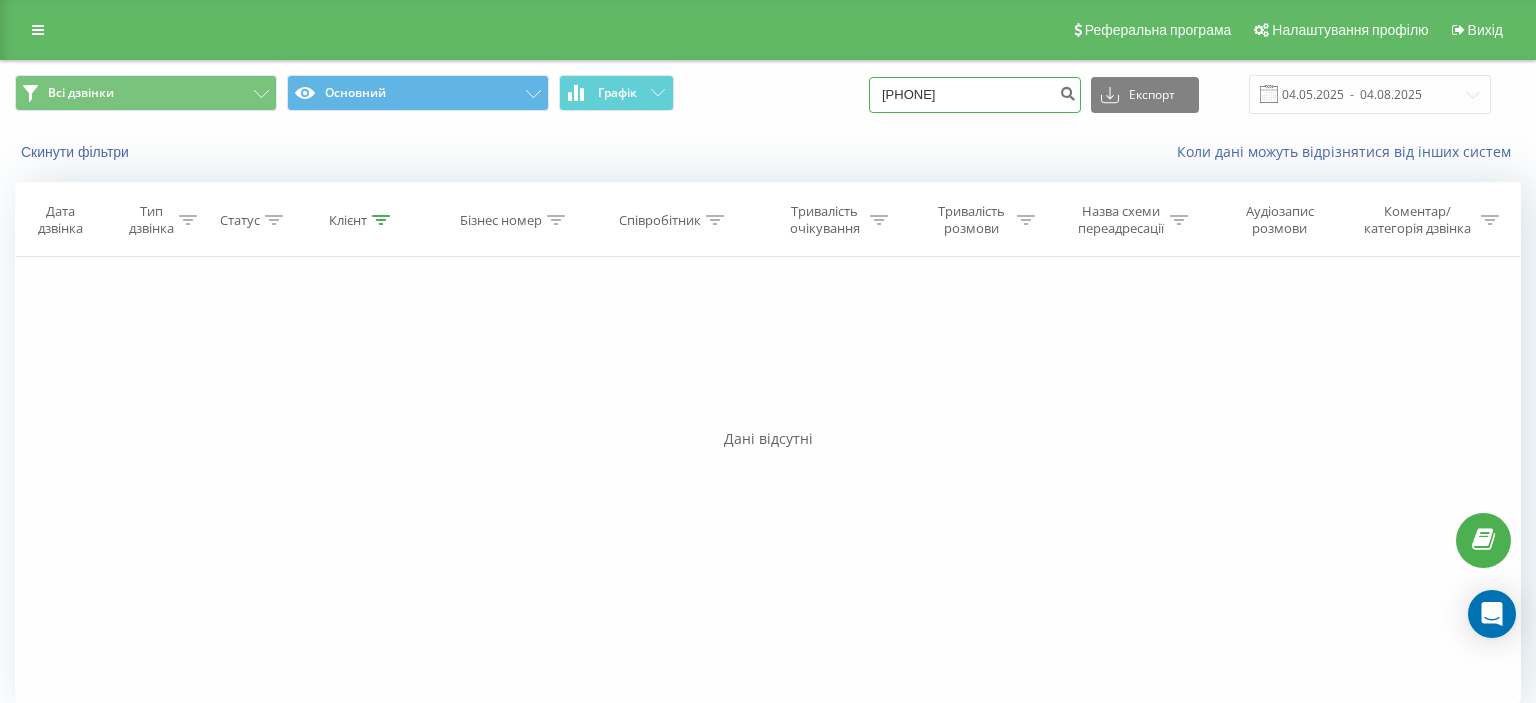 paste on "(098) 987 09 04" 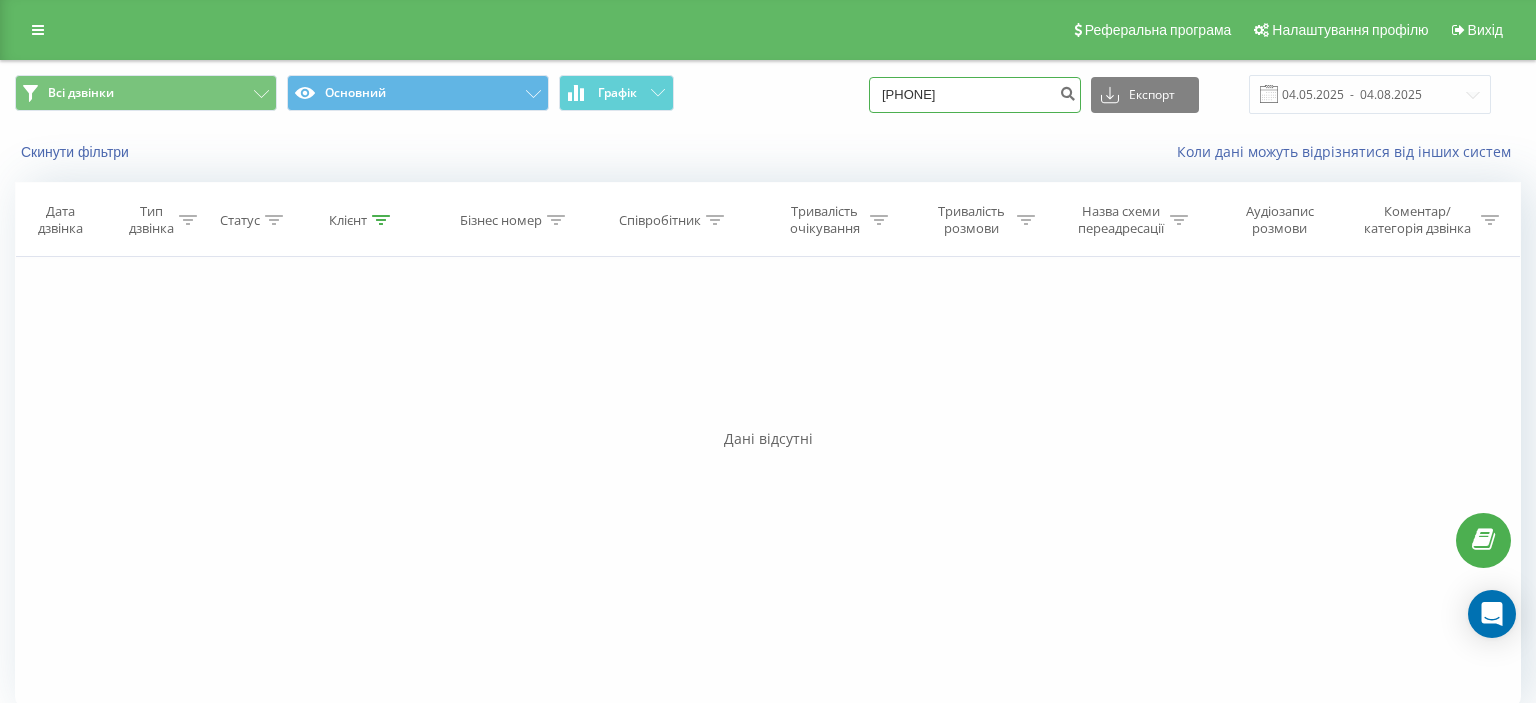 click on "(098) 987 09 04" at bounding box center (975, 95) 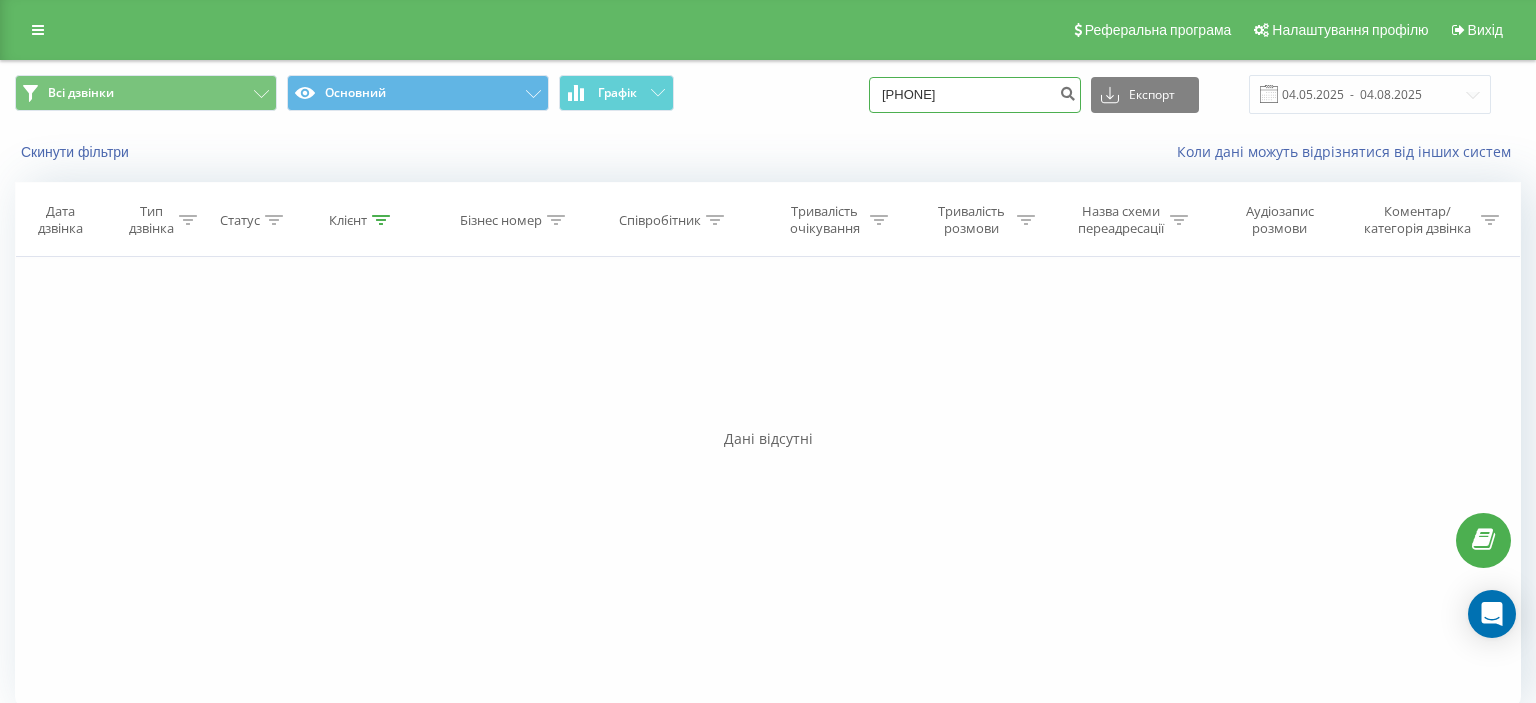 click on "(098 987 09 04" at bounding box center [975, 95] 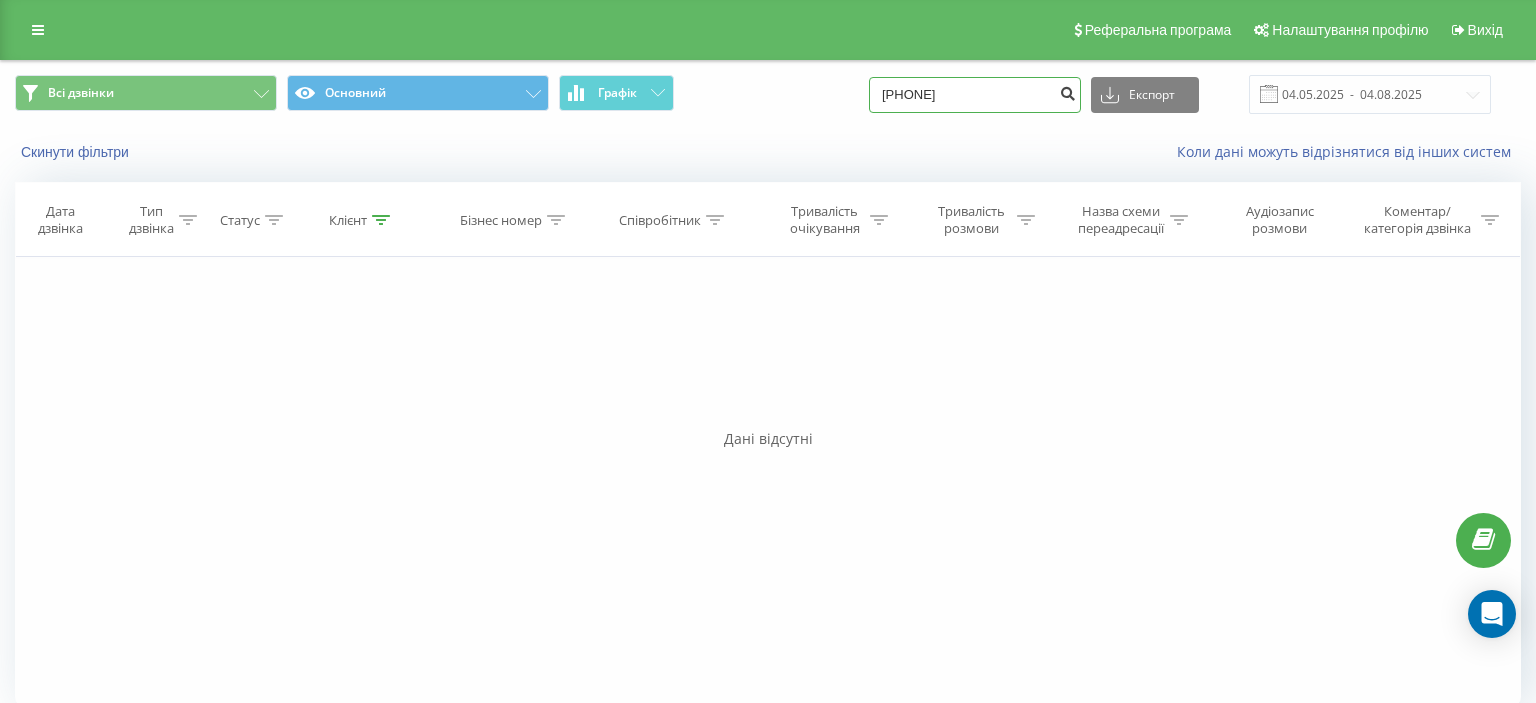 type on "098 987 09 04" 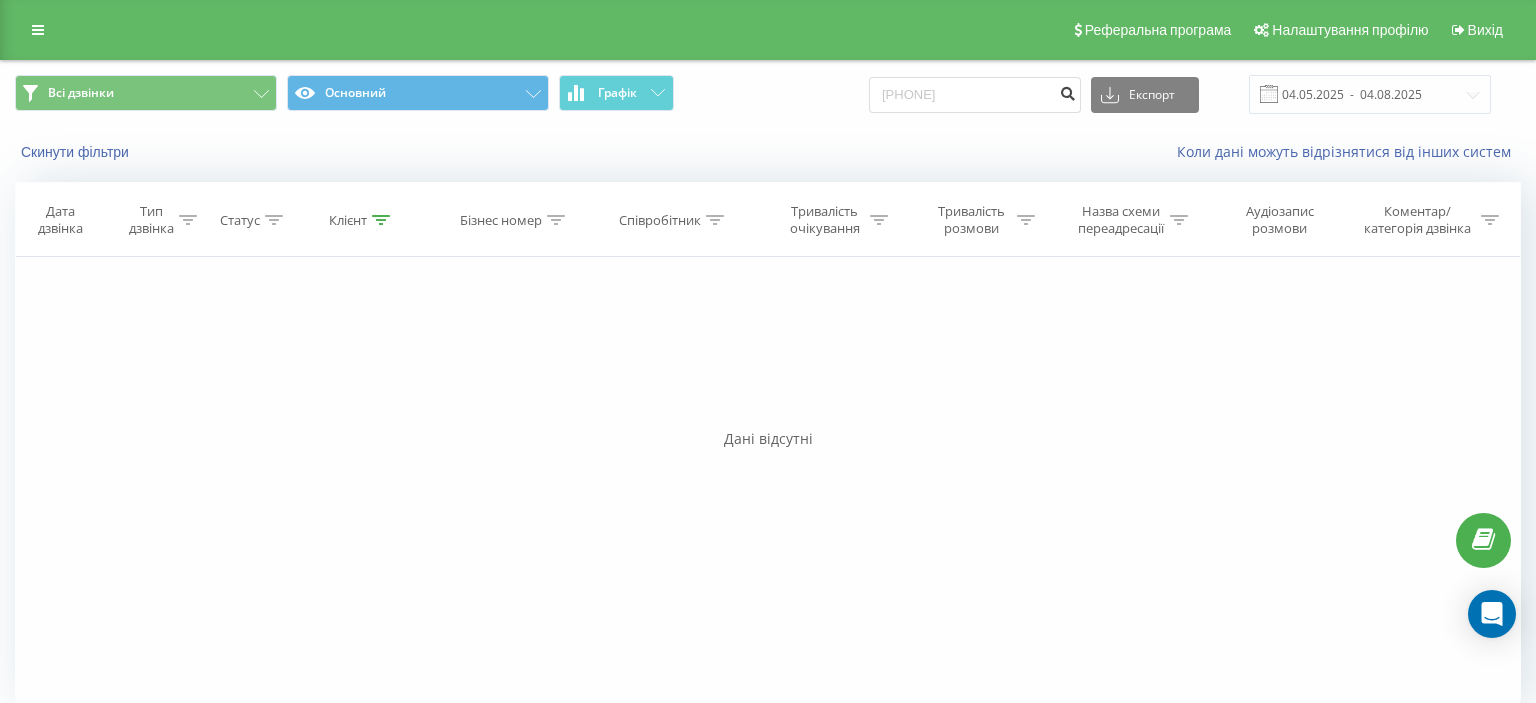 click at bounding box center (1067, 91) 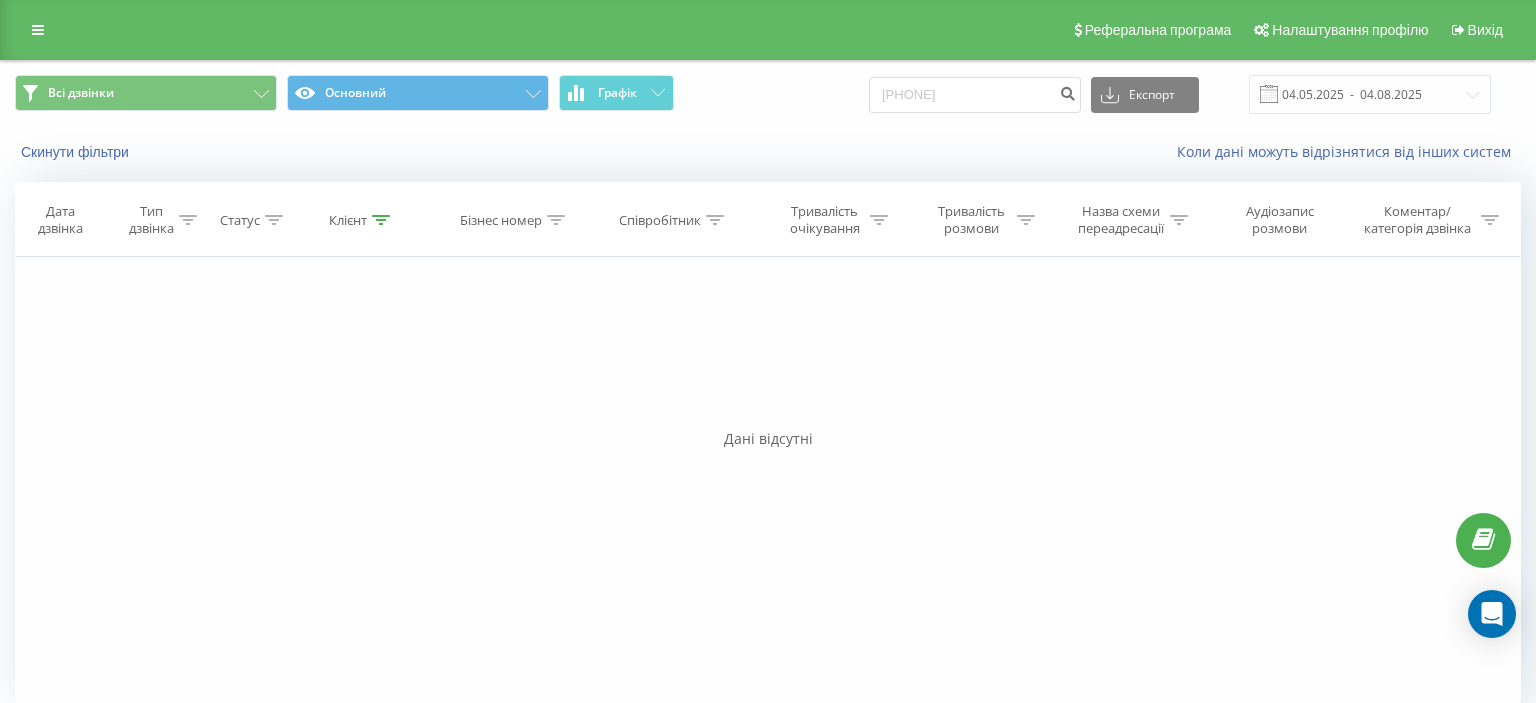 scroll, scrollTop: 0, scrollLeft: 0, axis: both 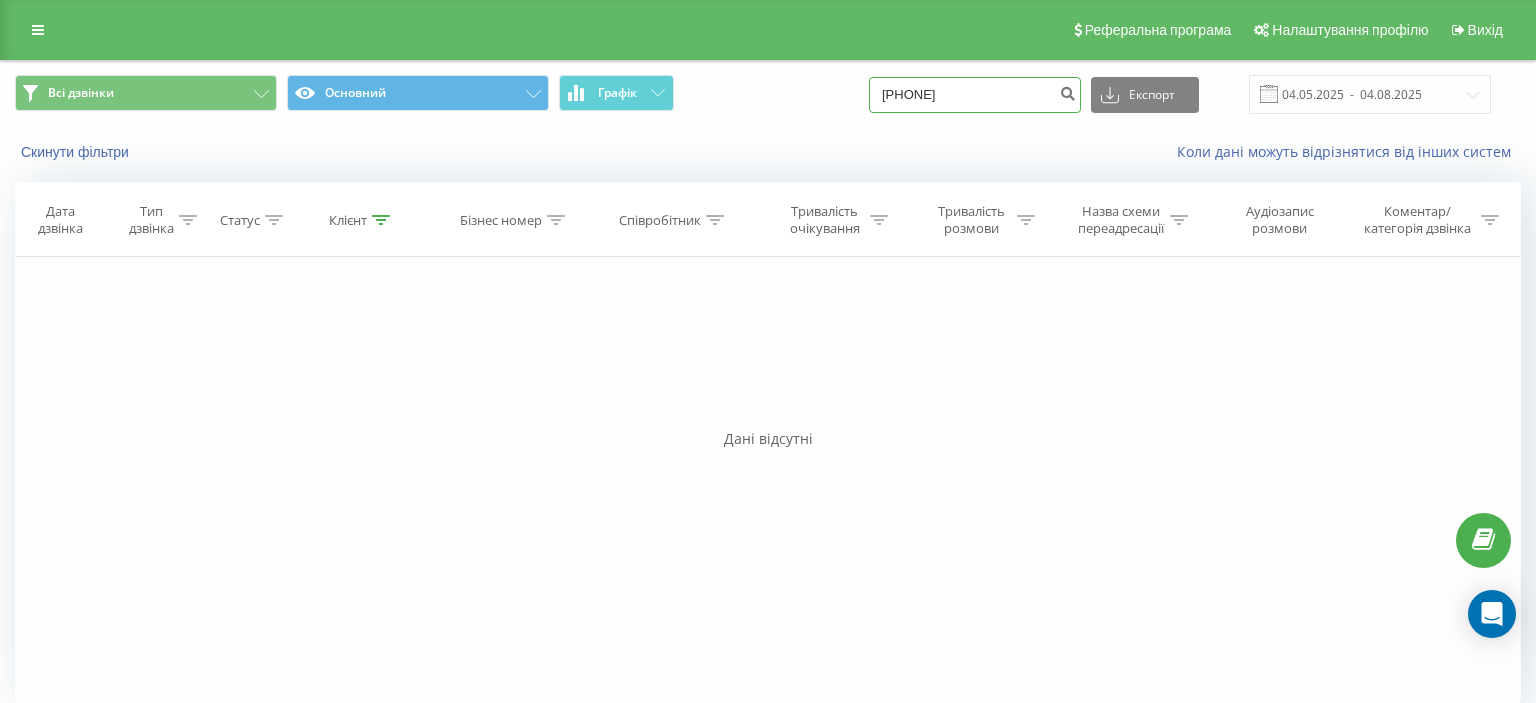click on "[PHONE]" at bounding box center (975, 95) 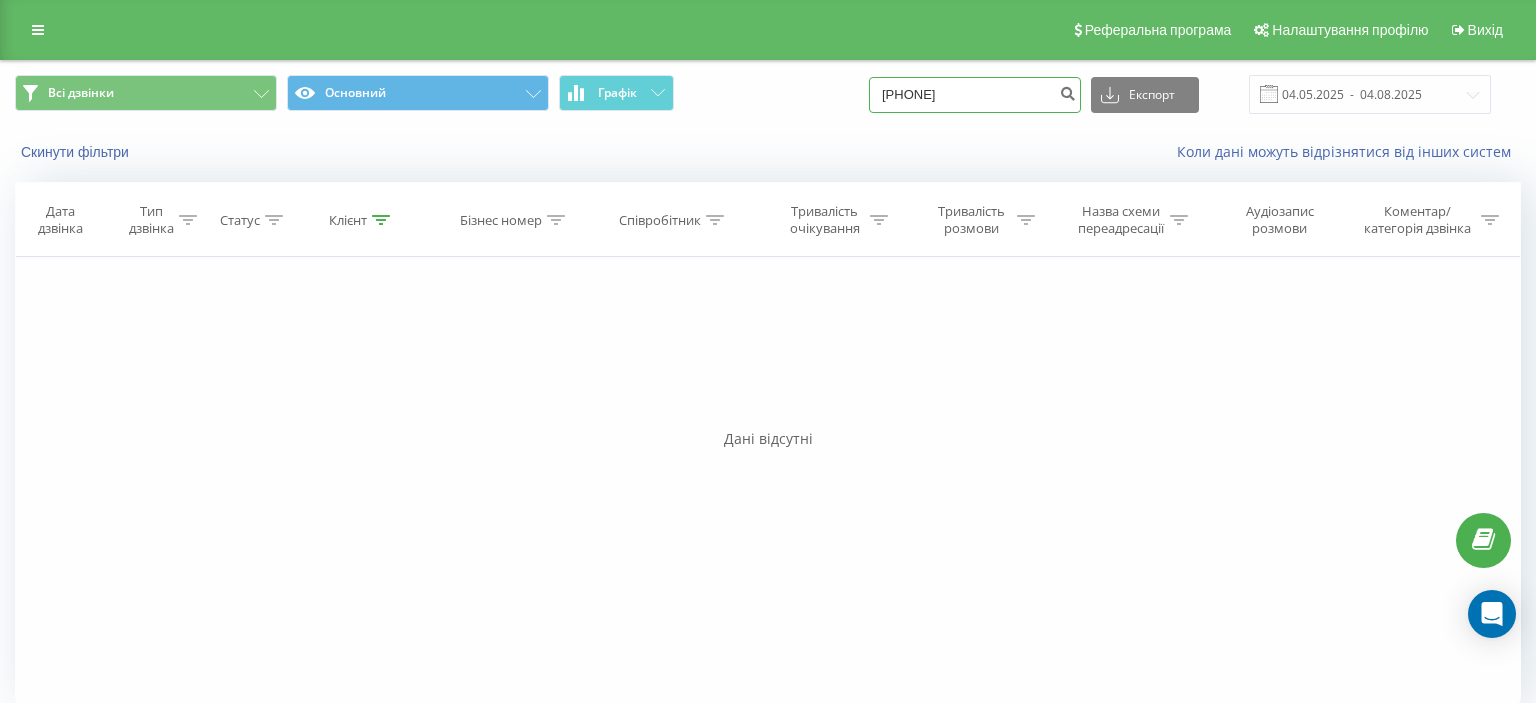 paste on "([PHONE]" 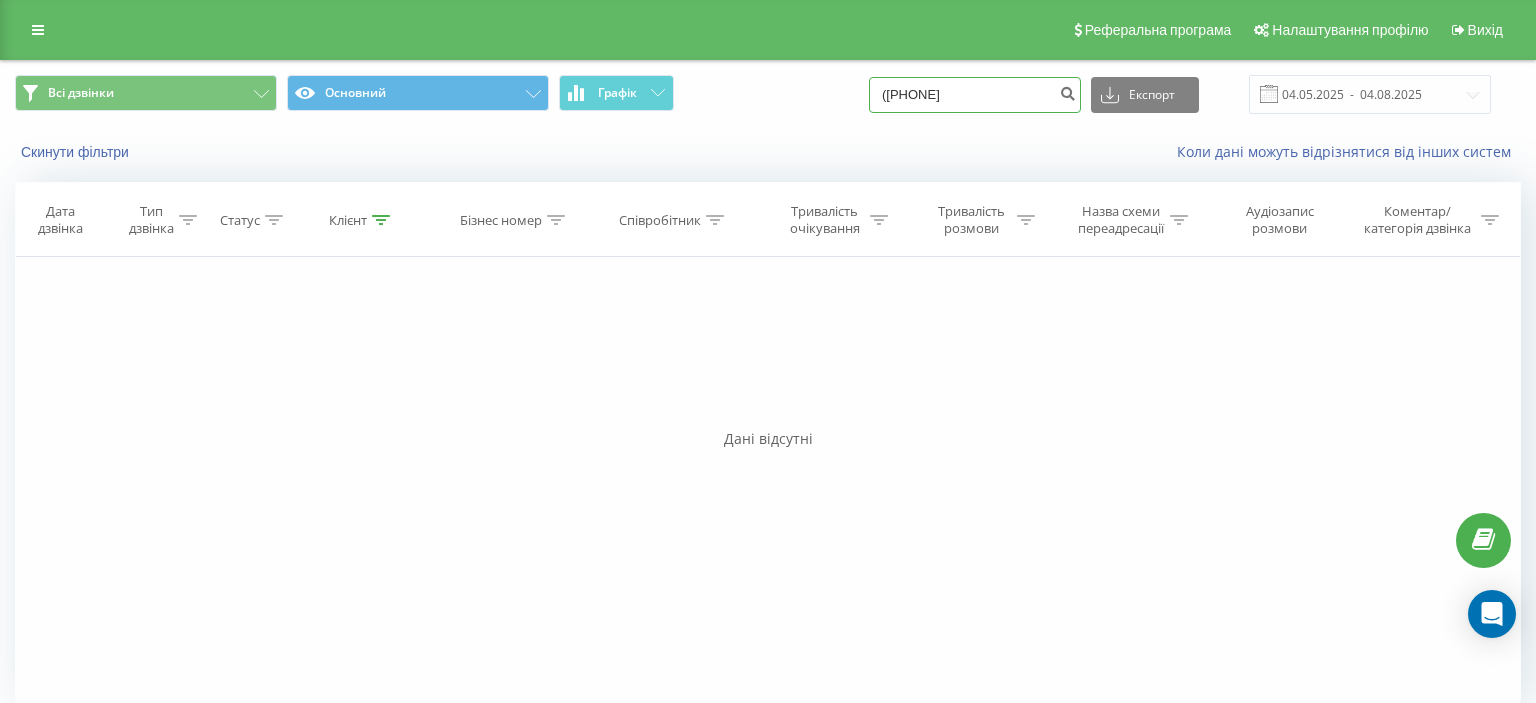 click on "([PHONE]" at bounding box center (975, 95) 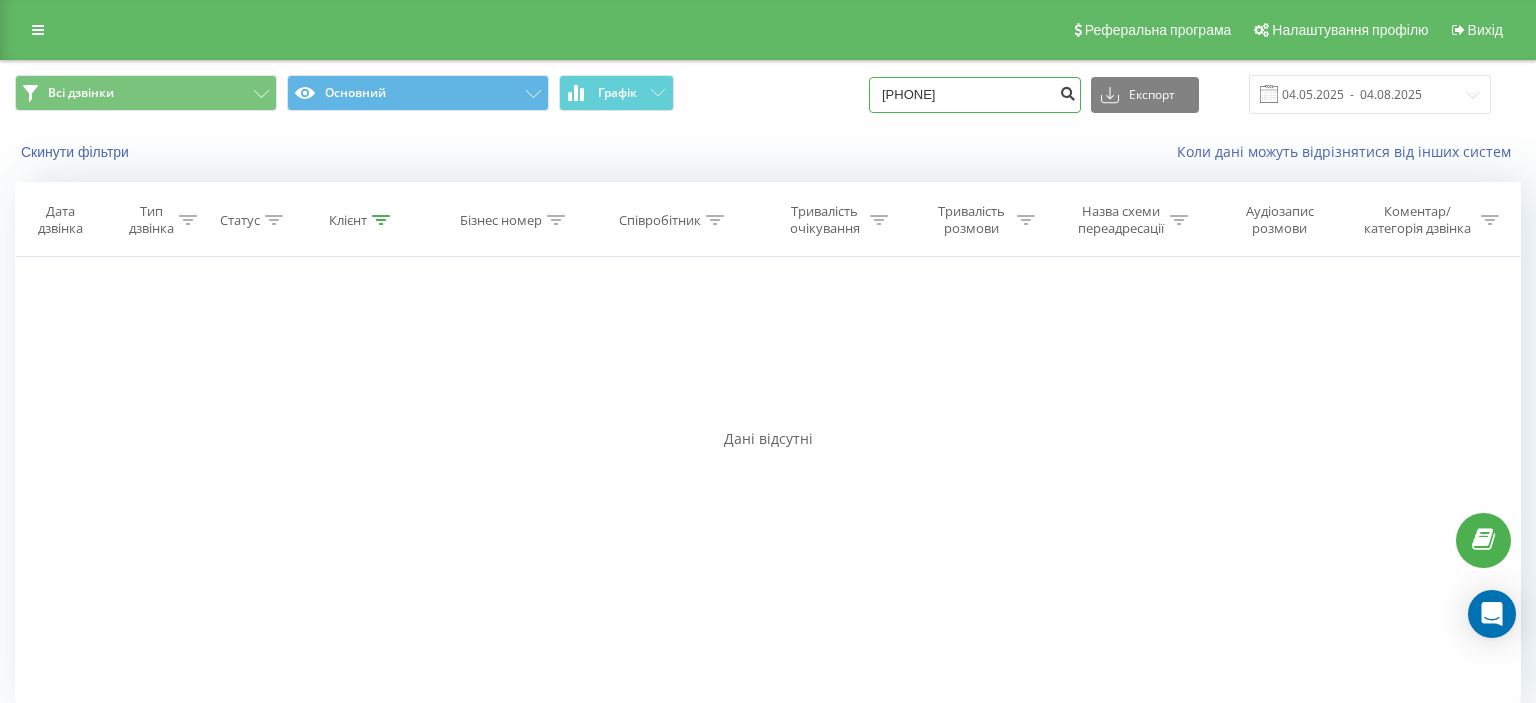 type on "066 854 11 85" 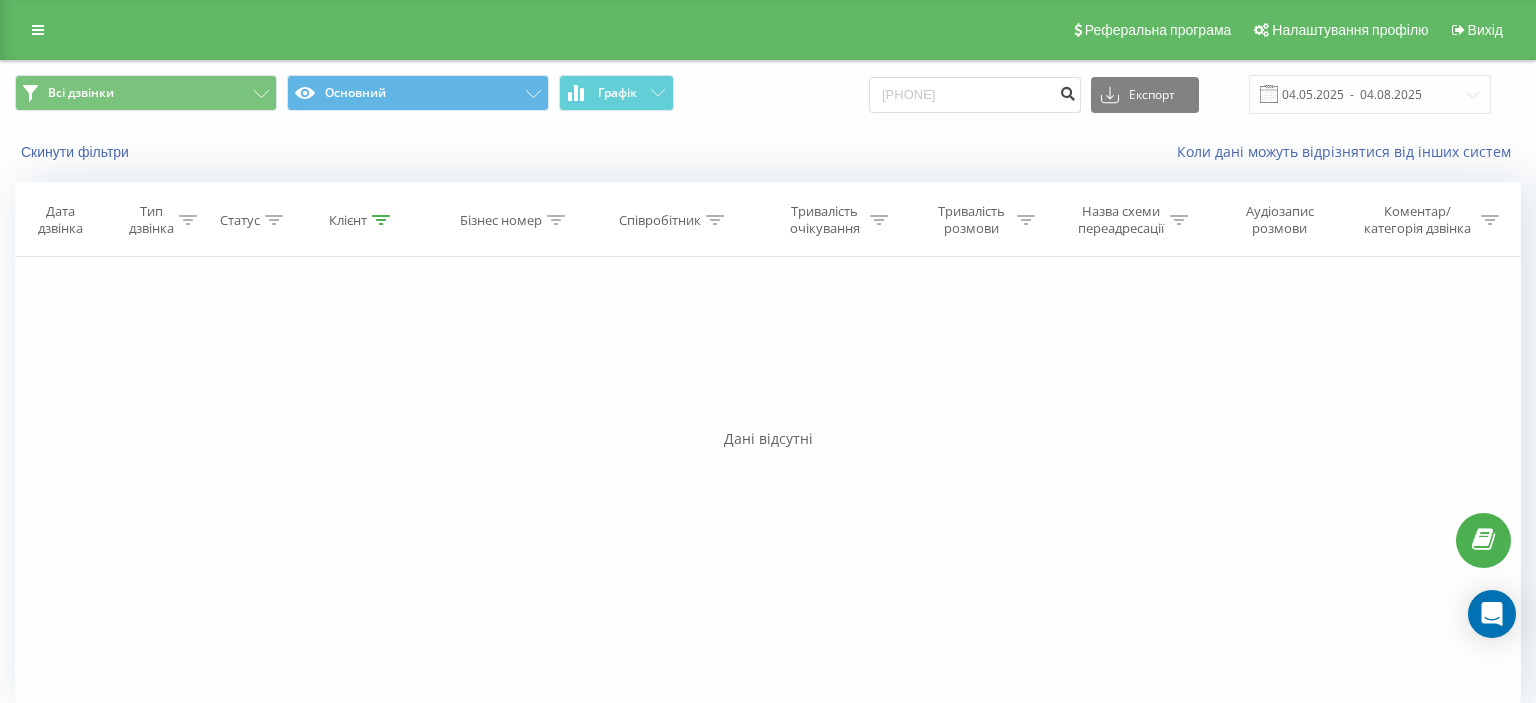 click at bounding box center (1067, 91) 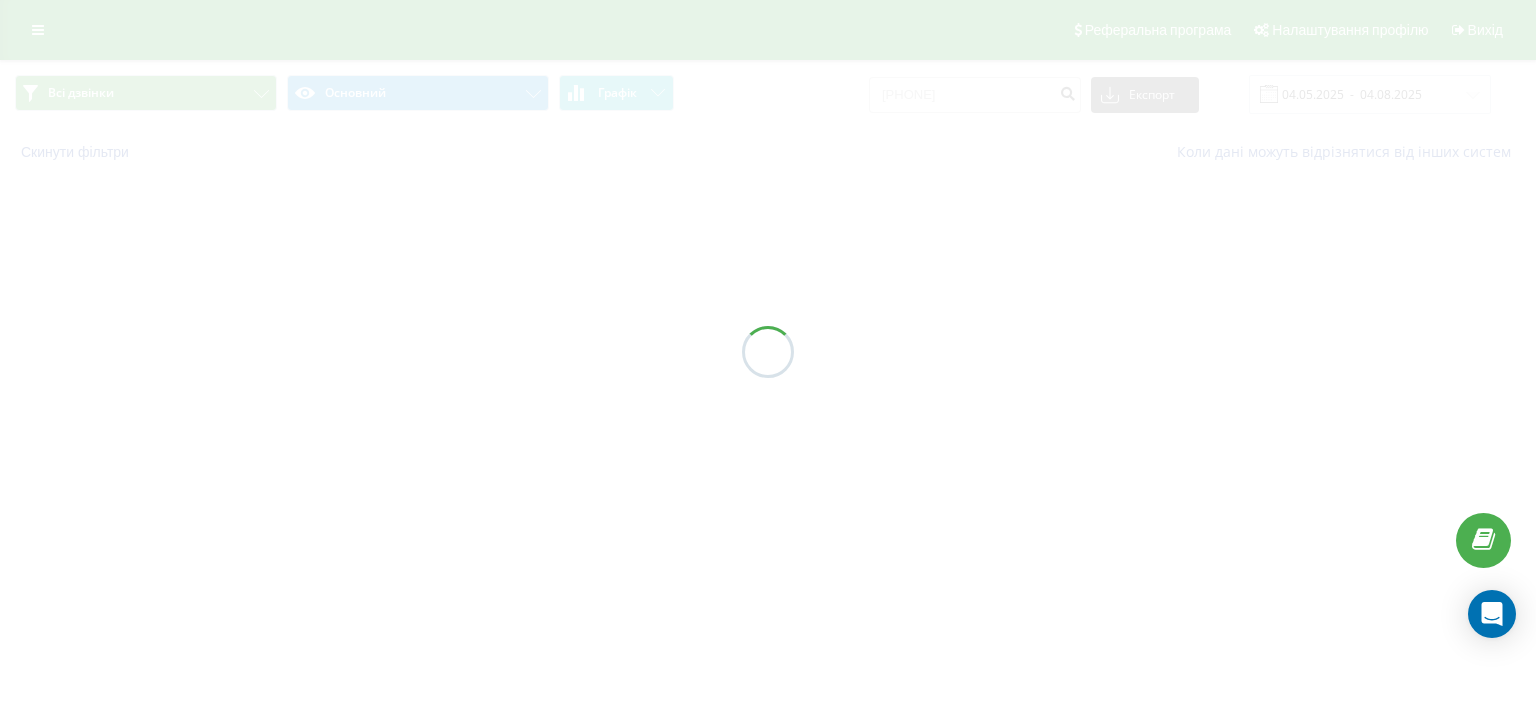 scroll, scrollTop: 0, scrollLeft: 0, axis: both 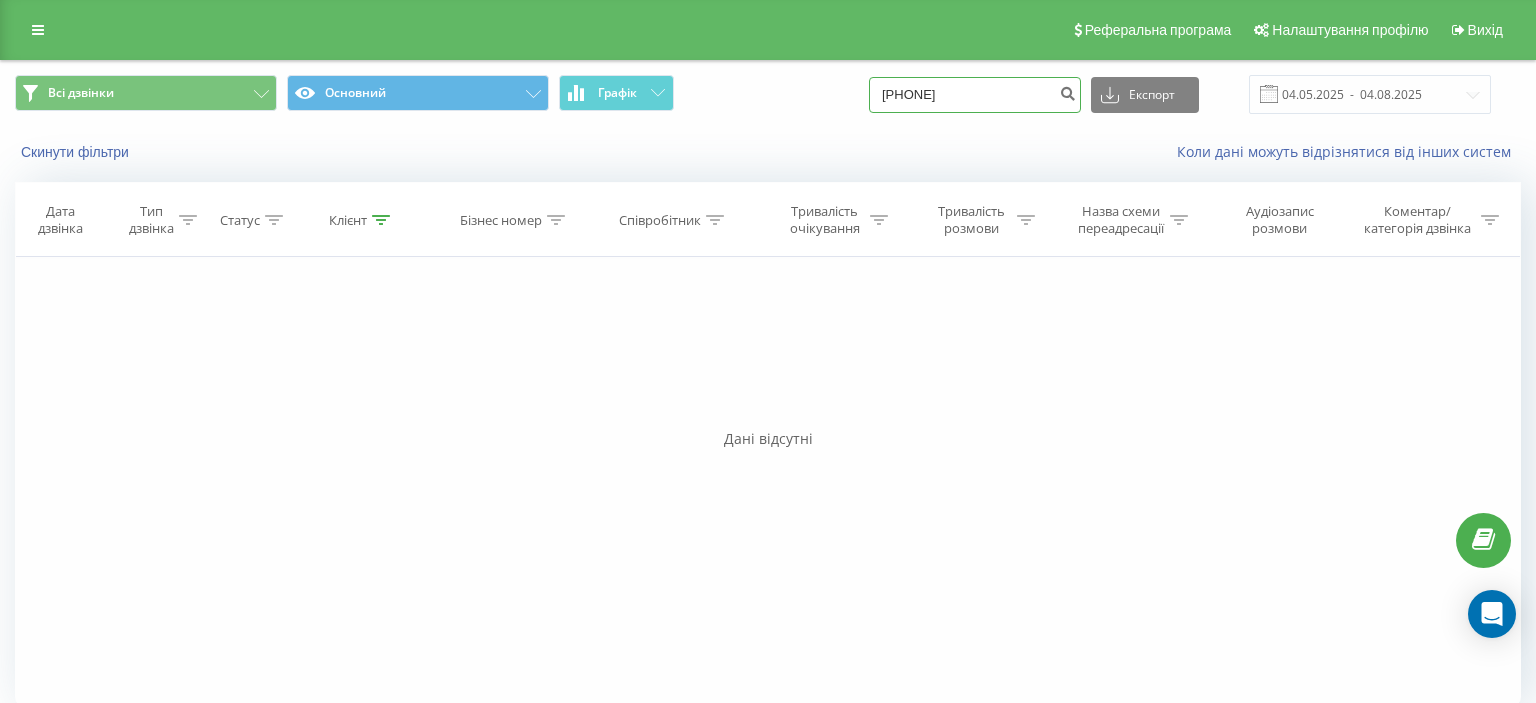 click on "[PHONE]" at bounding box center (975, 95) 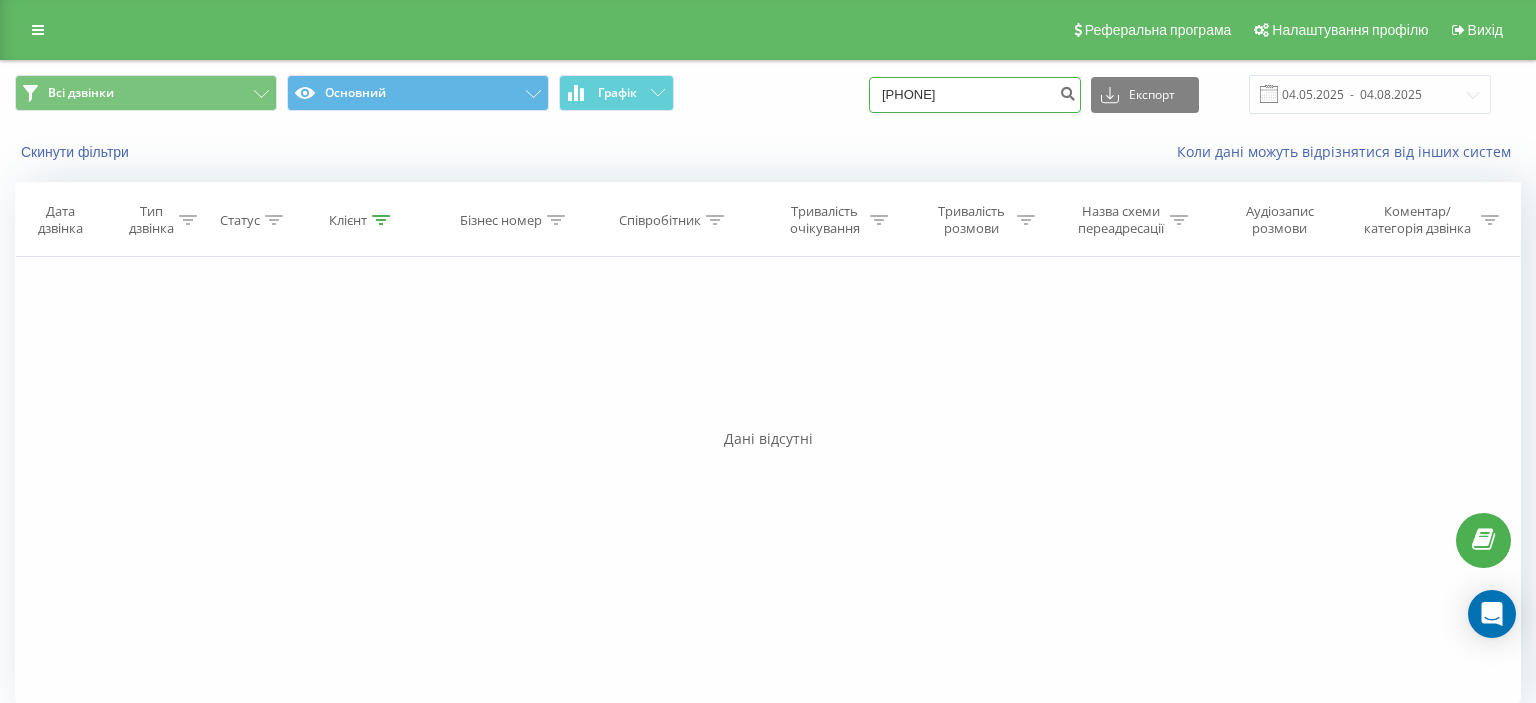 paste on "[PHONE]" 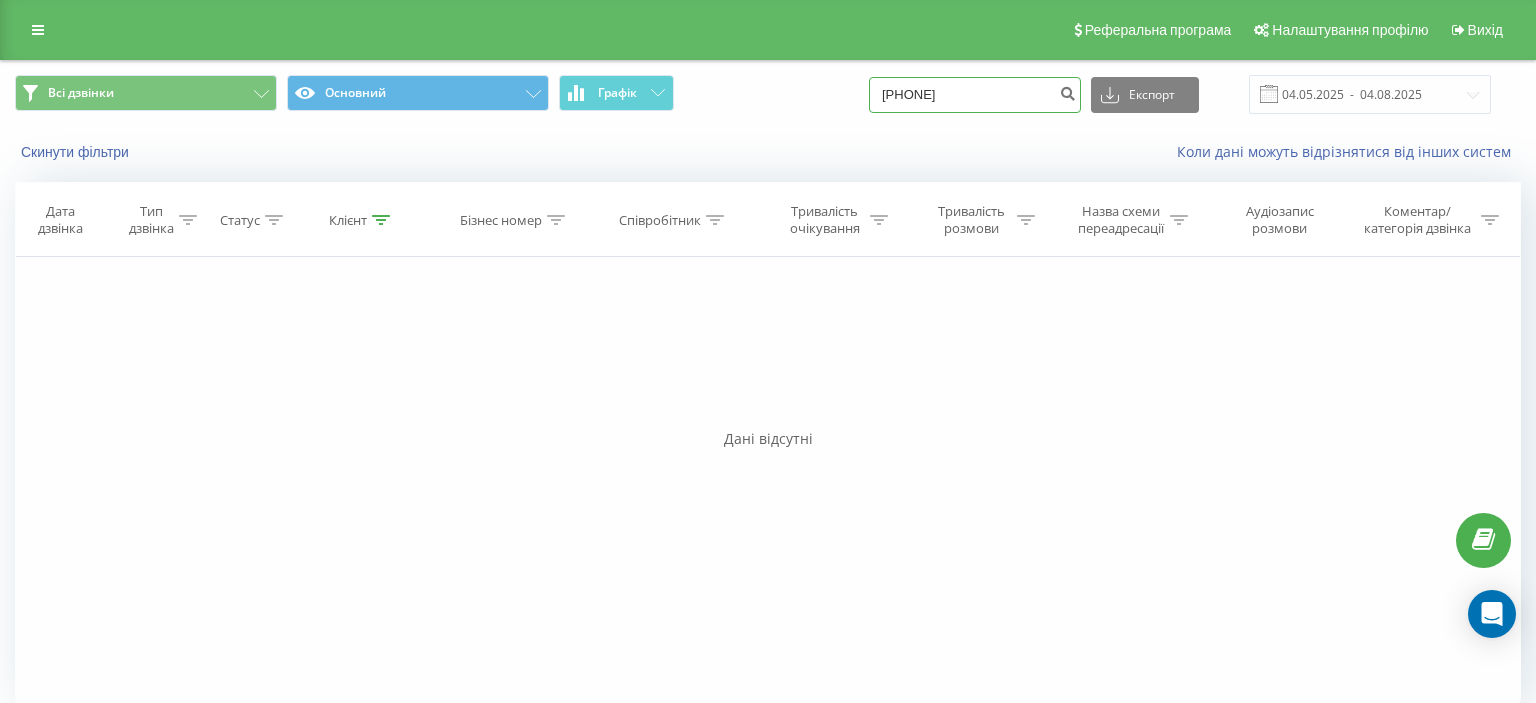 click on "[PHONE]" at bounding box center (975, 95) 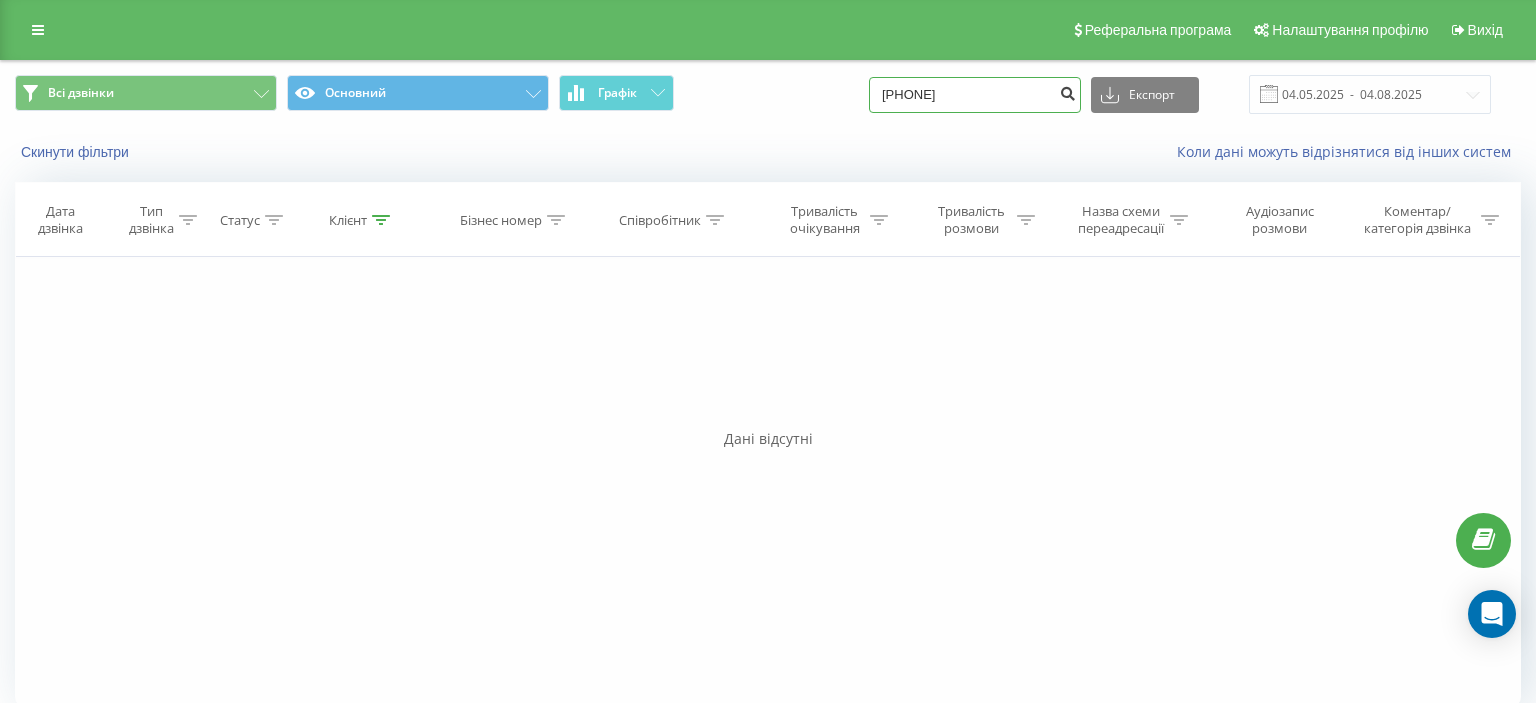 type on "[PHONE]" 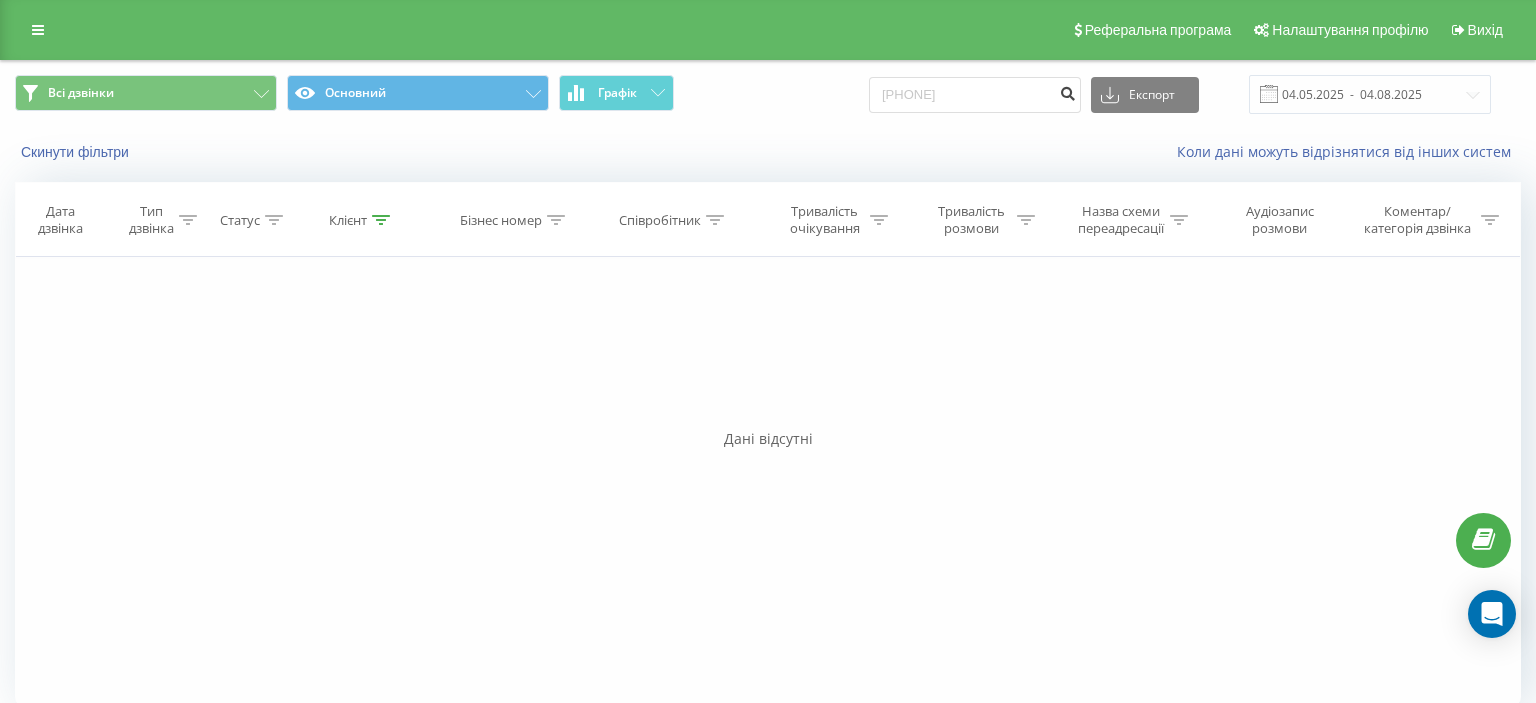 click at bounding box center [1067, 91] 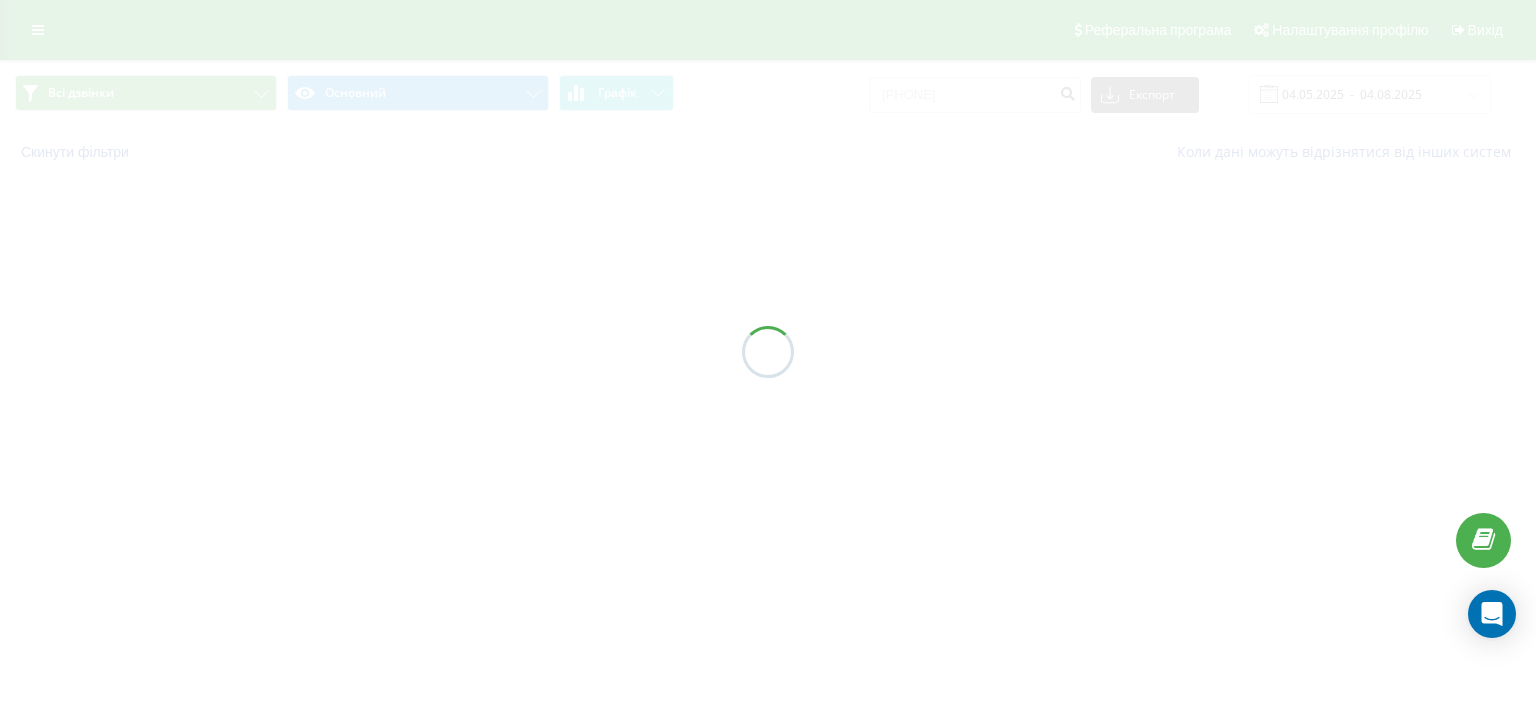 scroll, scrollTop: 0, scrollLeft: 0, axis: both 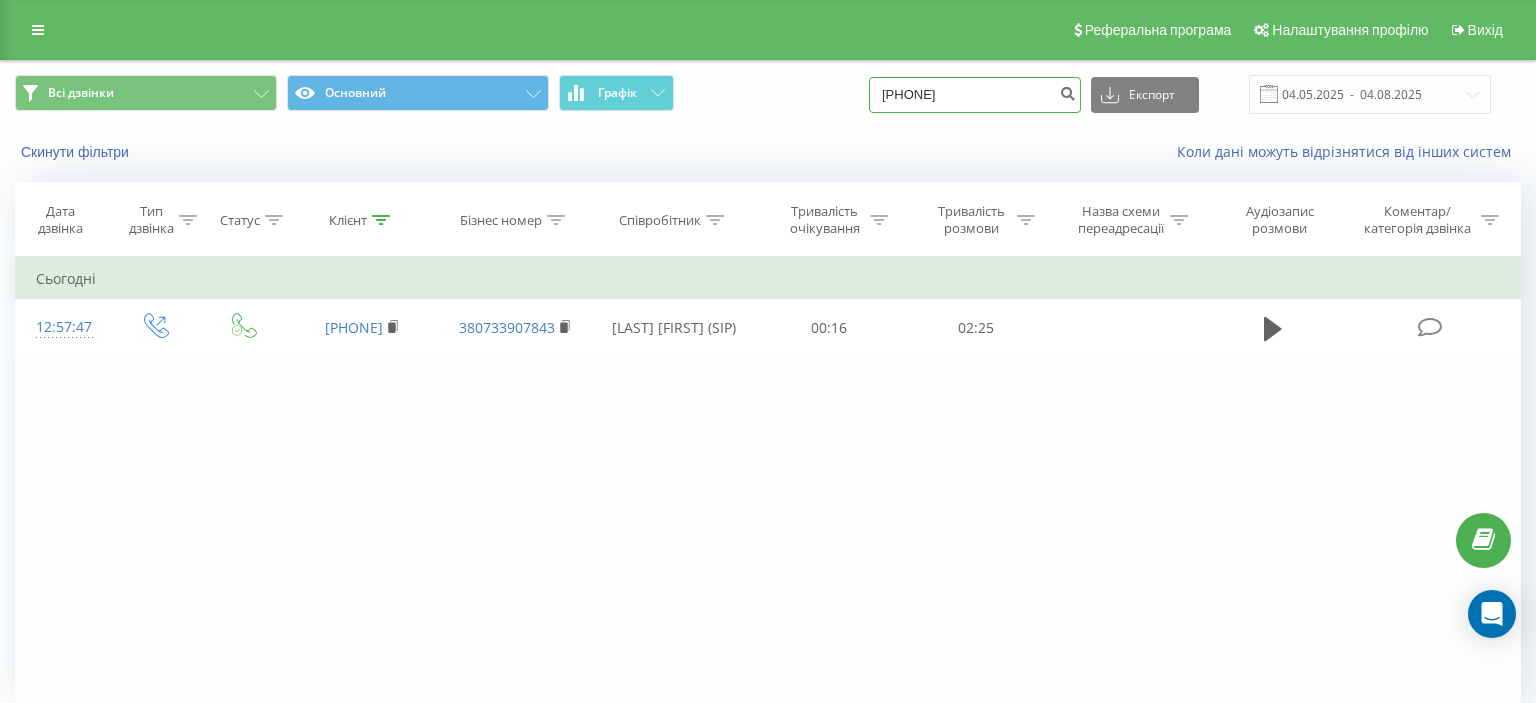 drag, startPoint x: 904, startPoint y: 98, endPoint x: 998, endPoint y: 98, distance: 94 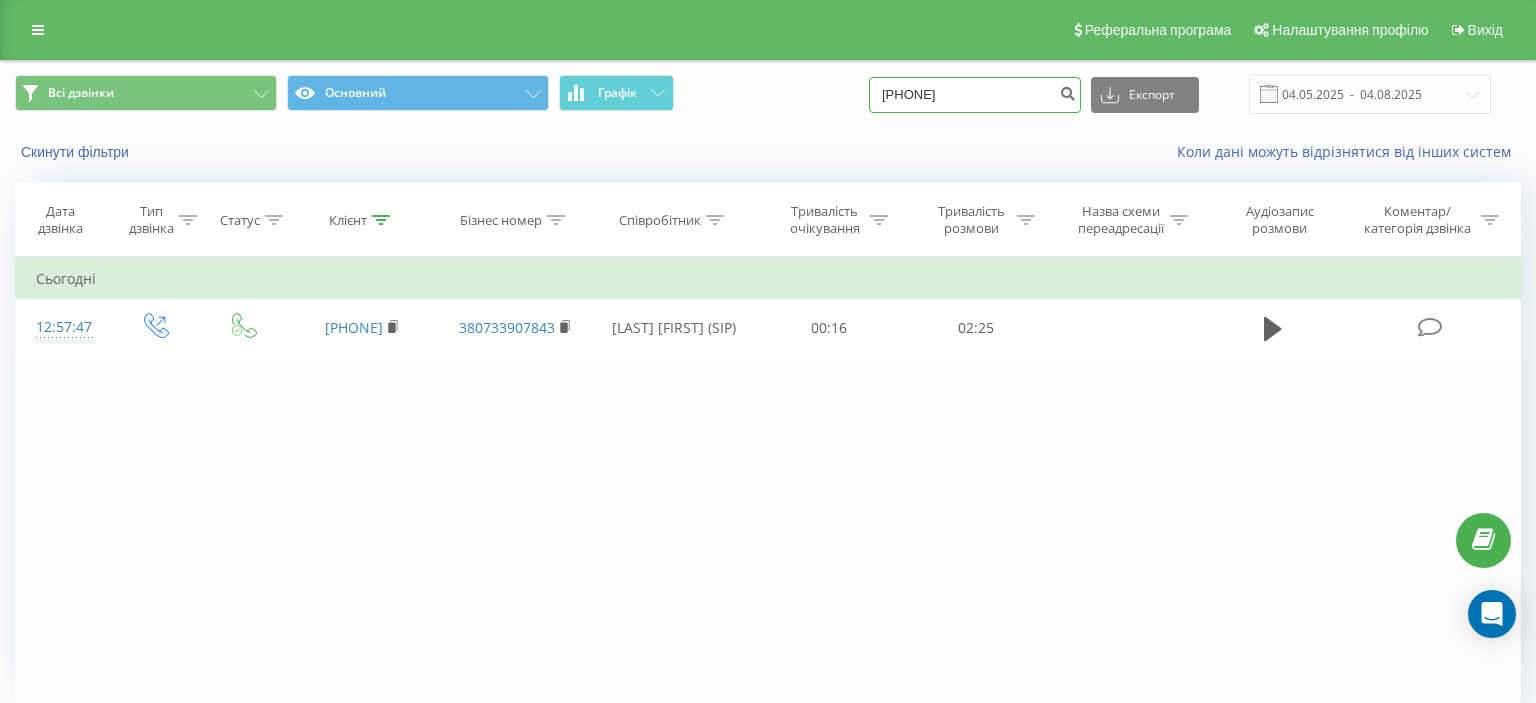 click on "[PHONE]" at bounding box center (975, 95) 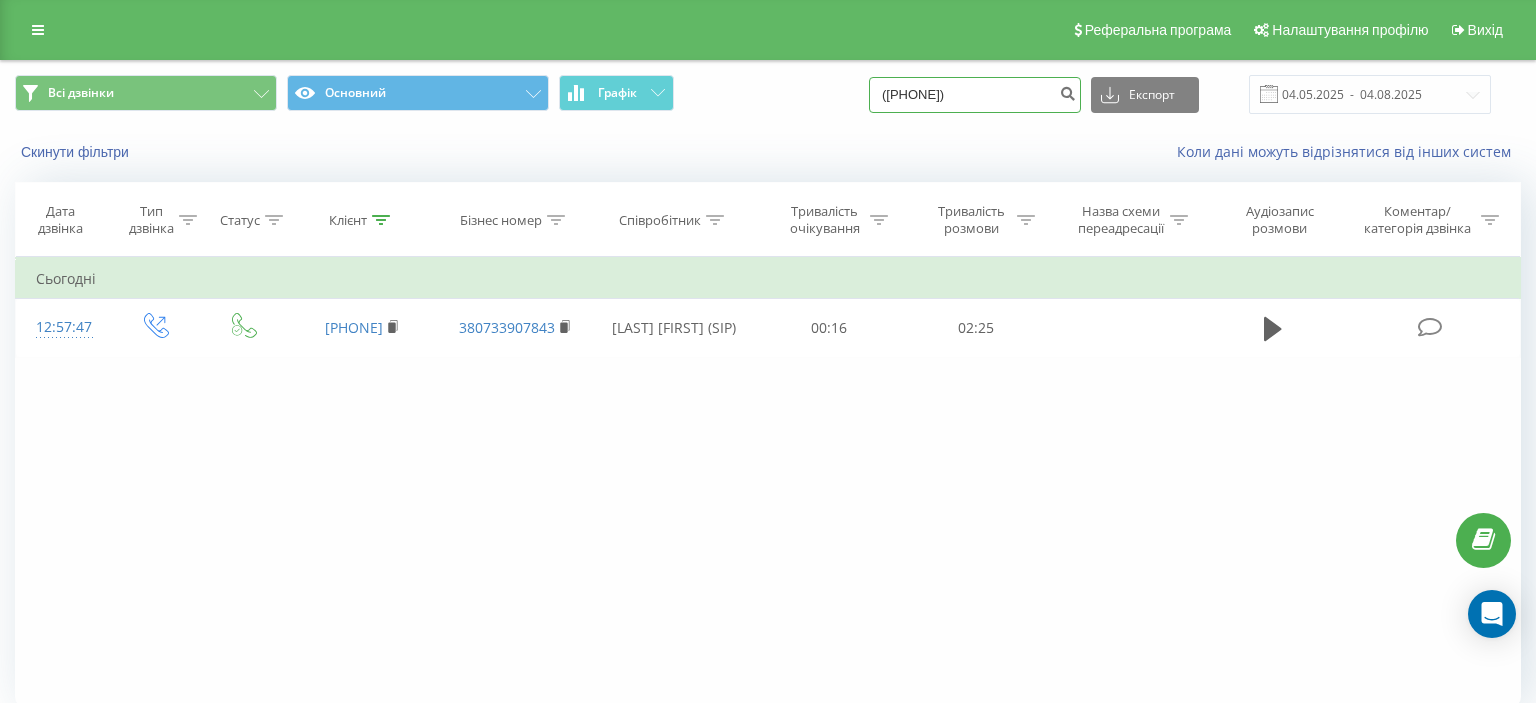 click on "([PHONE])" at bounding box center (975, 95) 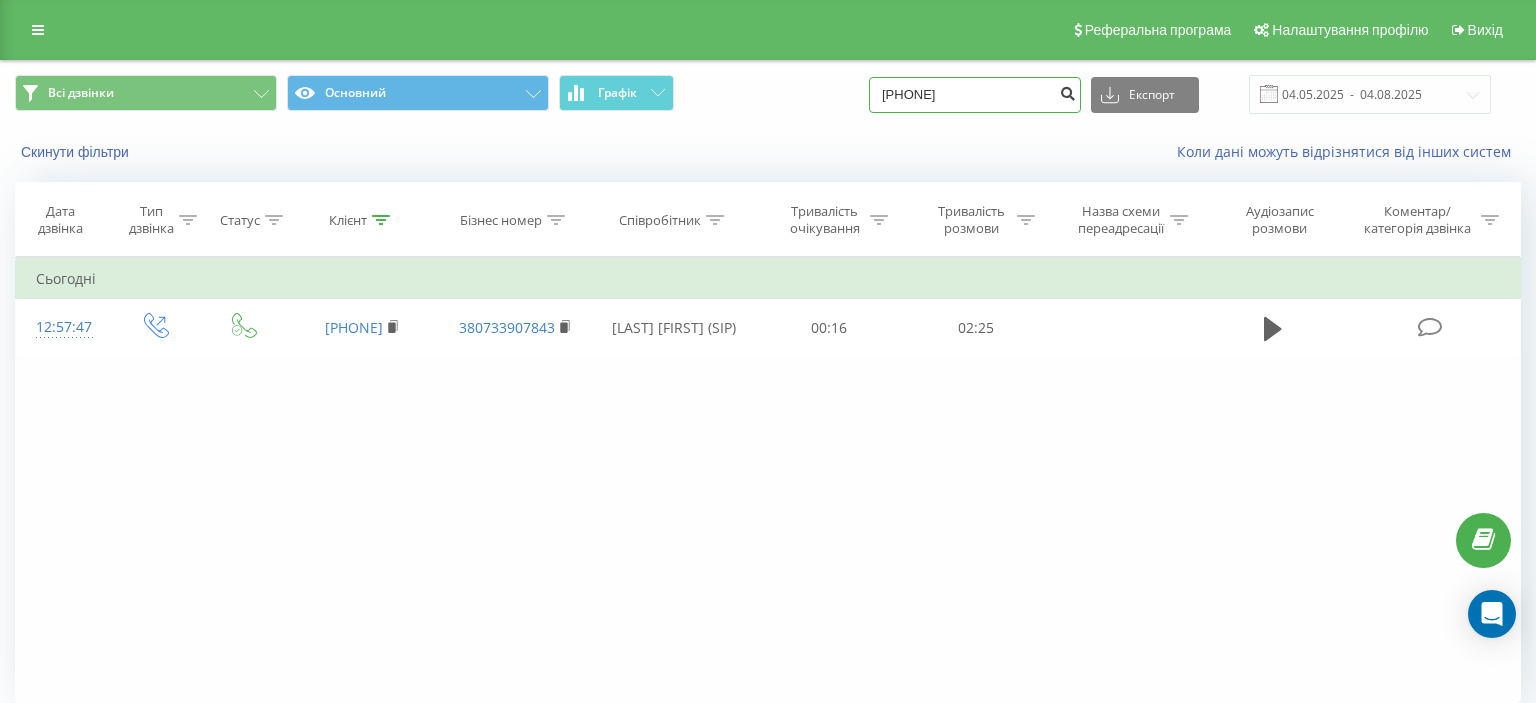 type on "[PHONE]" 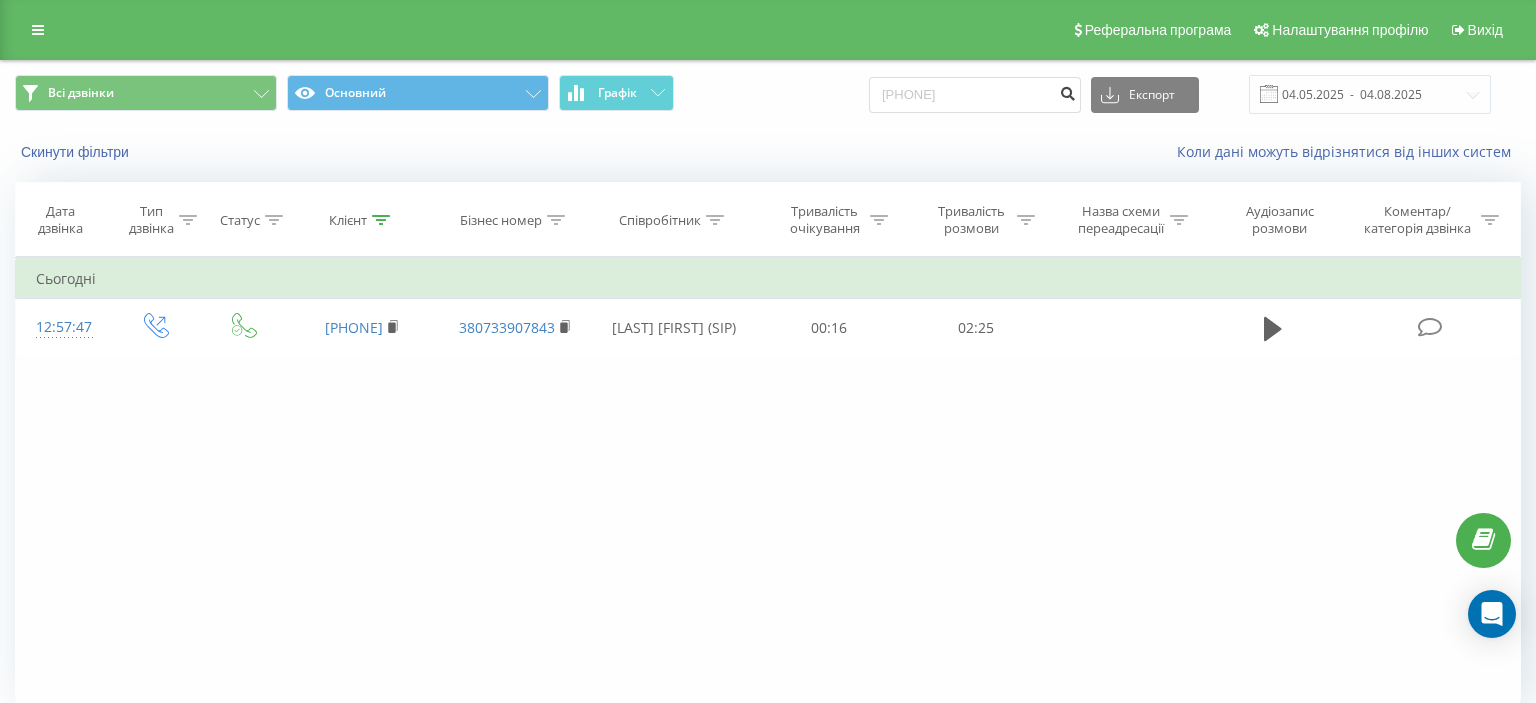 click at bounding box center (1067, 91) 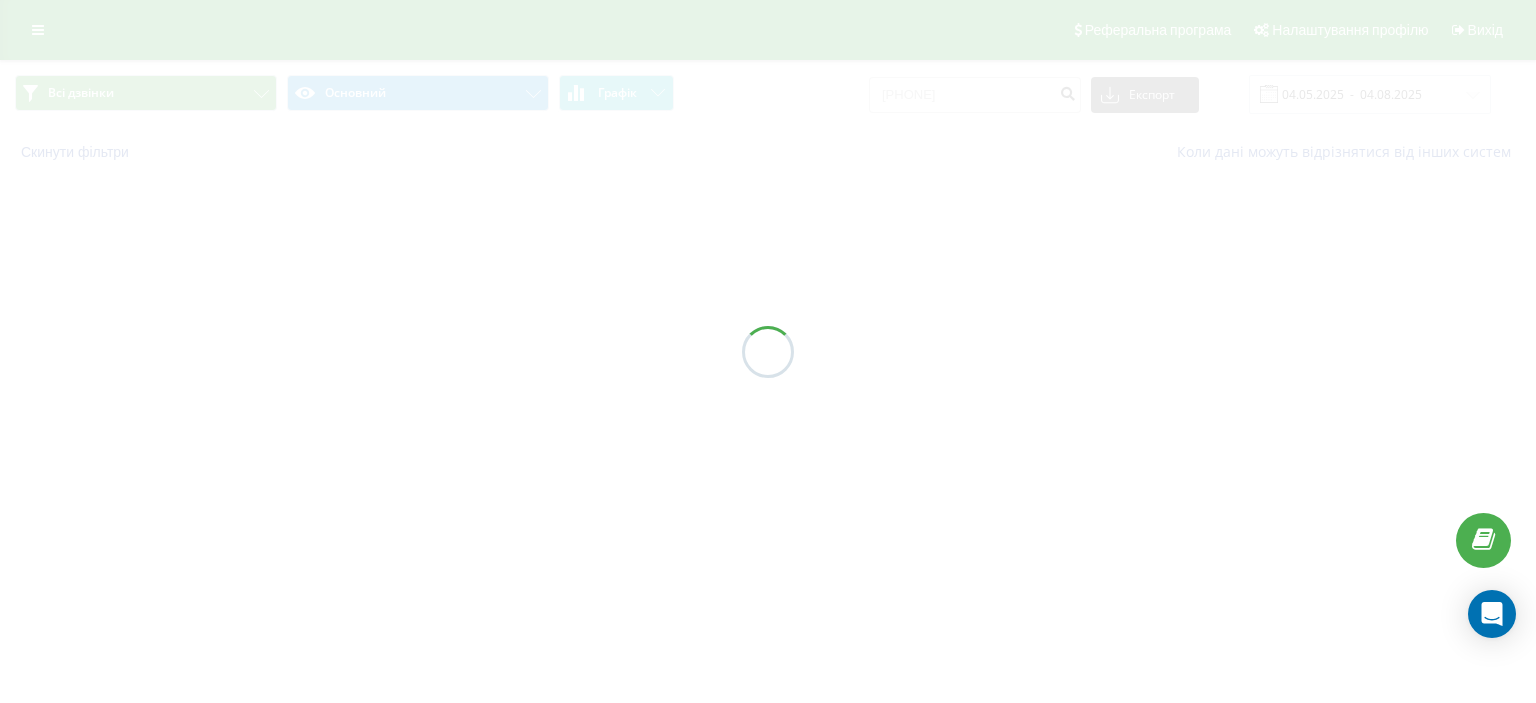 scroll, scrollTop: 0, scrollLeft: 0, axis: both 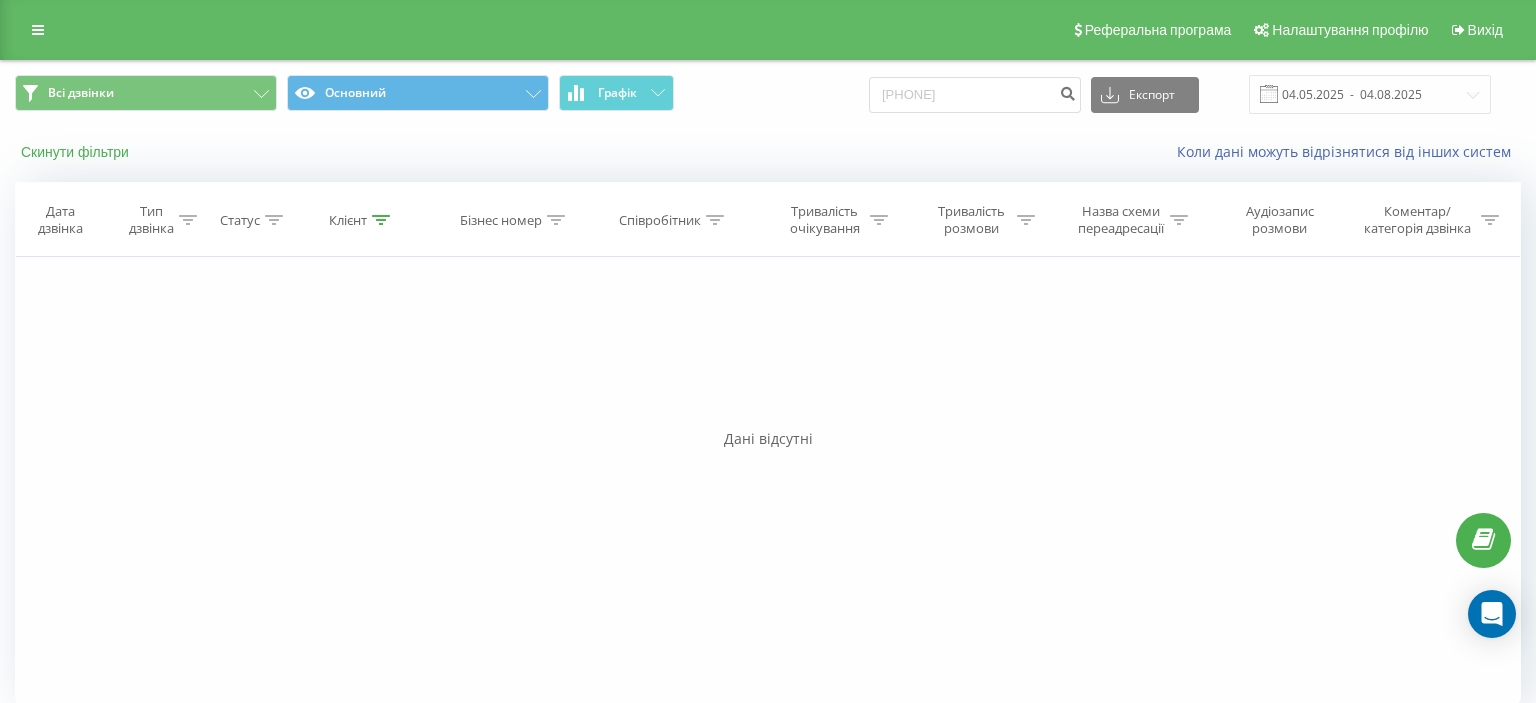 click on "Скинути фільтри" at bounding box center (77, 152) 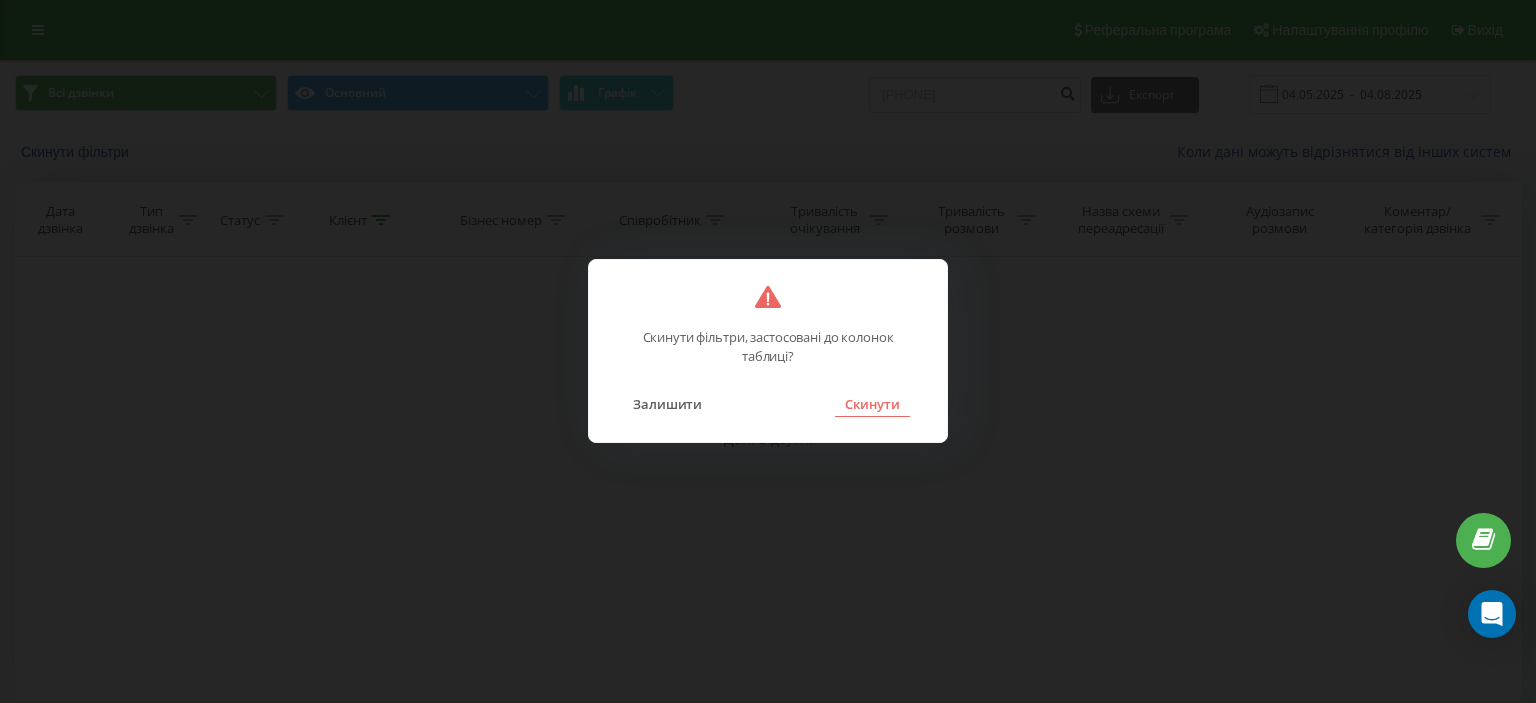click on "Скинути" at bounding box center (872, 404) 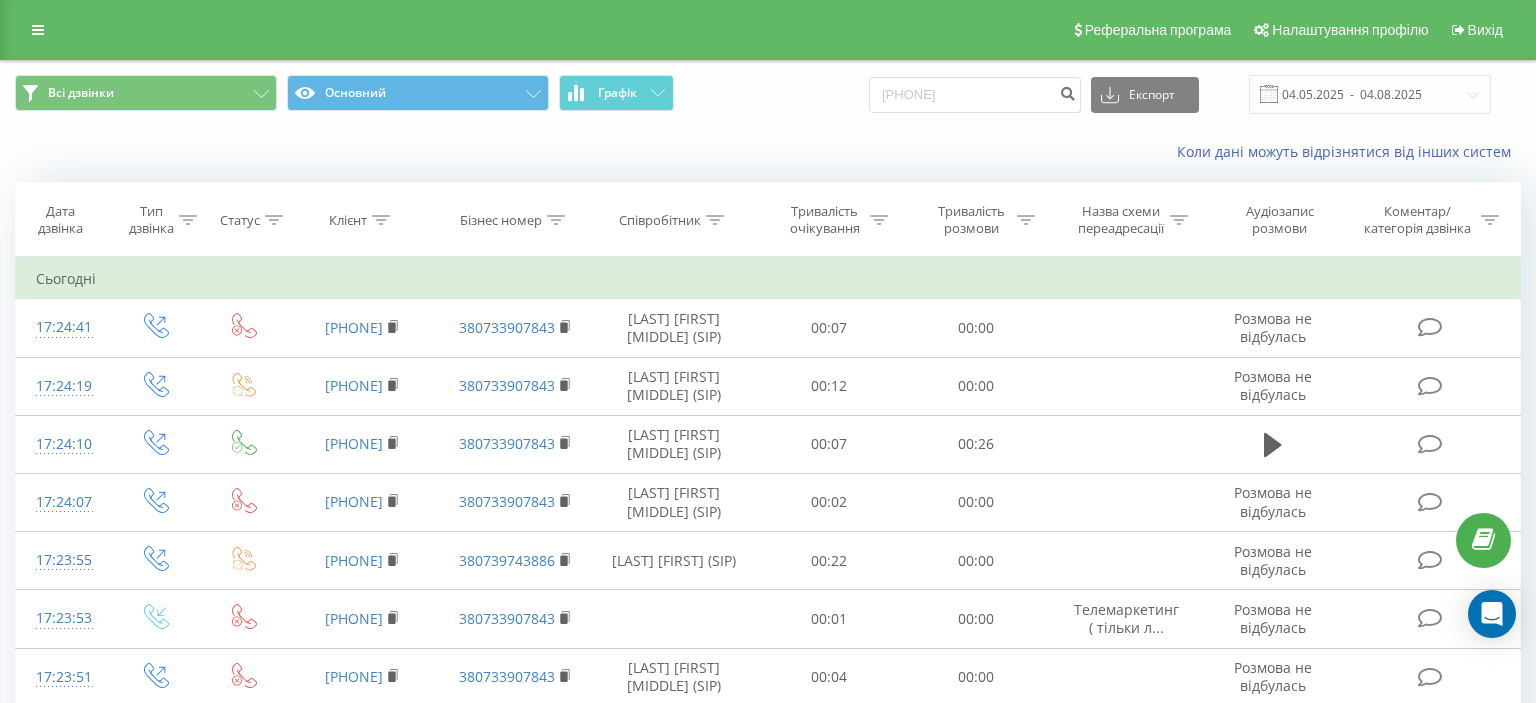 click 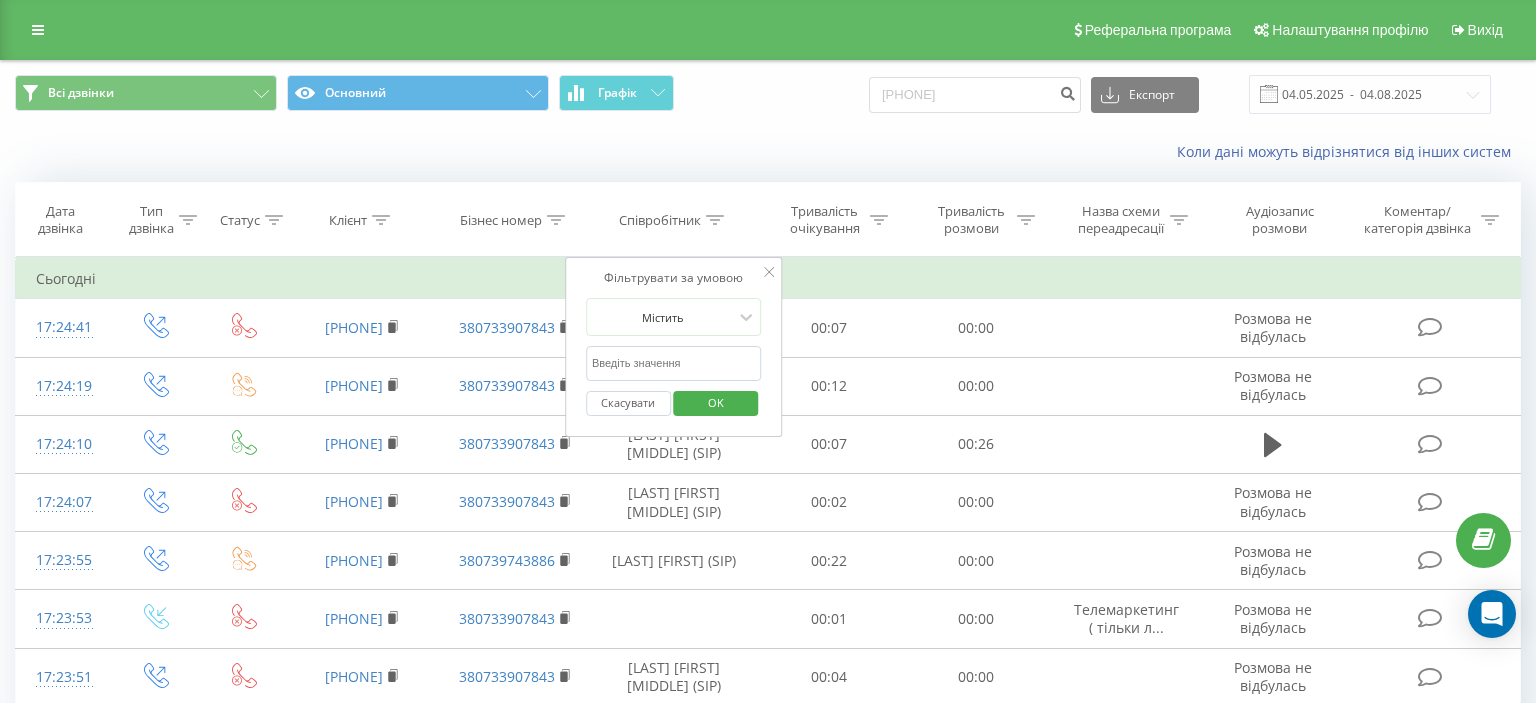 click at bounding box center [674, 363] 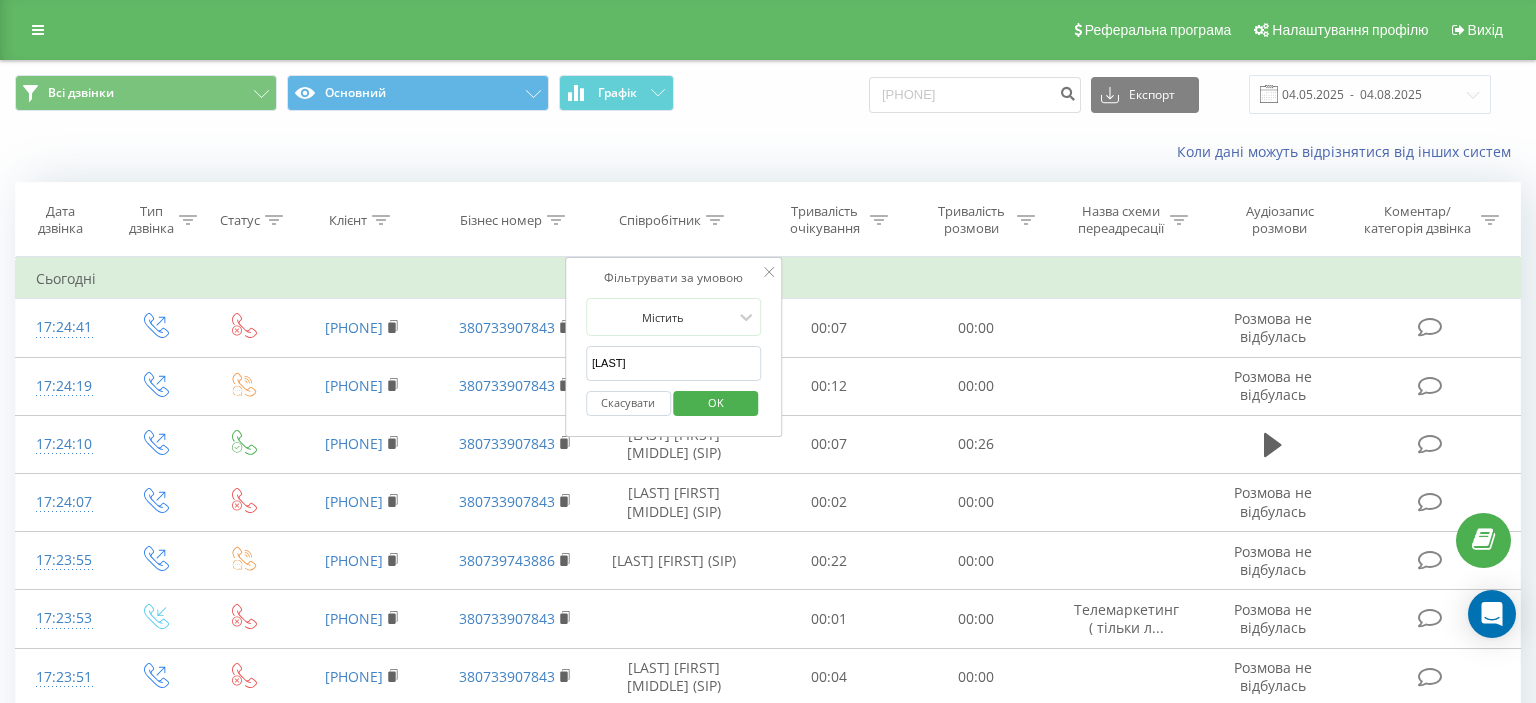type on "[LAST]" 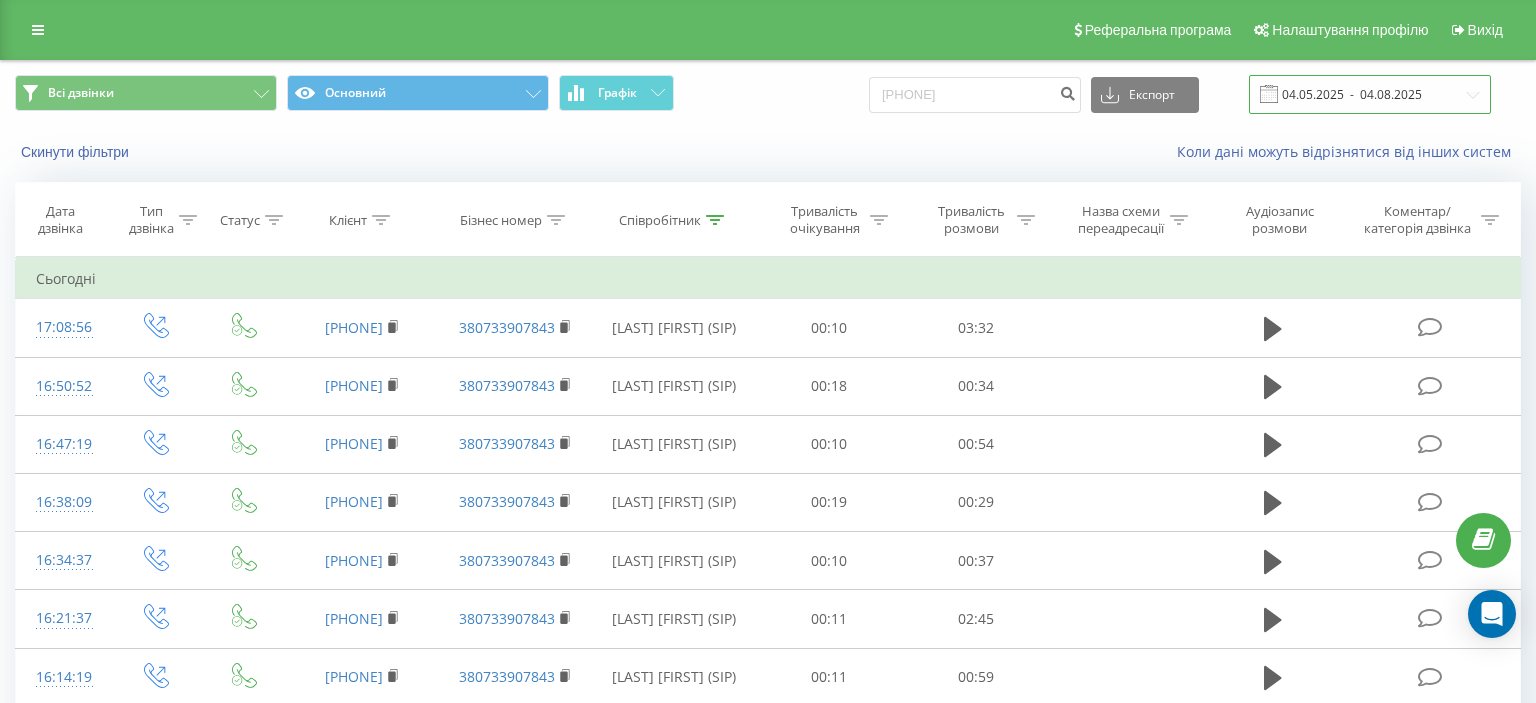 click on "04.05.2025  -  04.08.2025" at bounding box center [1370, 94] 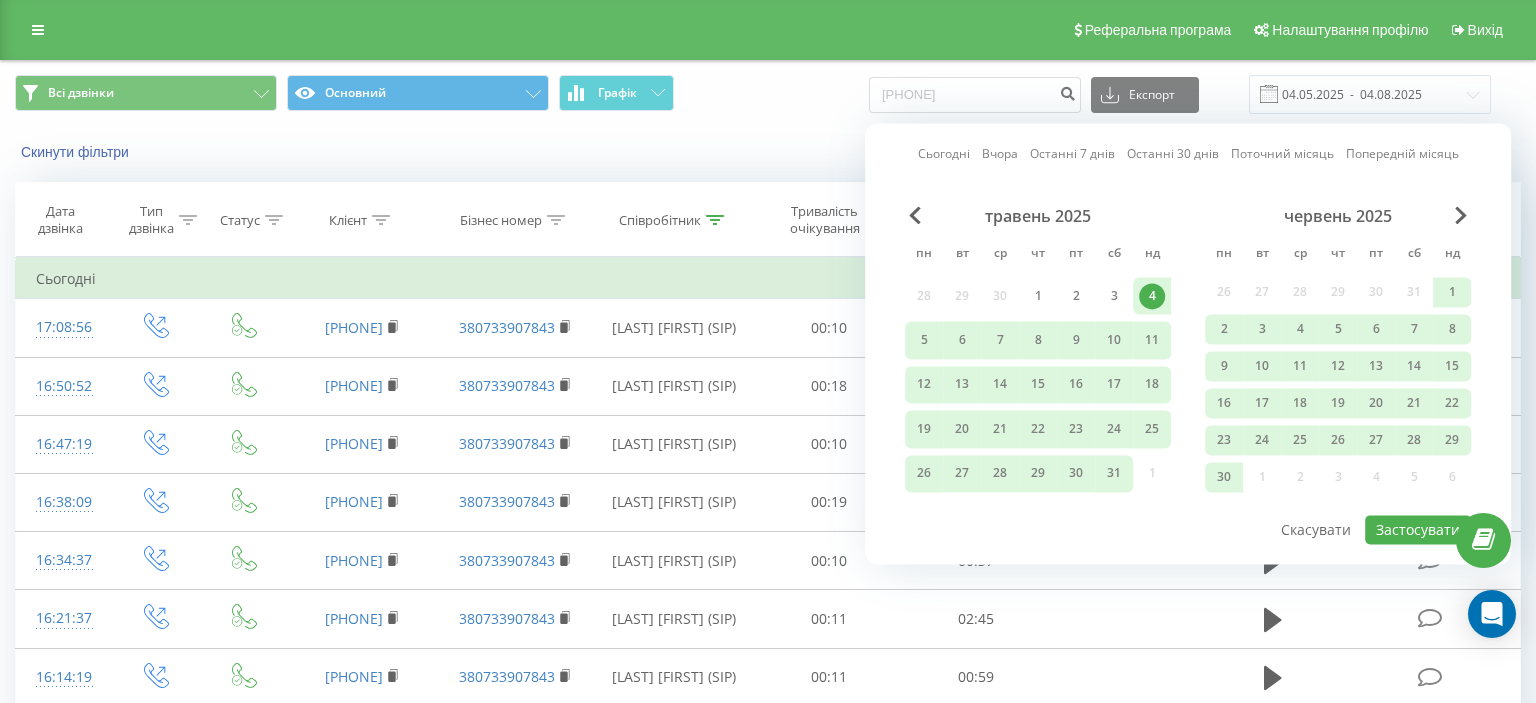 click on "Сьогодні" at bounding box center [944, 154] 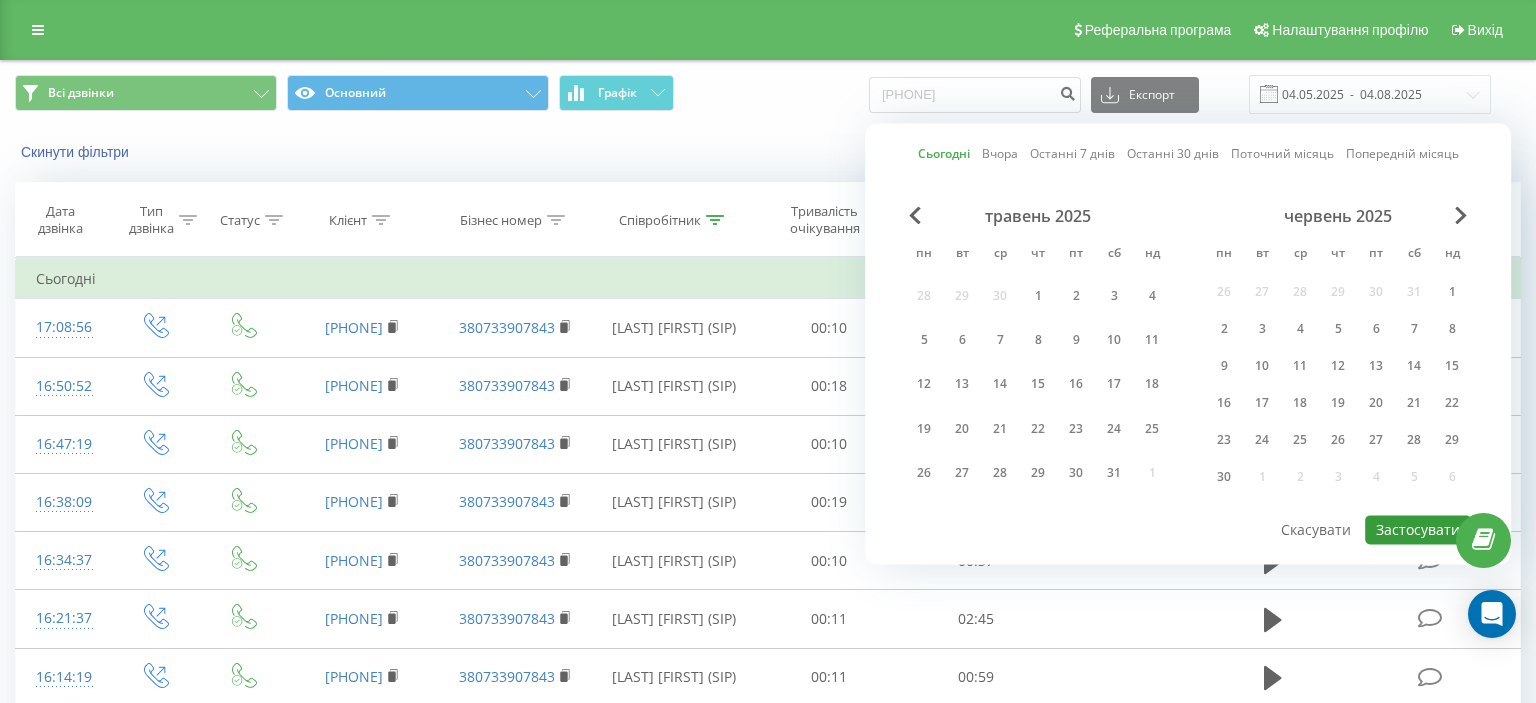 click on "Застосувати" at bounding box center (1418, 529) 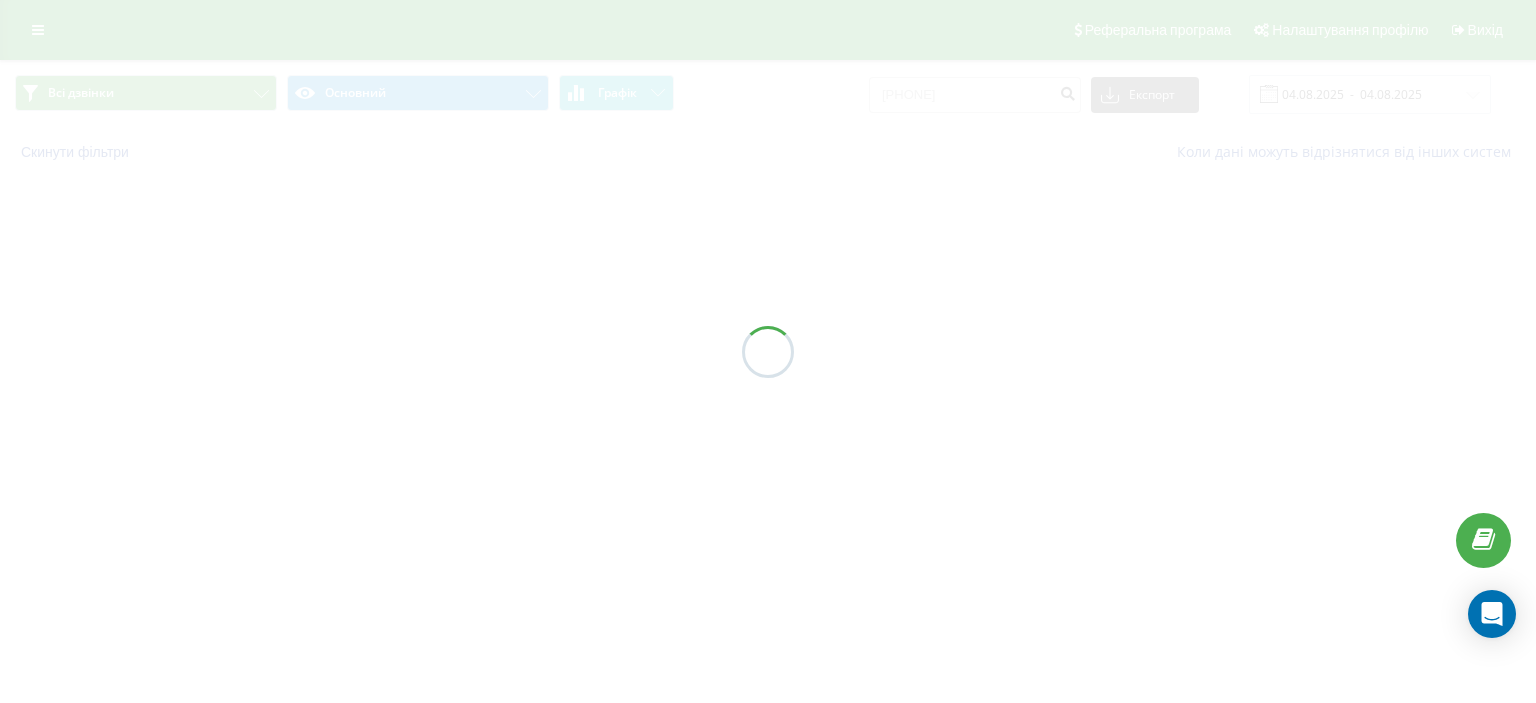 type on "04.08.2025  -  04.08.2025" 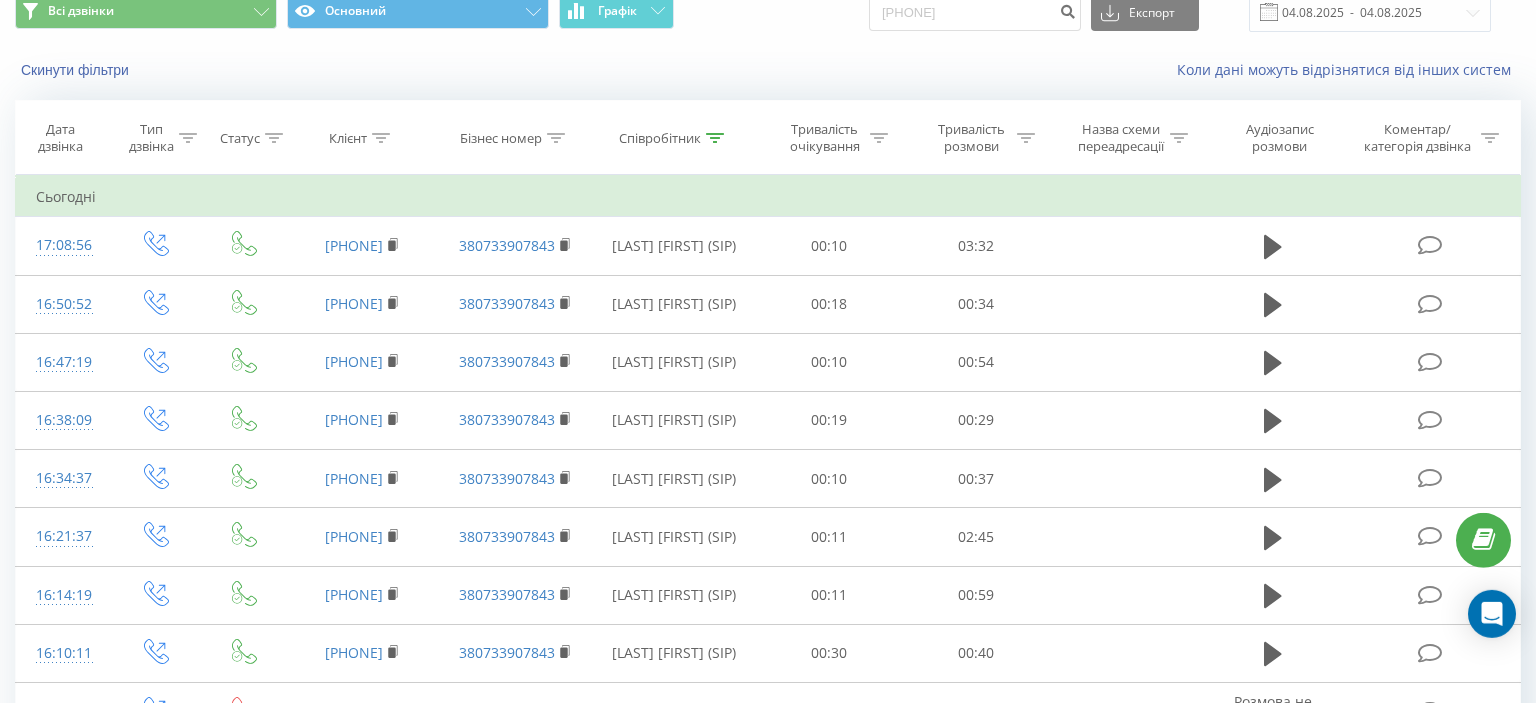 scroll, scrollTop: 0, scrollLeft: 0, axis: both 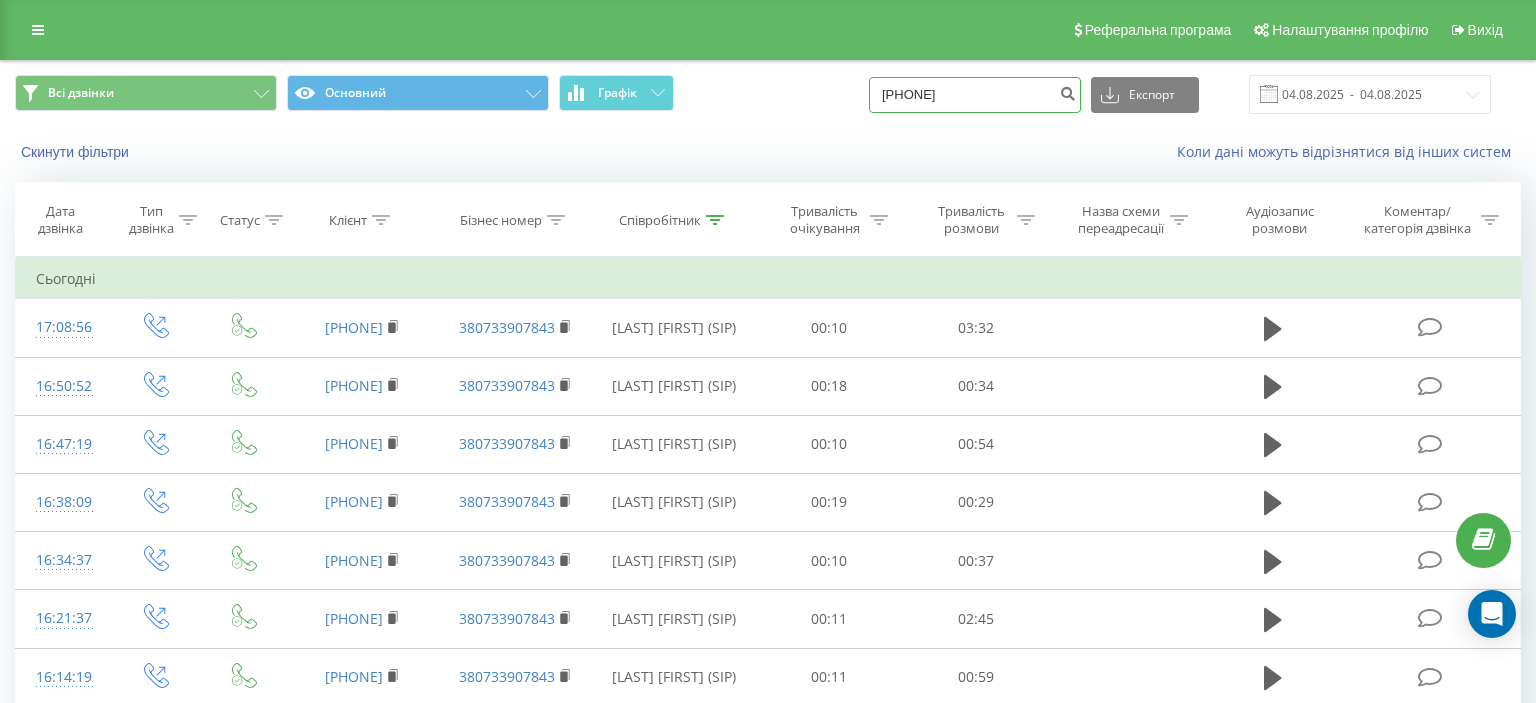 drag, startPoint x: 904, startPoint y: 96, endPoint x: 995, endPoint y: 100, distance: 91.08787 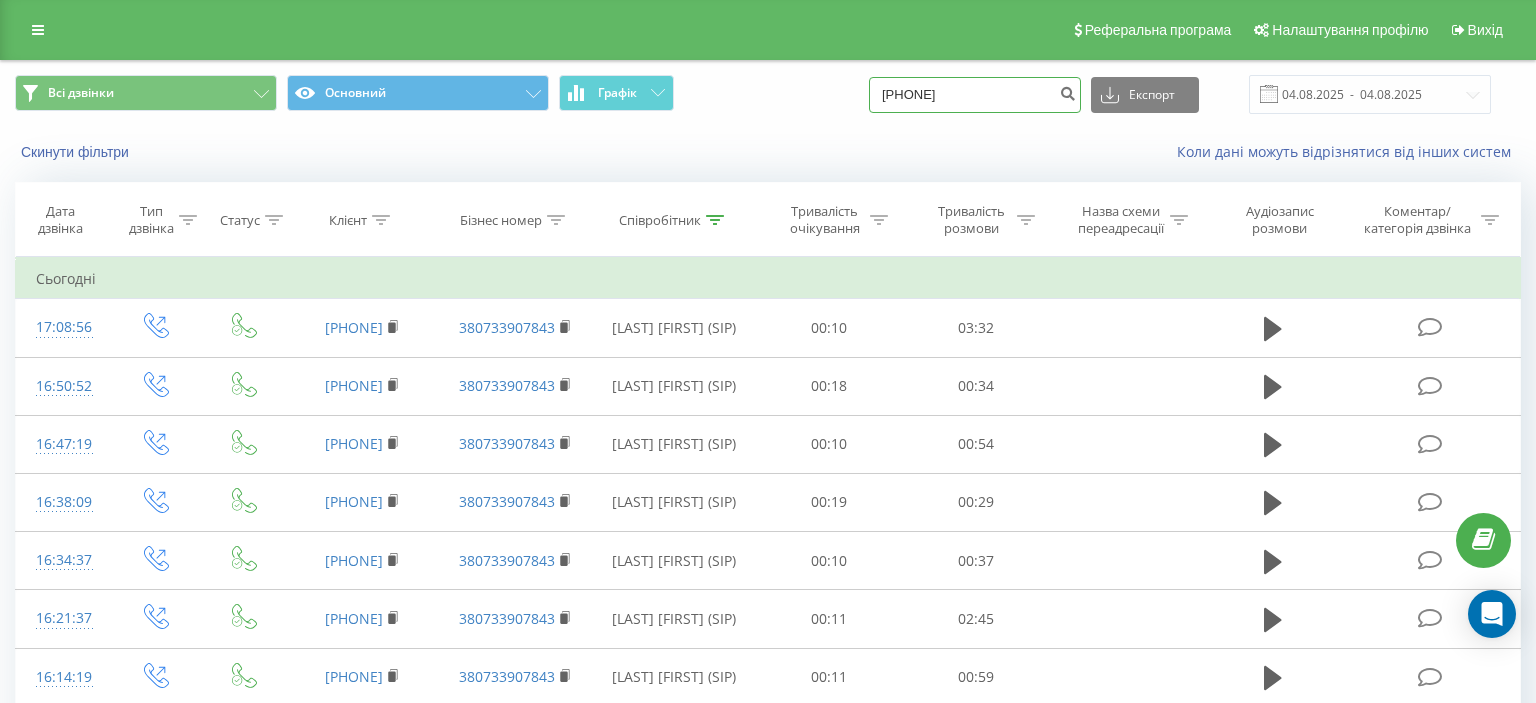 paste on "672408538" 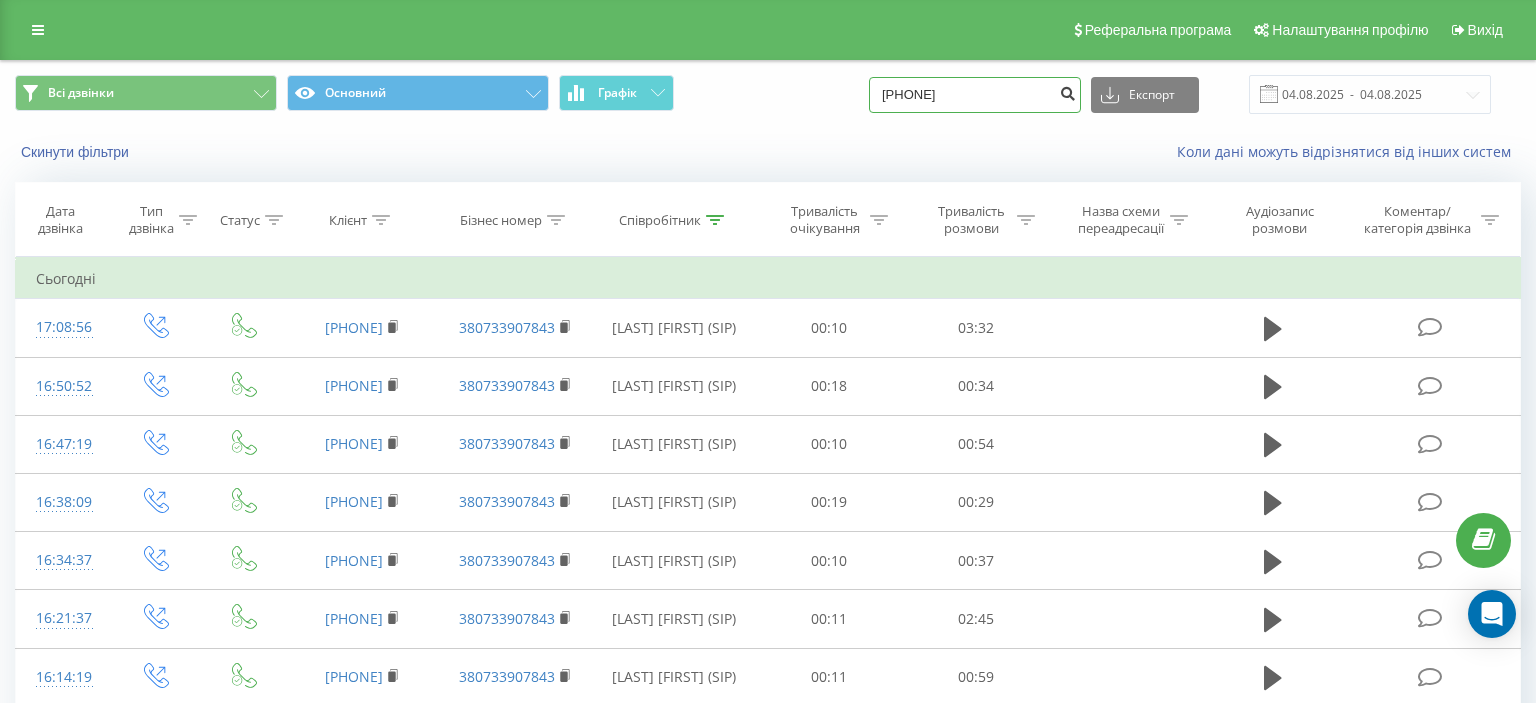type on "0672408538" 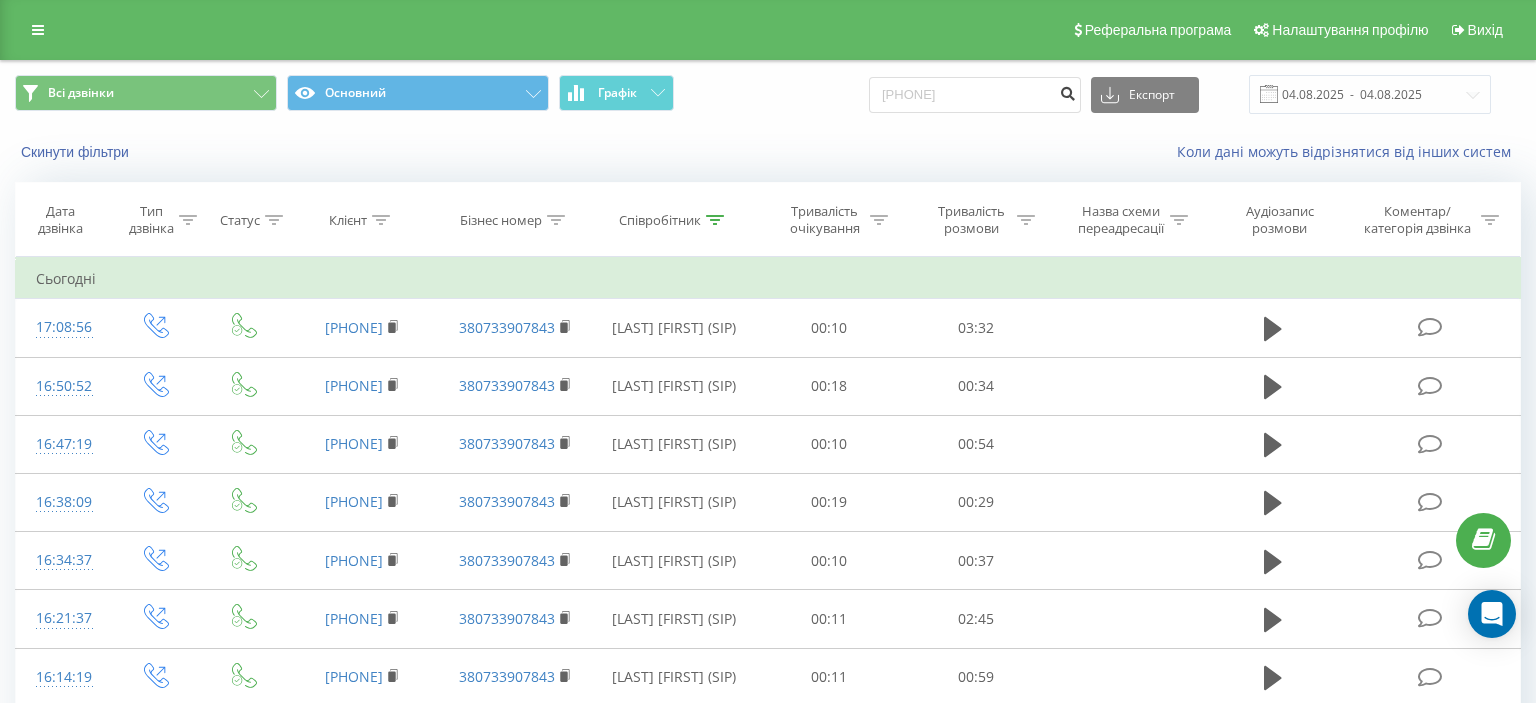 click at bounding box center [1067, 91] 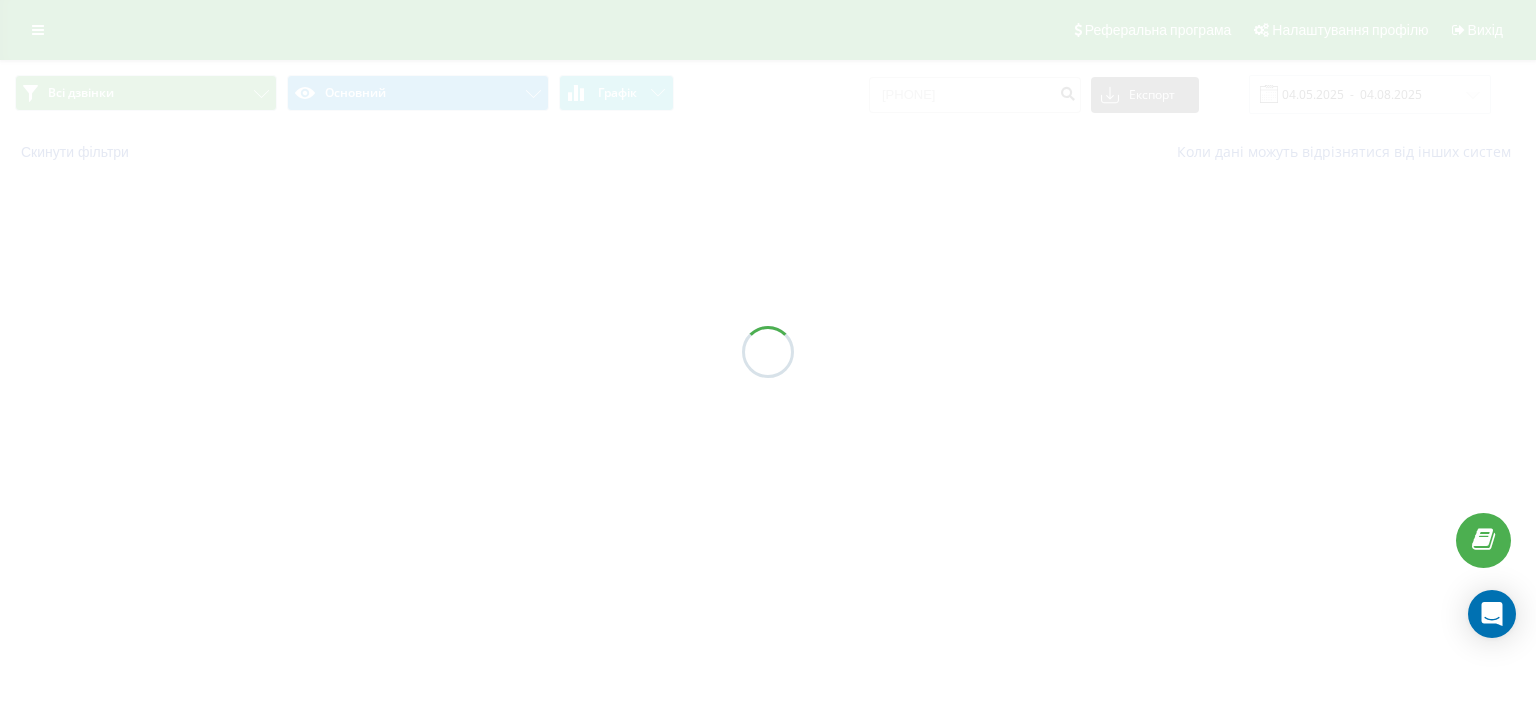 scroll, scrollTop: 0, scrollLeft: 0, axis: both 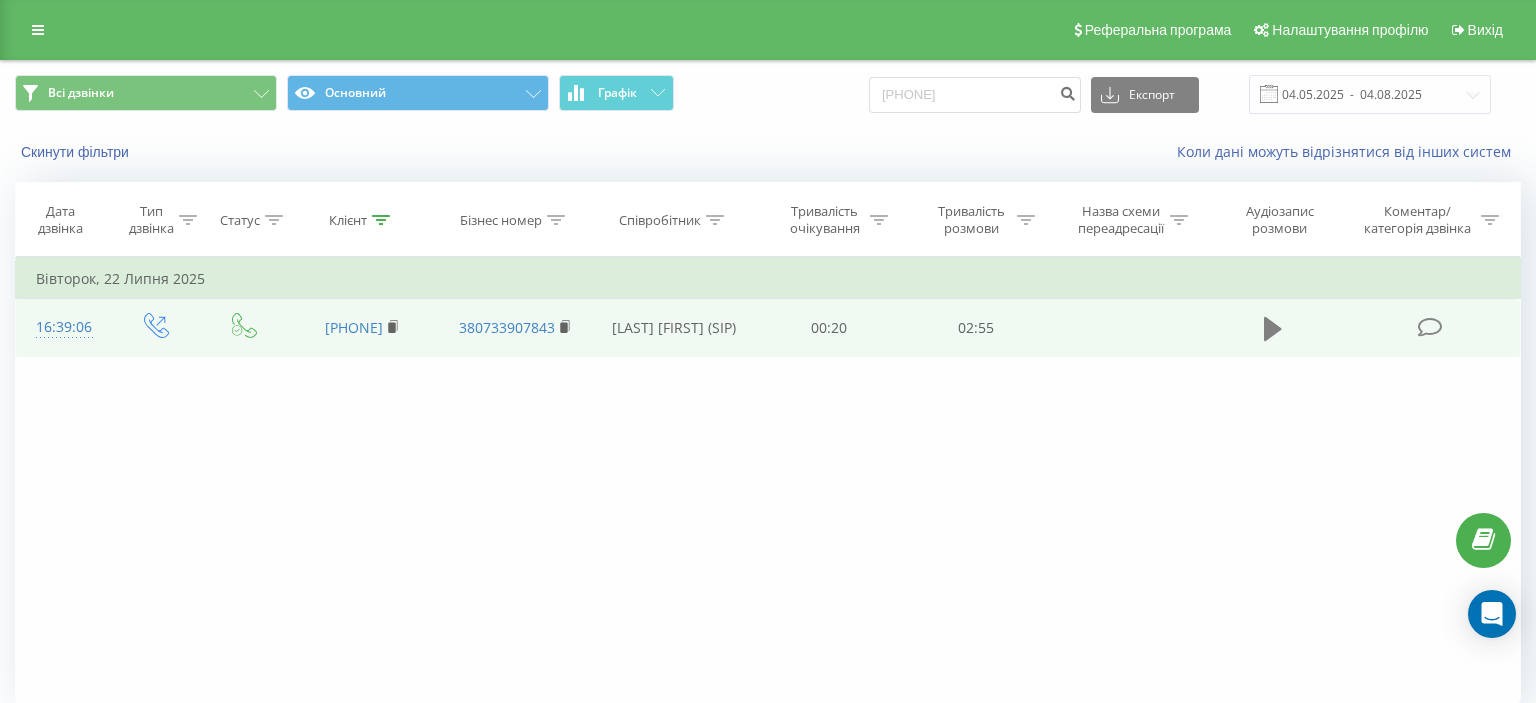 click 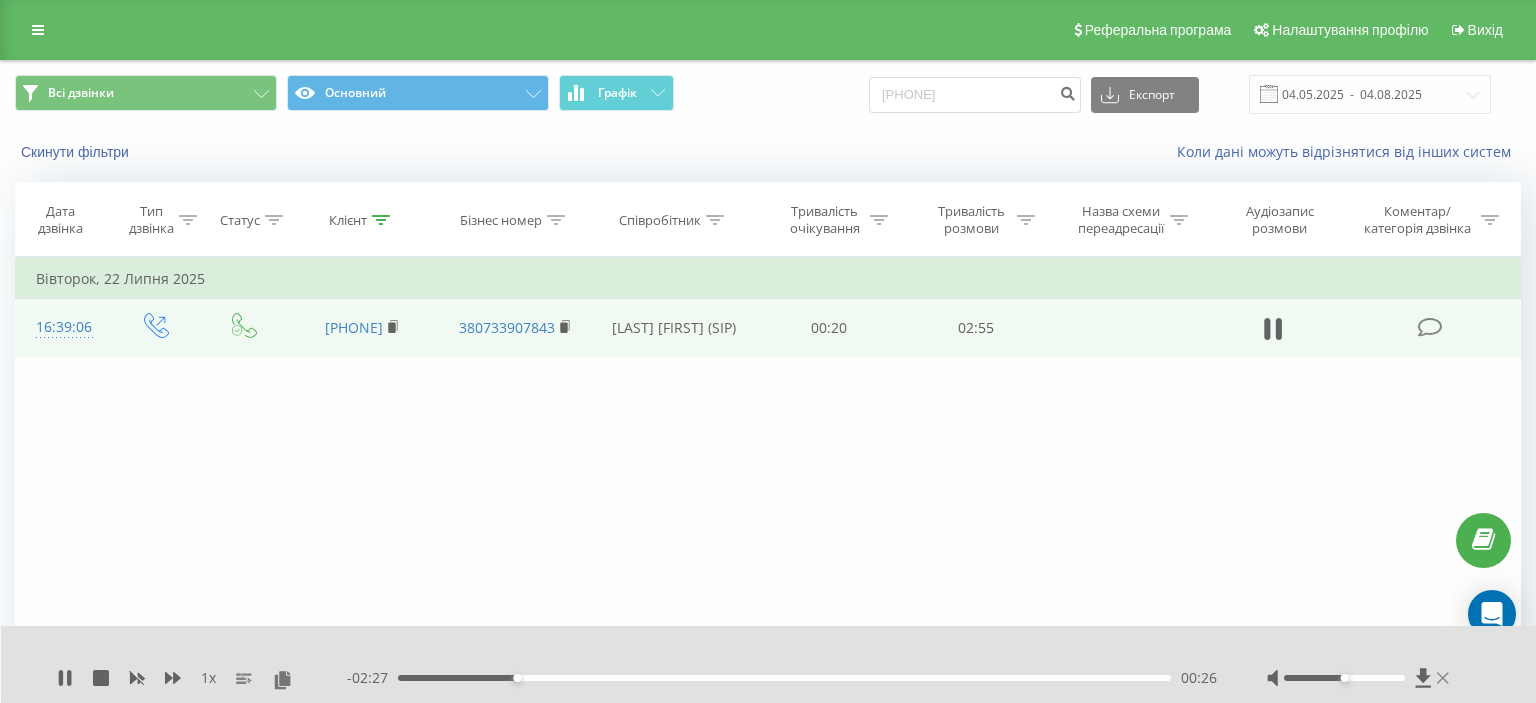 click 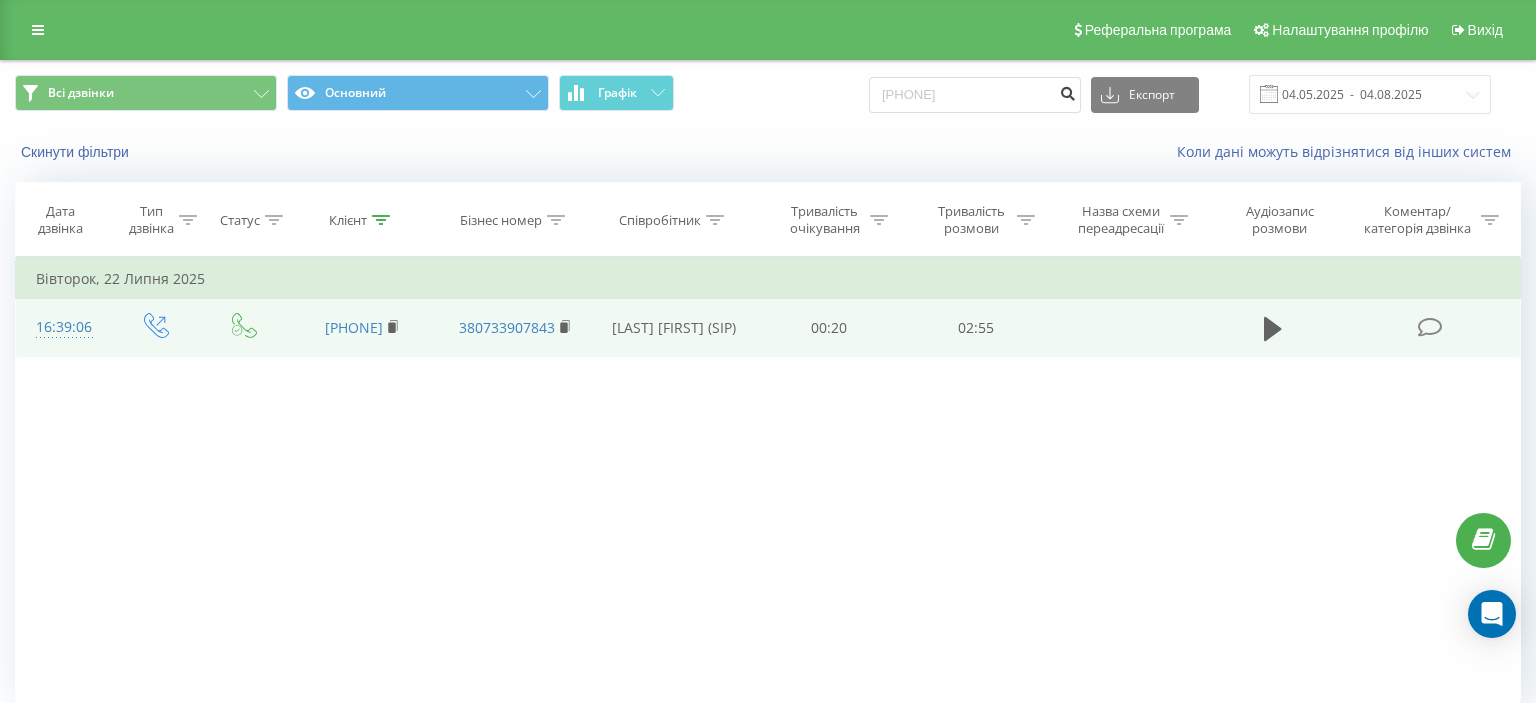 click at bounding box center [1067, 91] 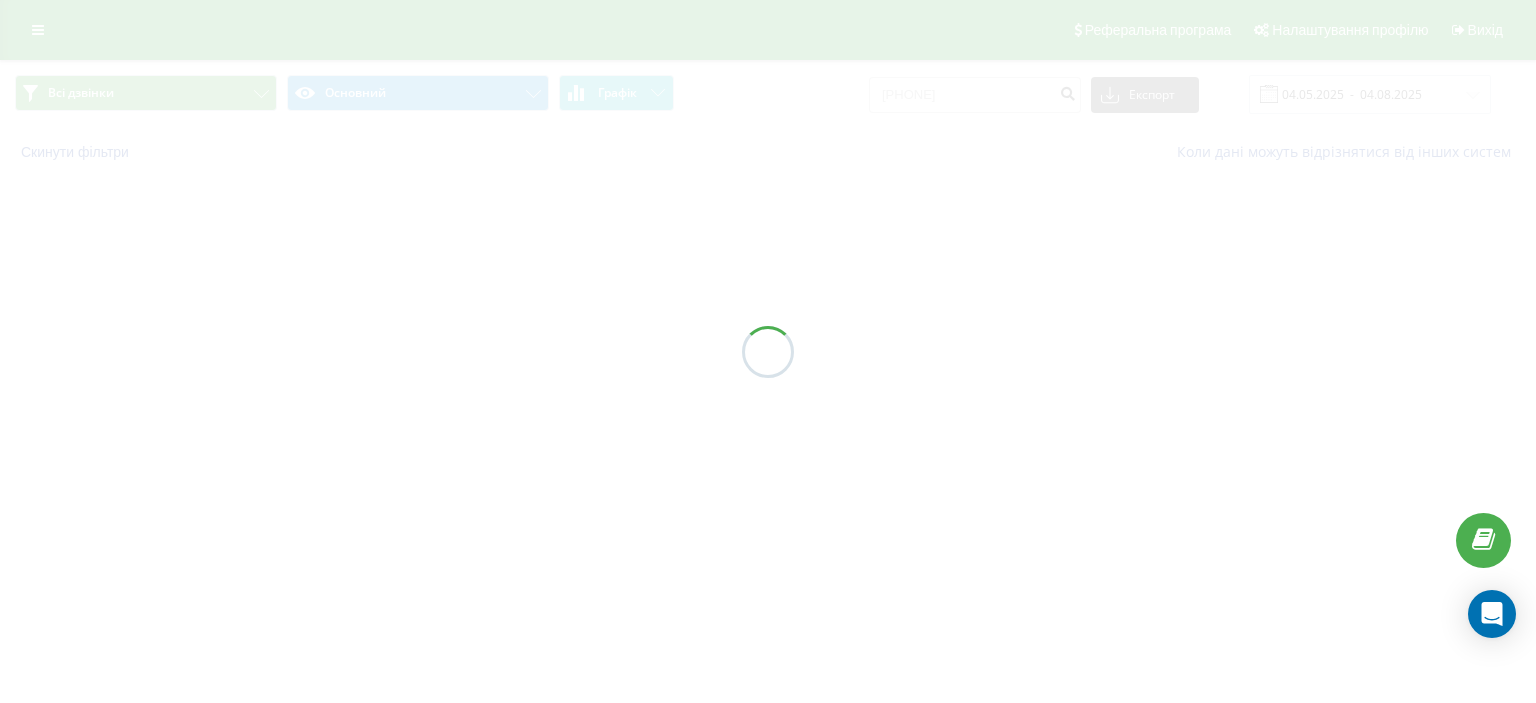 scroll, scrollTop: 0, scrollLeft: 0, axis: both 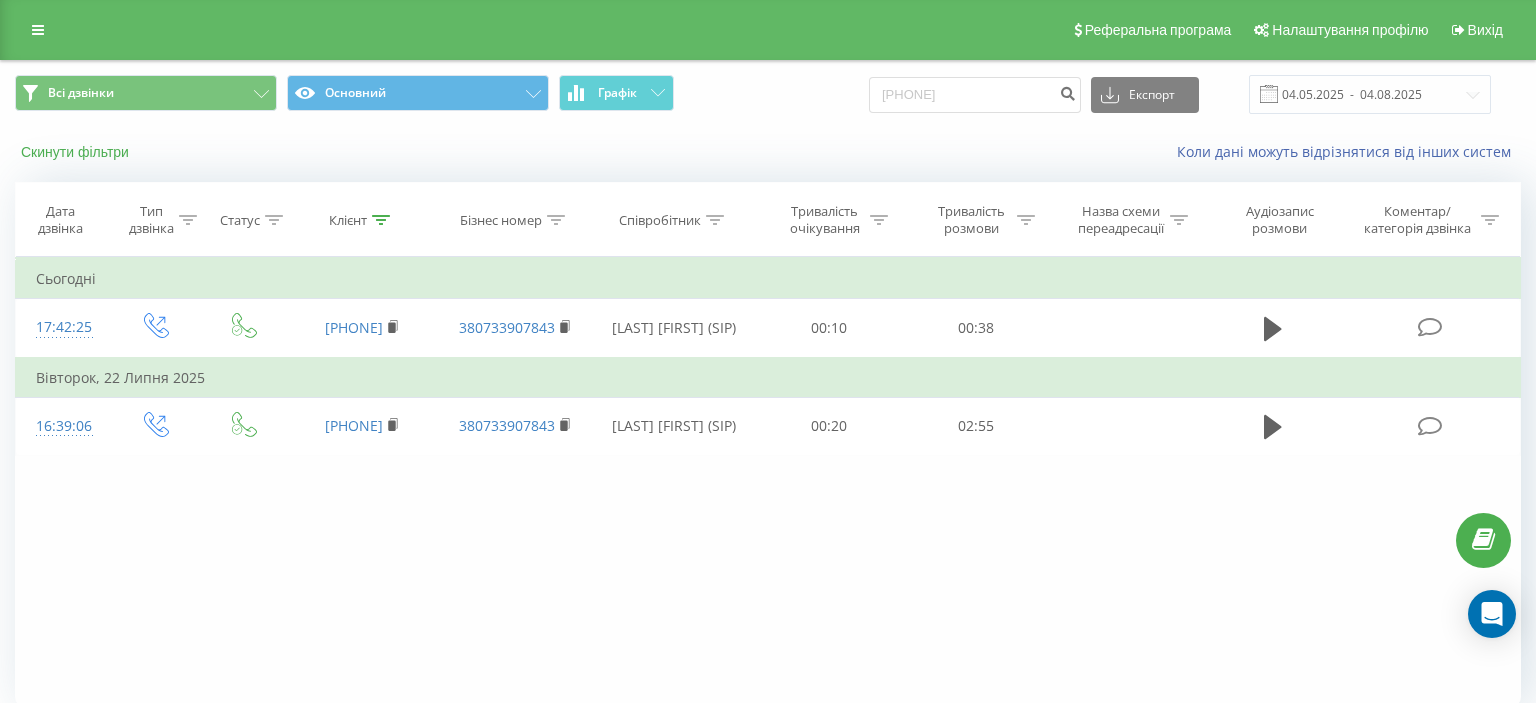 click on "Скинути фільтри" at bounding box center (77, 152) 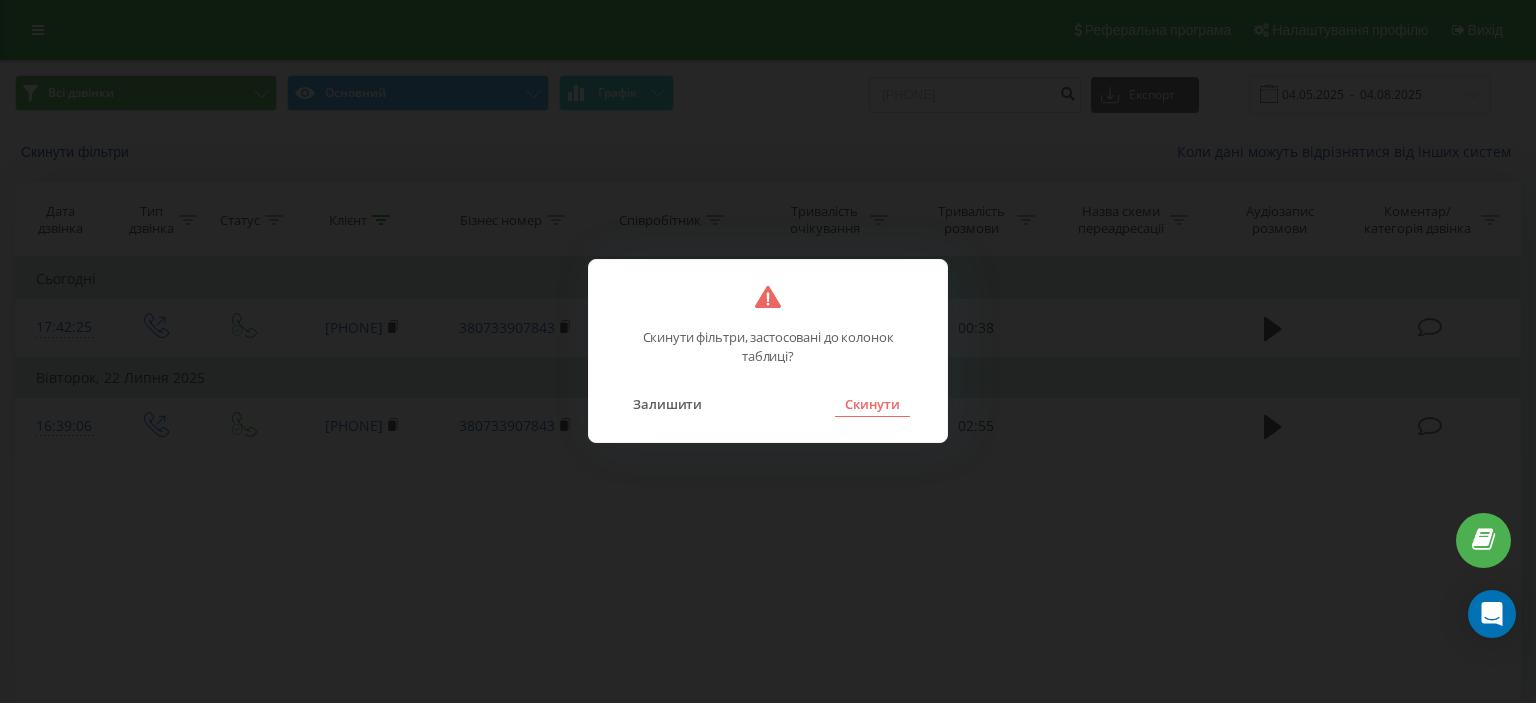 click on "Скинути" at bounding box center (872, 404) 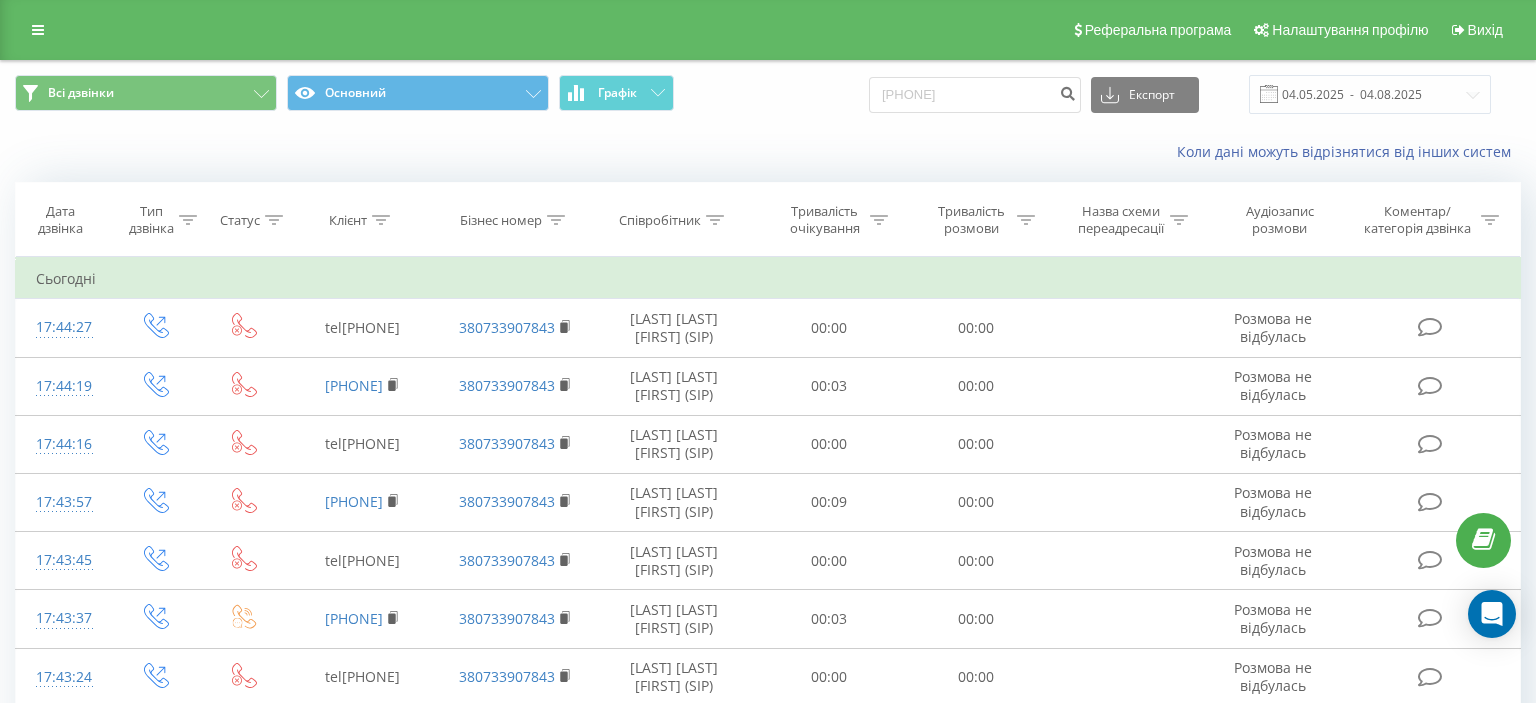 click 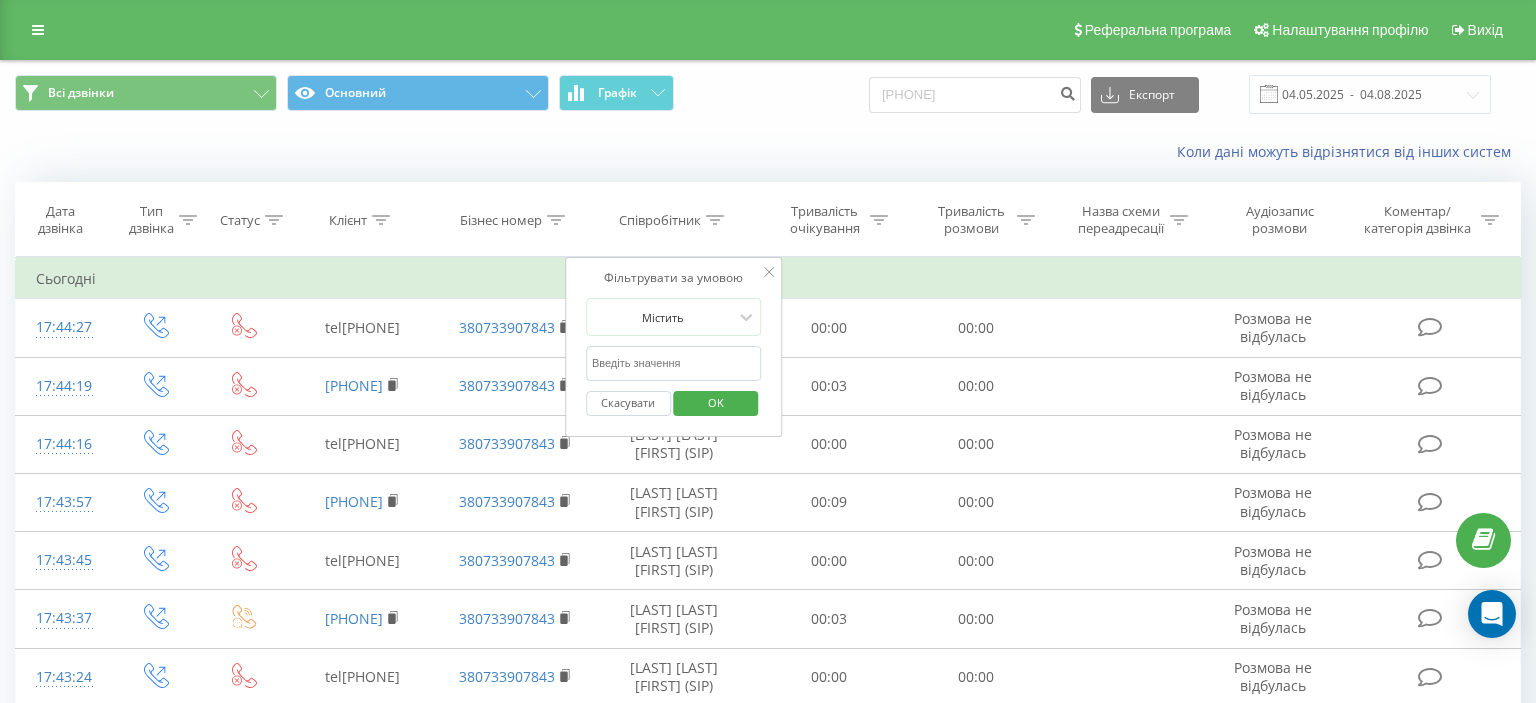 click at bounding box center [674, 363] 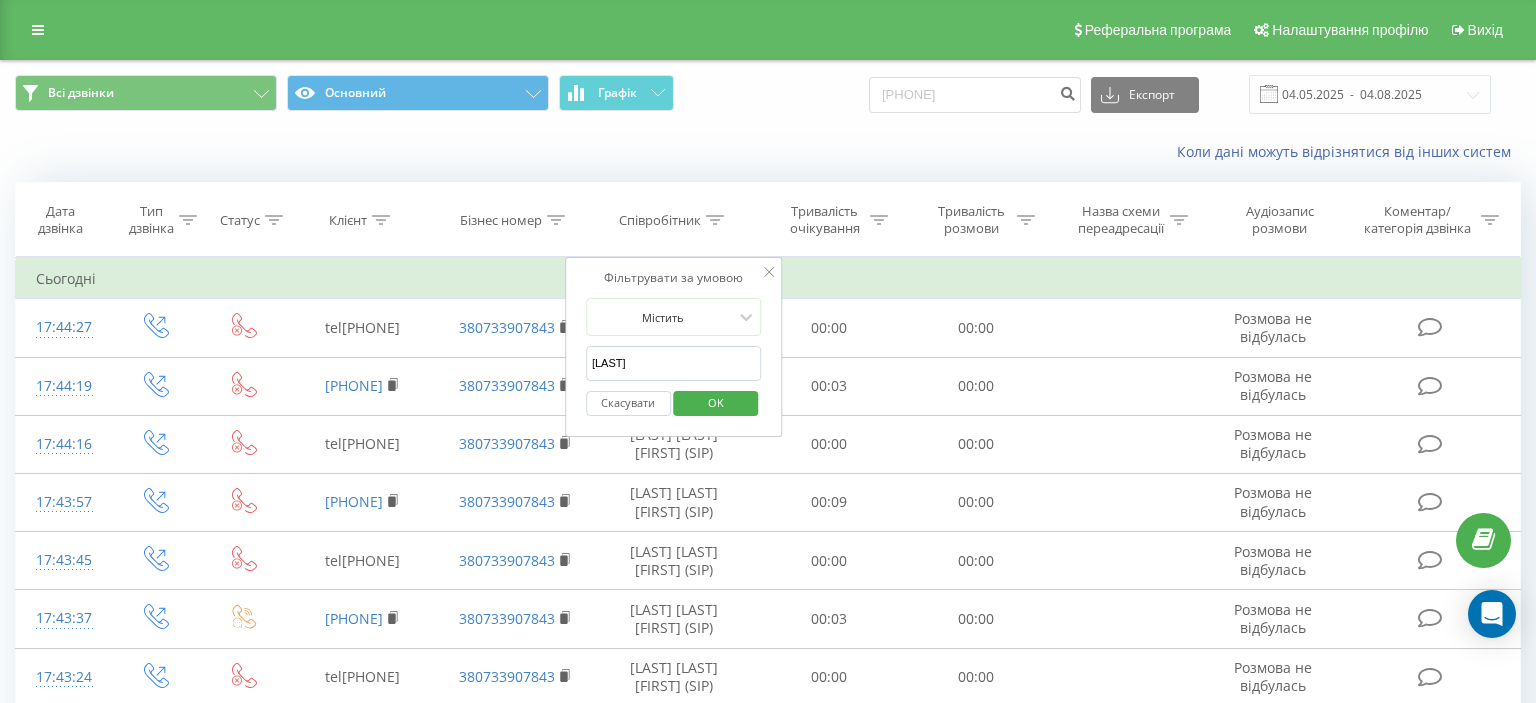 type on "Борщовська" 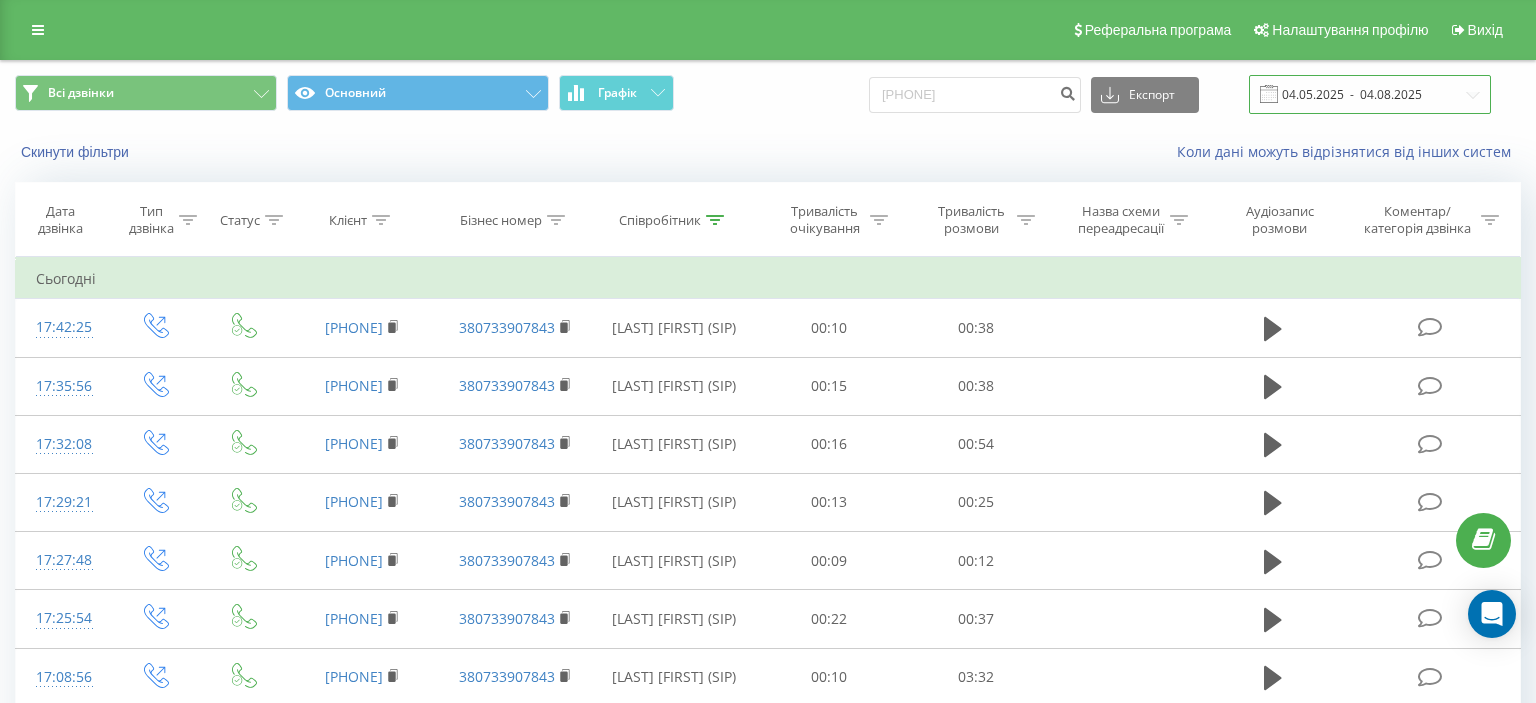 drag, startPoint x: 1472, startPoint y: 95, endPoint x: 1462, endPoint y: 103, distance: 12.806249 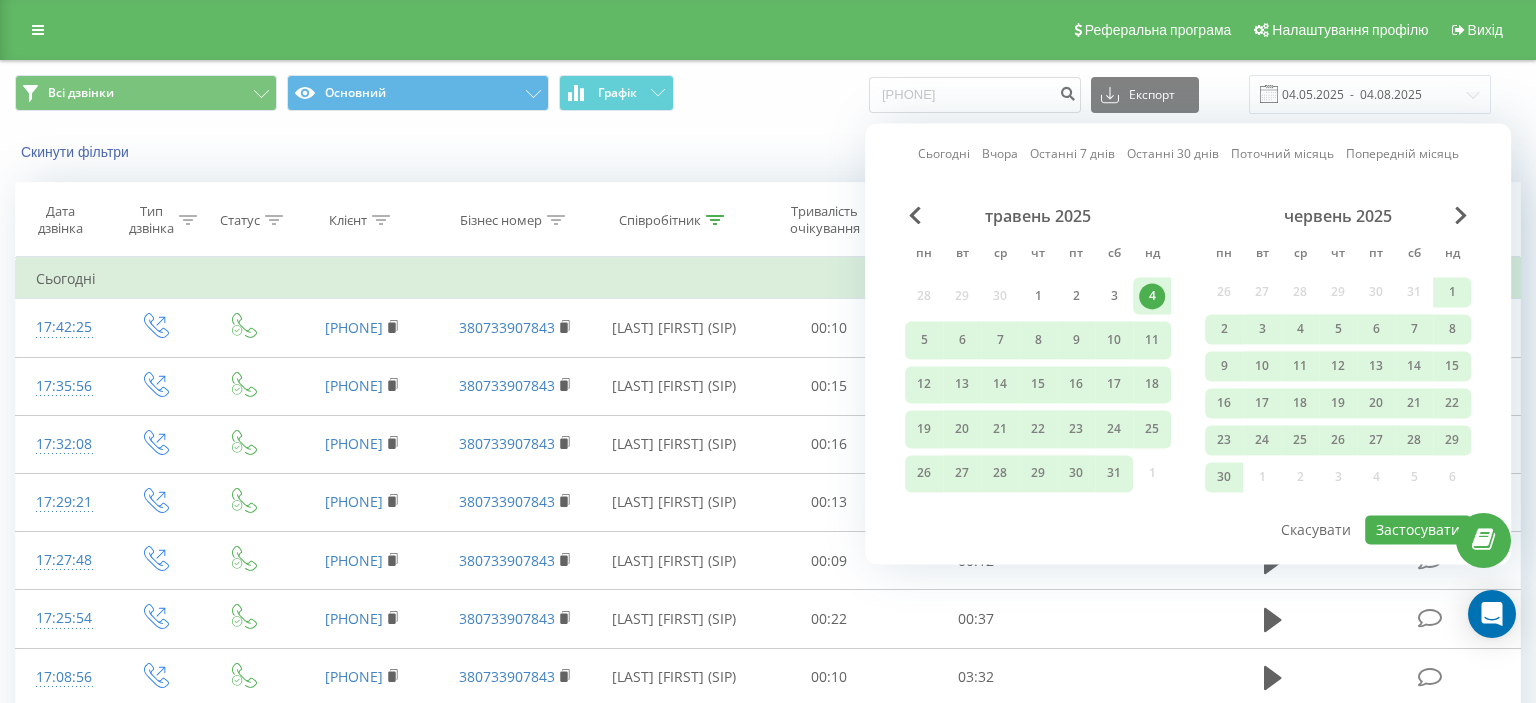 click on "Сьогодні" at bounding box center [944, 154] 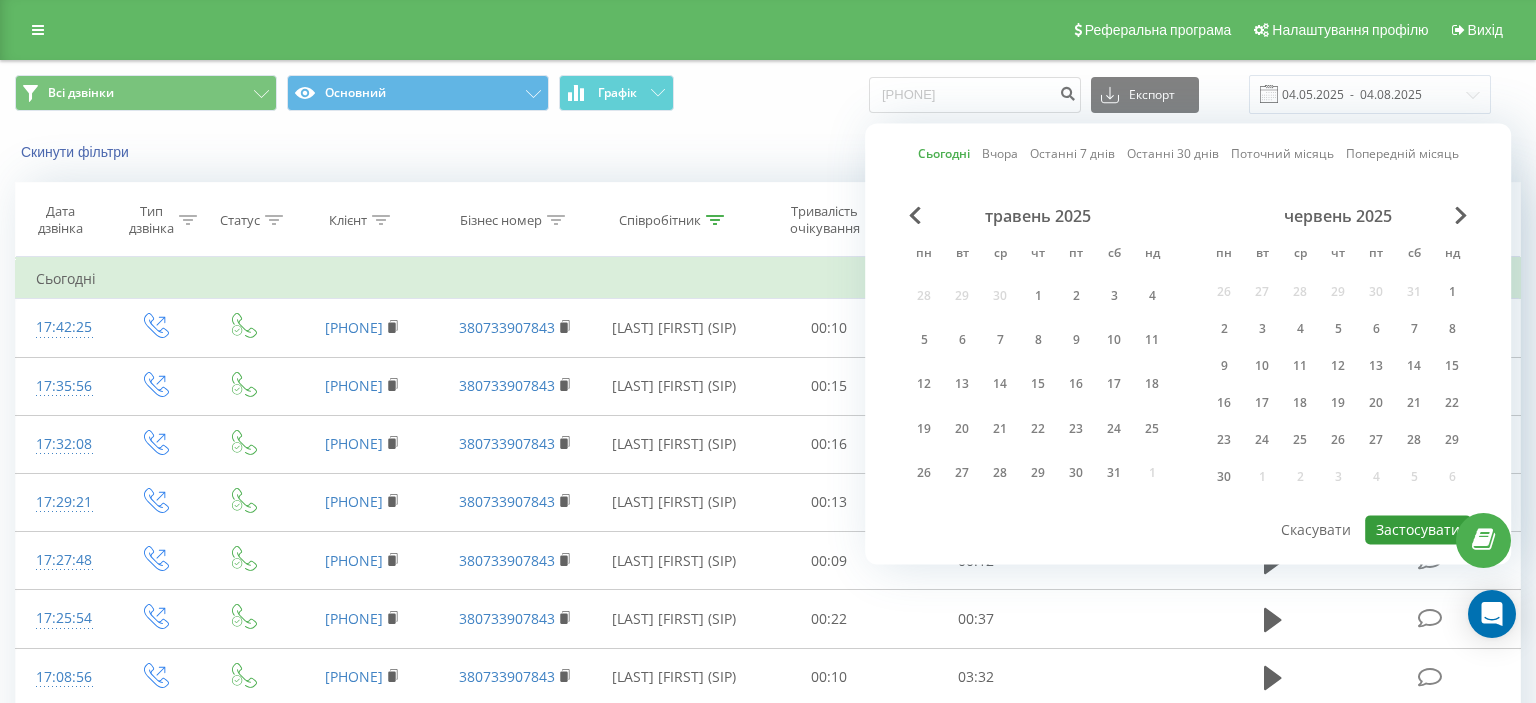 click on "Застосувати" at bounding box center [1418, 529] 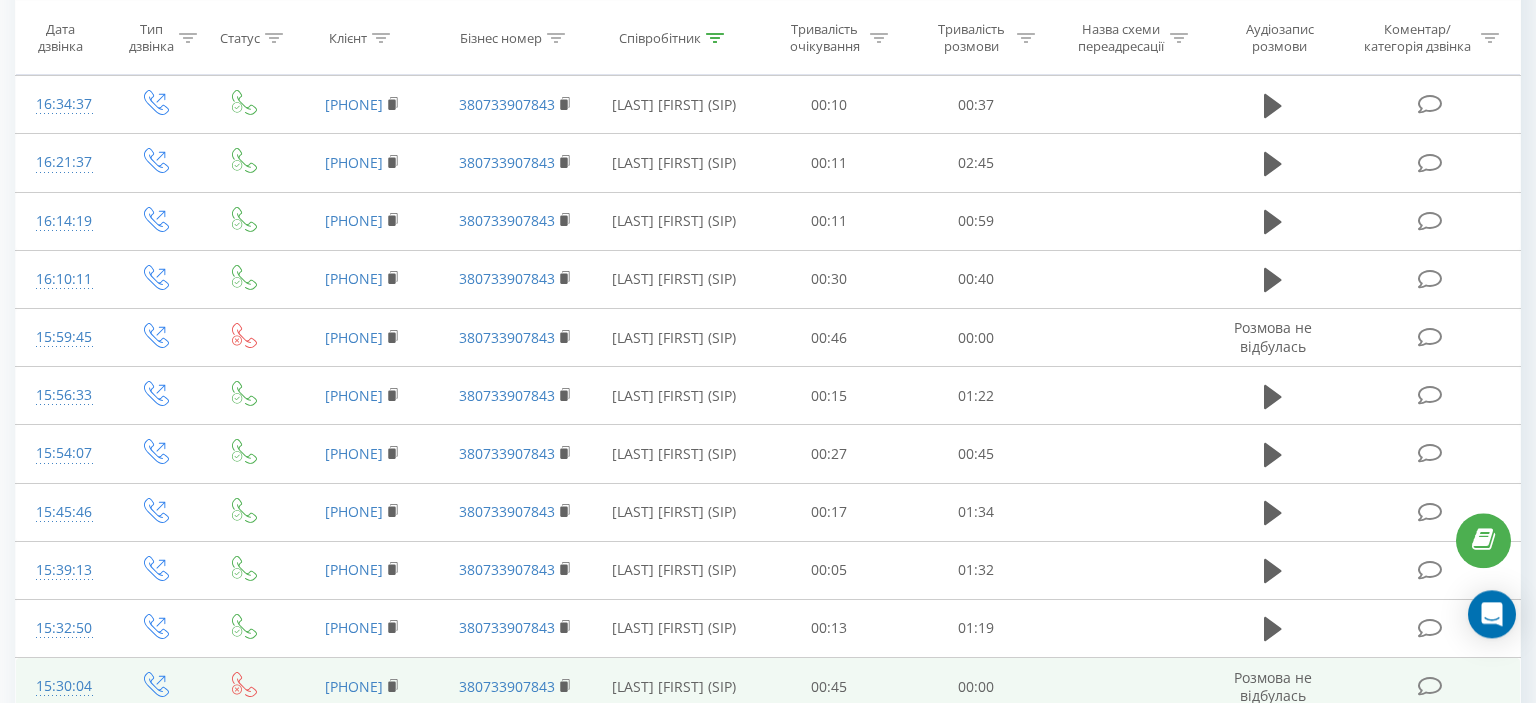 scroll, scrollTop: 0, scrollLeft: 0, axis: both 